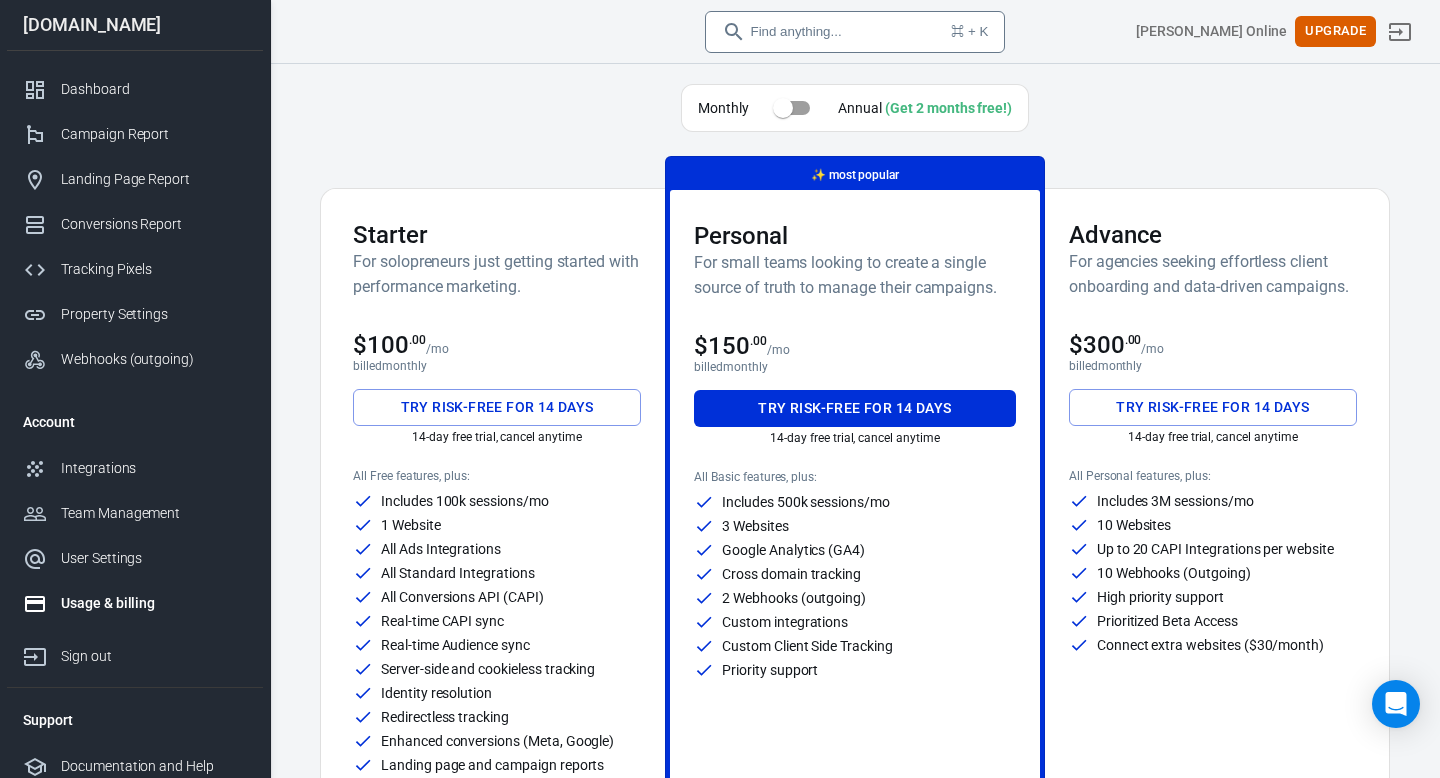 scroll, scrollTop: 0, scrollLeft: 0, axis: both 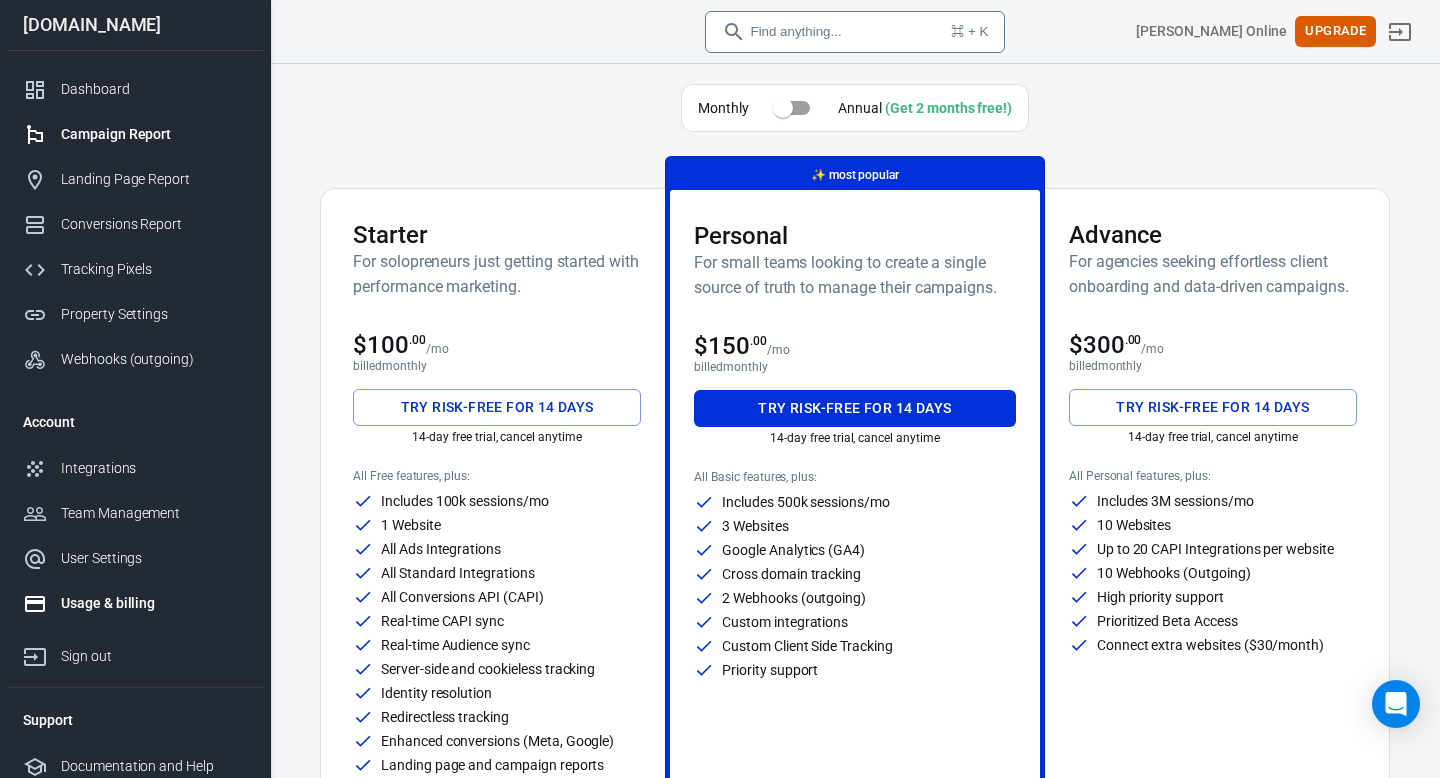 click on "Campaign Report" at bounding box center [154, 134] 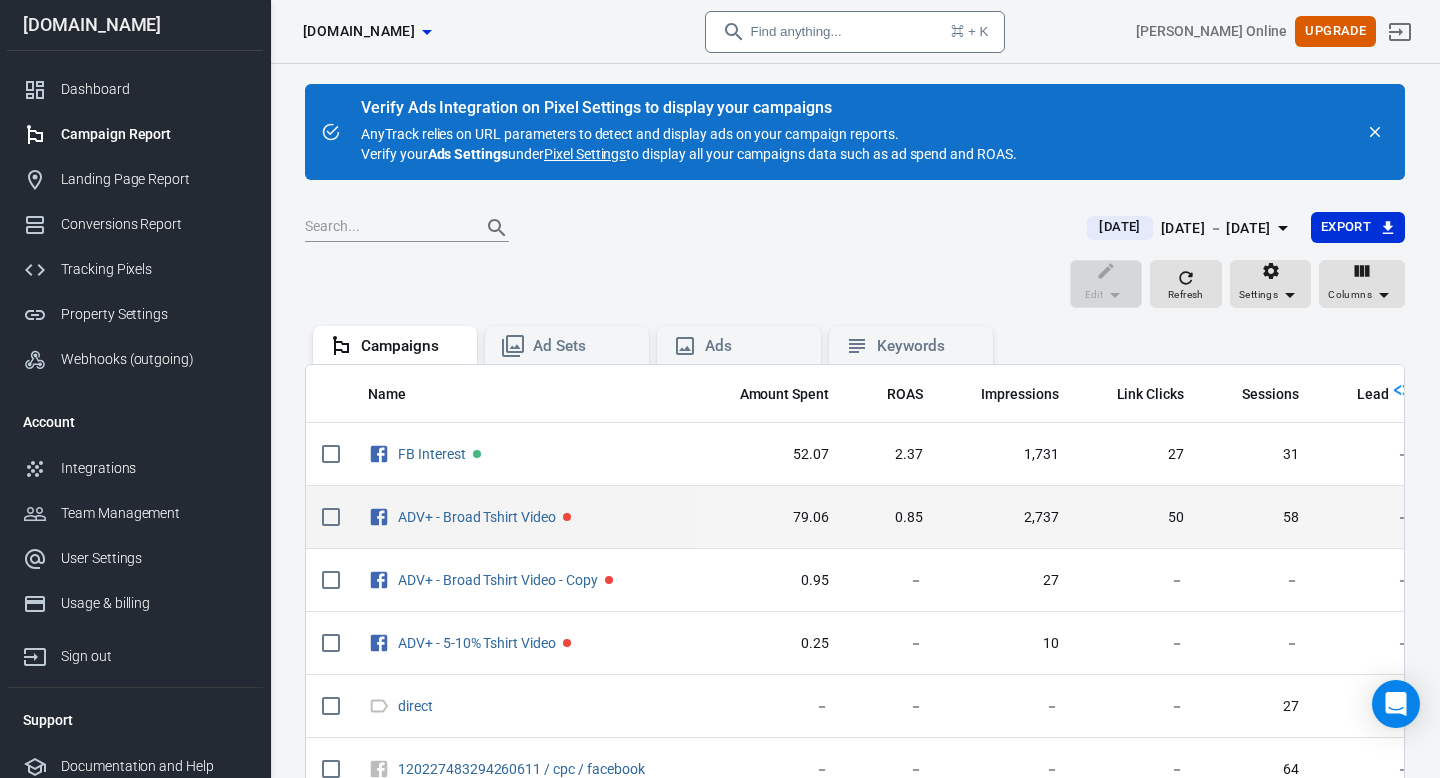 click on "79.06" at bounding box center [772, 518] 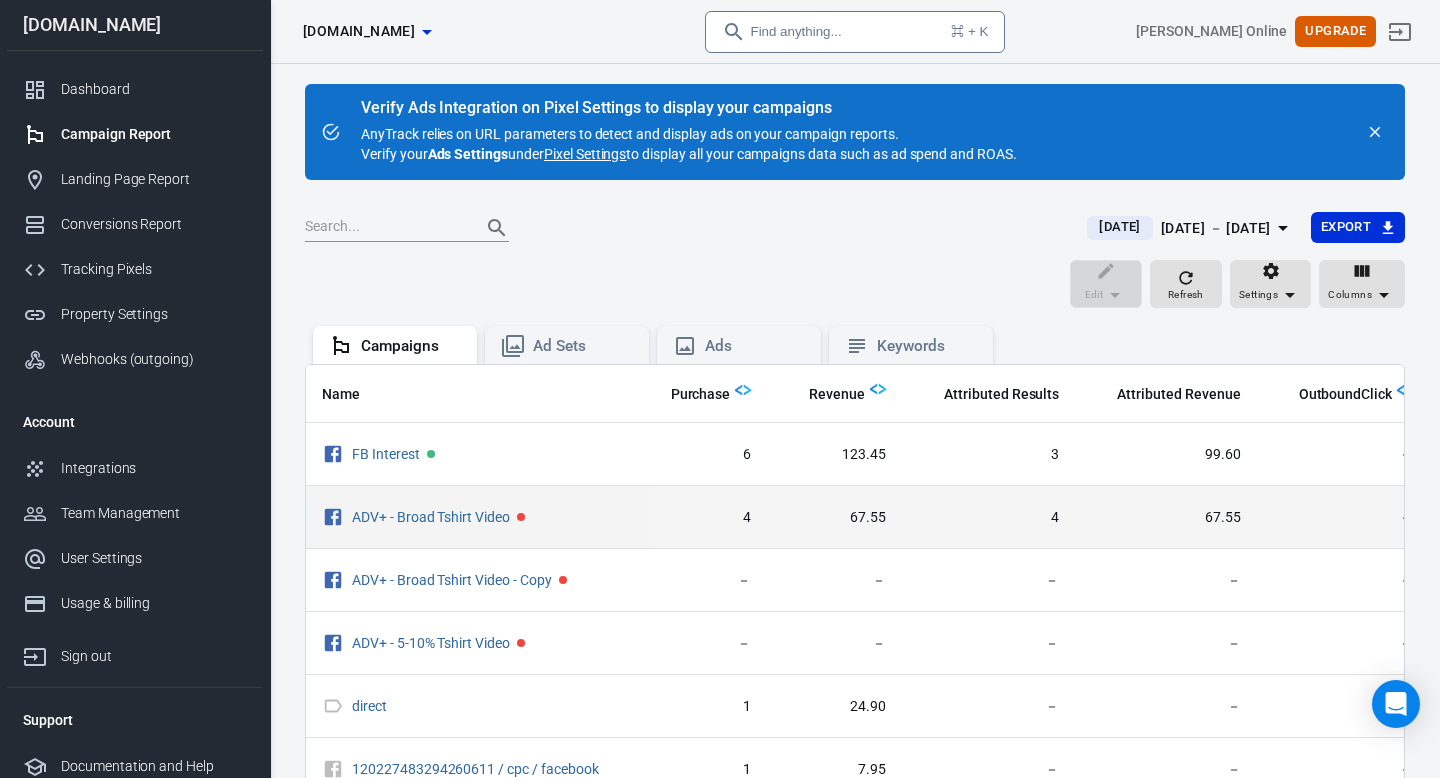 scroll, scrollTop: 0, scrollLeft: 800, axis: horizontal 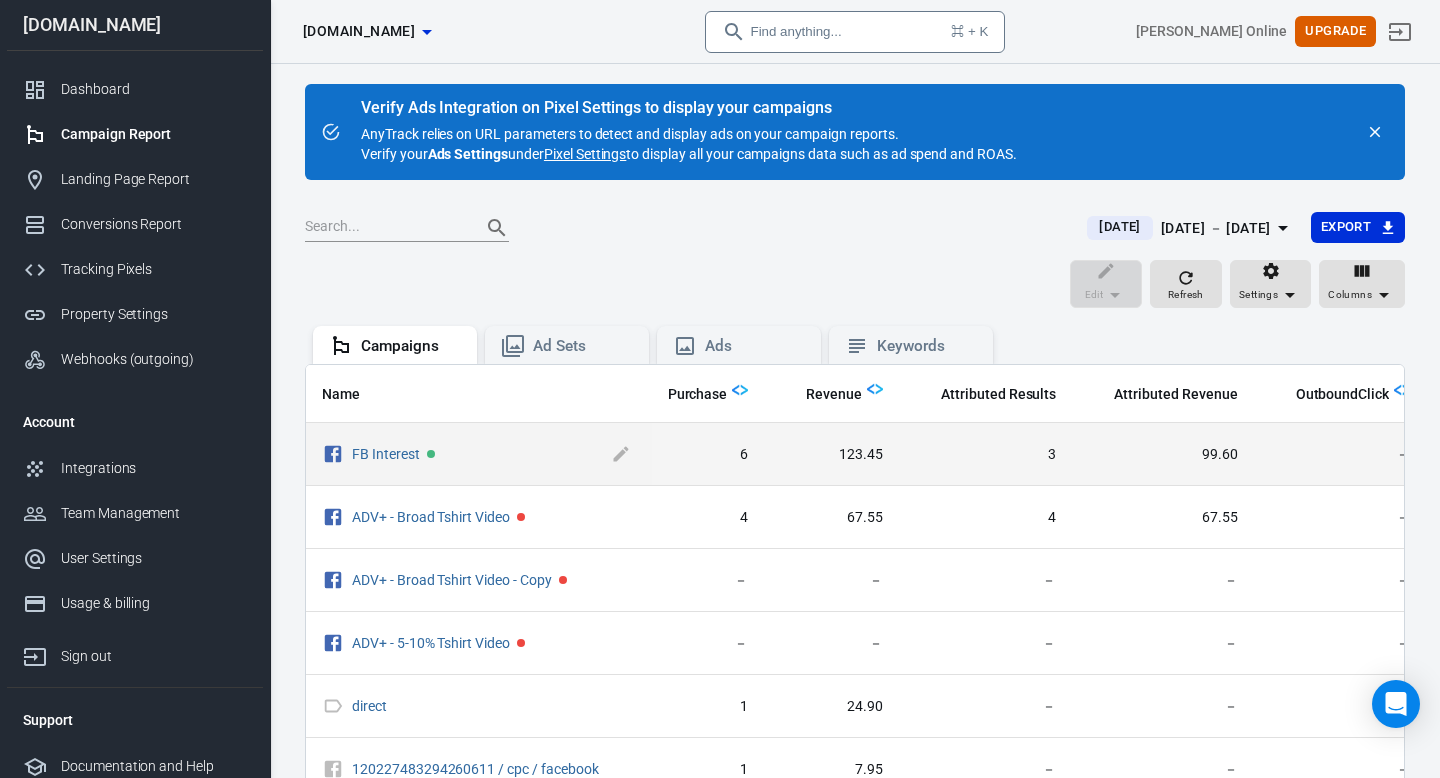 click on "FB Interest" at bounding box center [494, 454] 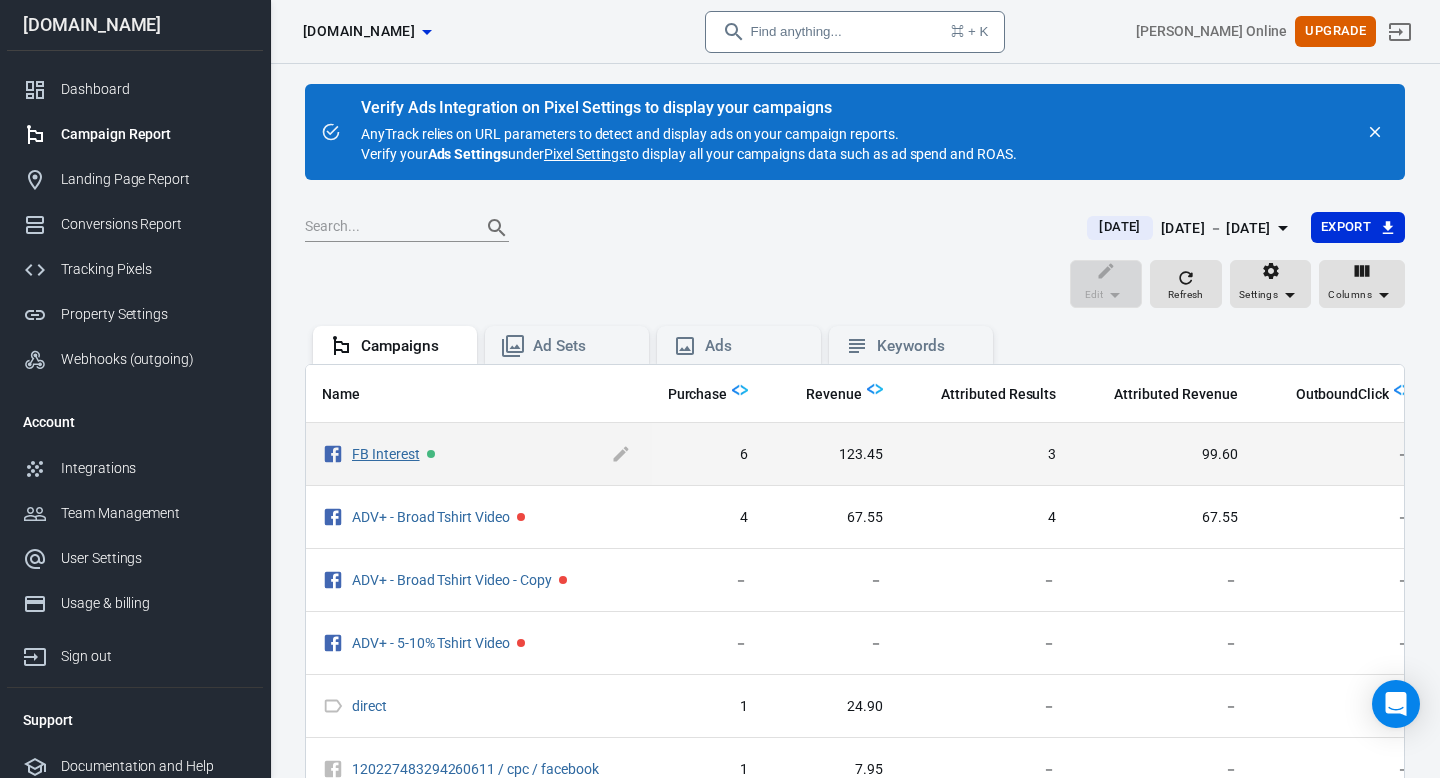 click on "FB Interest" at bounding box center (386, 454) 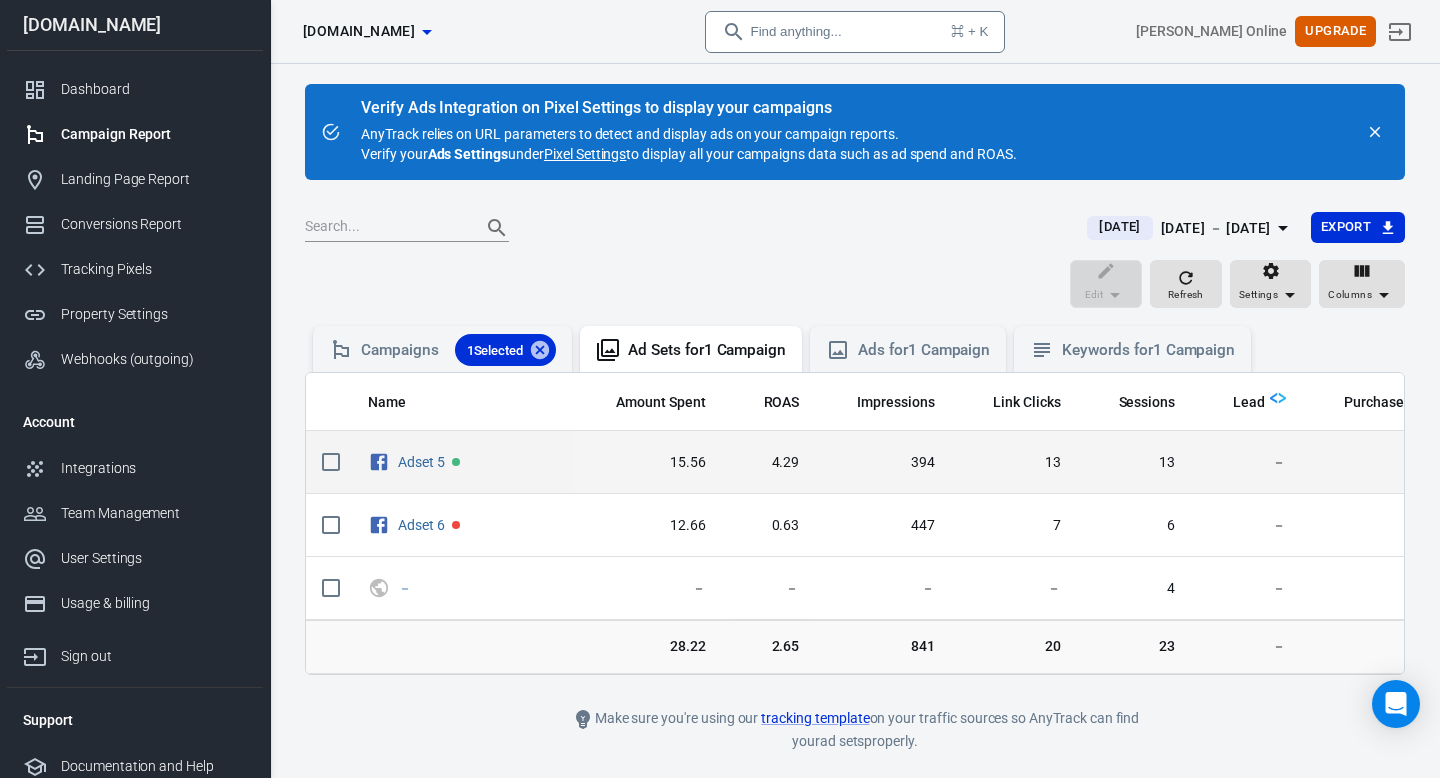 click on "Adset 5" at bounding box center (463, 462) 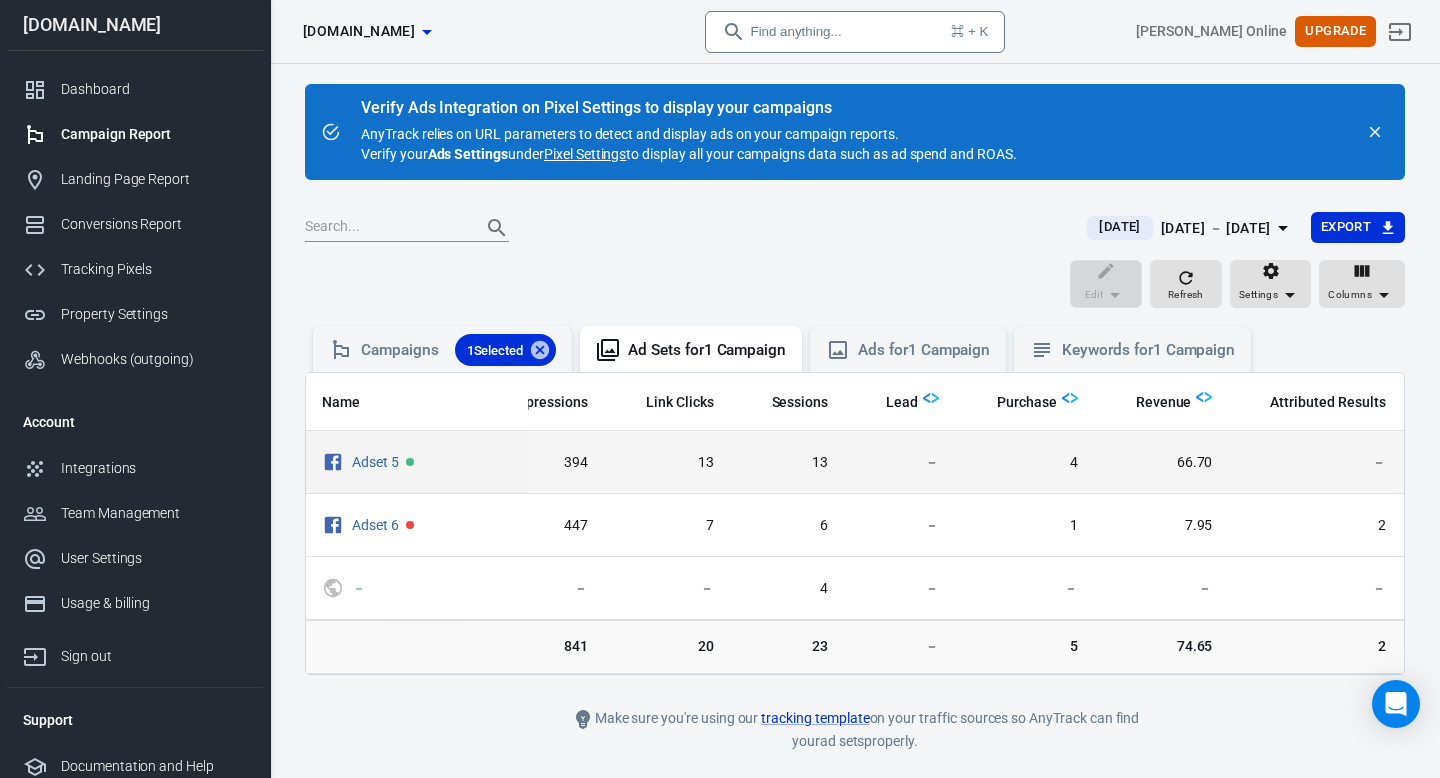 scroll, scrollTop: 0, scrollLeft: 400, axis: horizontal 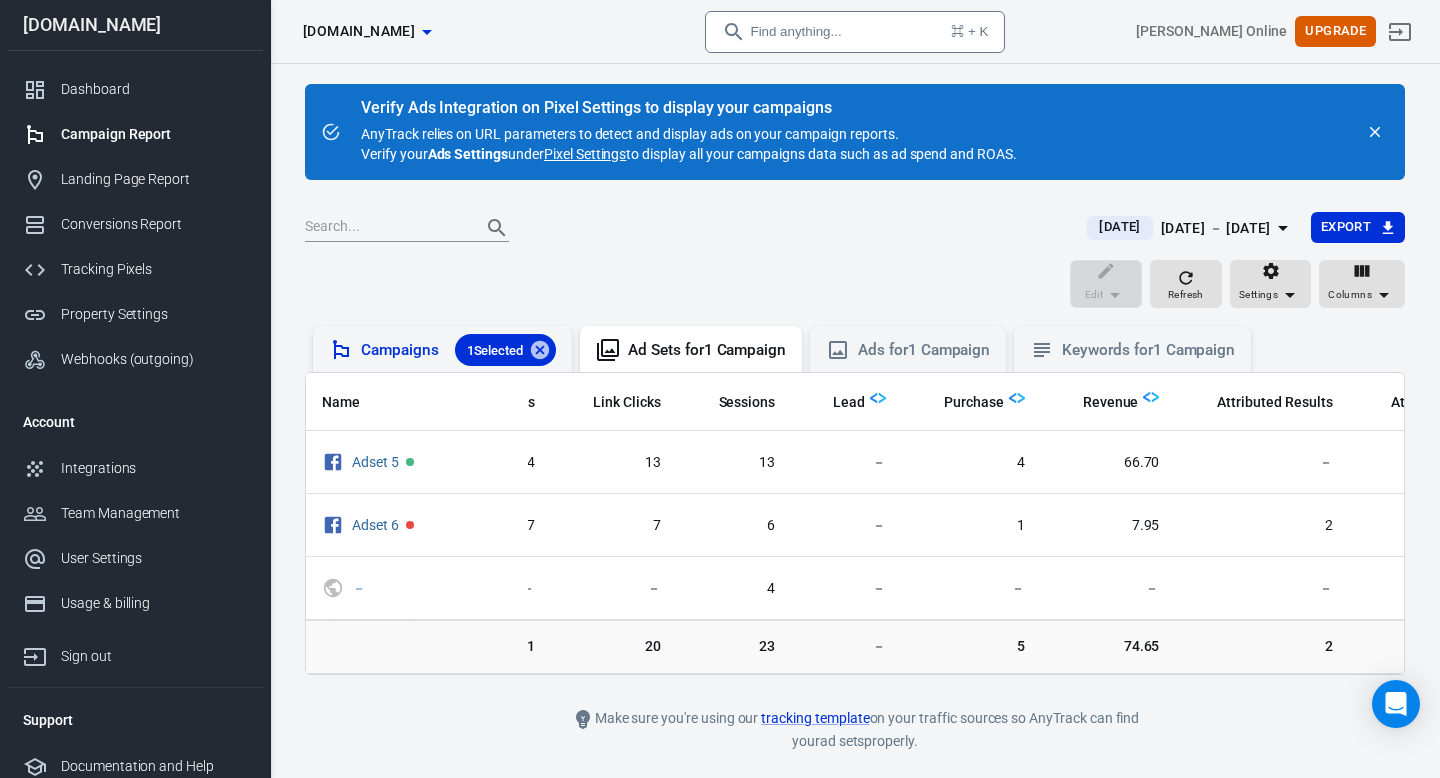 click on "Campaigns 1  Selected" at bounding box center (458, 350) 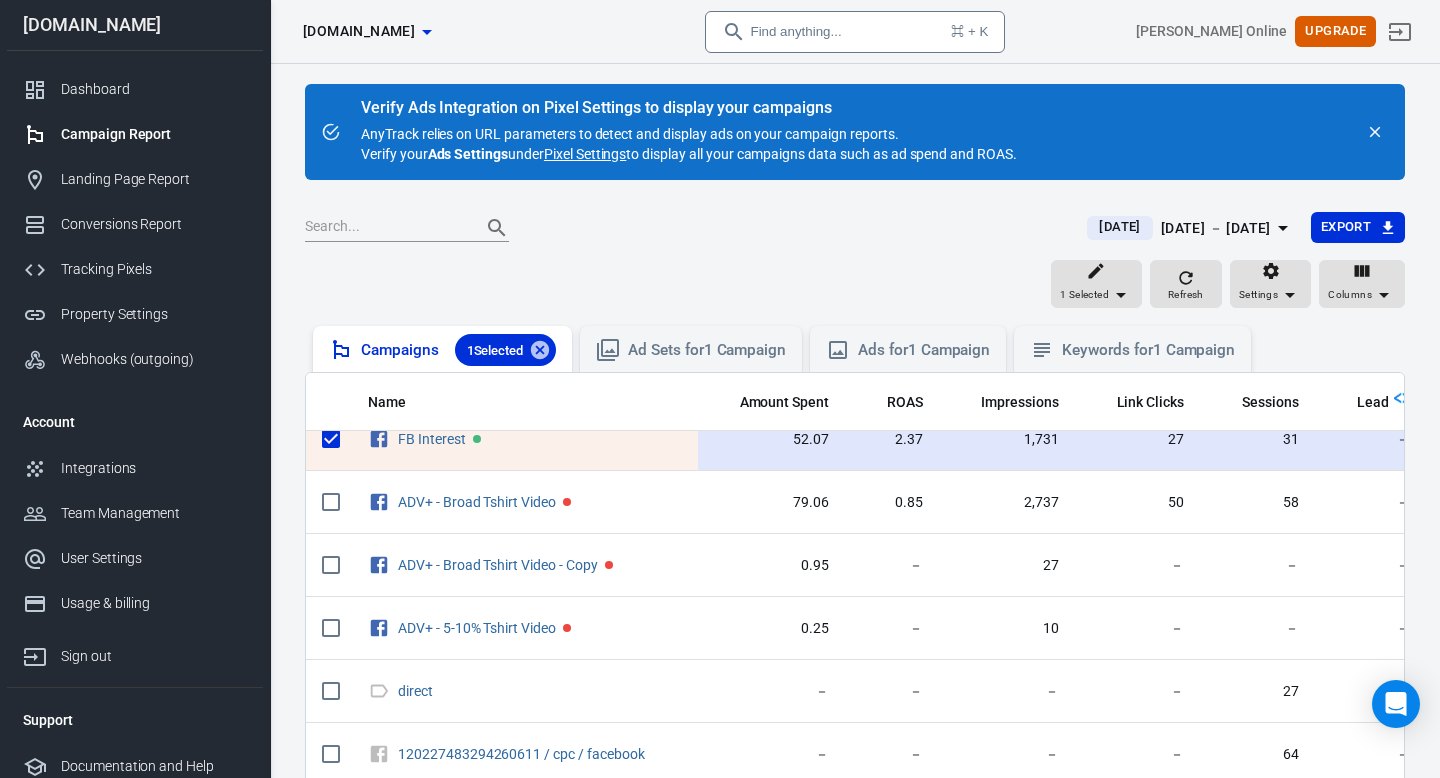 scroll, scrollTop: 244, scrollLeft: 0, axis: vertical 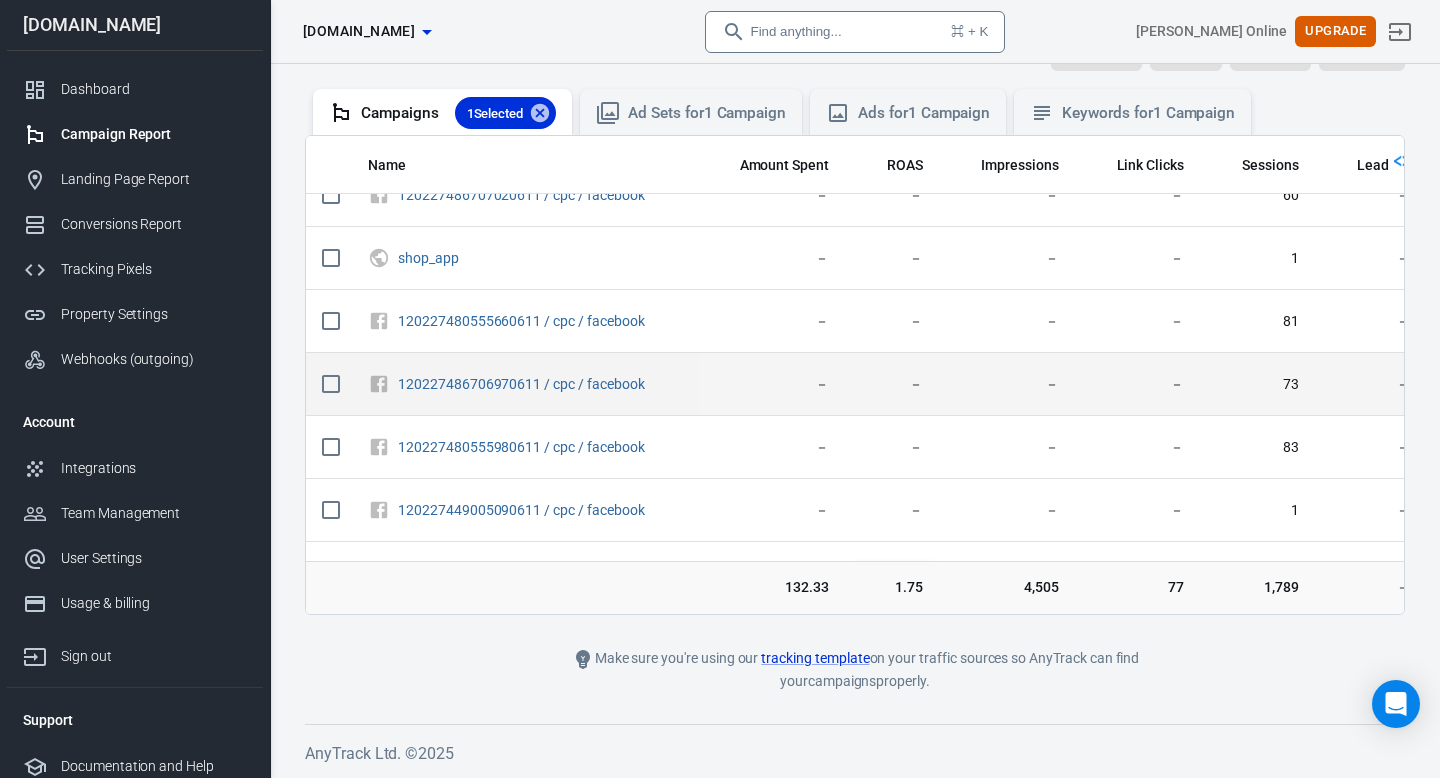 click on "－" at bounding box center [772, 384] 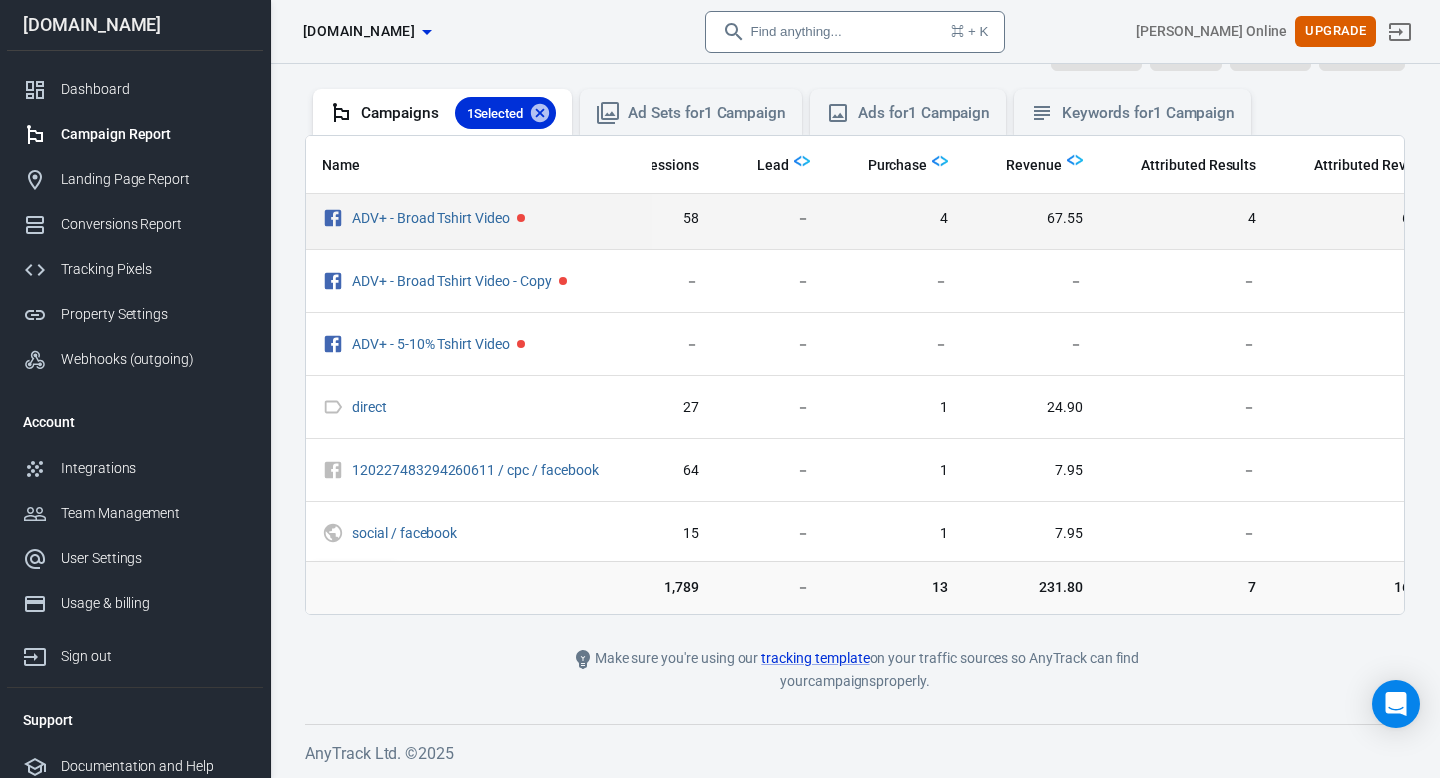 scroll, scrollTop: 0, scrollLeft: 600, axis: horizontal 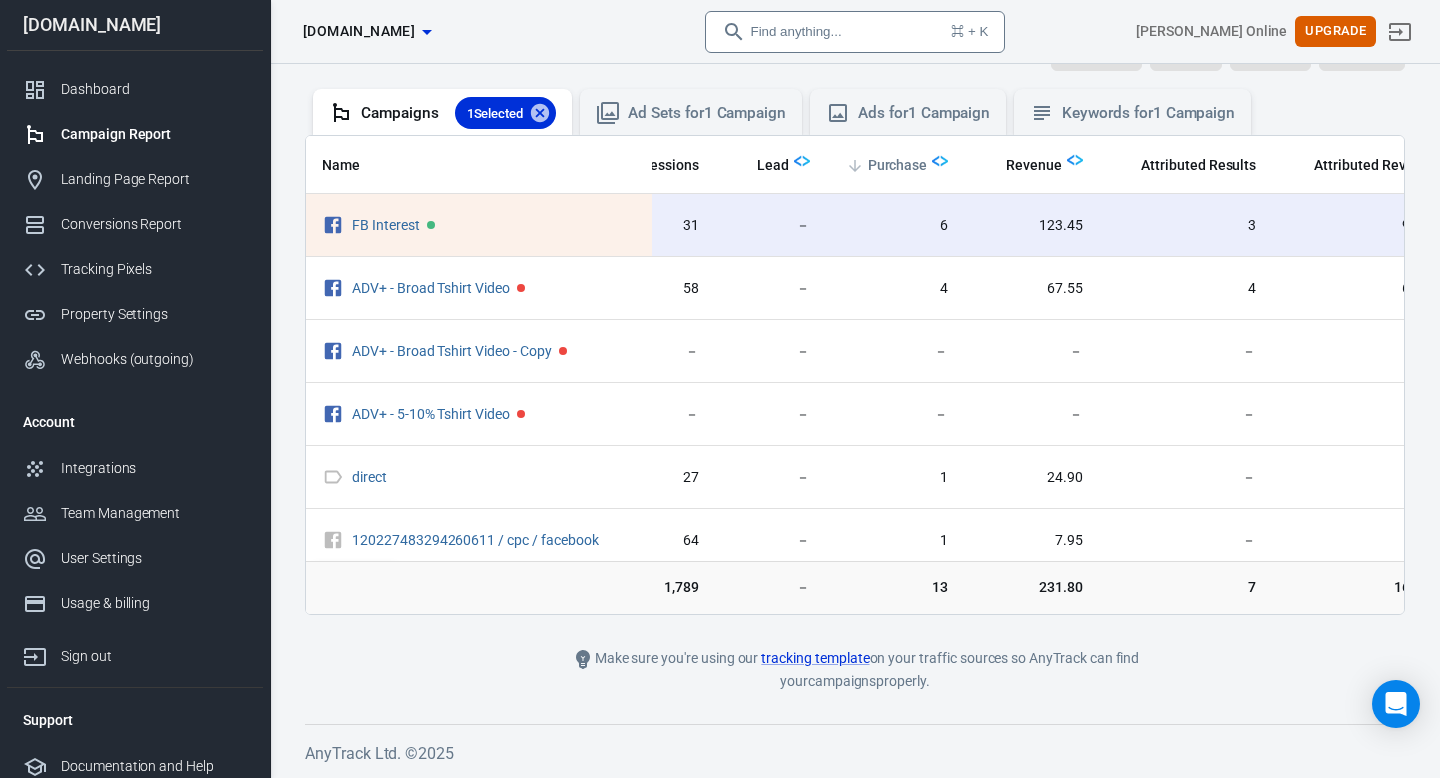 click on "Purchase" at bounding box center [898, 166] 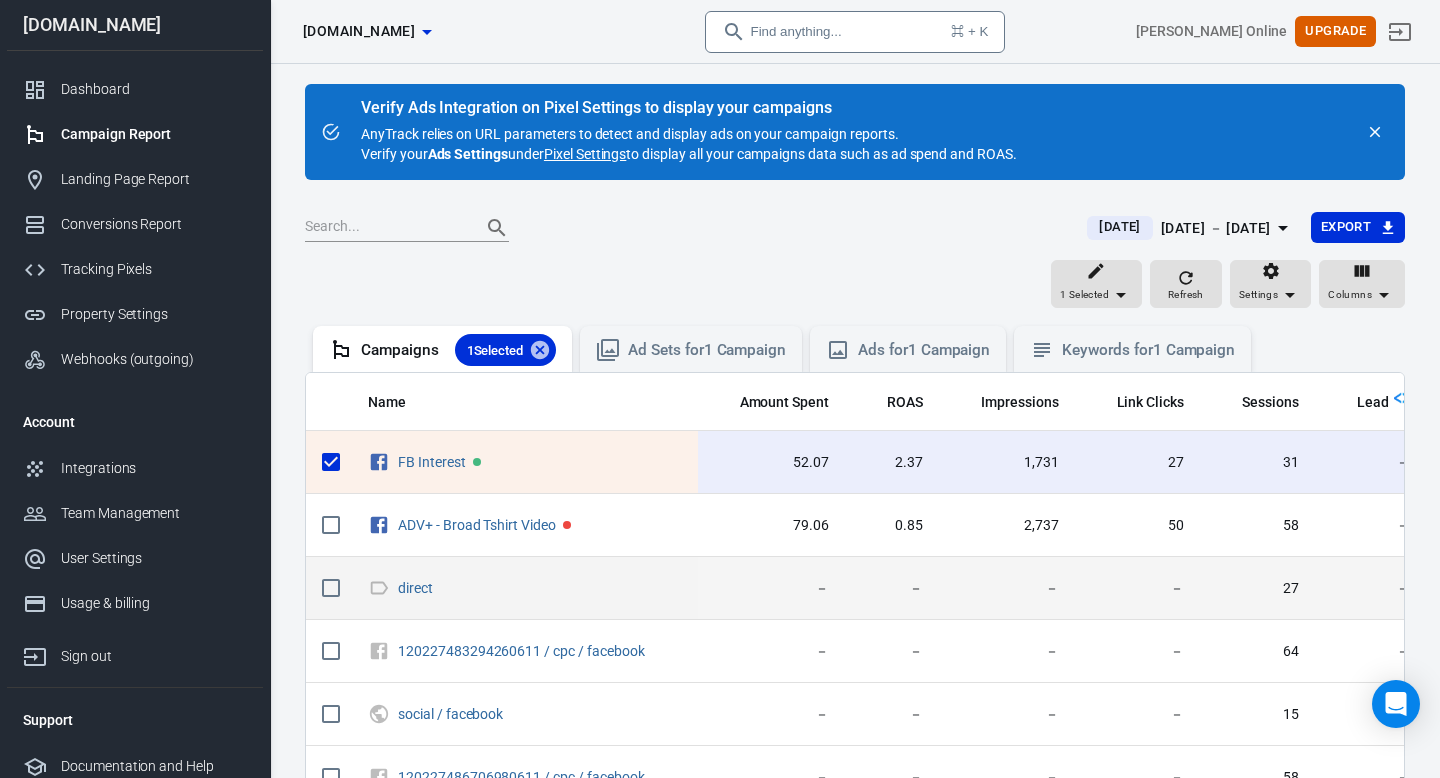 click on "－" at bounding box center [1007, 588] 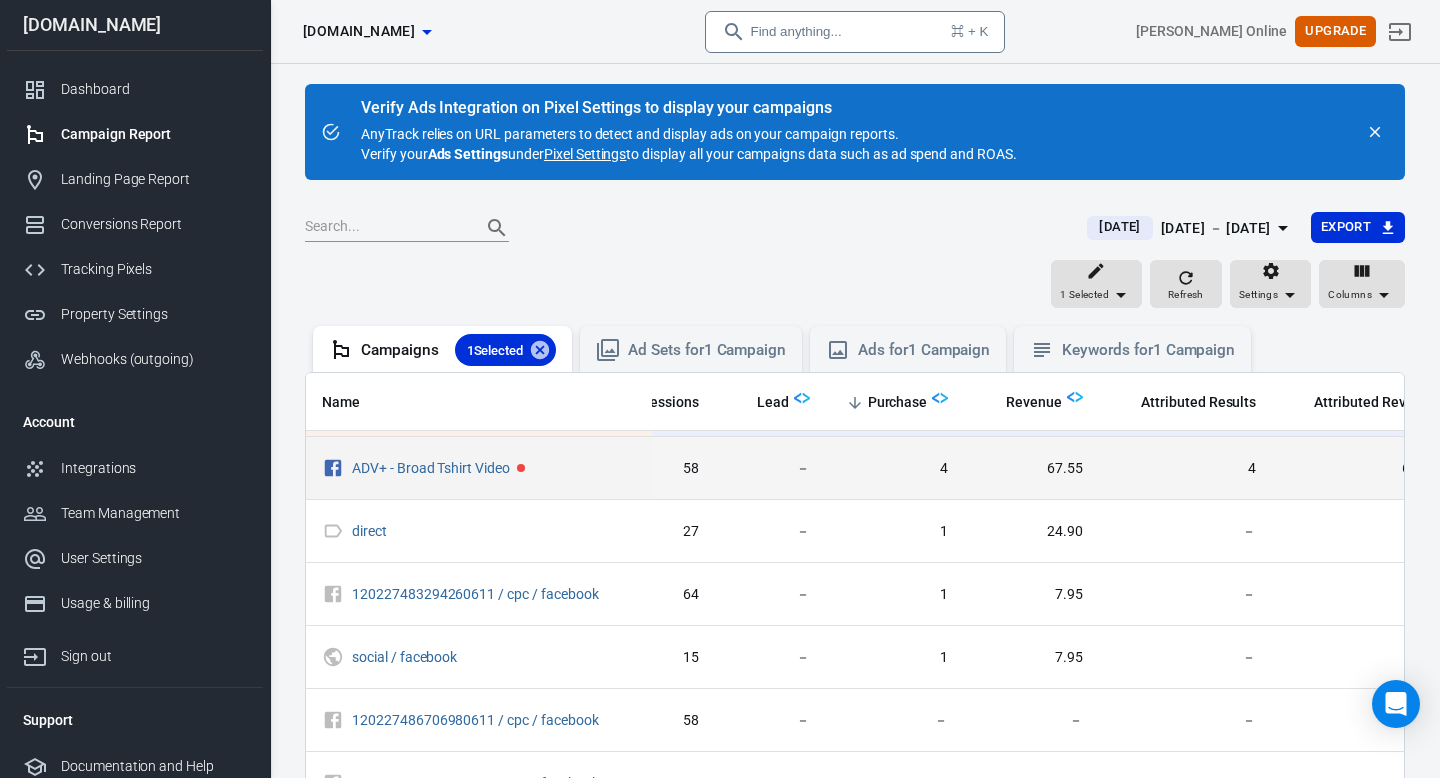 scroll, scrollTop: 61, scrollLeft: 600, axis: both 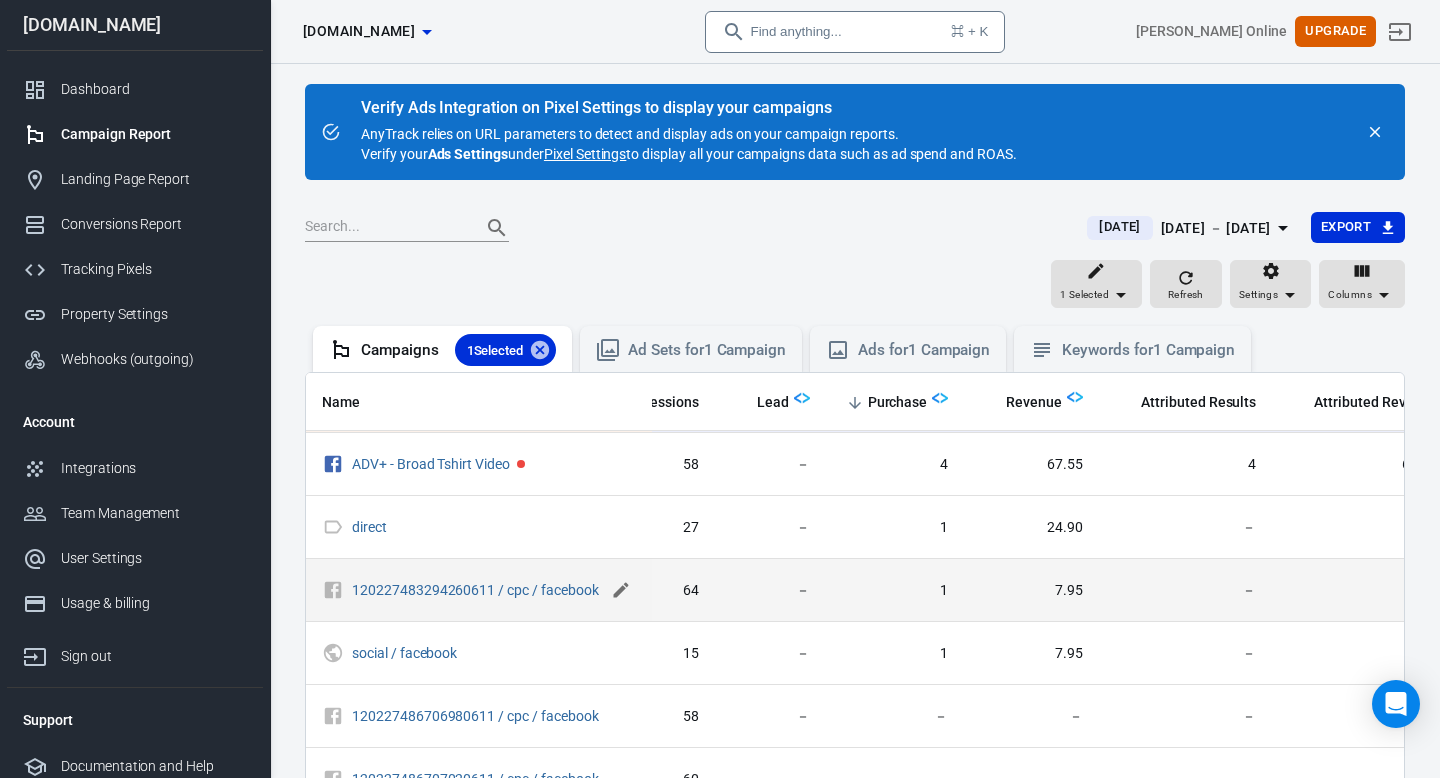 click 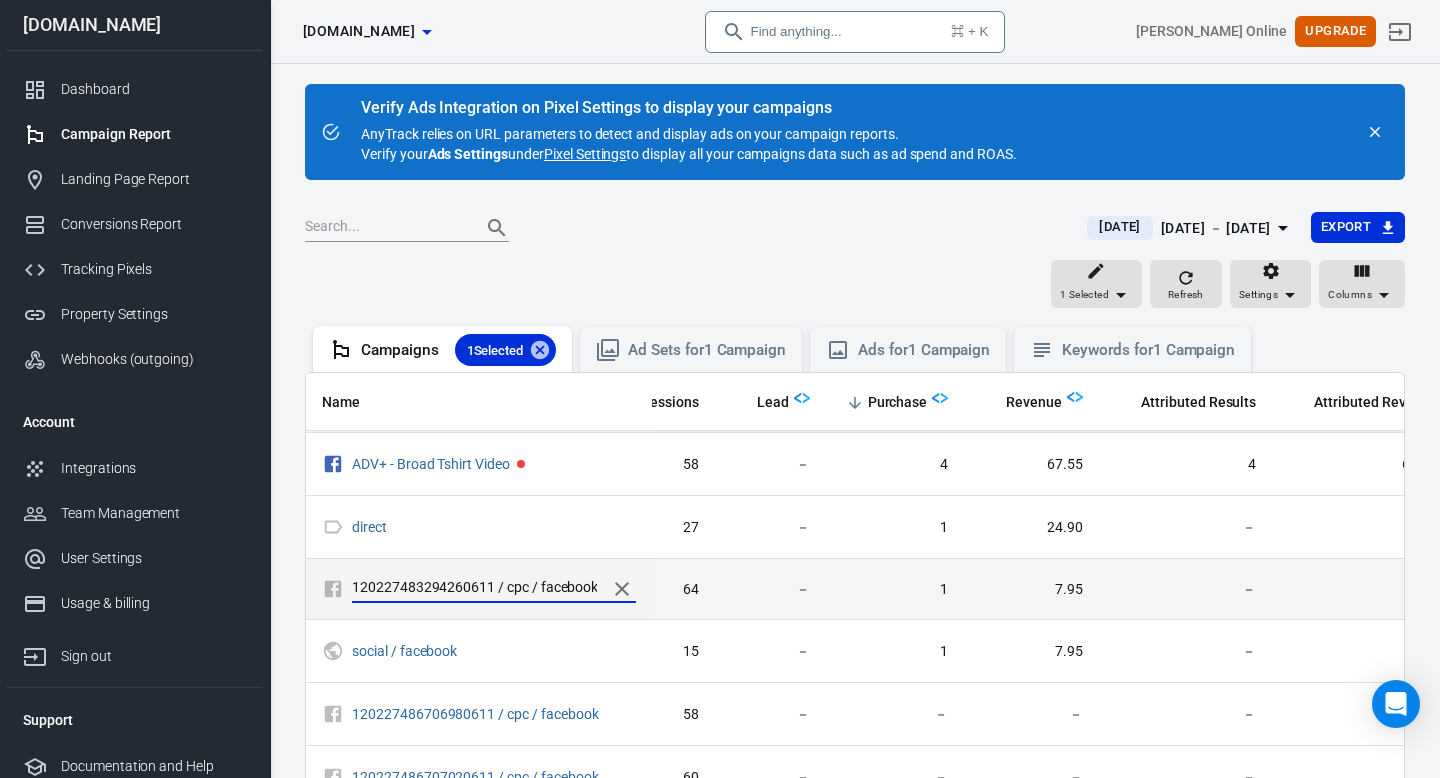 click on "120227483294260611 / cpc / facebook" at bounding box center (474, 589) 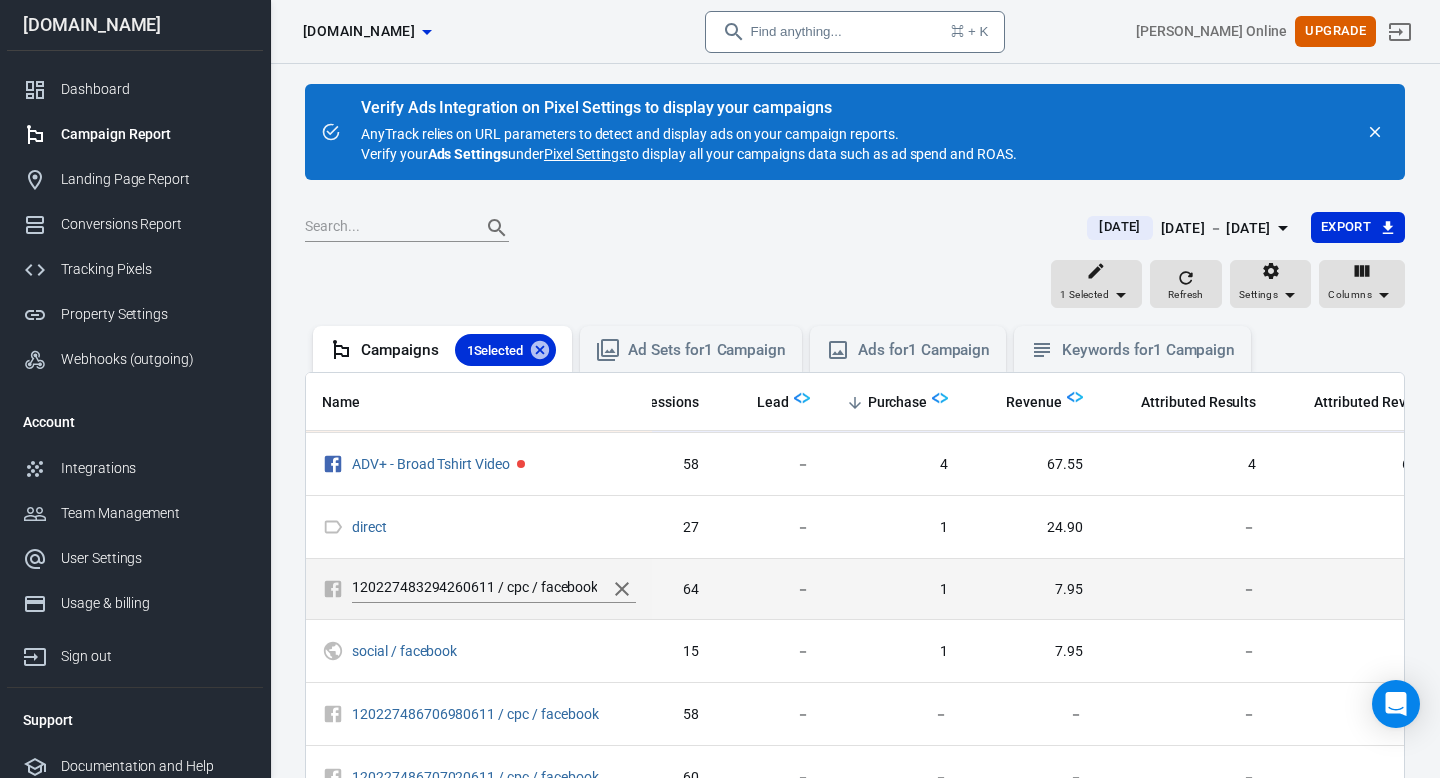 click 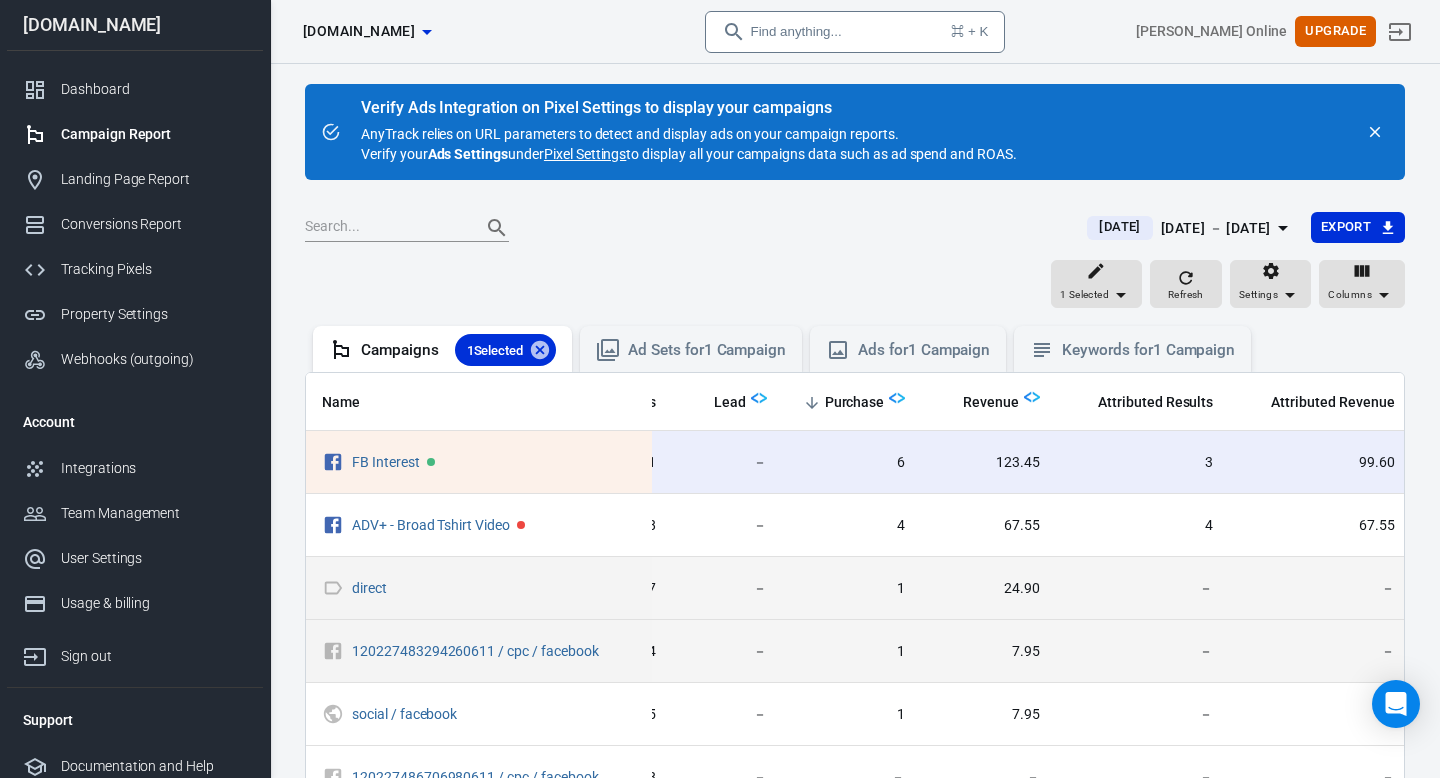 scroll, scrollTop: 0, scrollLeft: 640, axis: horizontal 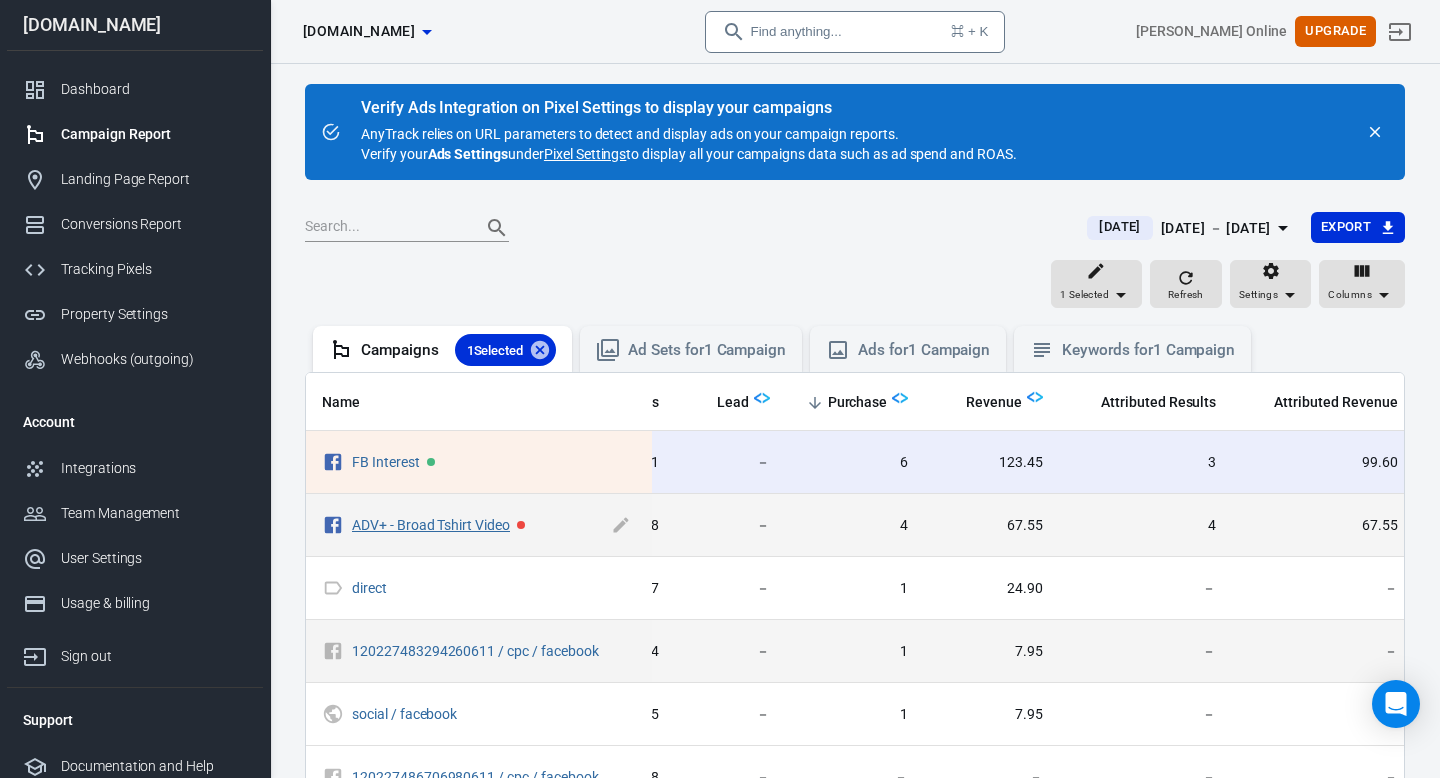 click on "ADV+ - Broad Tshirt Video" at bounding box center (431, 525) 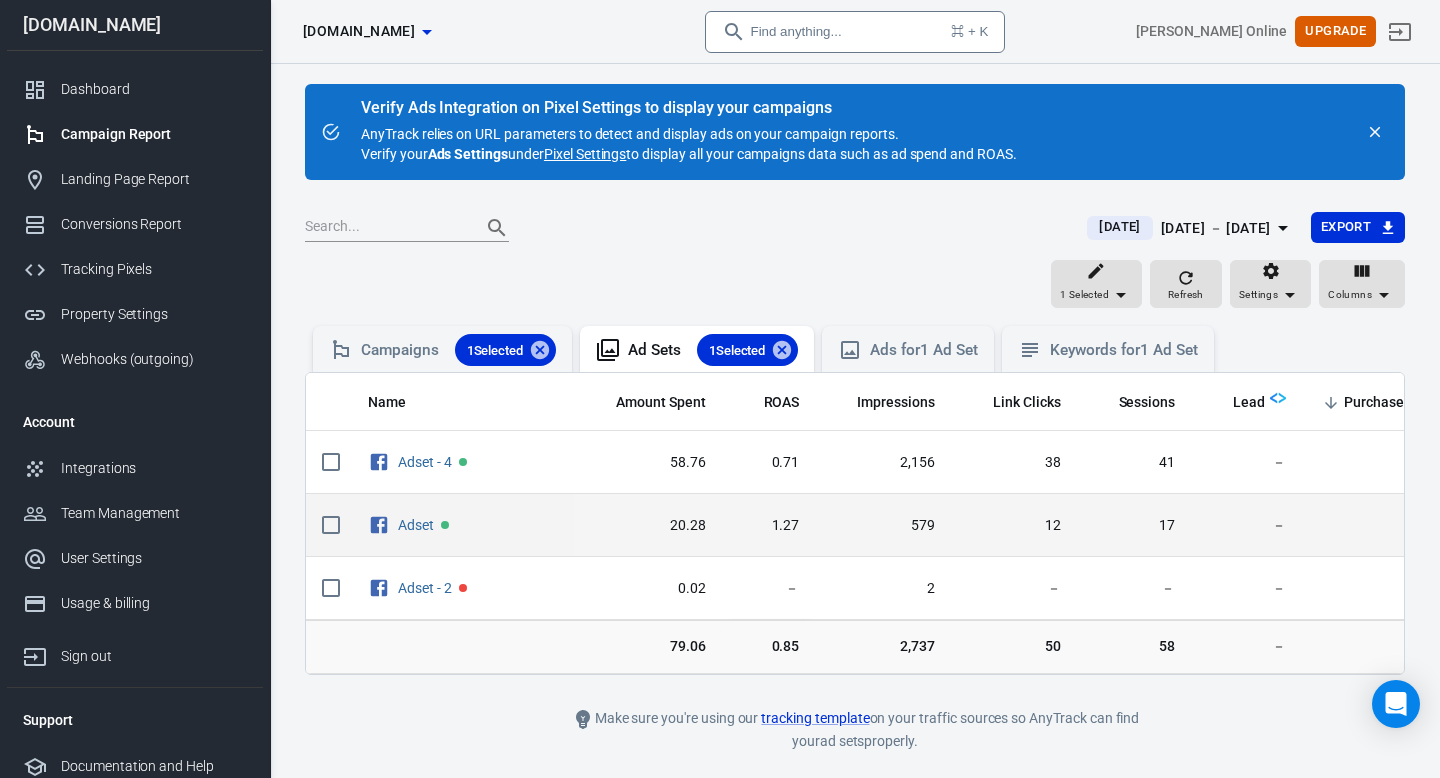 click on "20.28" at bounding box center [648, 526] 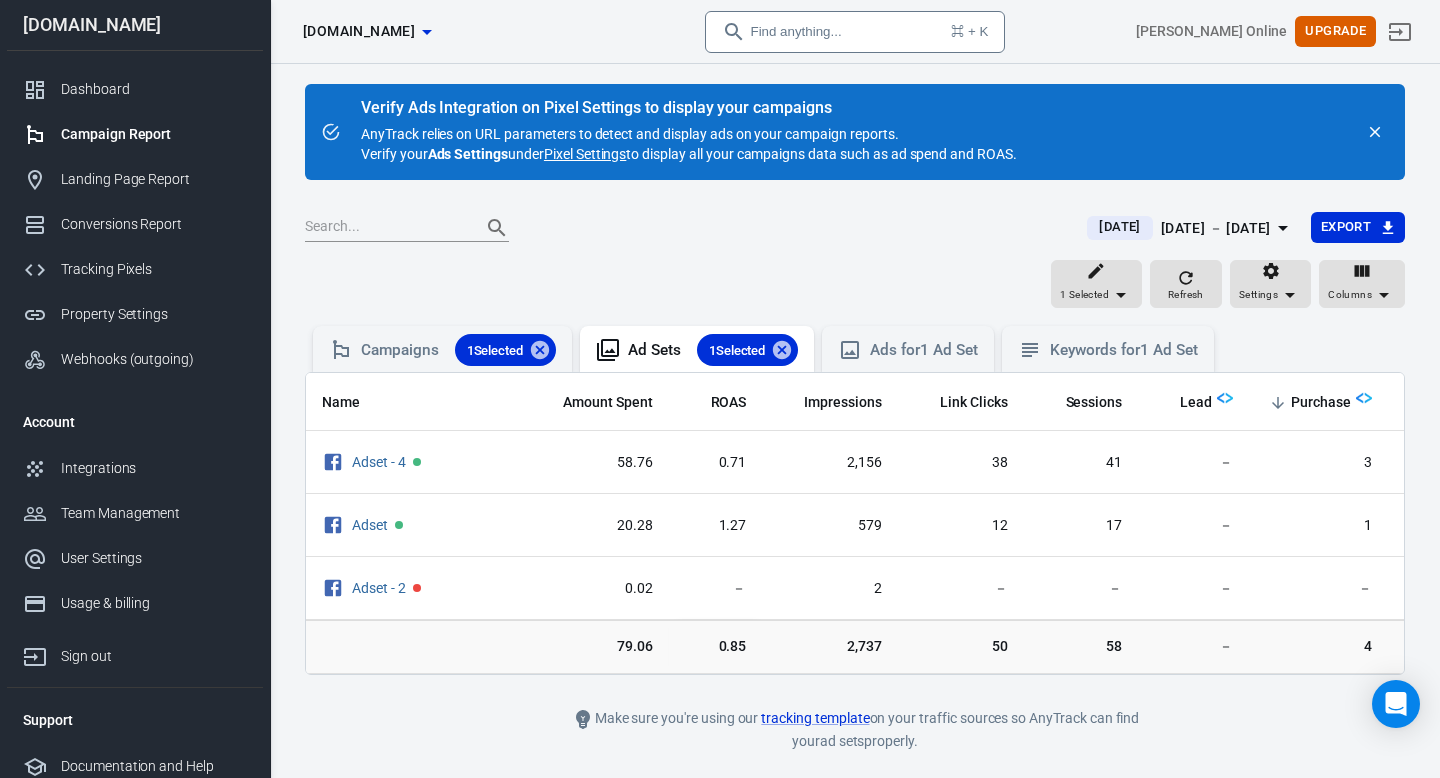 scroll, scrollTop: 0, scrollLeft: 0, axis: both 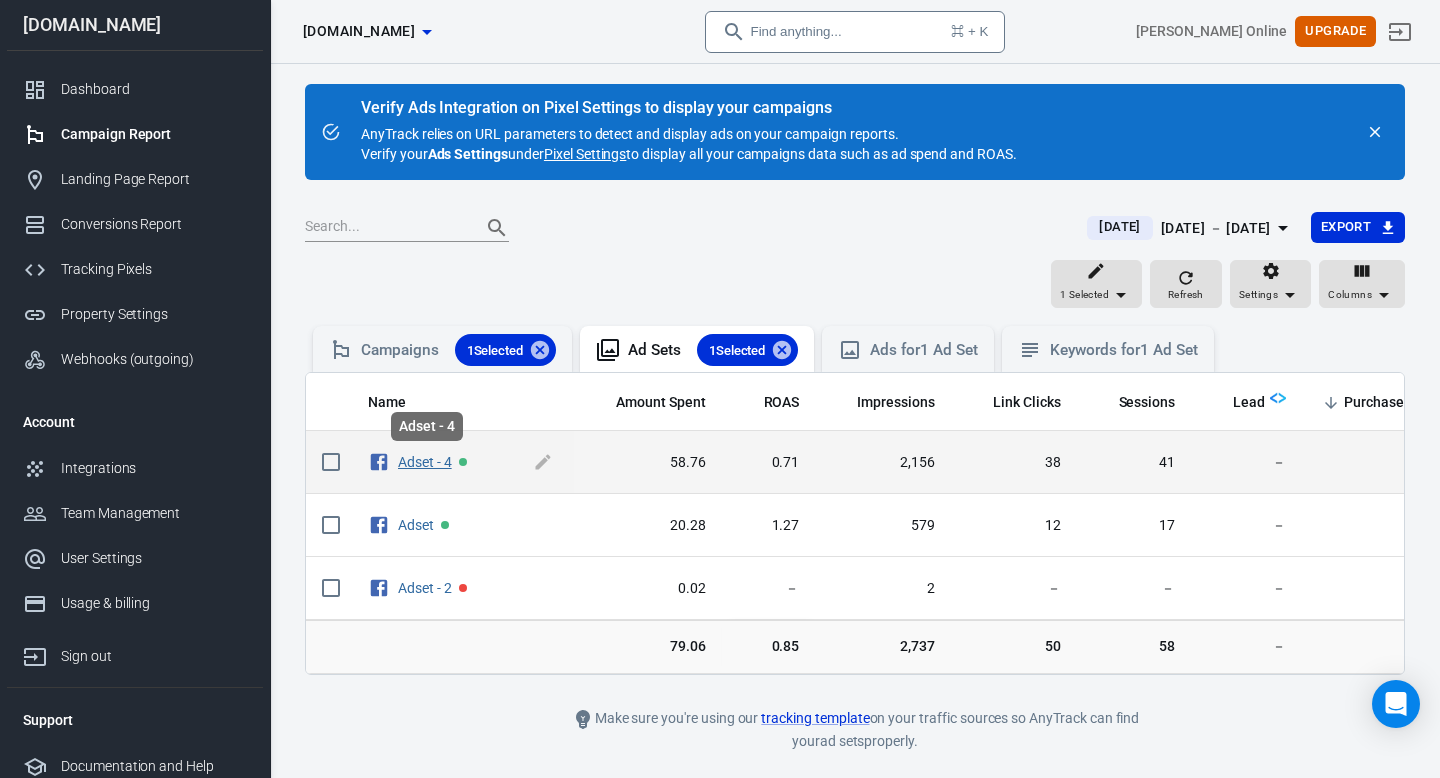 click on "Adset - 4" at bounding box center (425, 462) 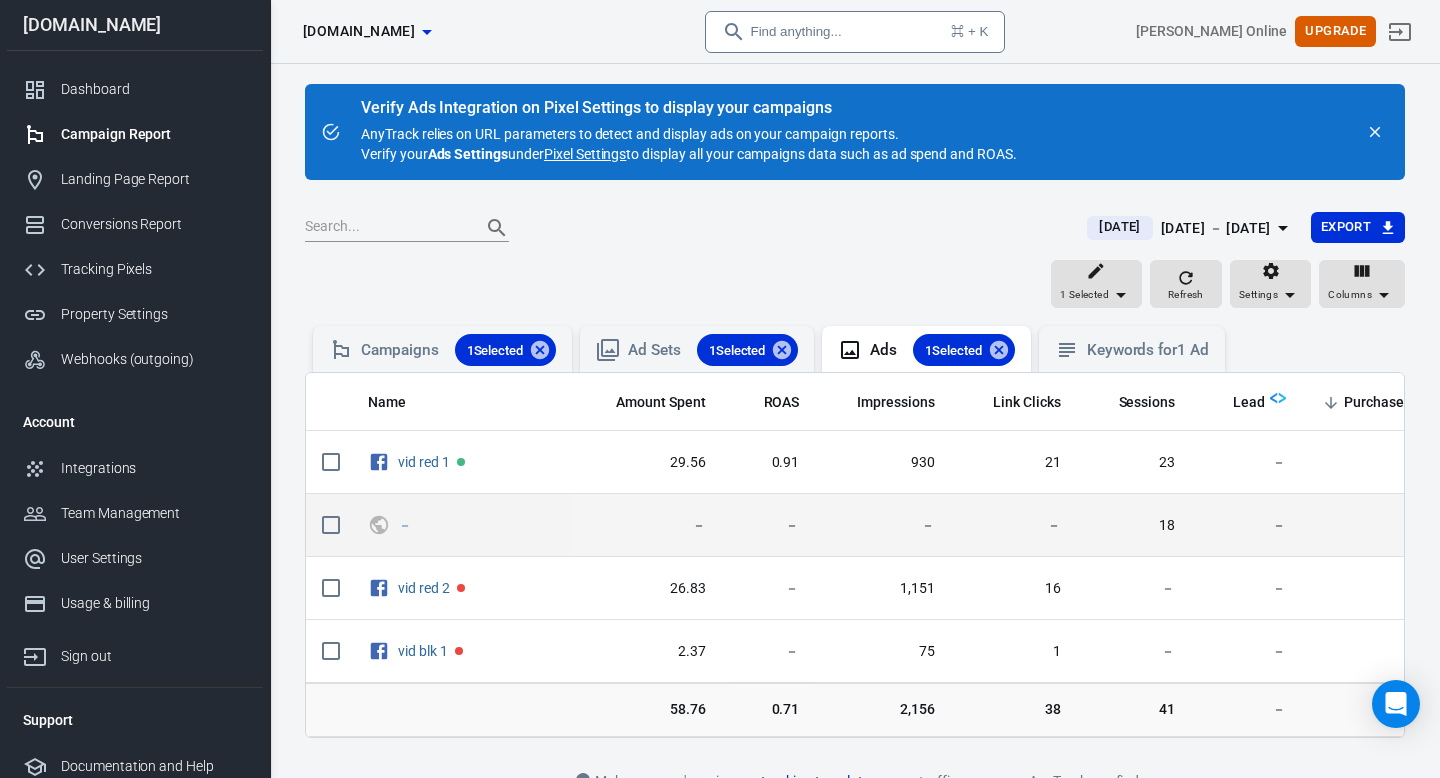 click on "－" at bounding box center (648, 526) 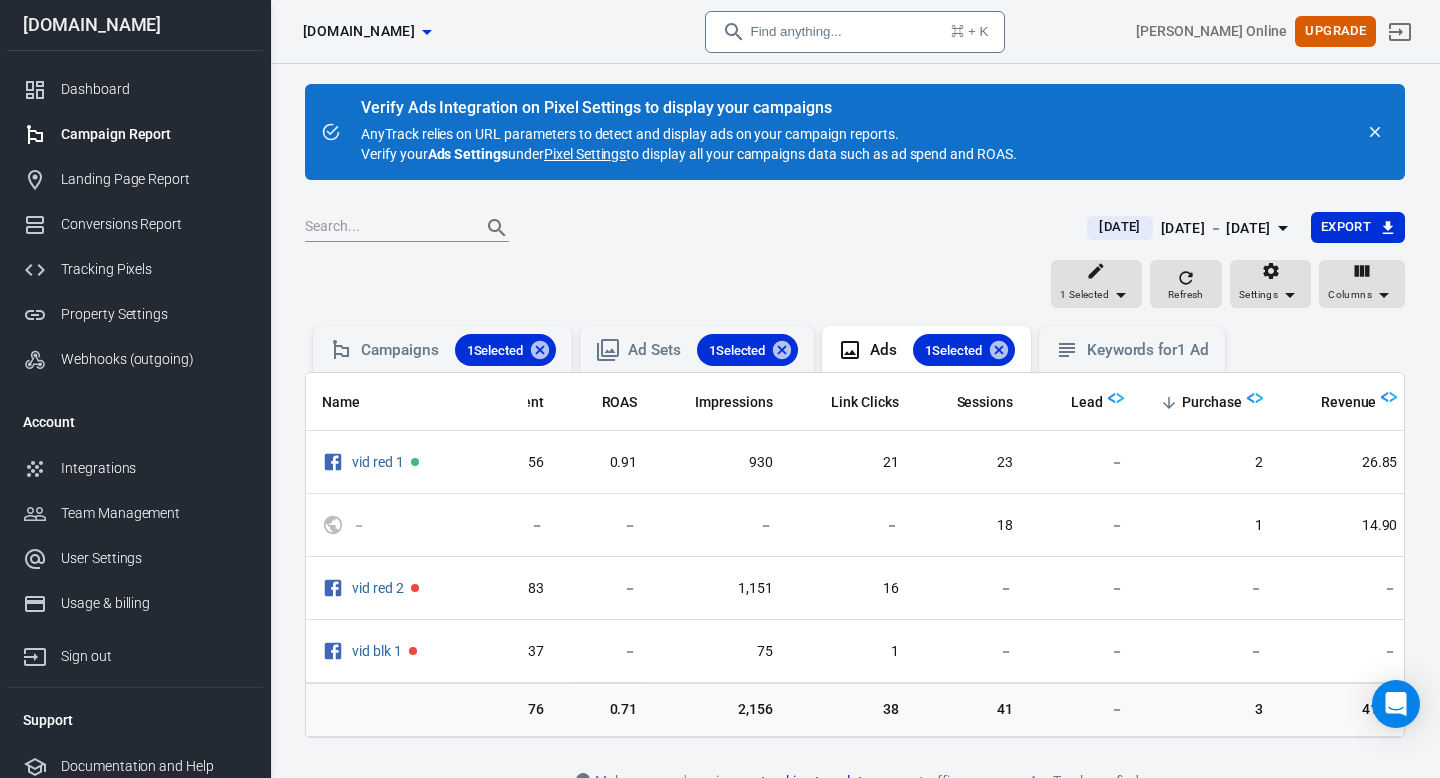 scroll, scrollTop: 0, scrollLeft: 160, axis: horizontal 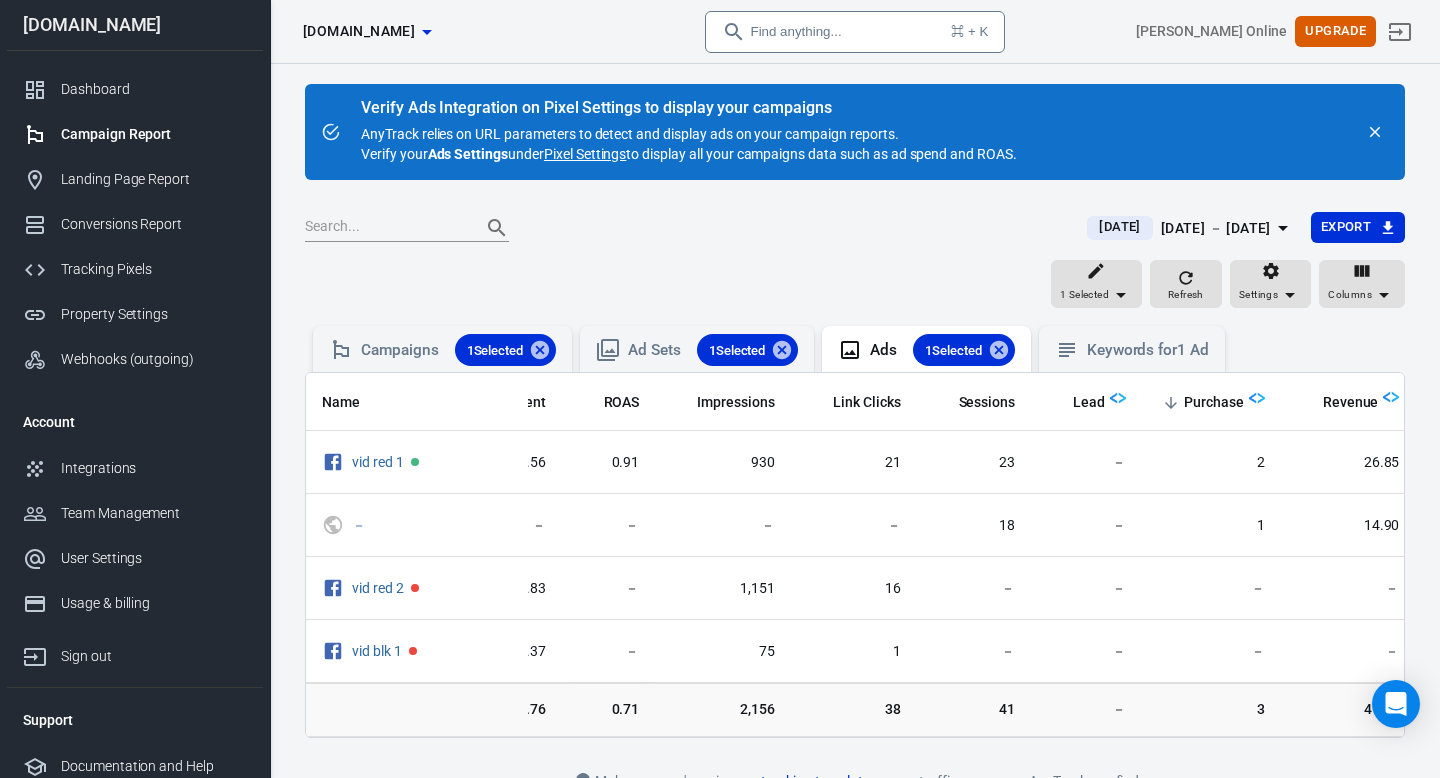 click on "Name Amount Spent   ROAS   Impressions   Link Clicks   Sessions Lead Purchase Revenue   Attributed Results   Attributed Revenue   OutboundClick FormSubmit AddToCart vid red 1   29.56 0.91 930 21 23 － 2 26.85 2 26.85 － － 20 －   － － － － 18 － 1 14.90 － － － － 15 vid red 2   26.83 － 1,151 16 － － － － 1 14.90 － － － vid blk 1   2.37 － 75 1 － － － － － － － － － 58.76 0.71 2,156 38 41 － 3 41.75 3 41.75 － － 35" at bounding box center [855, 554] 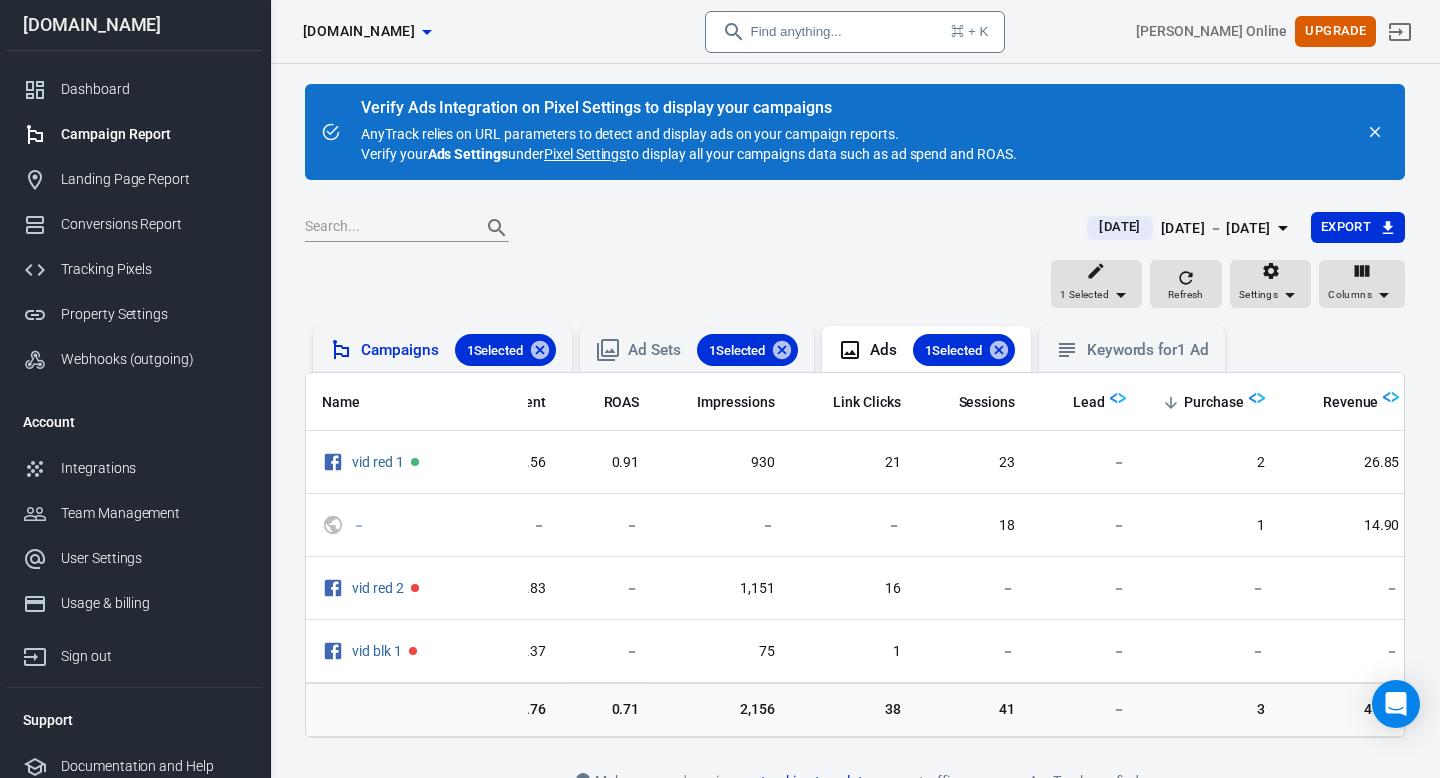 click on "Campaigns 1  Selected" at bounding box center (442, 349) 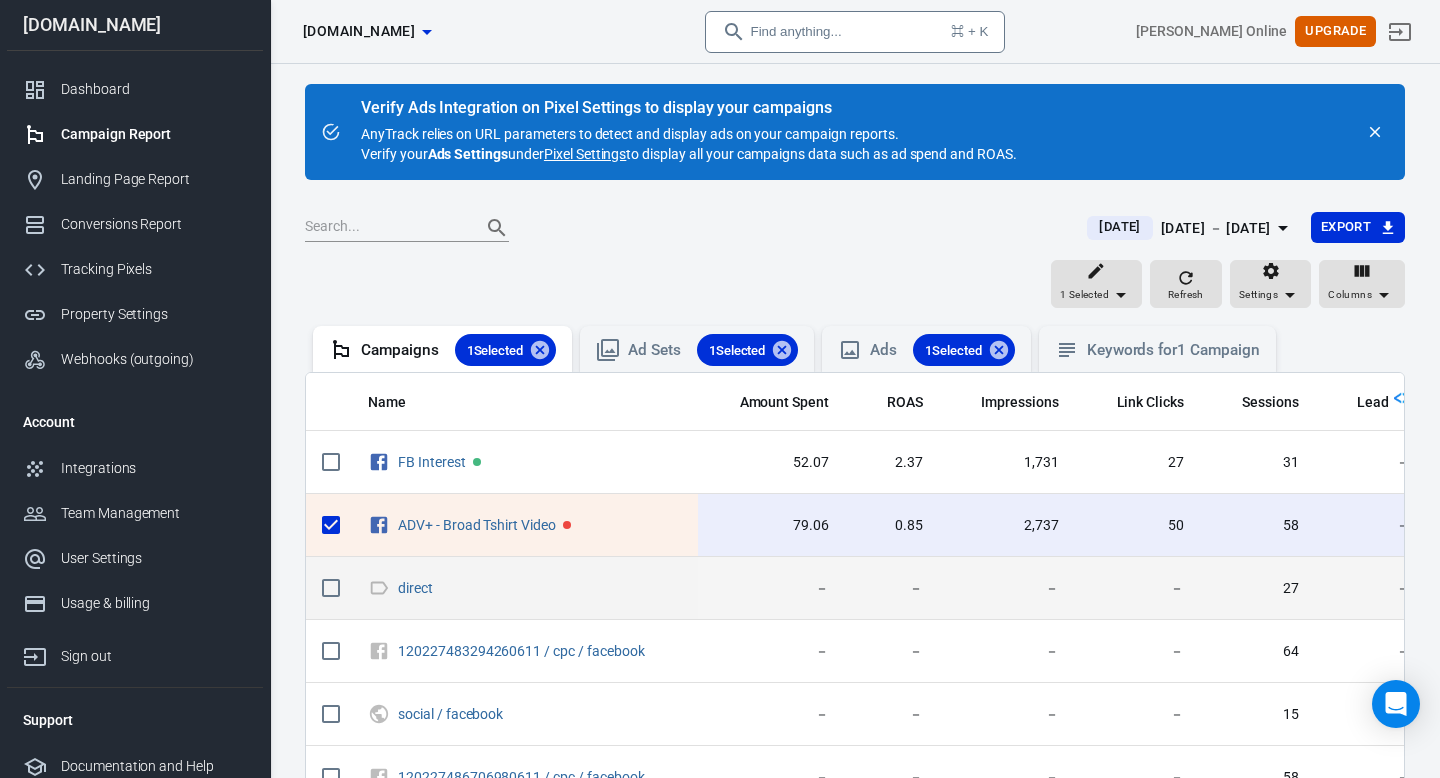 click on "direct" at bounding box center (525, 588) 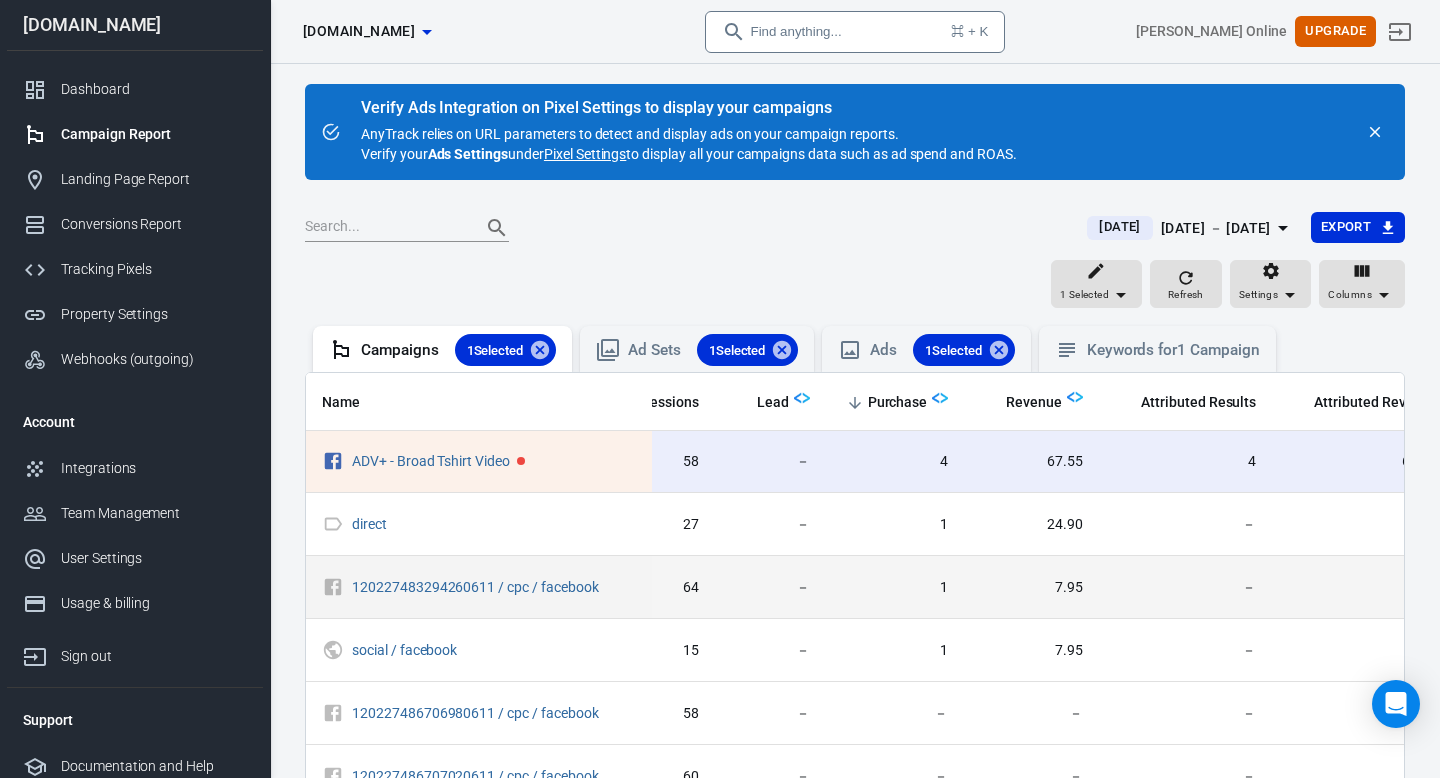 scroll, scrollTop: 65, scrollLeft: 600, axis: both 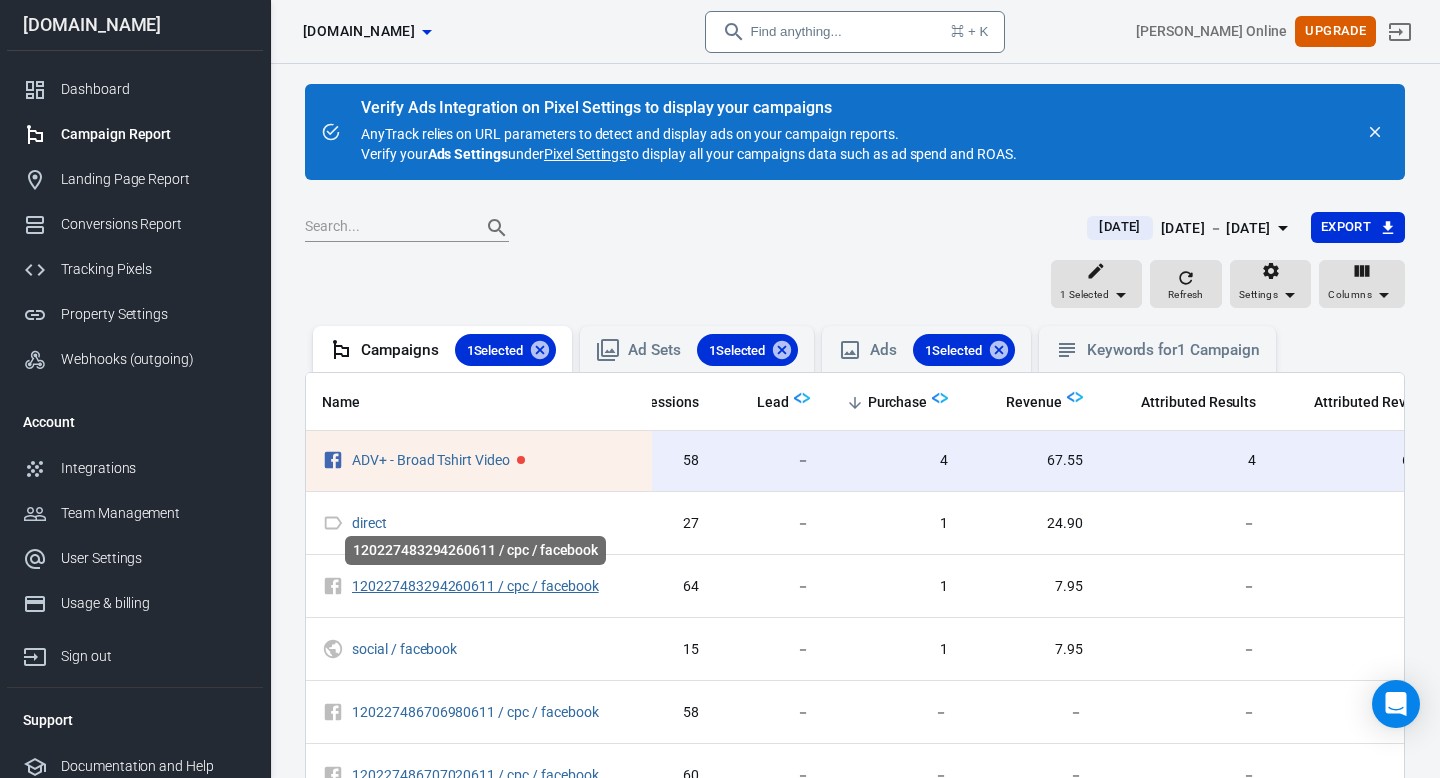 drag, startPoint x: 485, startPoint y: 582, endPoint x: 505, endPoint y: 519, distance: 66.09841 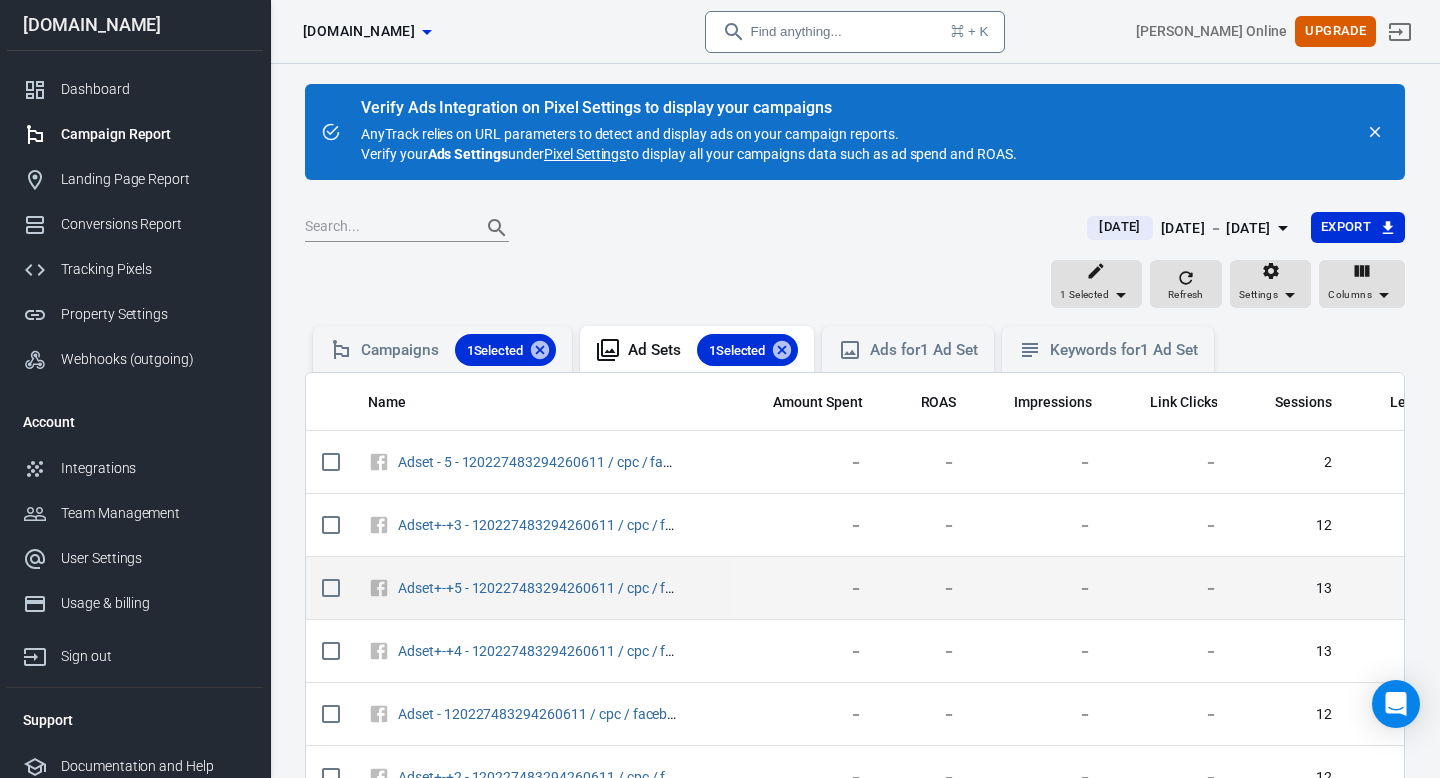 click on "－" at bounding box center [805, 588] 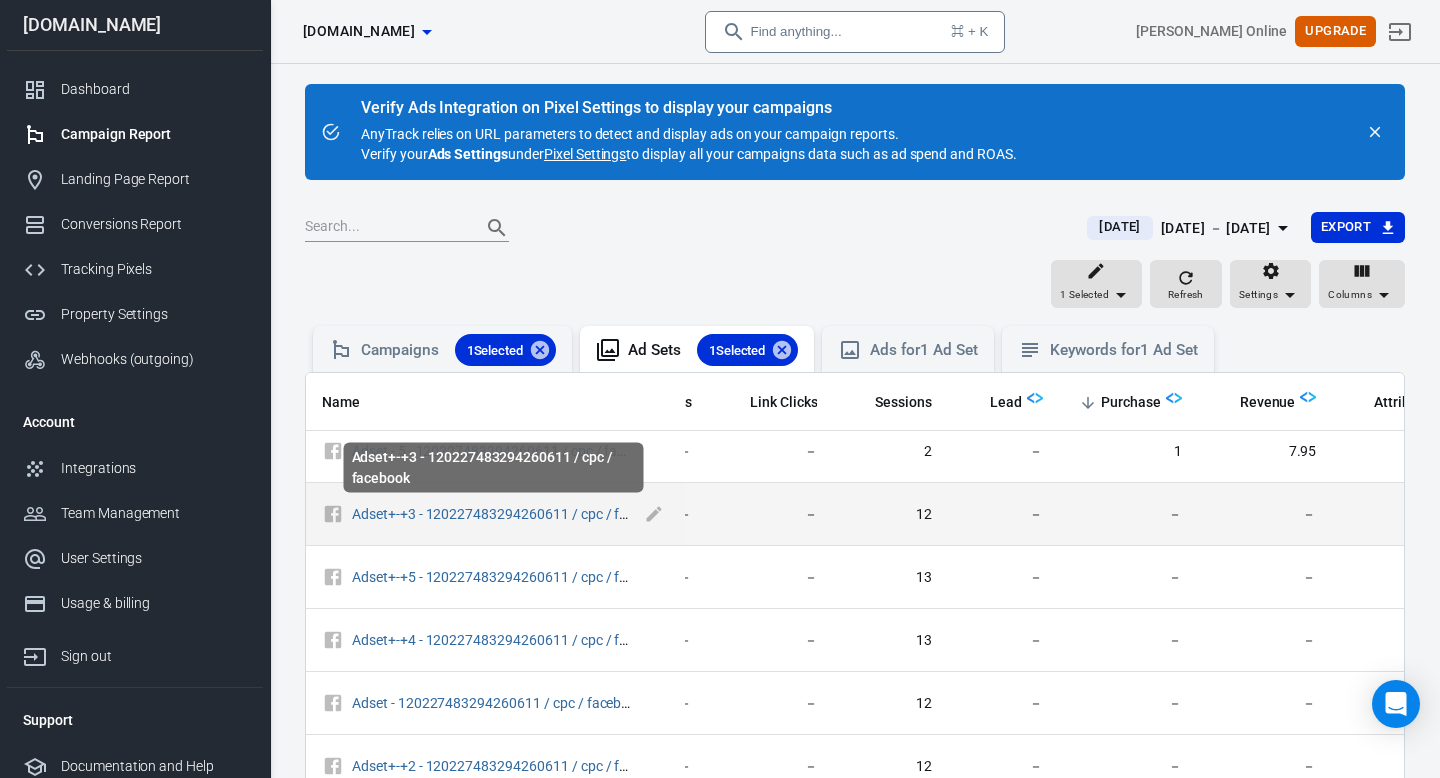 scroll, scrollTop: 11, scrollLeft: 400, axis: both 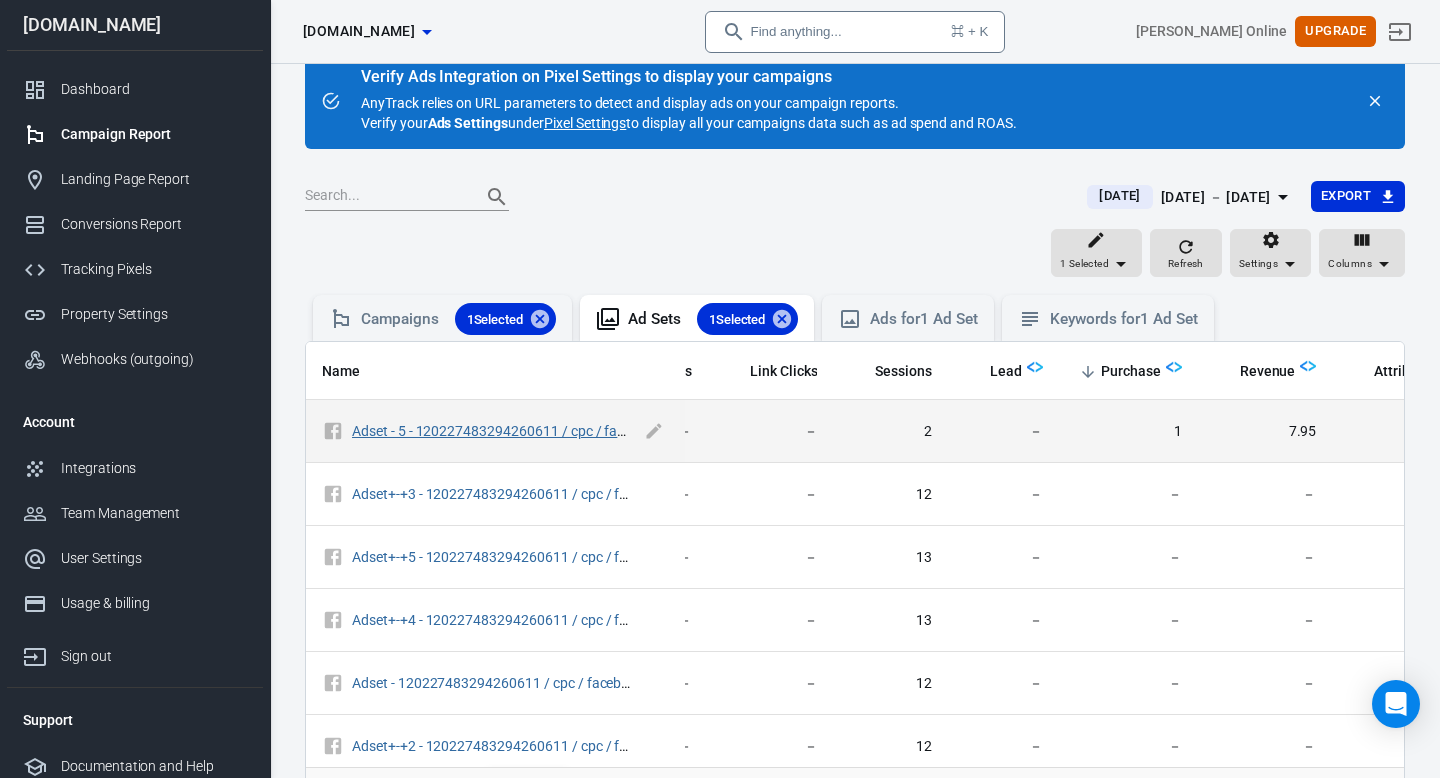 click on "Adset - 5 - 120227483294260611 / cpc / facebook" at bounding box center [507, 431] 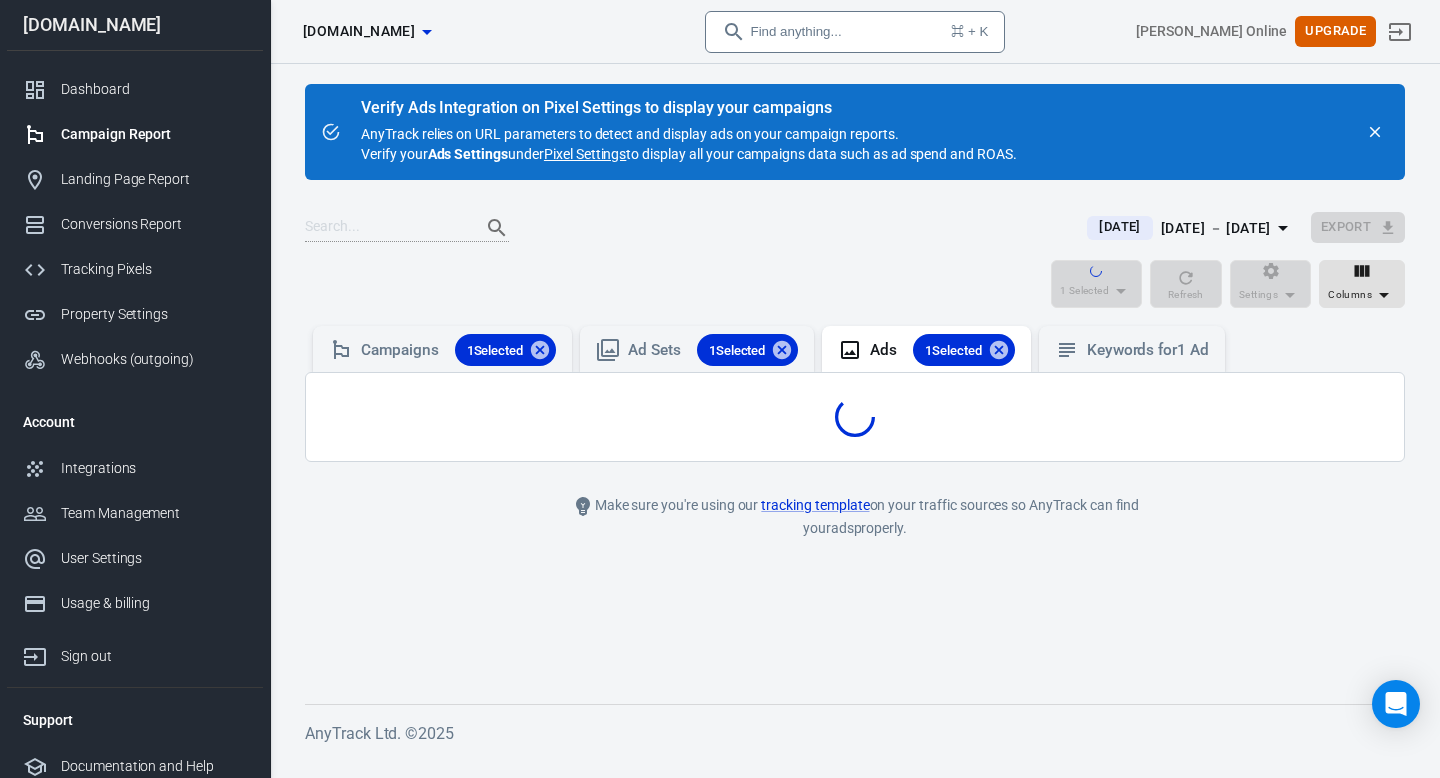 scroll, scrollTop: 0, scrollLeft: 0, axis: both 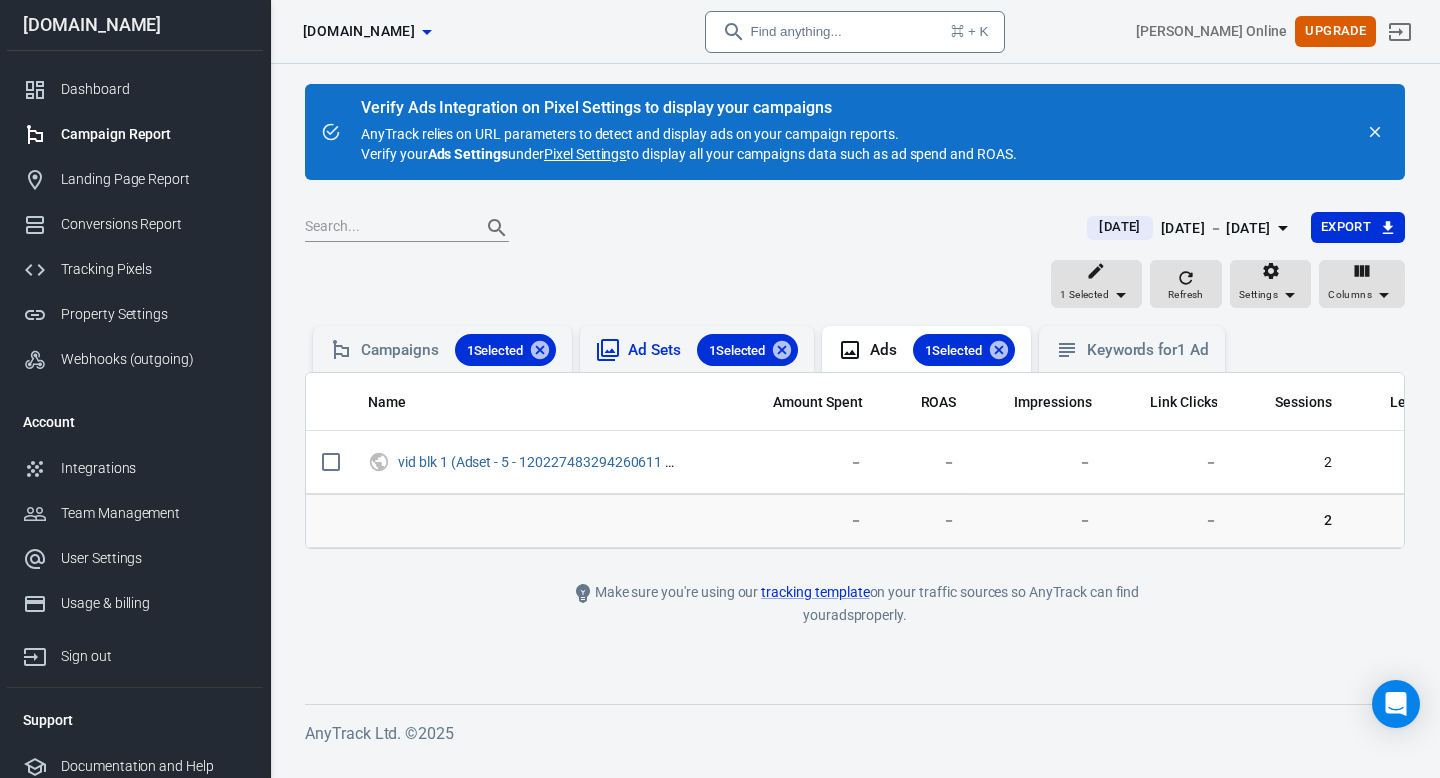click on "Ad Sets 1  Selected" at bounding box center [713, 350] 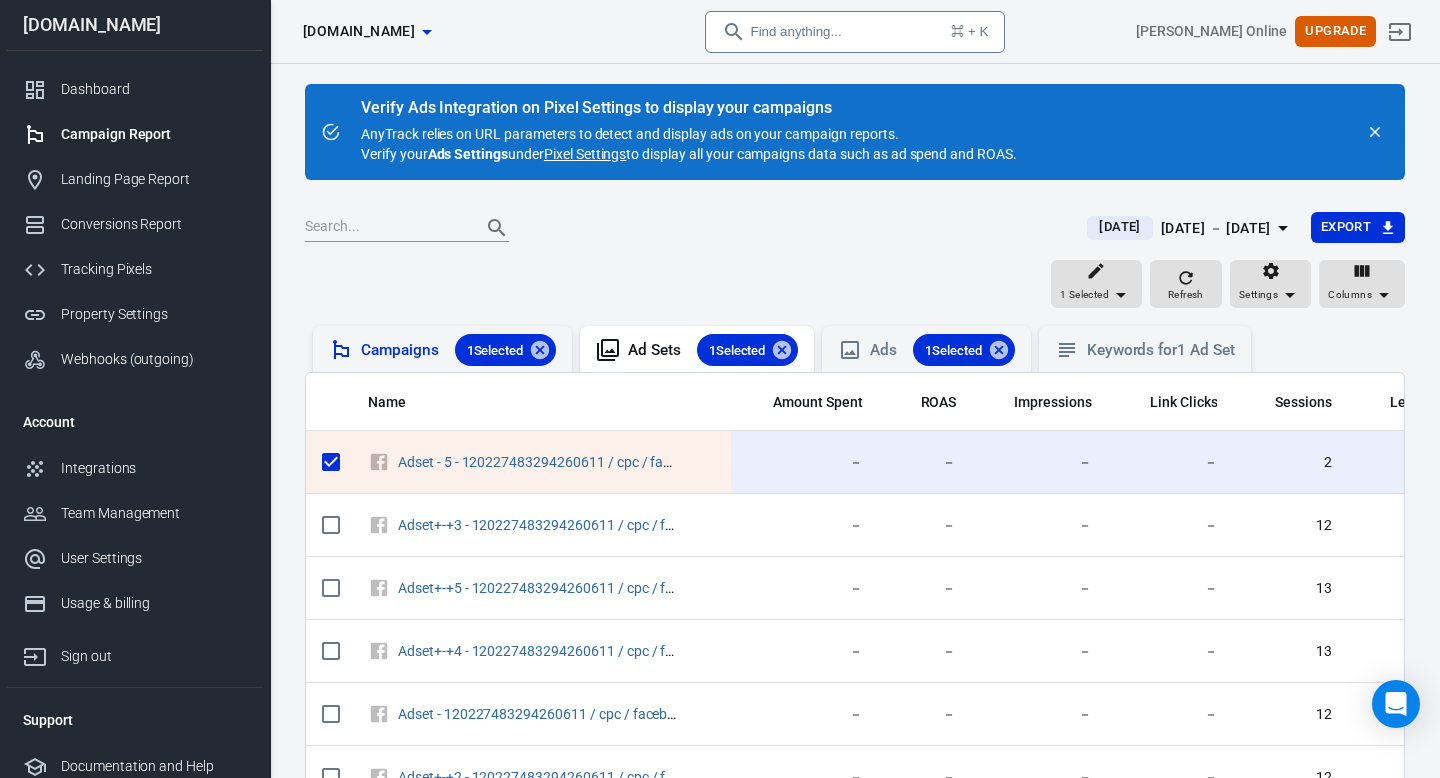 click on "Campaigns 1  Selected" at bounding box center (458, 350) 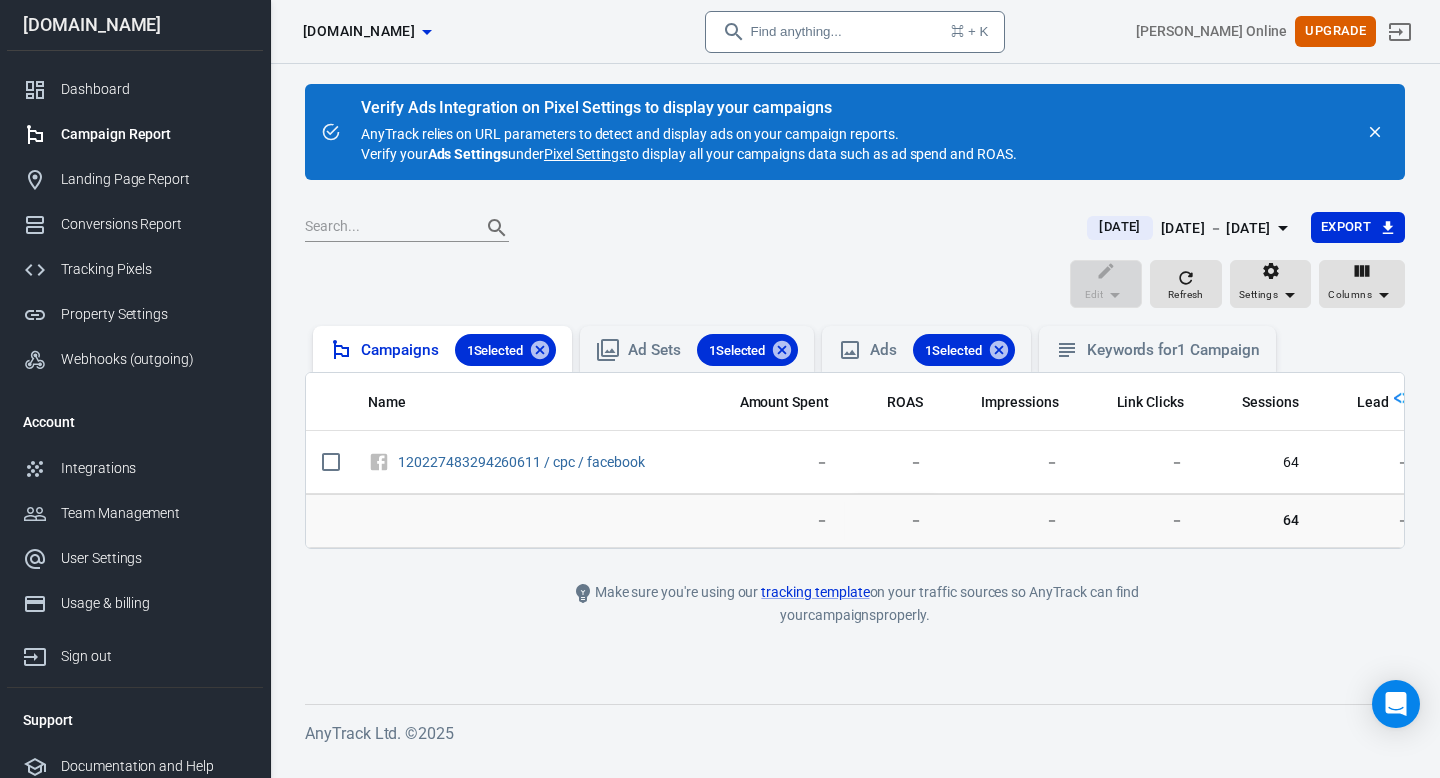 click on "Campaigns 1  Selected" at bounding box center (458, 350) 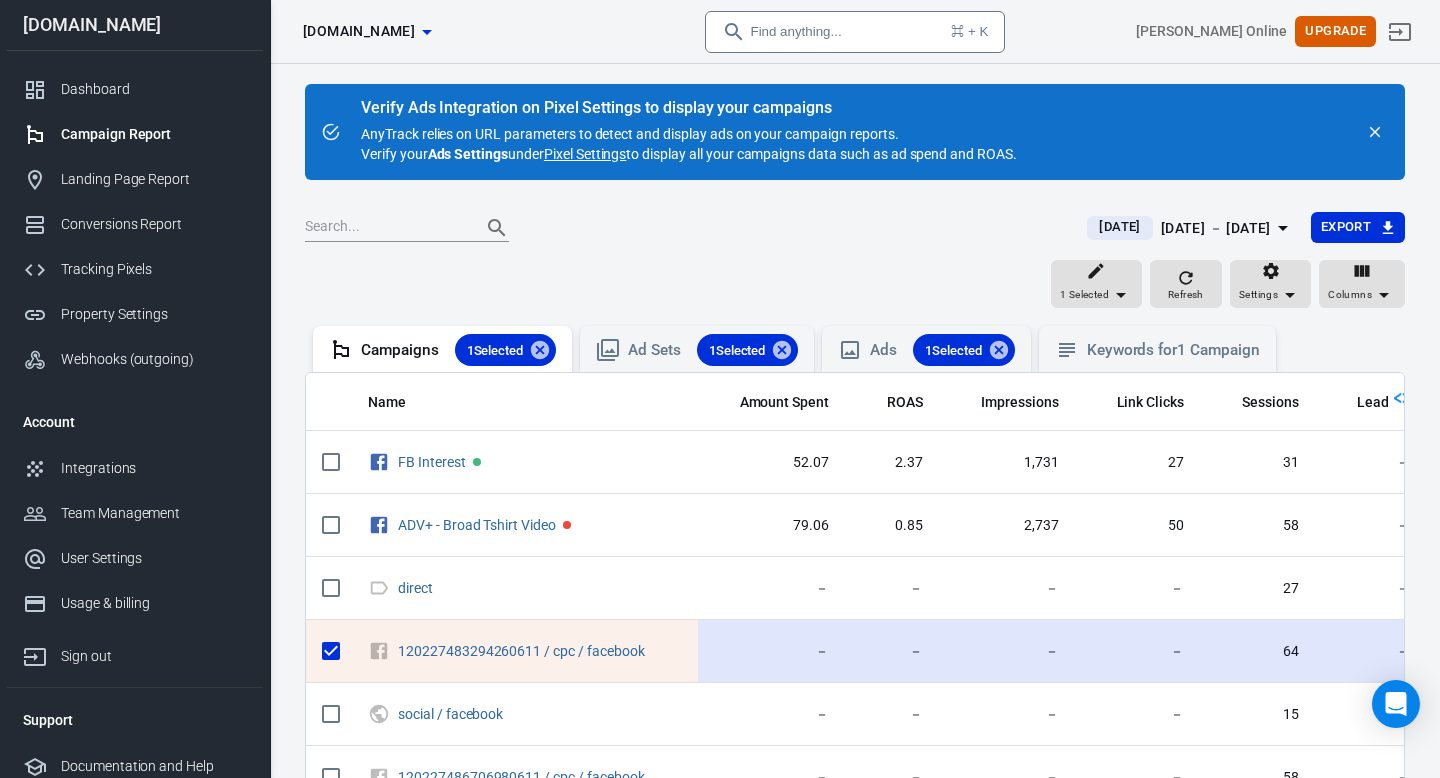 click at bounding box center [331, 651] 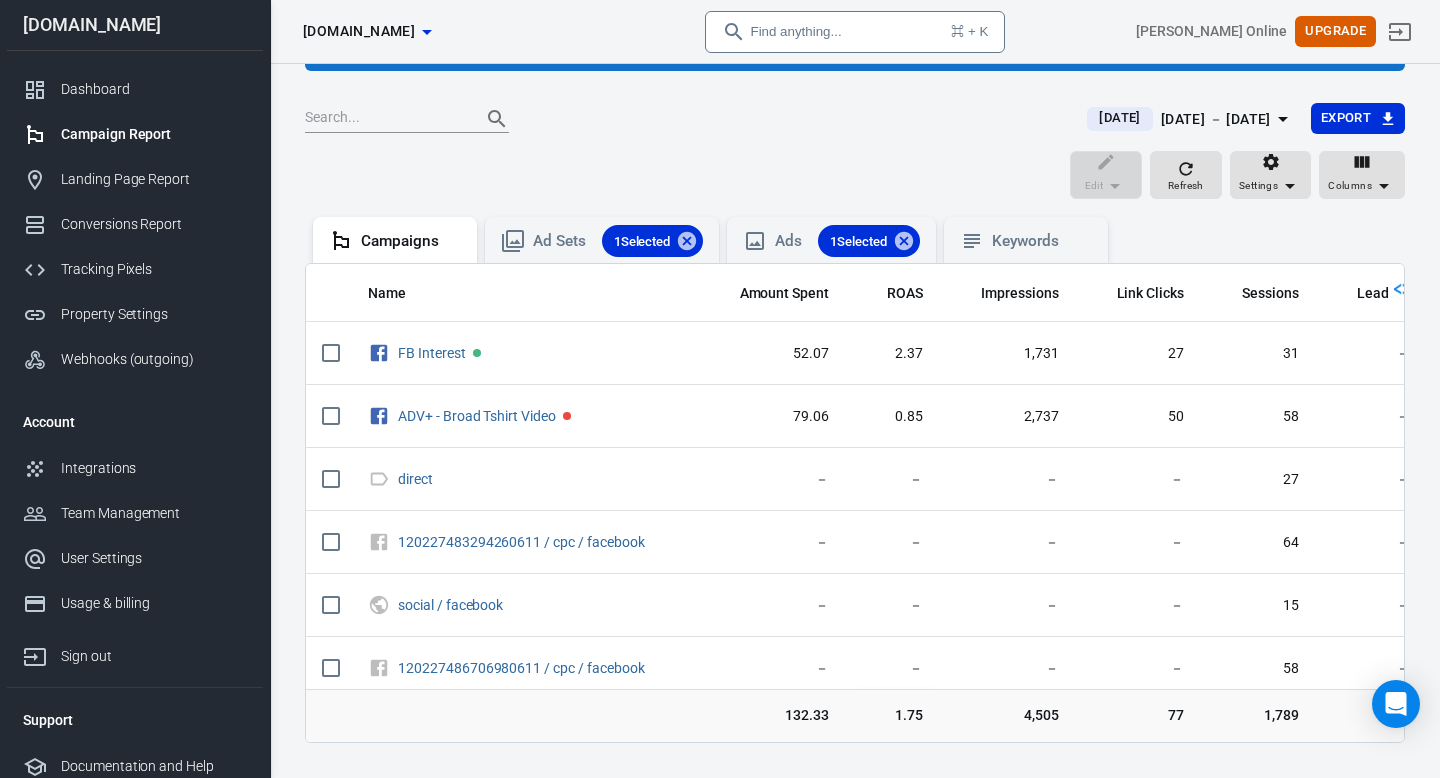scroll, scrollTop: 117, scrollLeft: 0, axis: vertical 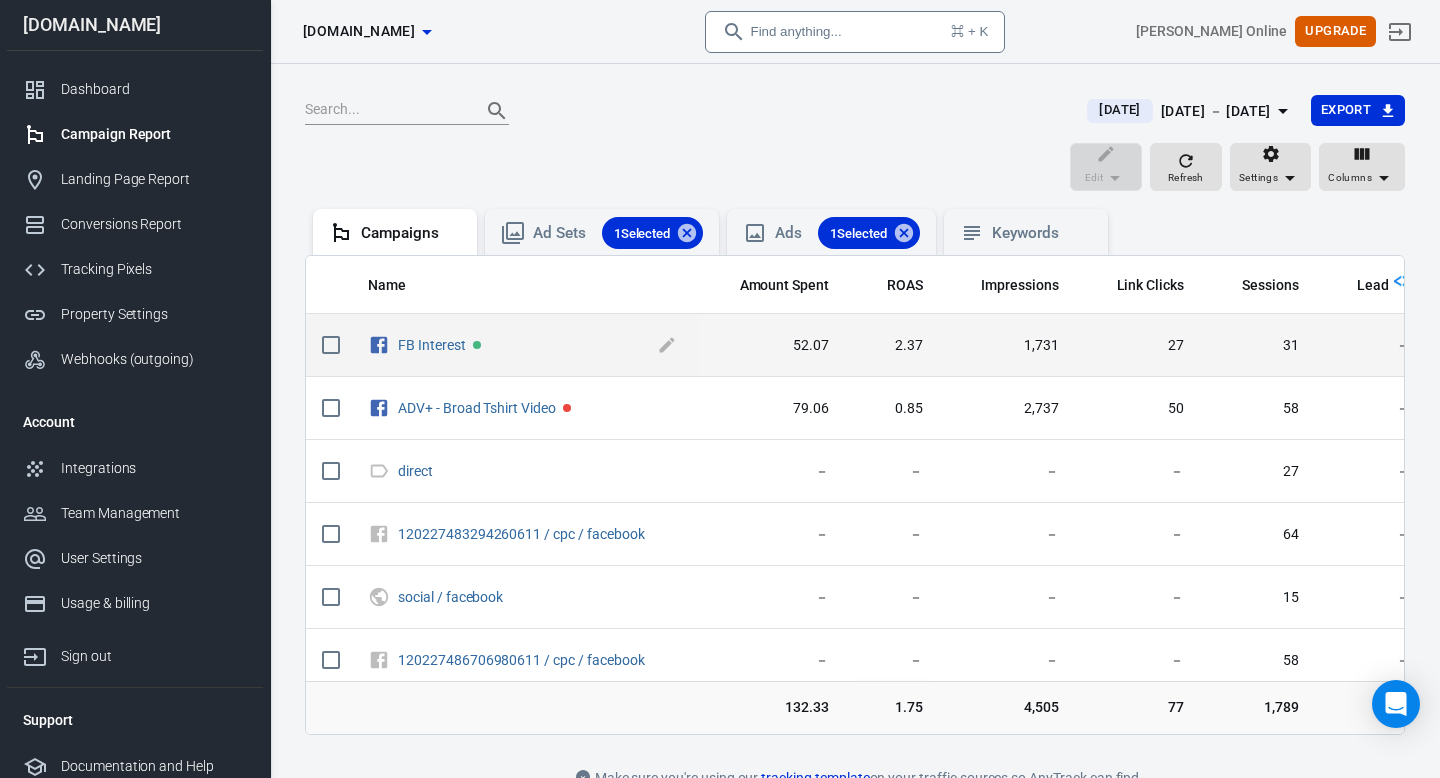click on "FB Interest" at bounding box center (525, 346) 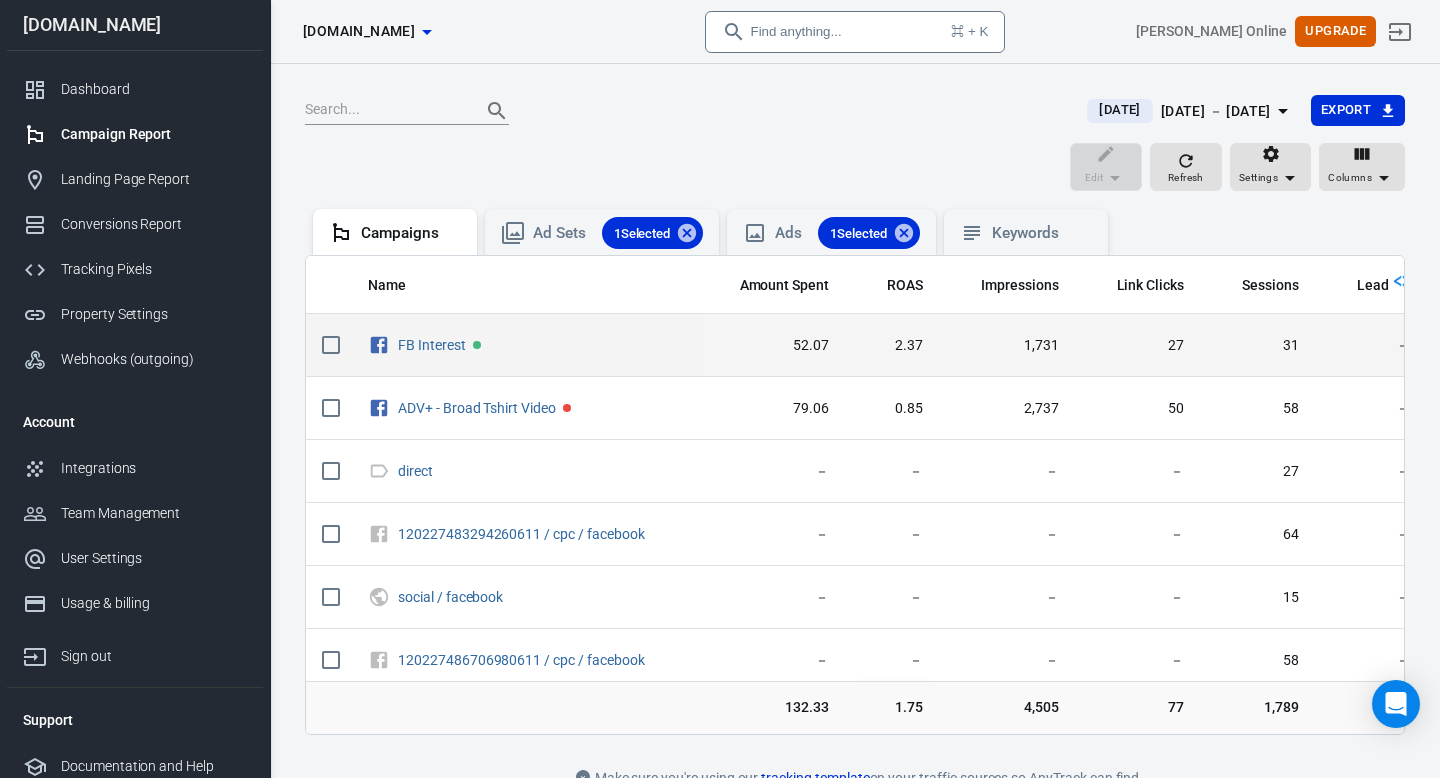 click on "FB Interest" at bounding box center (525, 345) 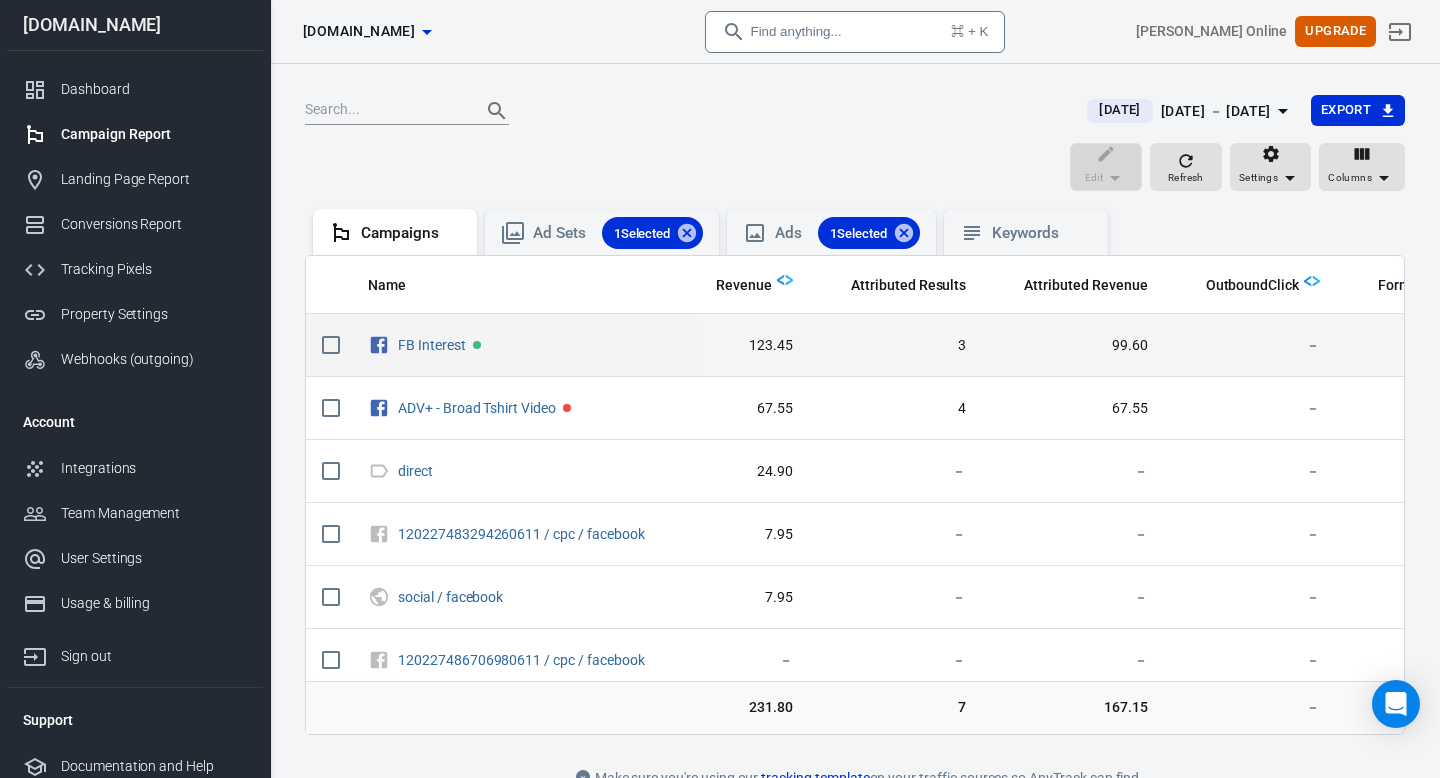 scroll, scrollTop: 0, scrollLeft: 920, axis: horizontal 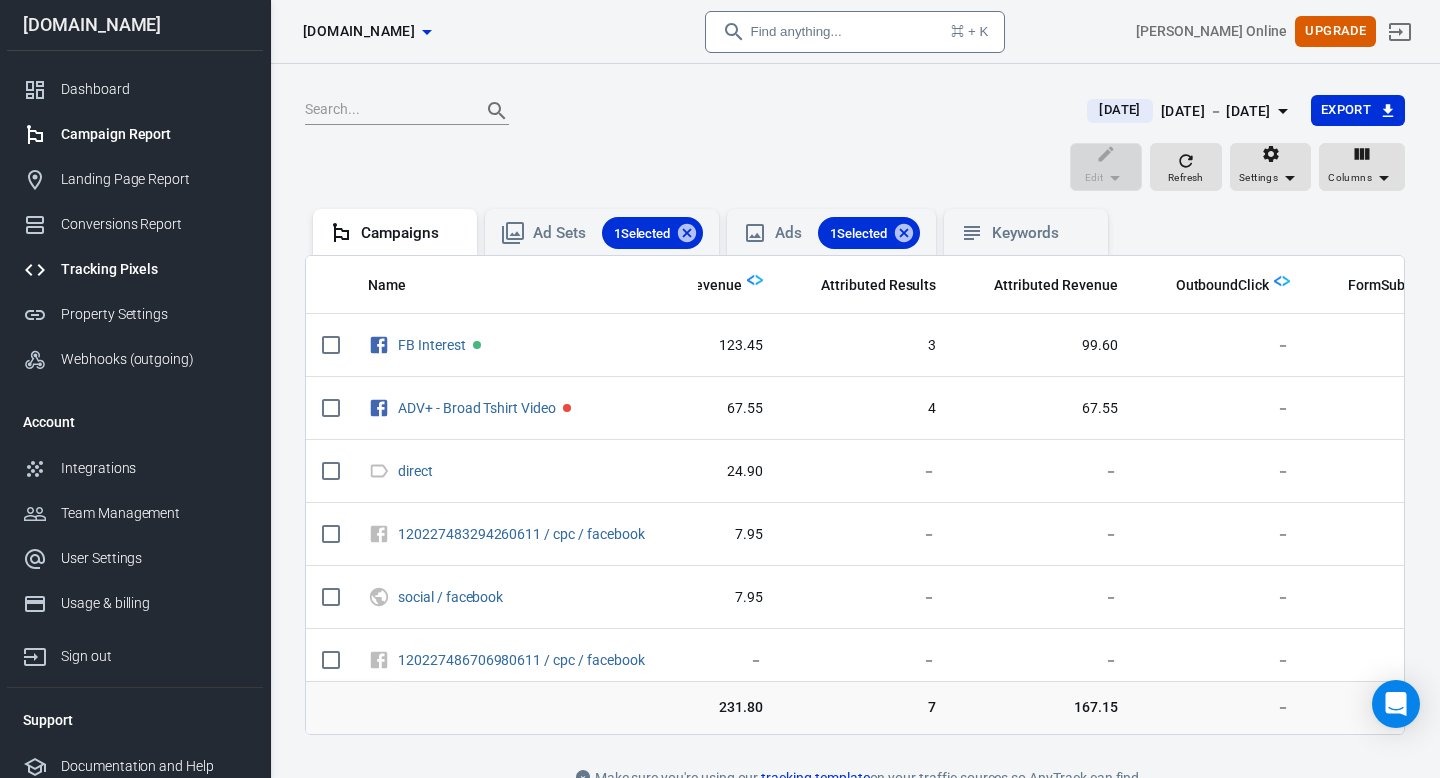 click on "Tracking Pixels" at bounding box center [154, 269] 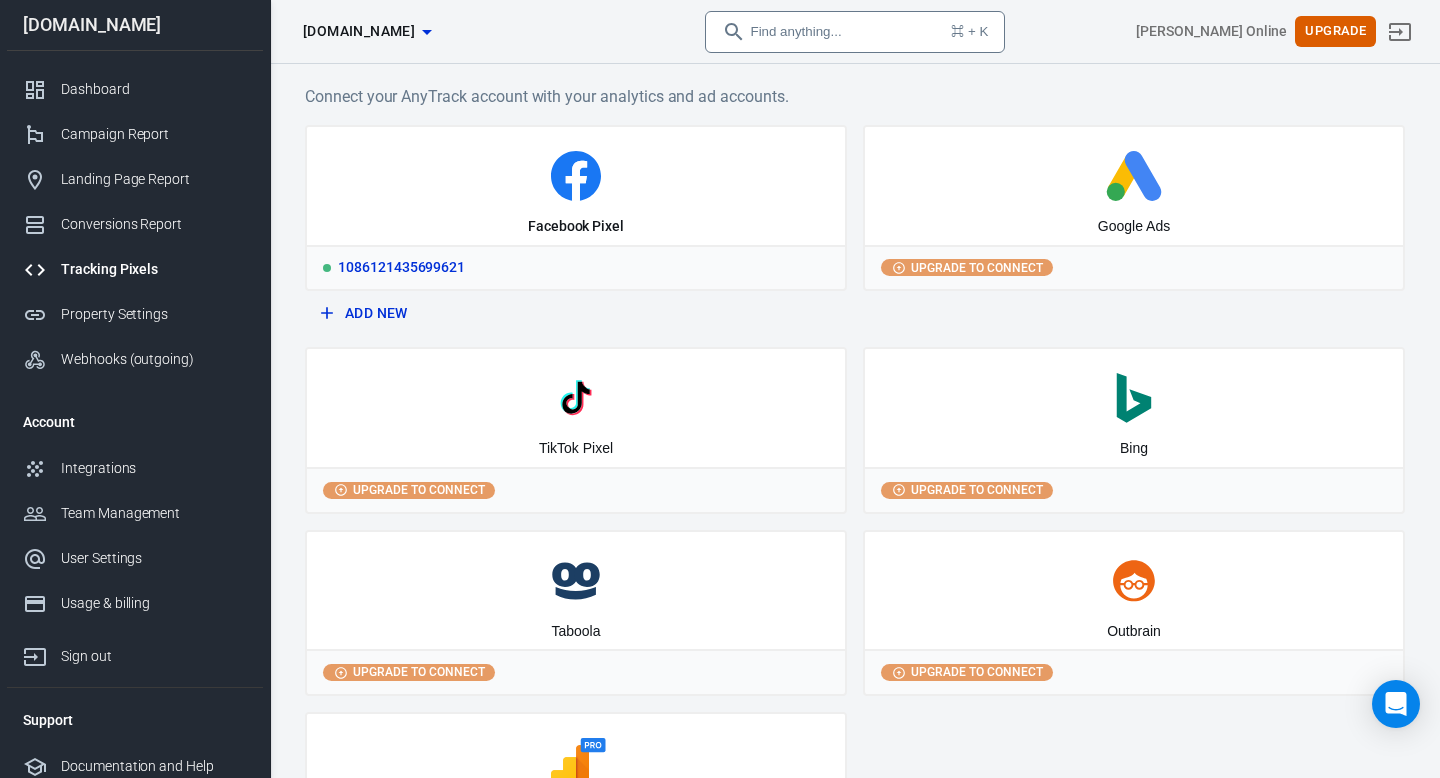 click 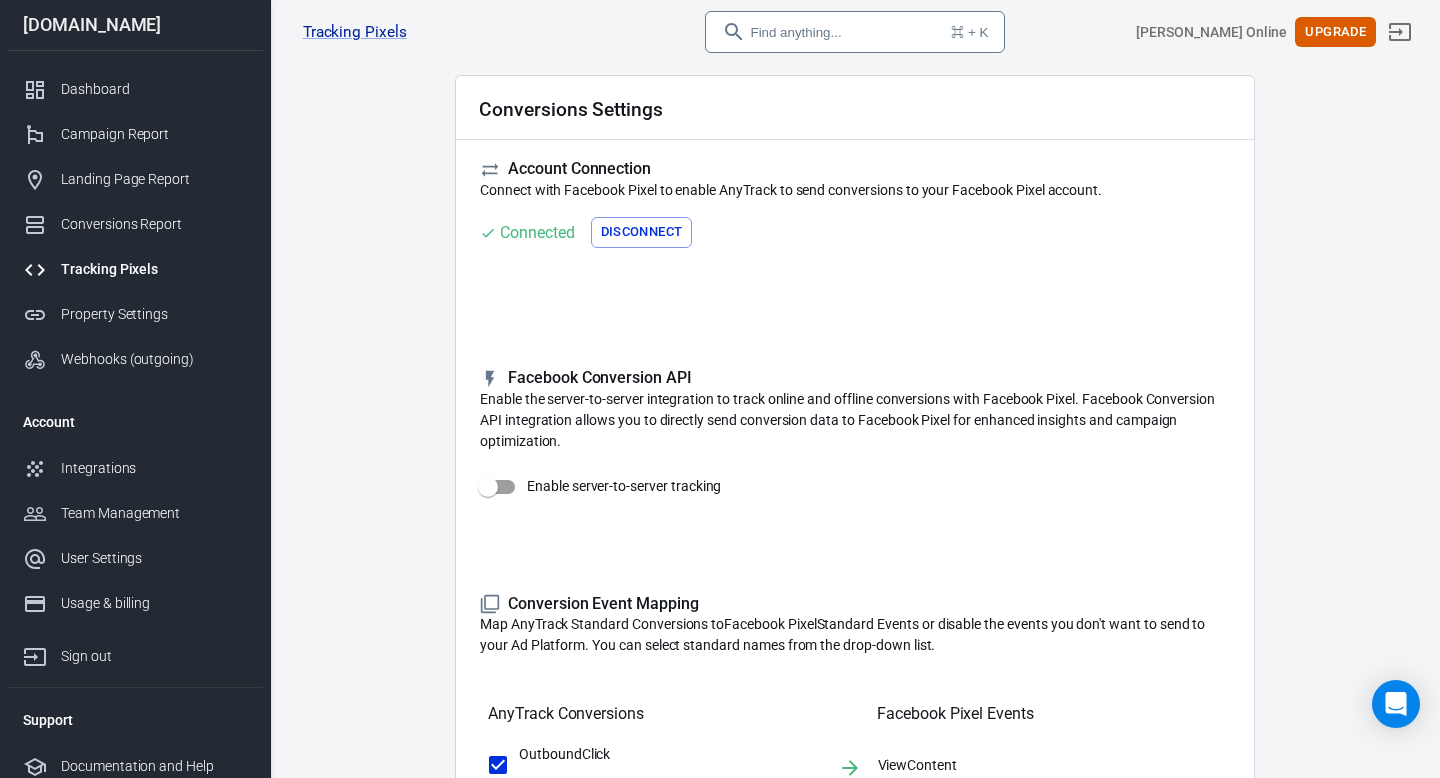 scroll, scrollTop: 0, scrollLeft: 0, axis: both 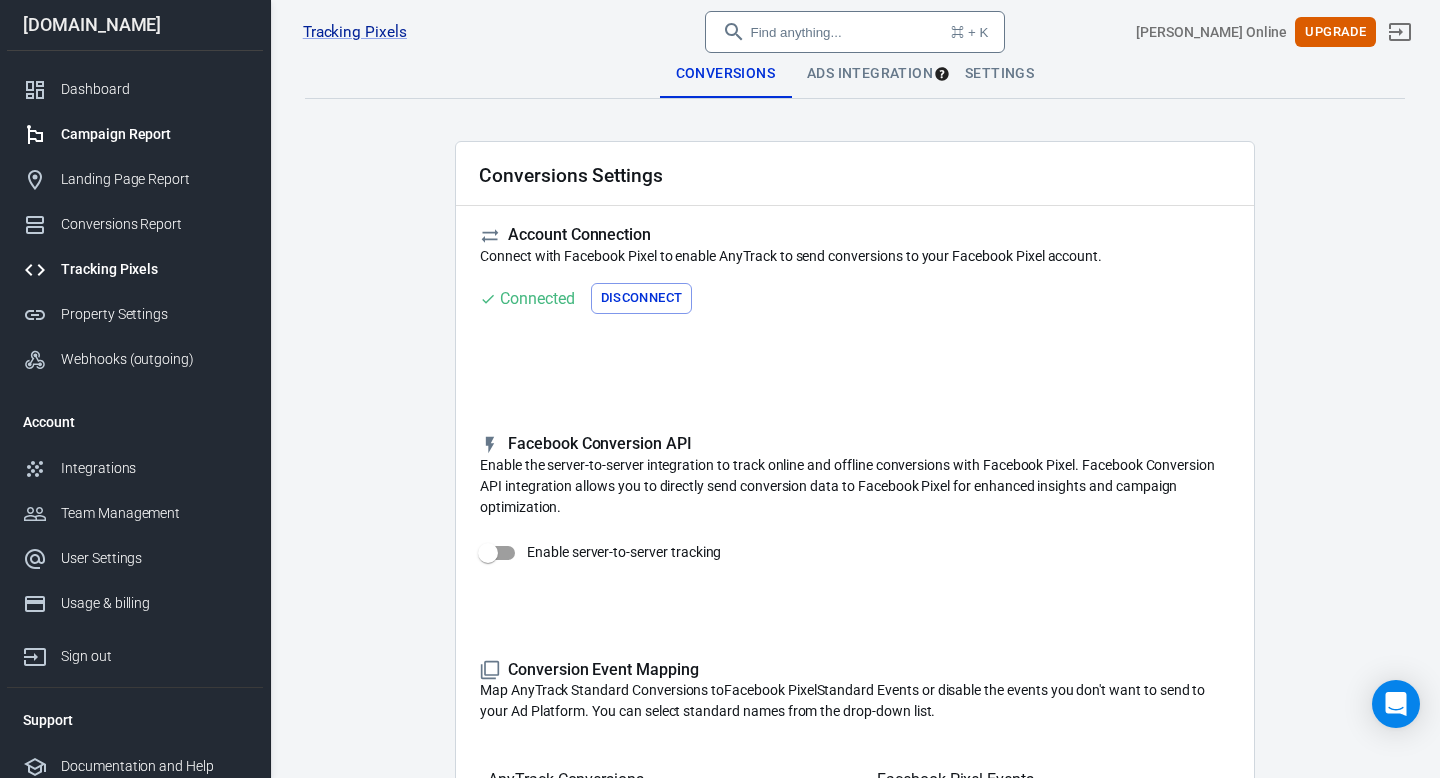 click on "Campaign Report" at bounding box center [154, 134] 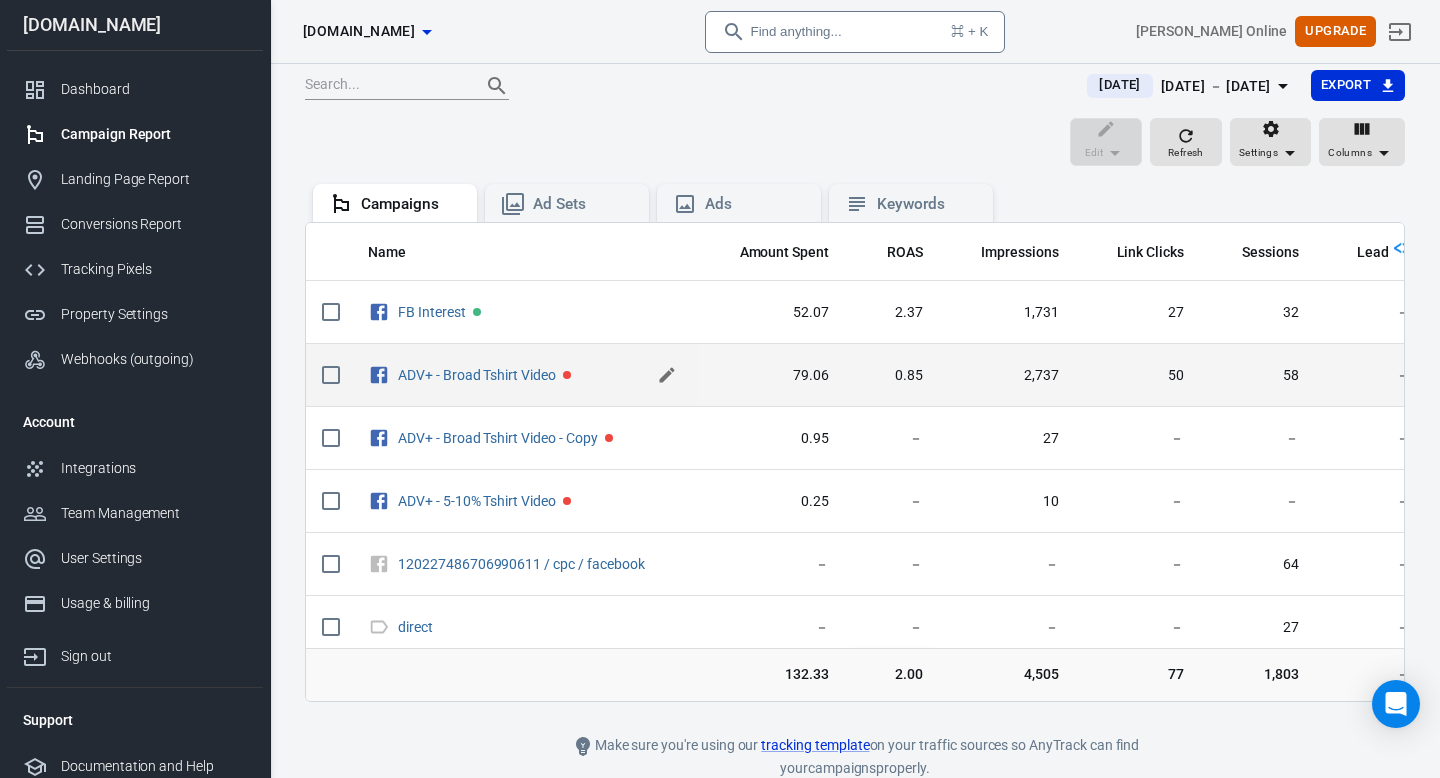scroll, scrollTop: 177, scrollLeft: 0, axis: vertical 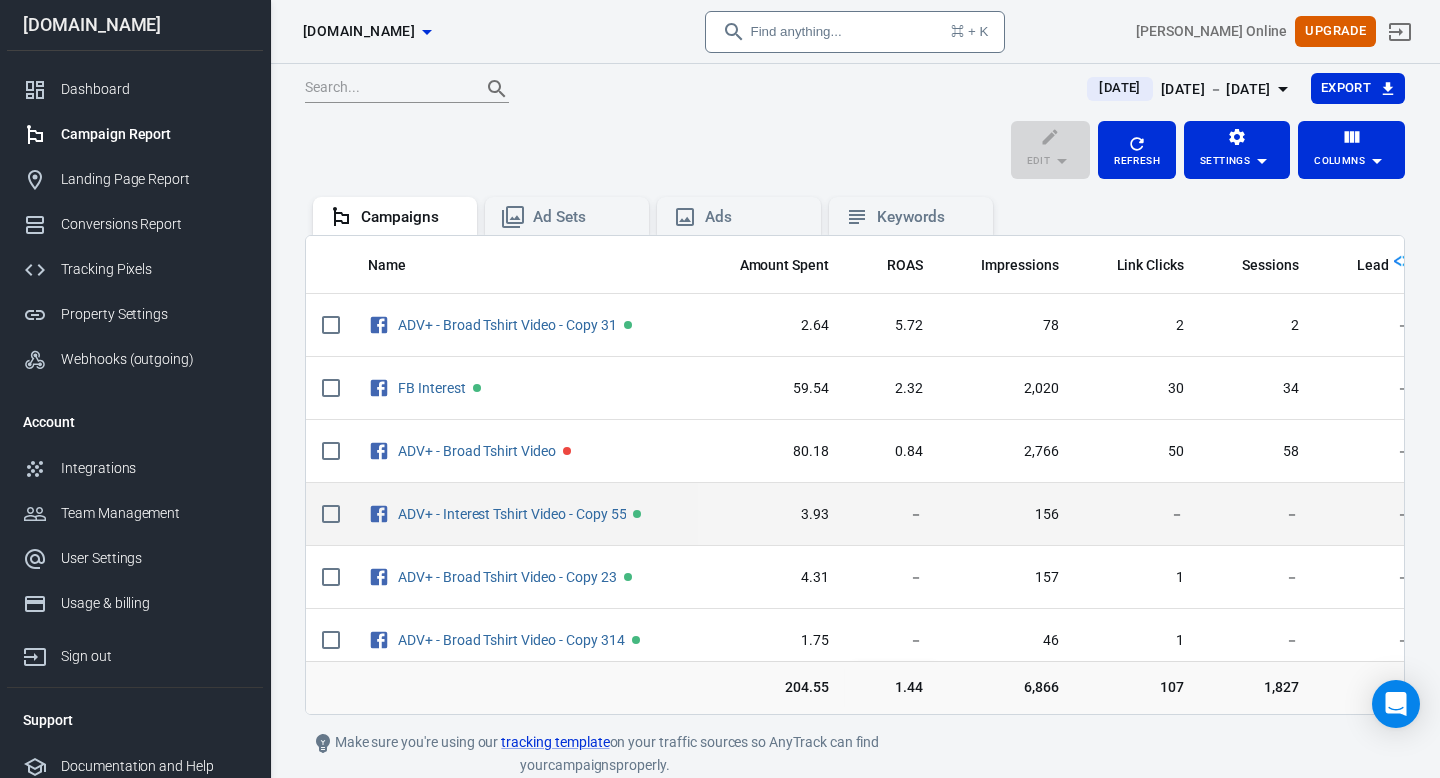 click on "3.93" at bounding box center (772, 514) 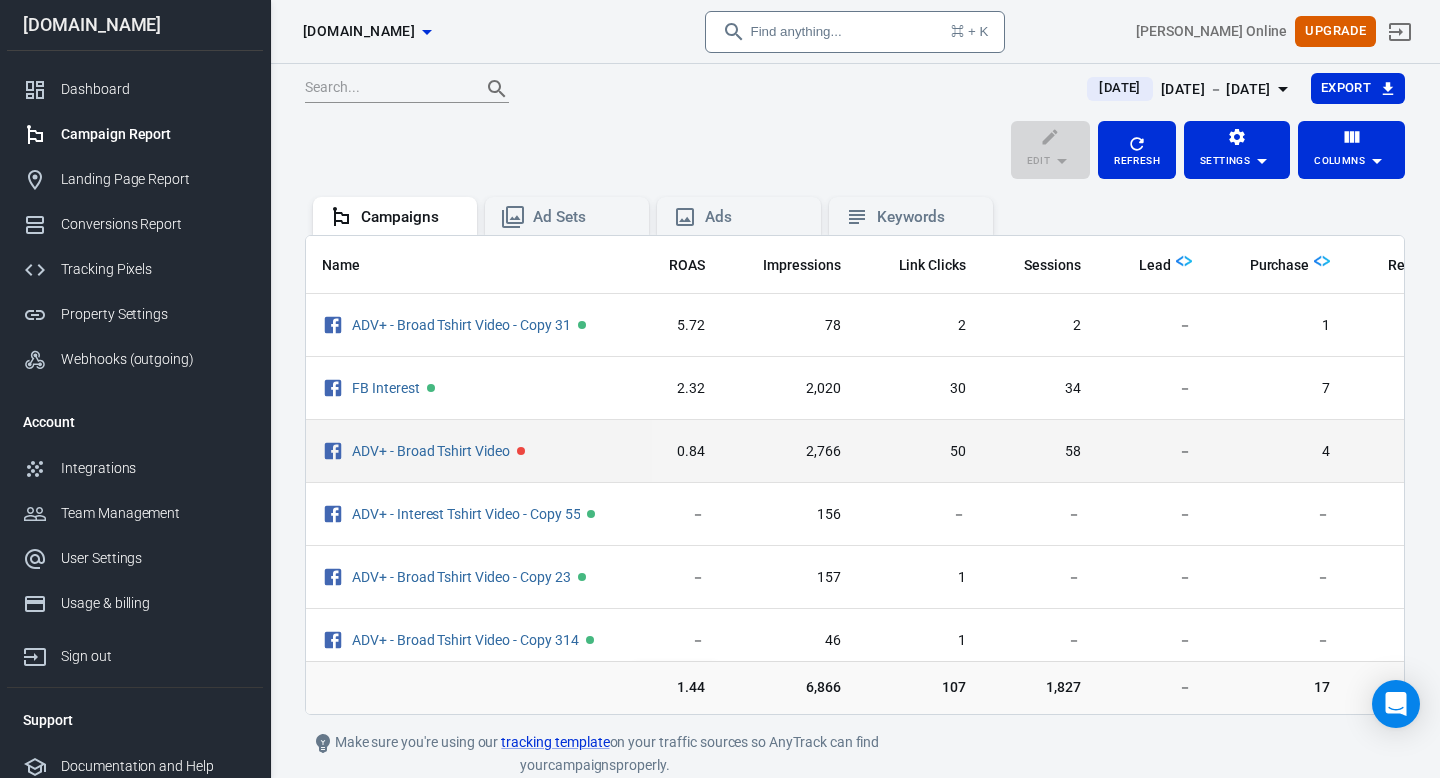 scroll, scrollTop: 0, scrollLeft: 200, axis: horizontal 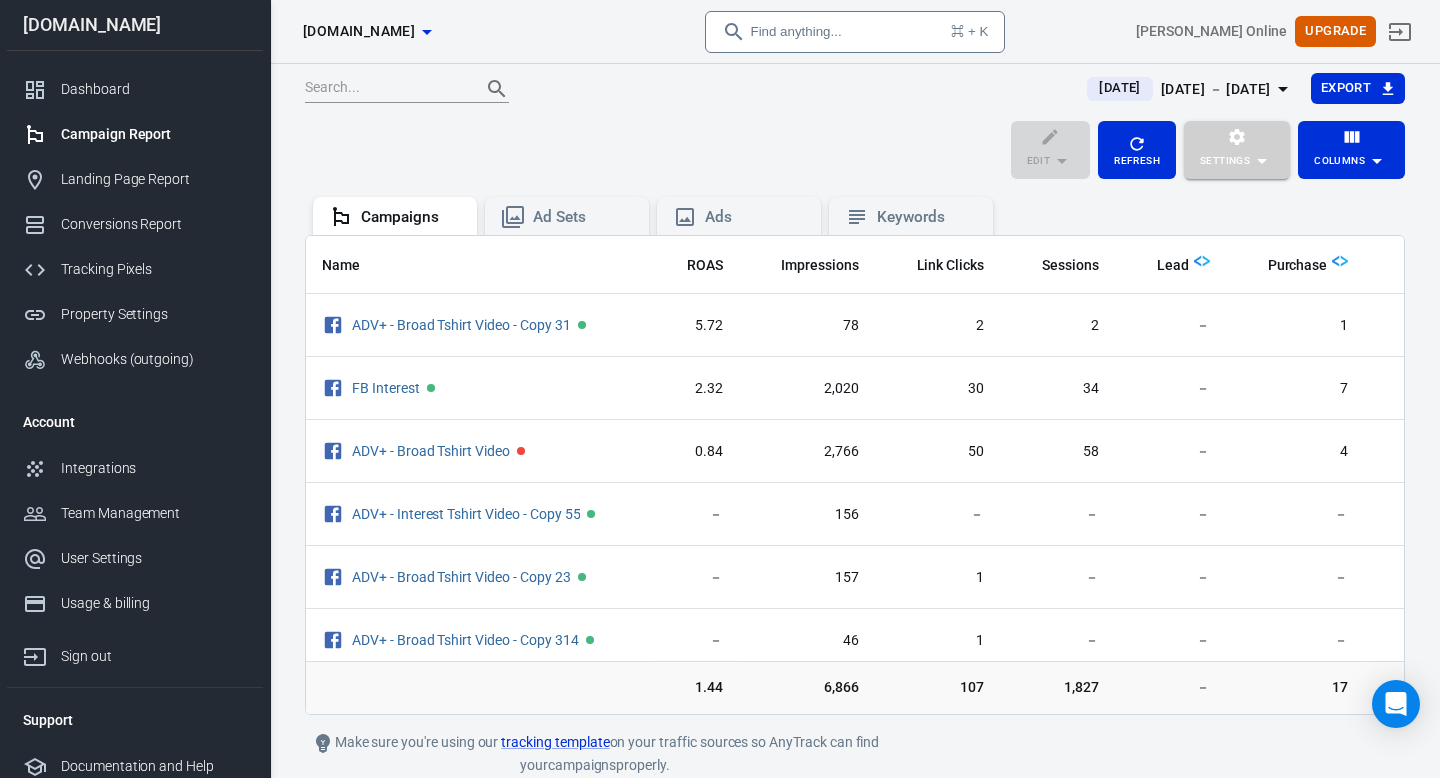 click 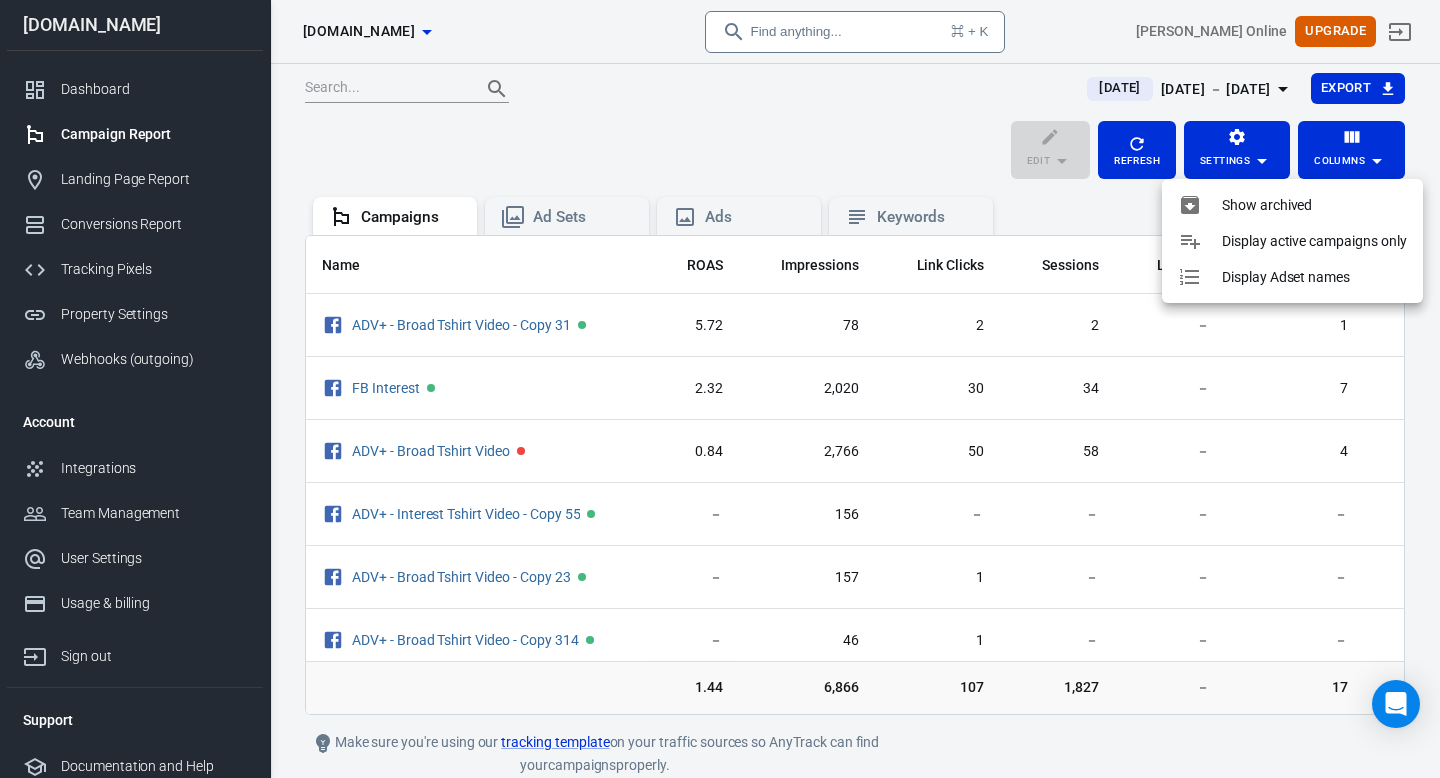 click at bounding box center (720, 389) 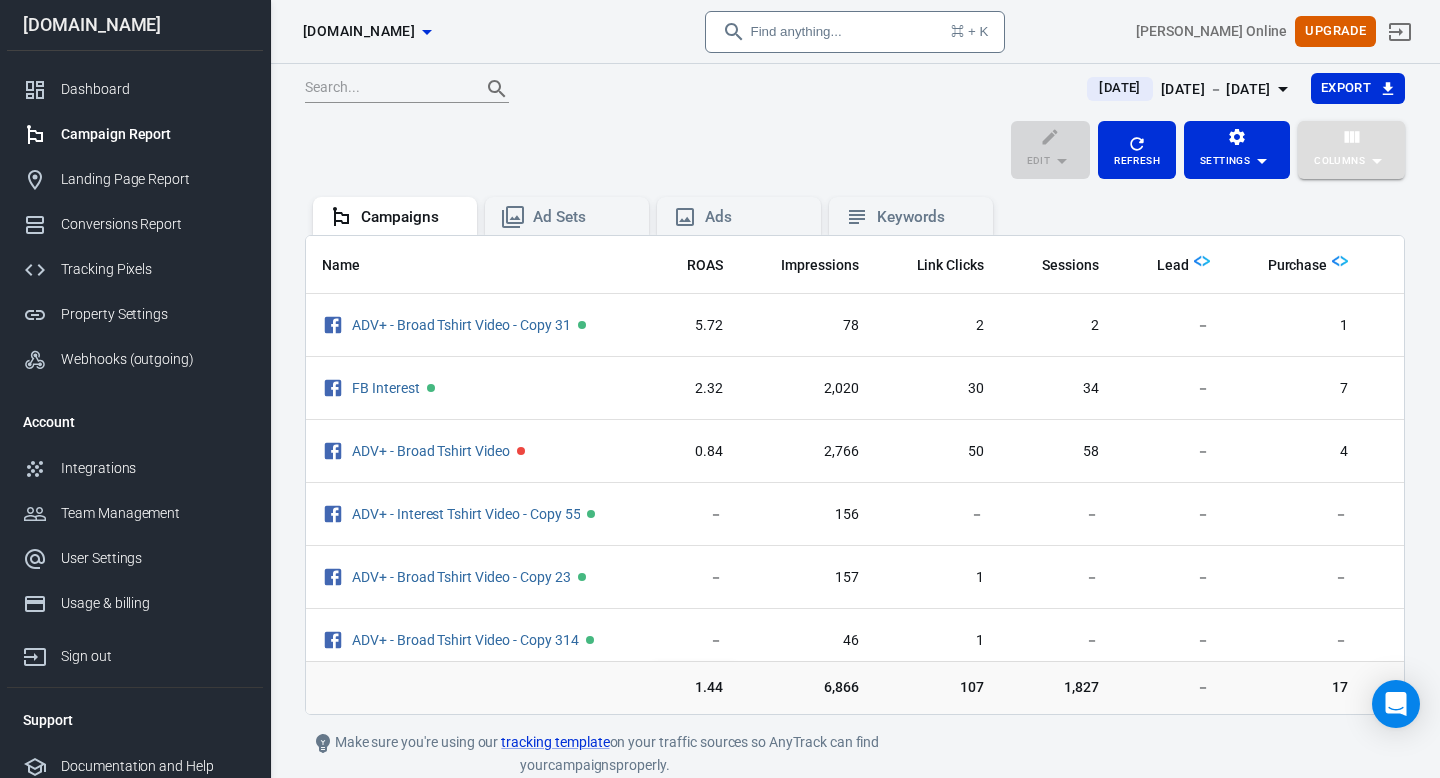click on "Columns" at bounding box center [1339, 161] 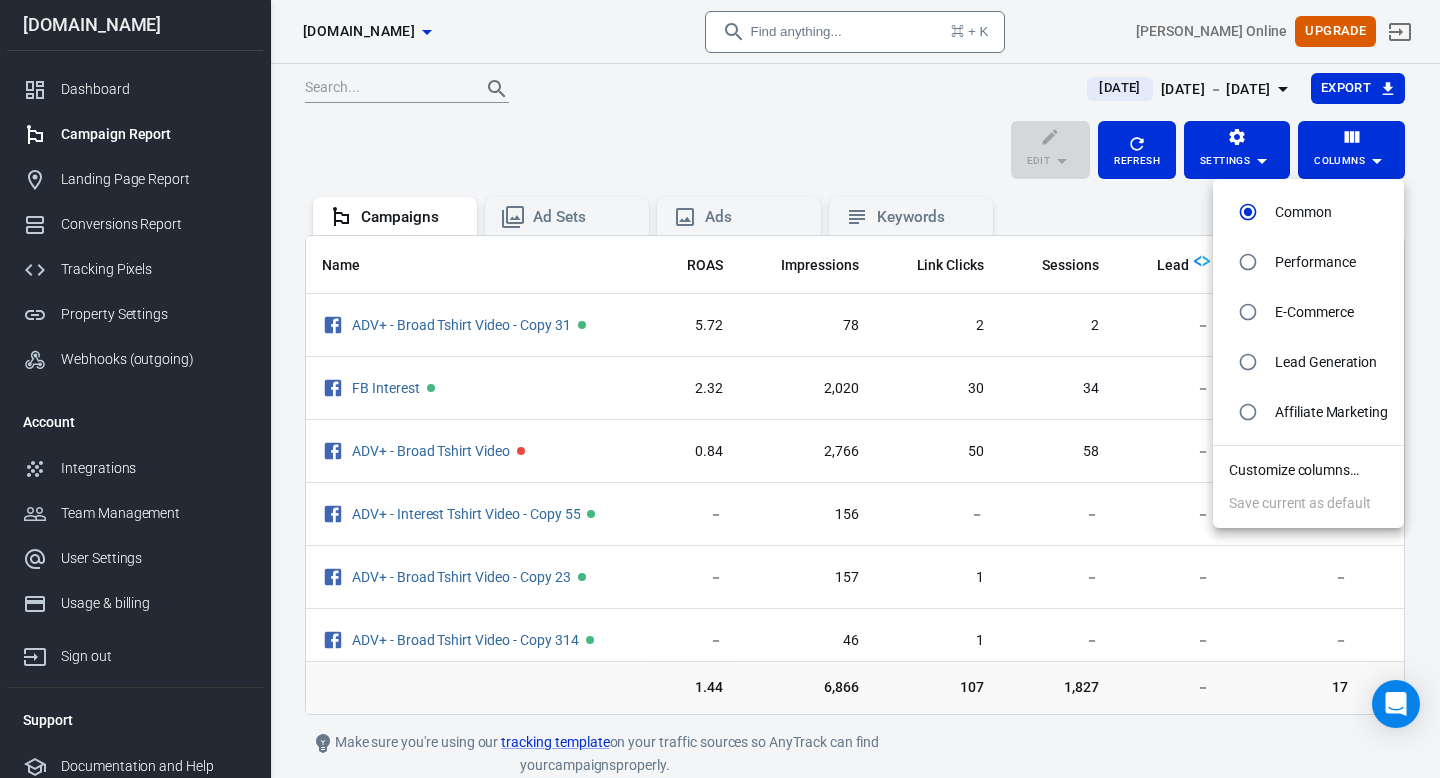 click on "E-Commerce" at bounding box center [1308, 312] 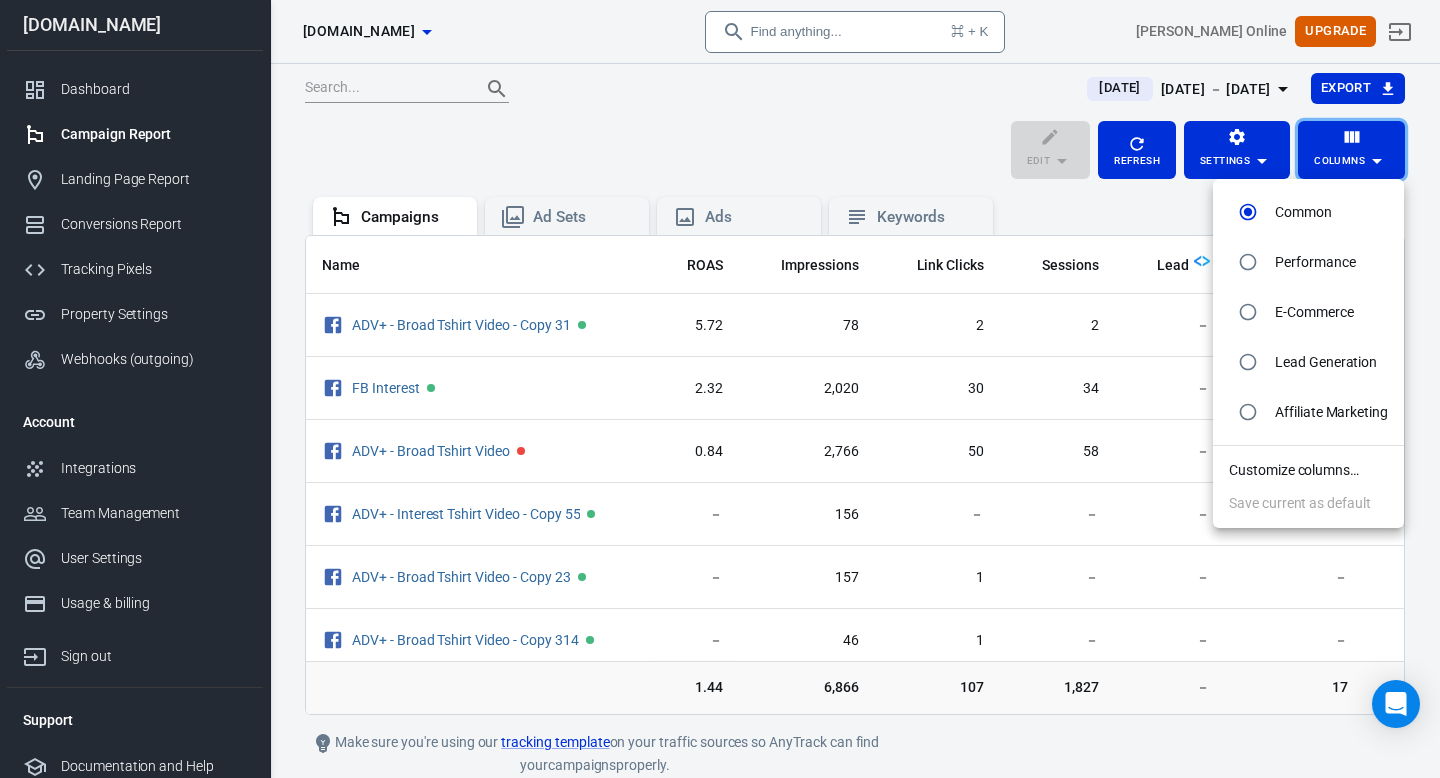 radio on "false" 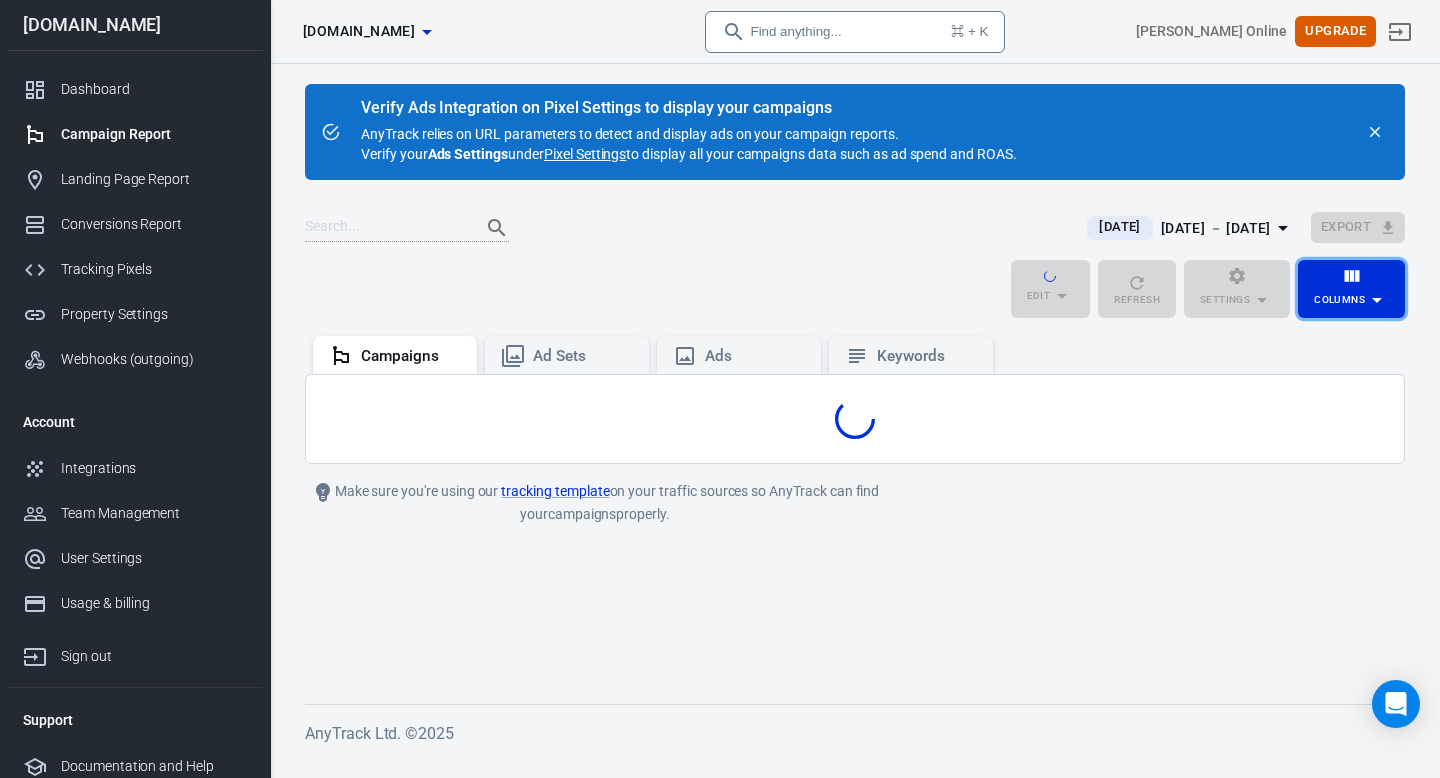 scroll, scrollTop: 0, scrollLeft: 0, axis: both 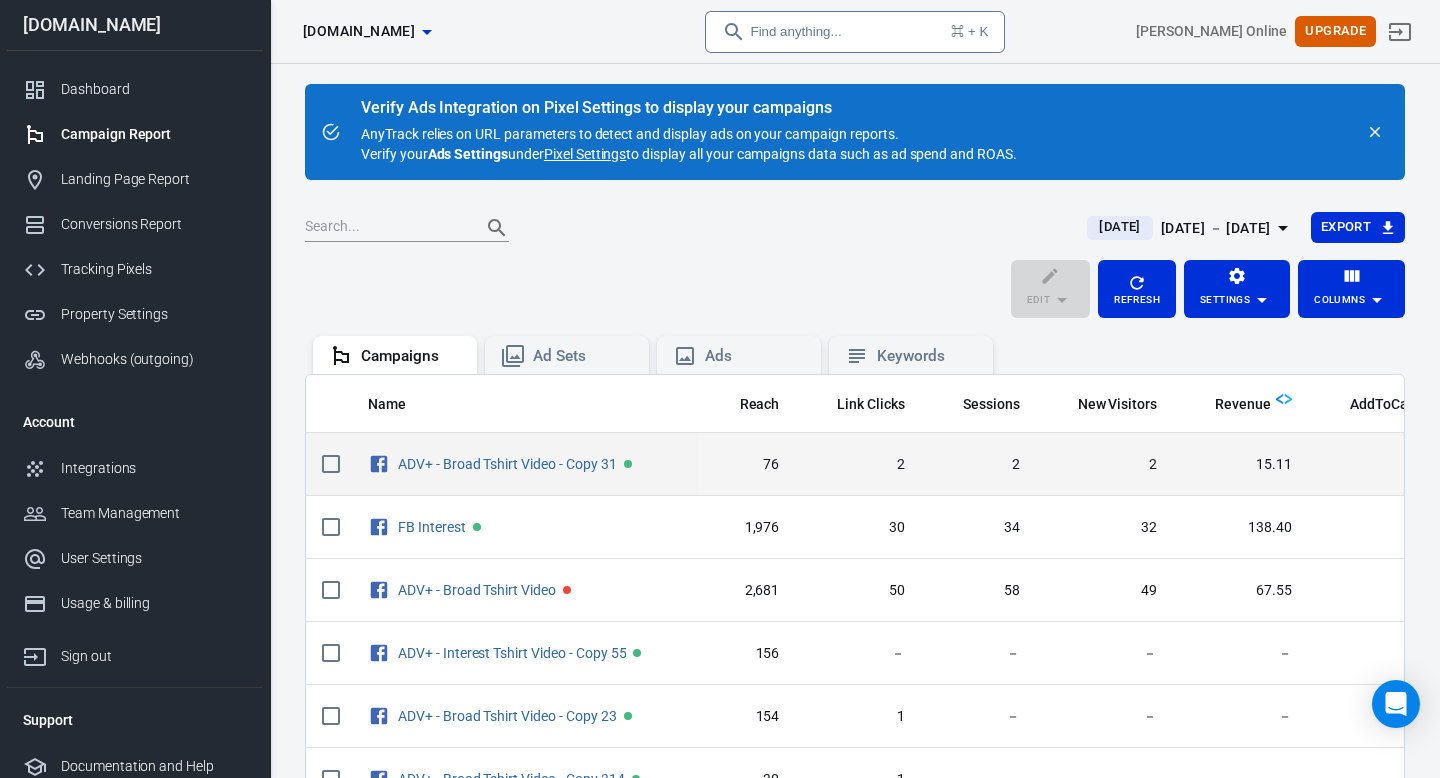 click on "2" at bounding box center [978, 464] 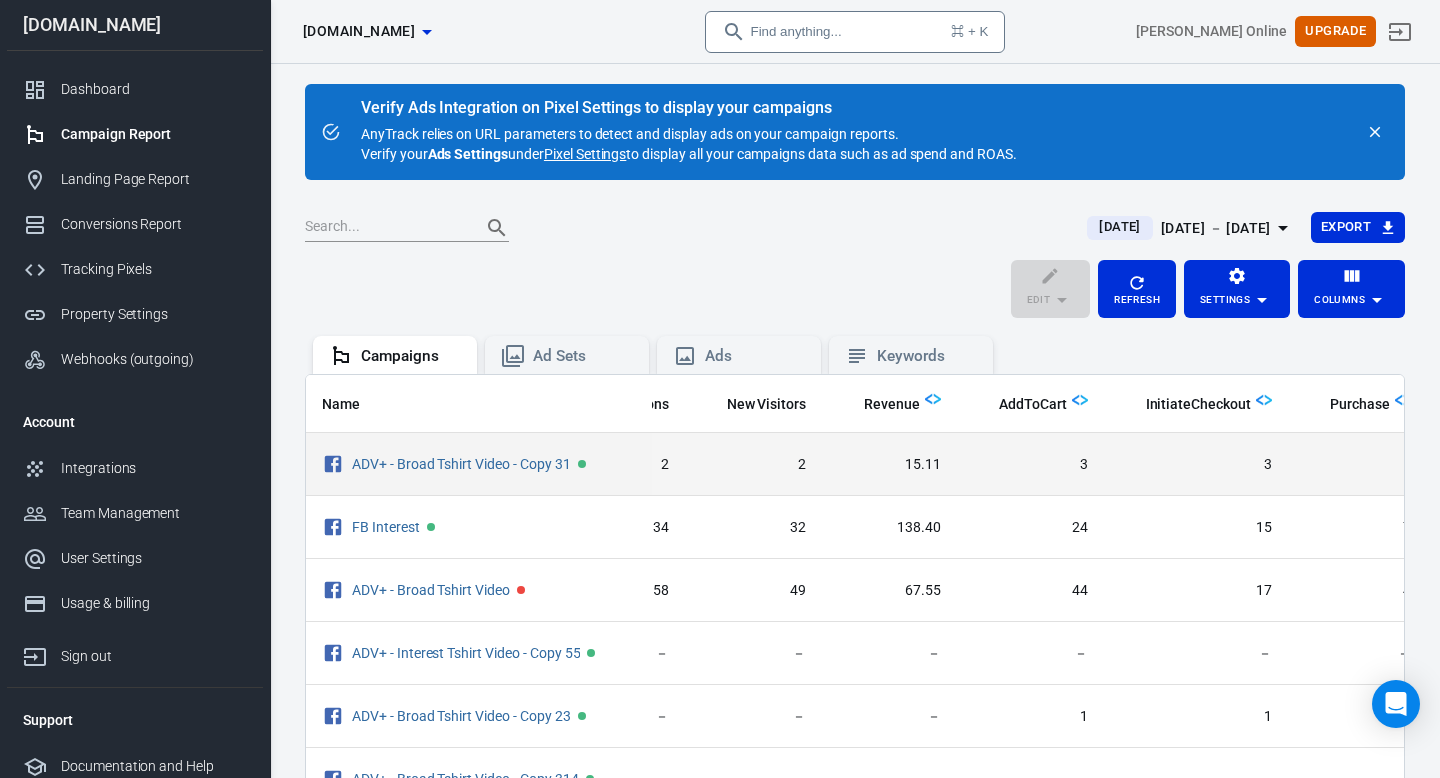 scroll, scrollTop: 0, scrollLeft: 363, axis: horizontal 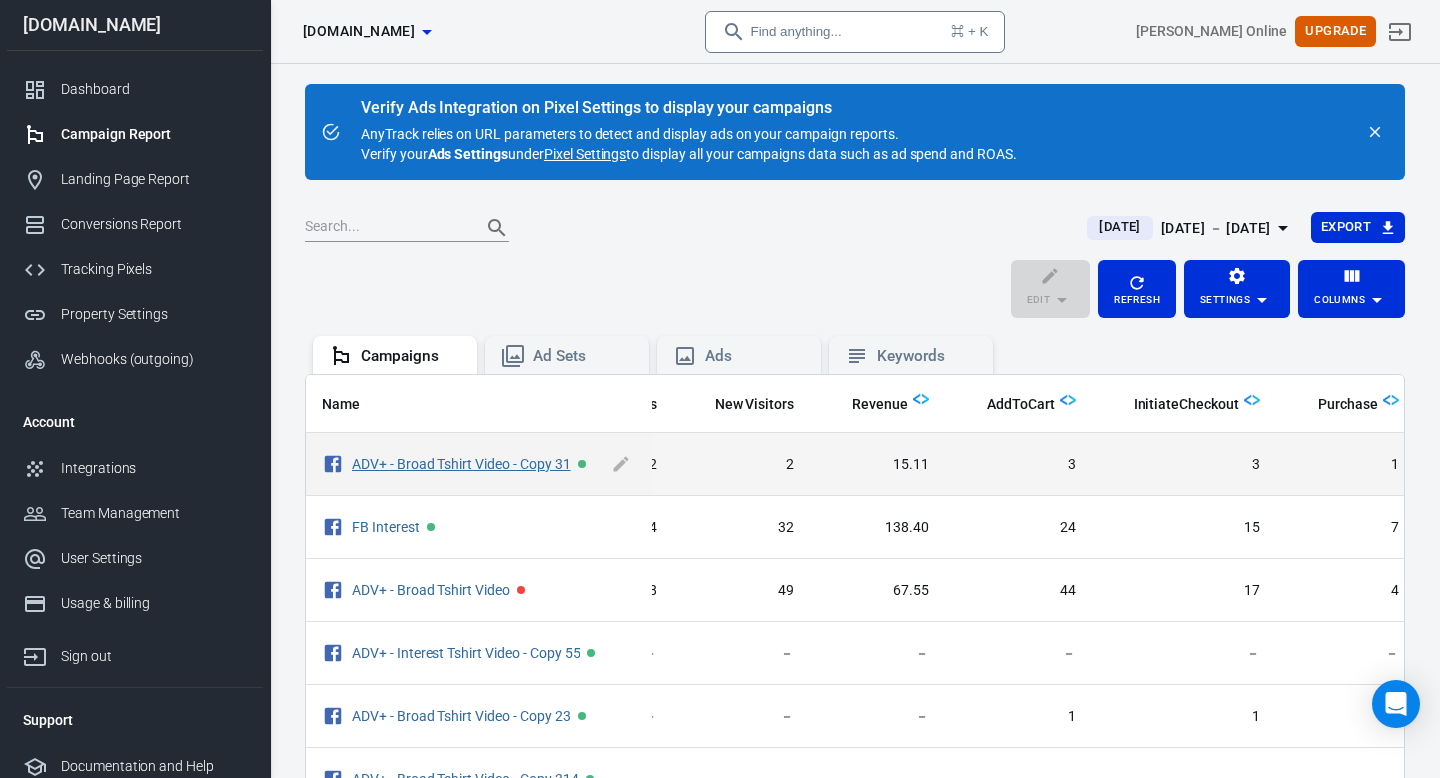 click on "ADV+ - Broad Tshirt Video - Copy 31" at bounding box center (461, 464) 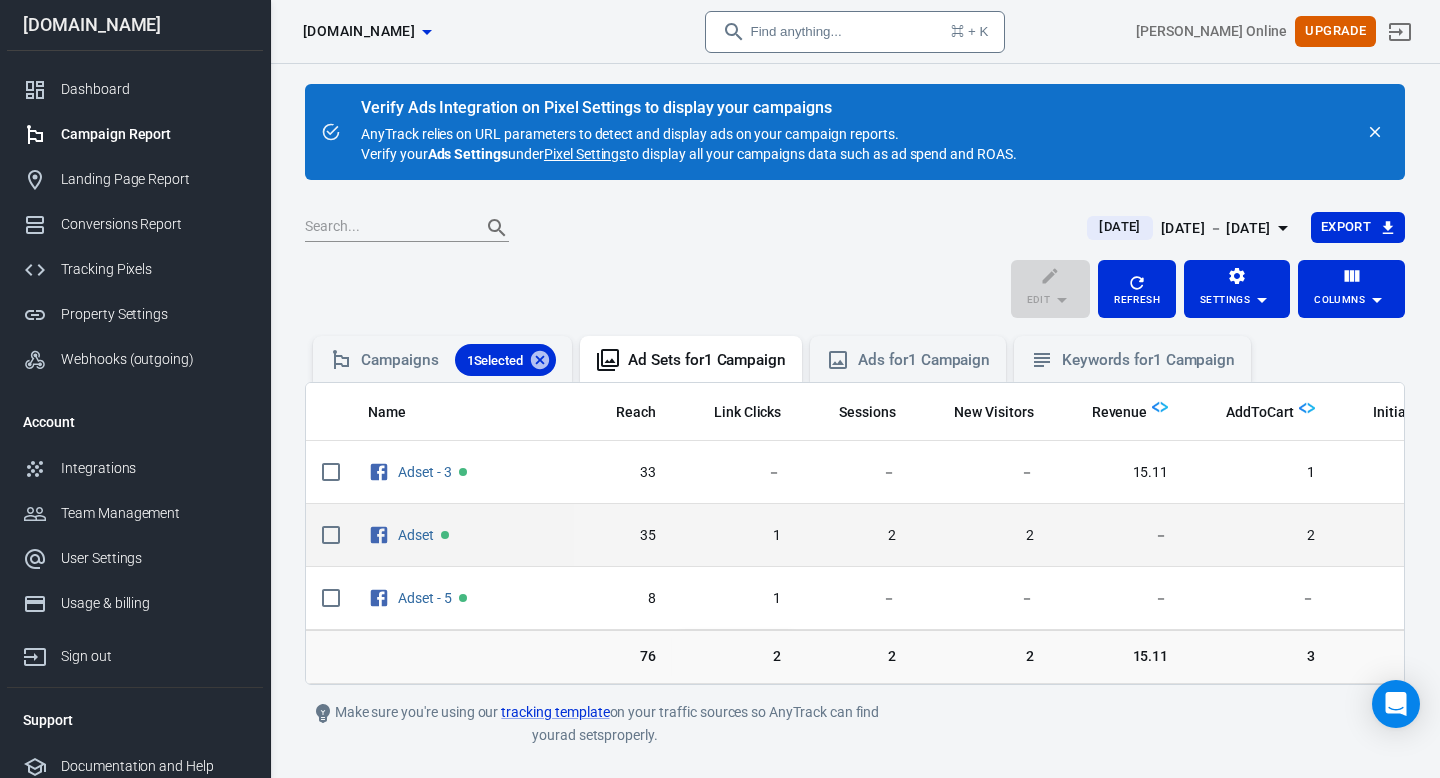 click on "2" at bounding box center (854, 535) 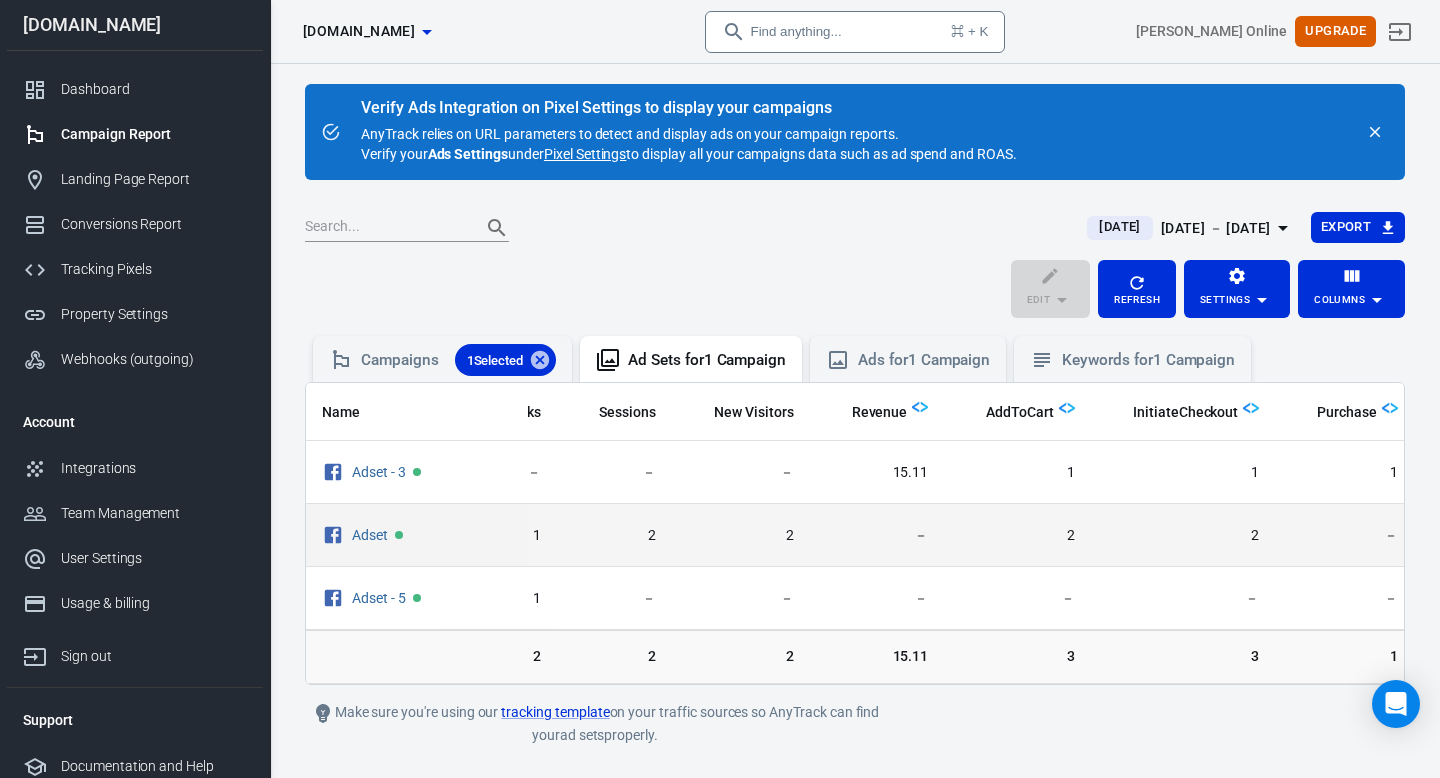 scroll, scrollTop: 0, scrollLeft: 240, axis: horizontal 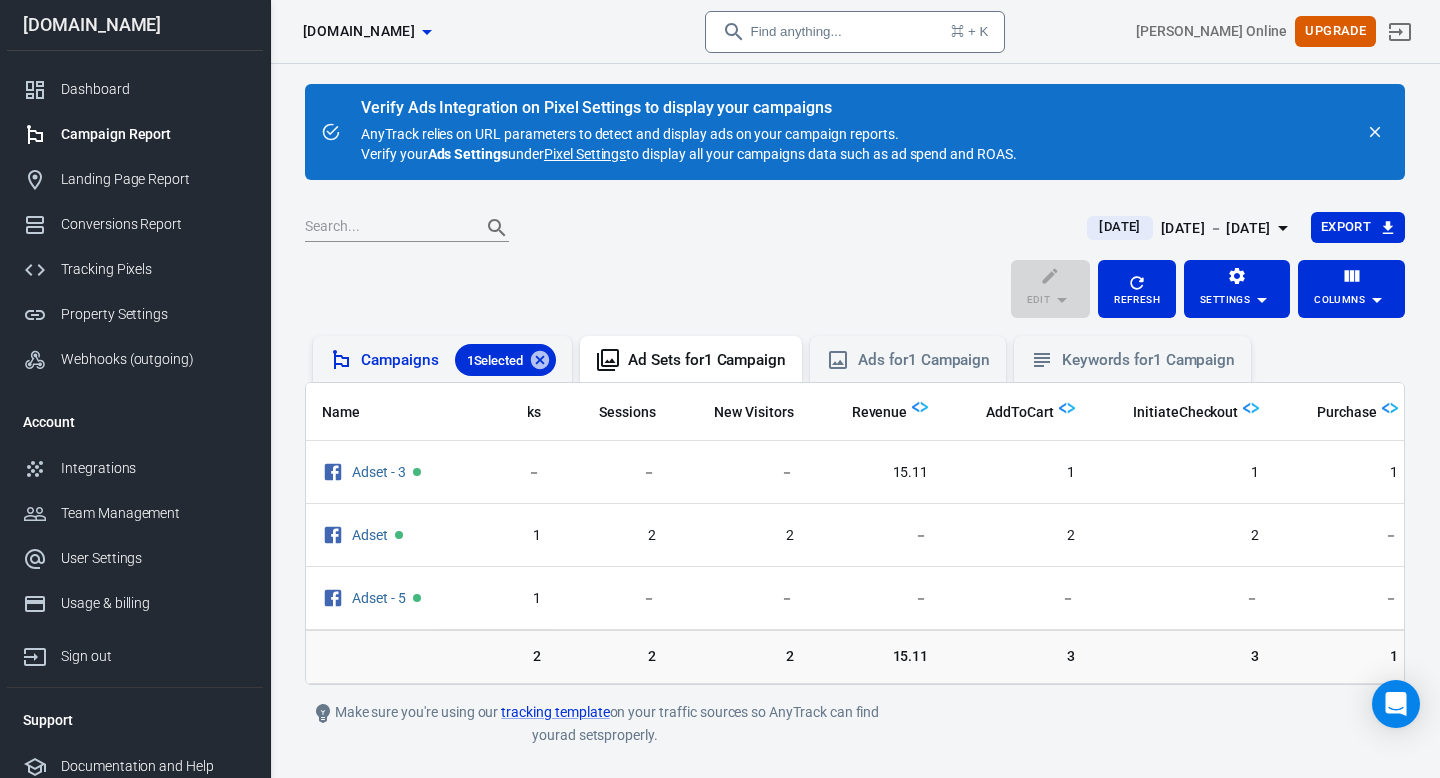 click on "Campaigns 1  Selected" at bounding box center (458, 360) 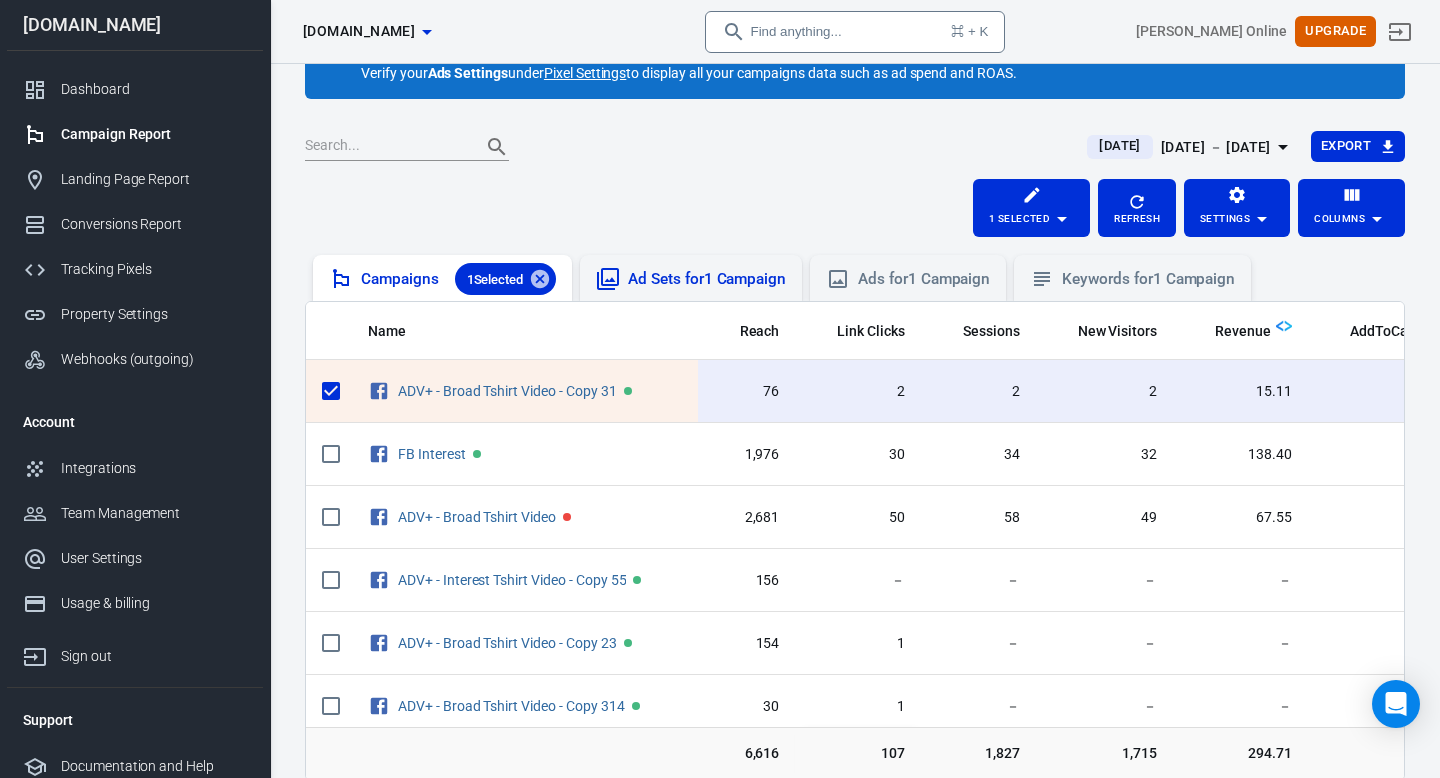 scroll, scrollTop: 100, scrollLeft: 0, axis: vertical 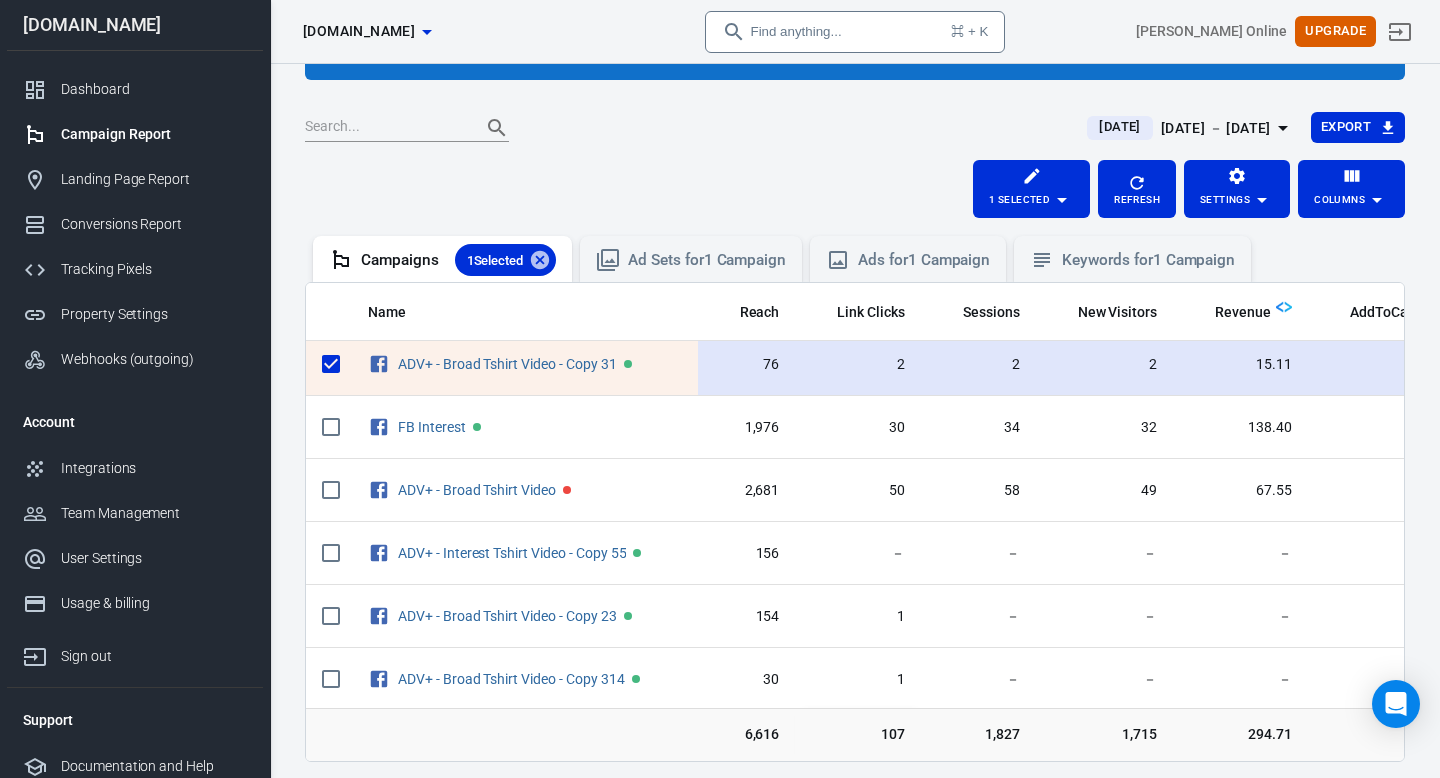 click at bounding box center (331, 364) 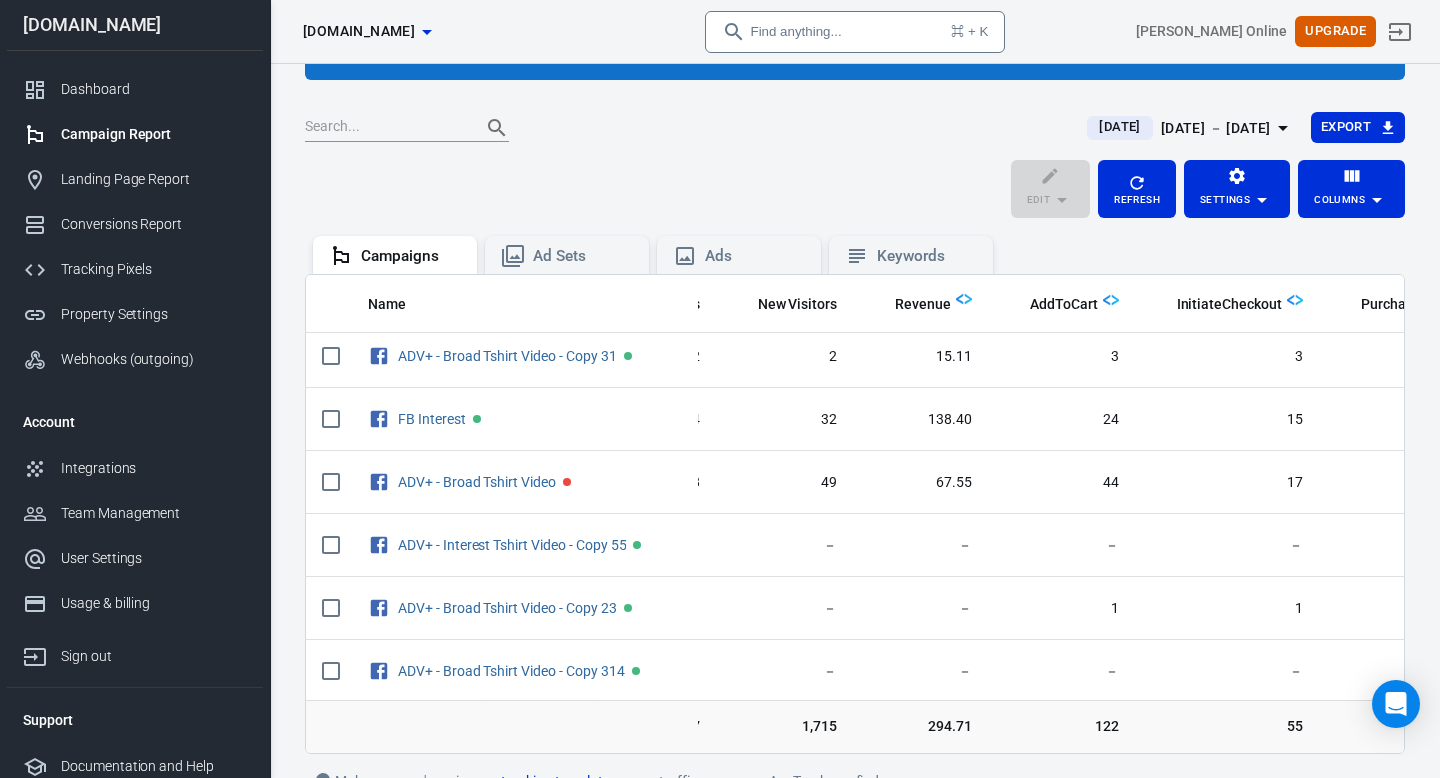 scroll, scrollTop: 8, scrollLeft: 360, axis: both 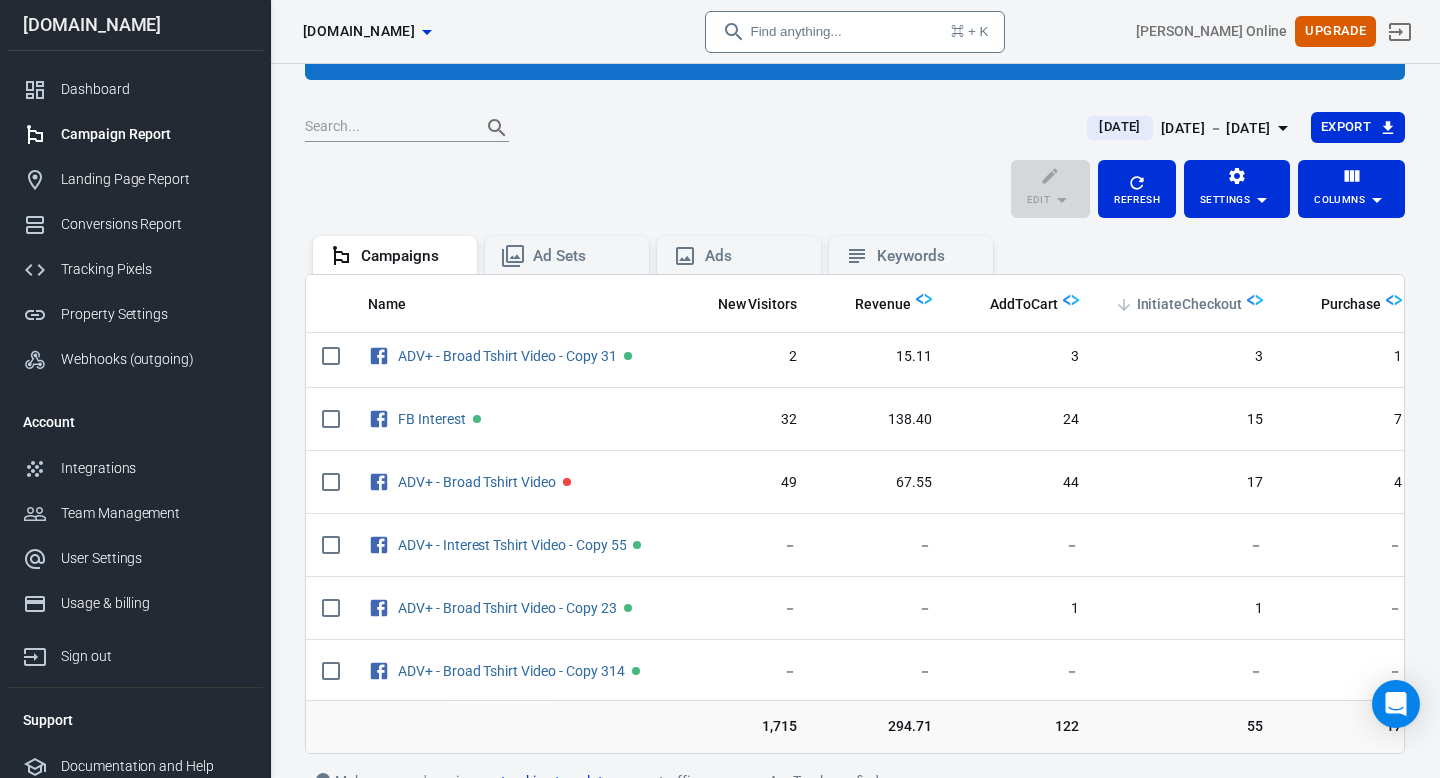 click on "InitiateCheckout" at bounding box center [1189, 305] 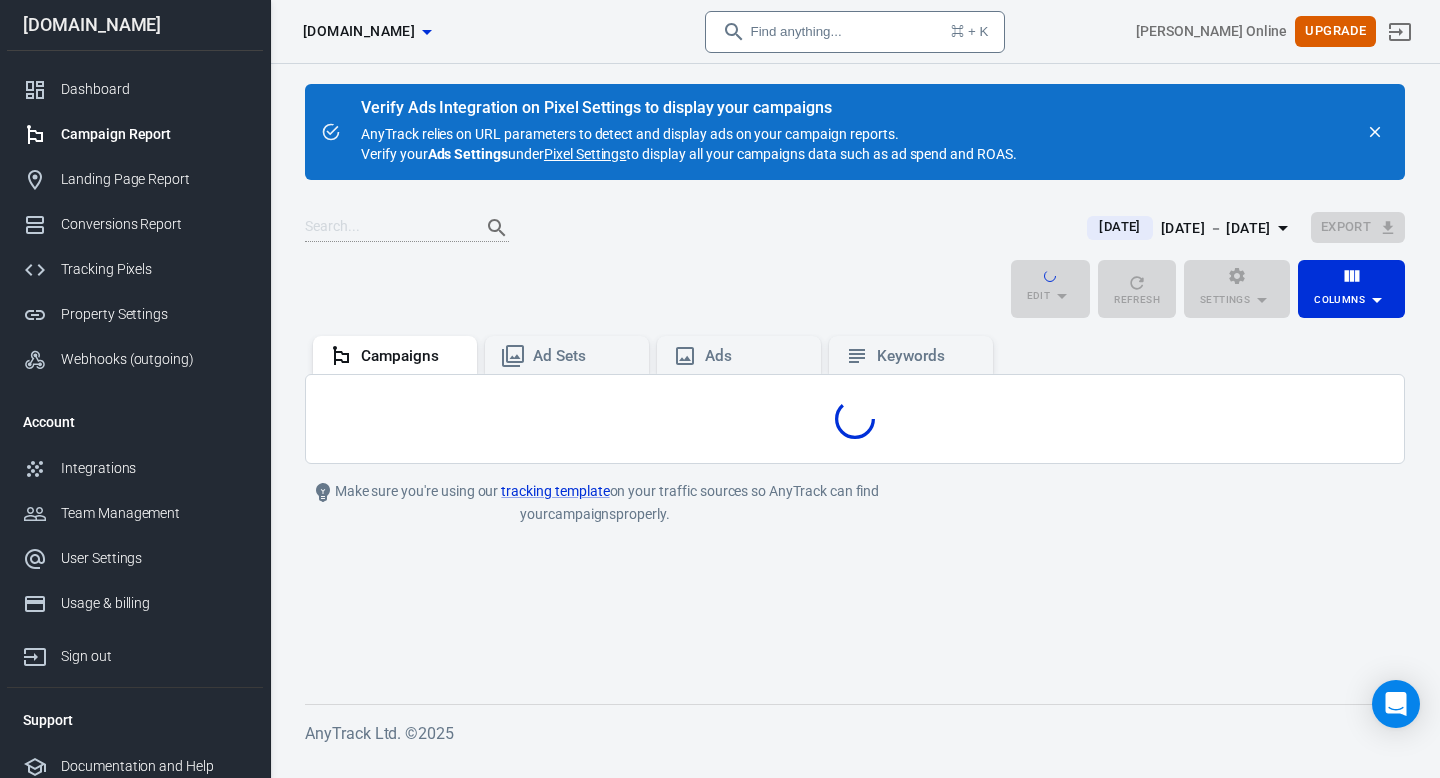 scroll, scrollTop: 0, scrollLeft: 0, axis: both 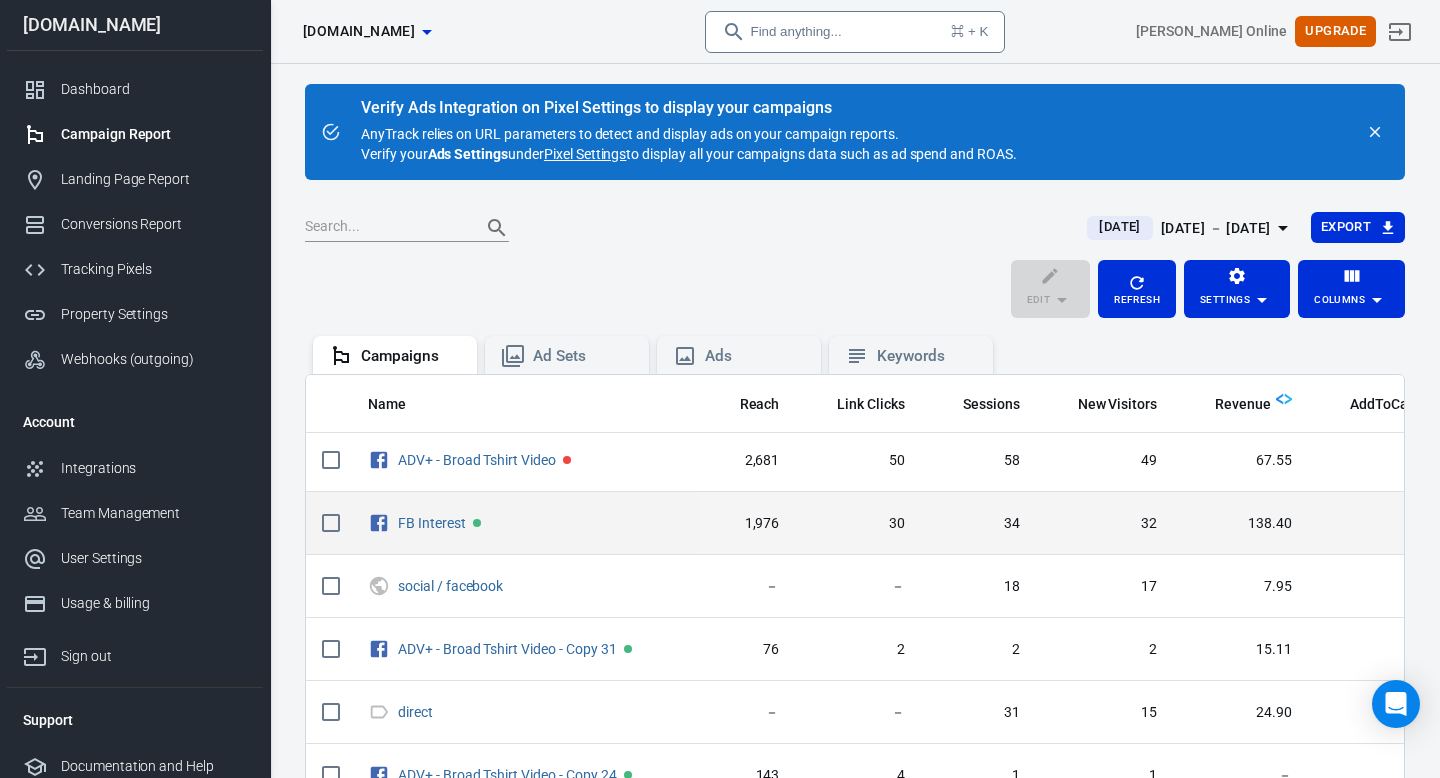 click on "32" at bounding box center (1105, 524) 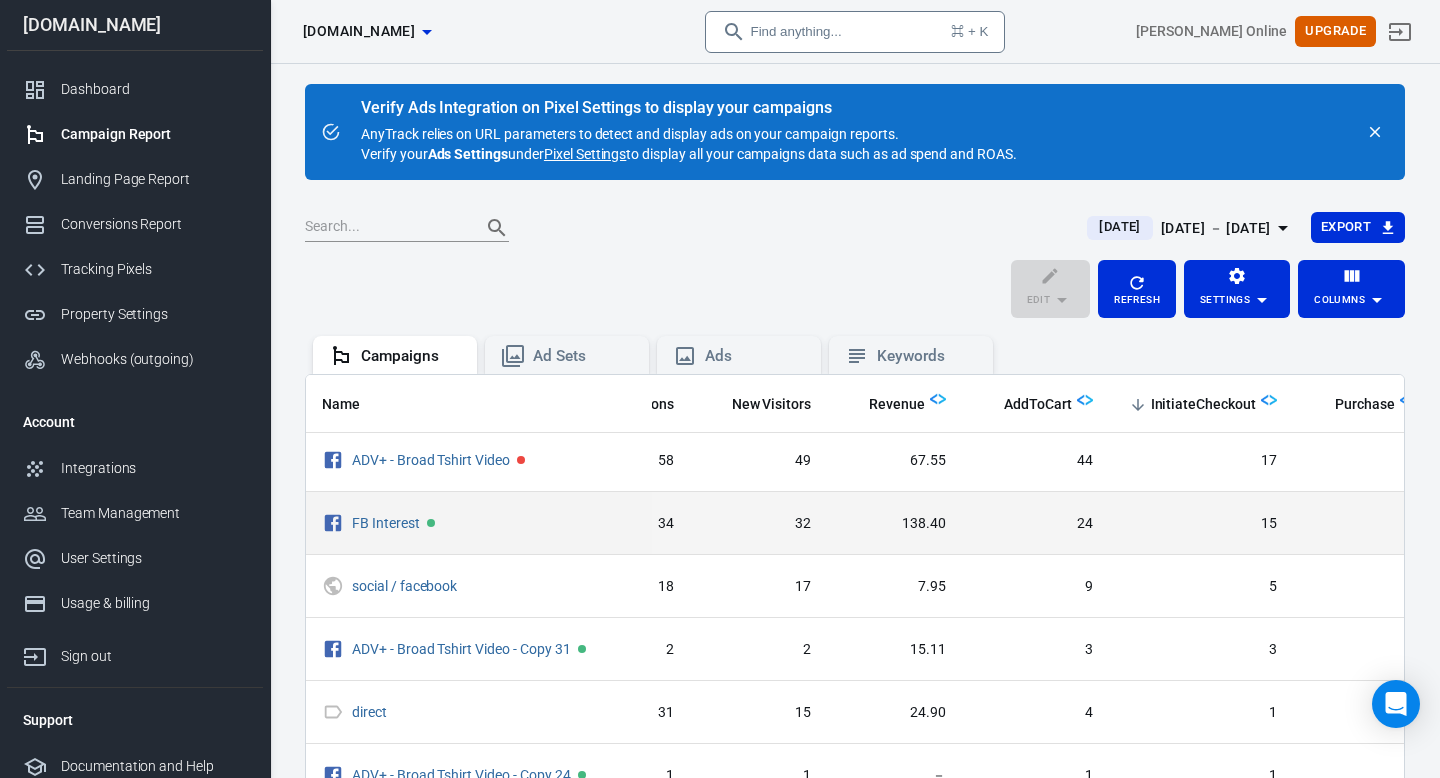 scroll, scrollTop: 4, scrollLeft: 363, axis: both 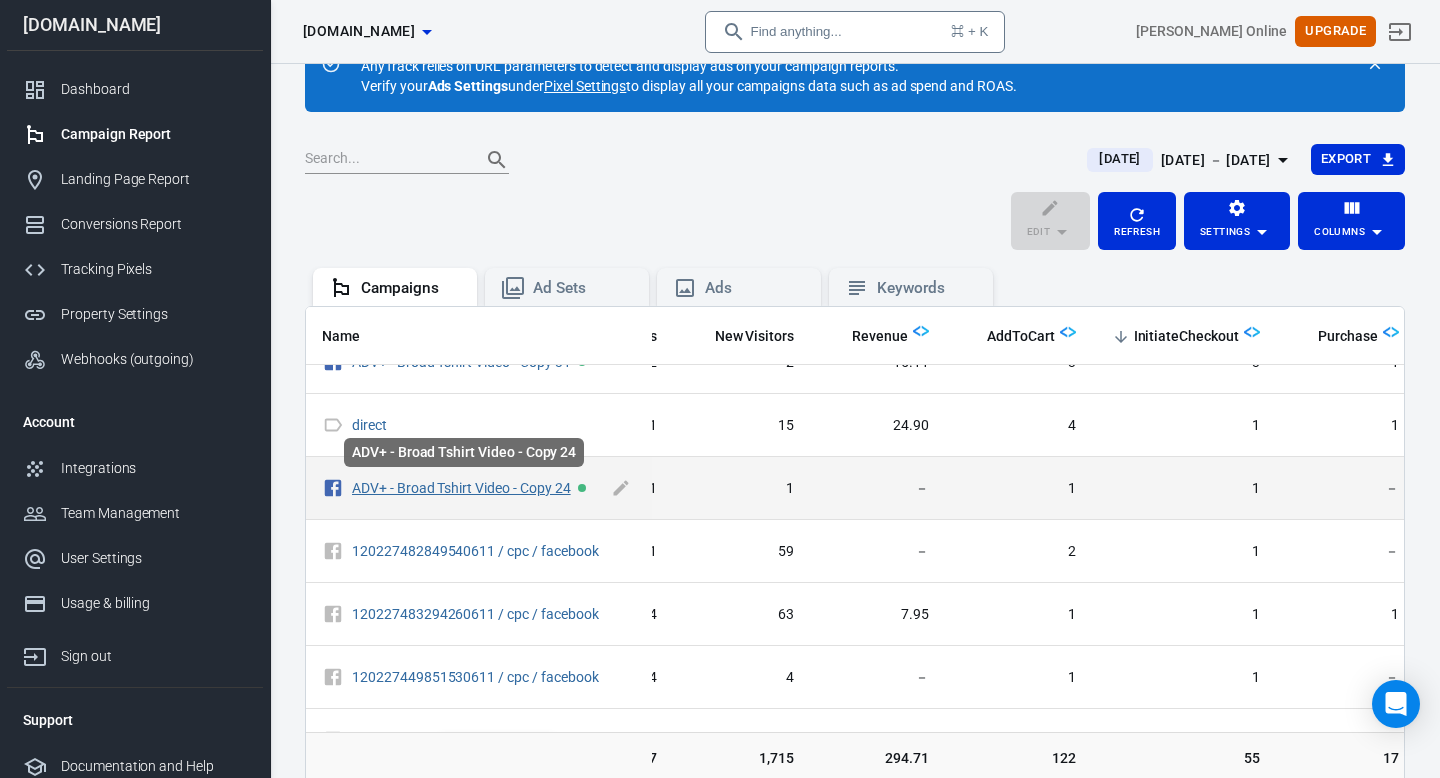click on "ADV+ - Broad Tshirt Video - Copy 24" at bounding box center (461, 488) 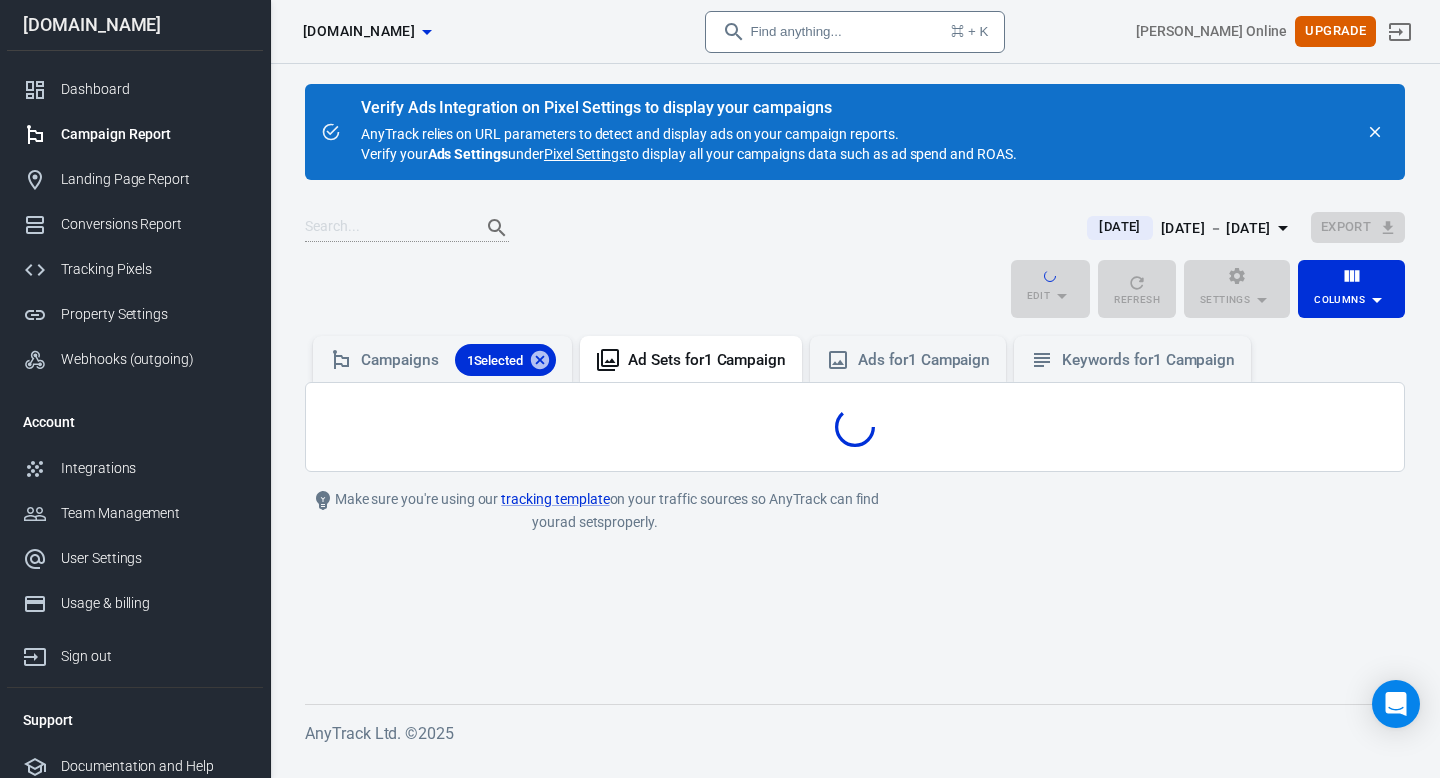 scroll, scrollTop: 0, scrollLeft: 0, axis: both 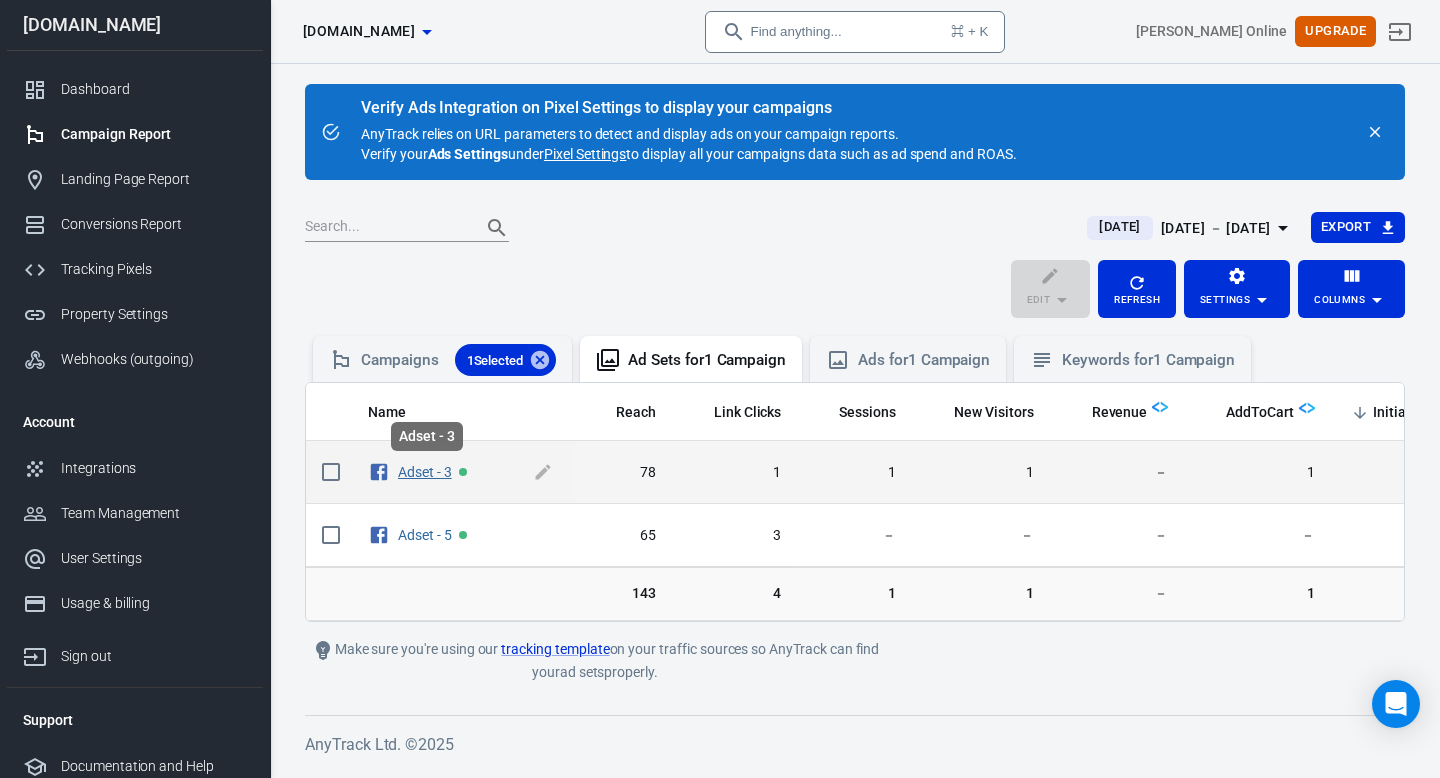 click on "Adset - 3" at bounding box center [425, 472] 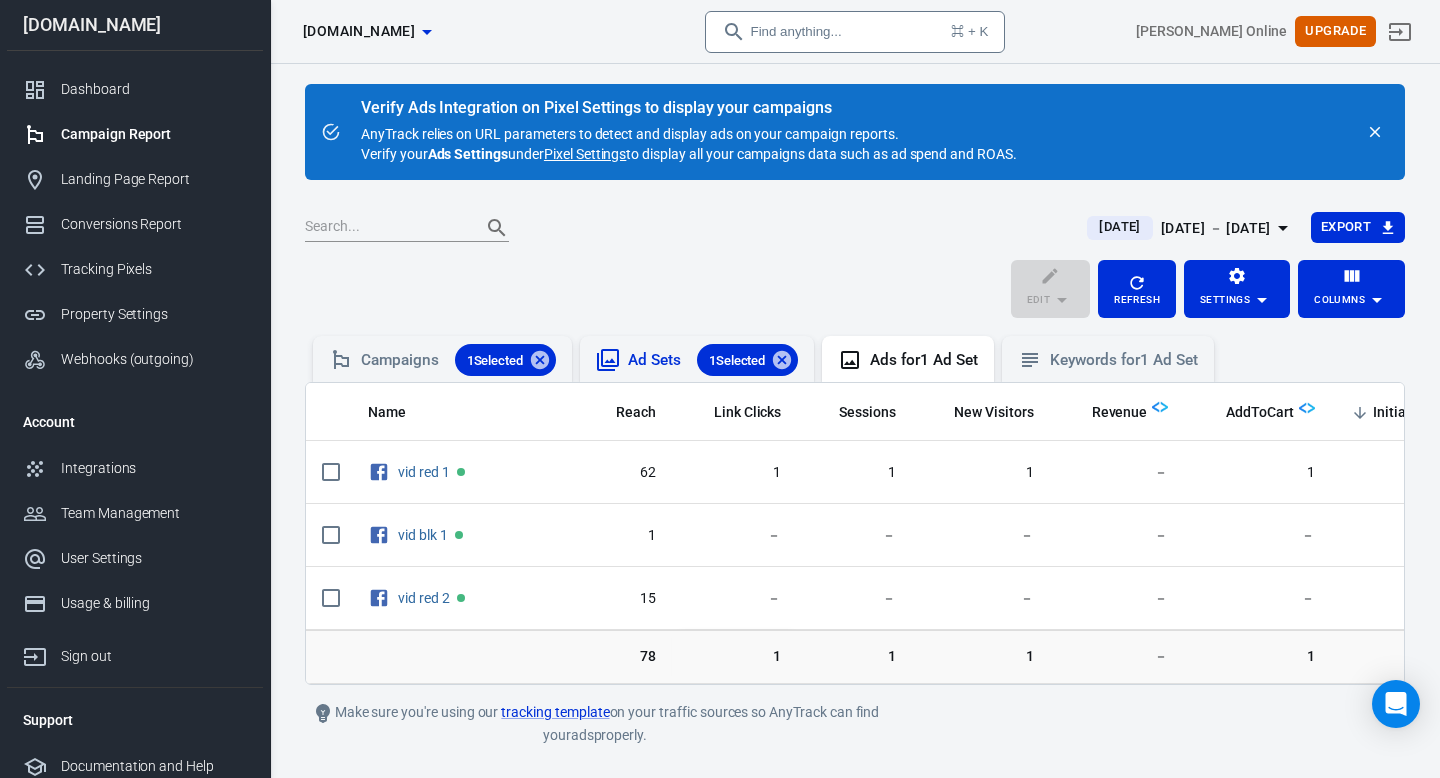 click on "Ad Sets 1  Selected" at bounding box center (713, 360) 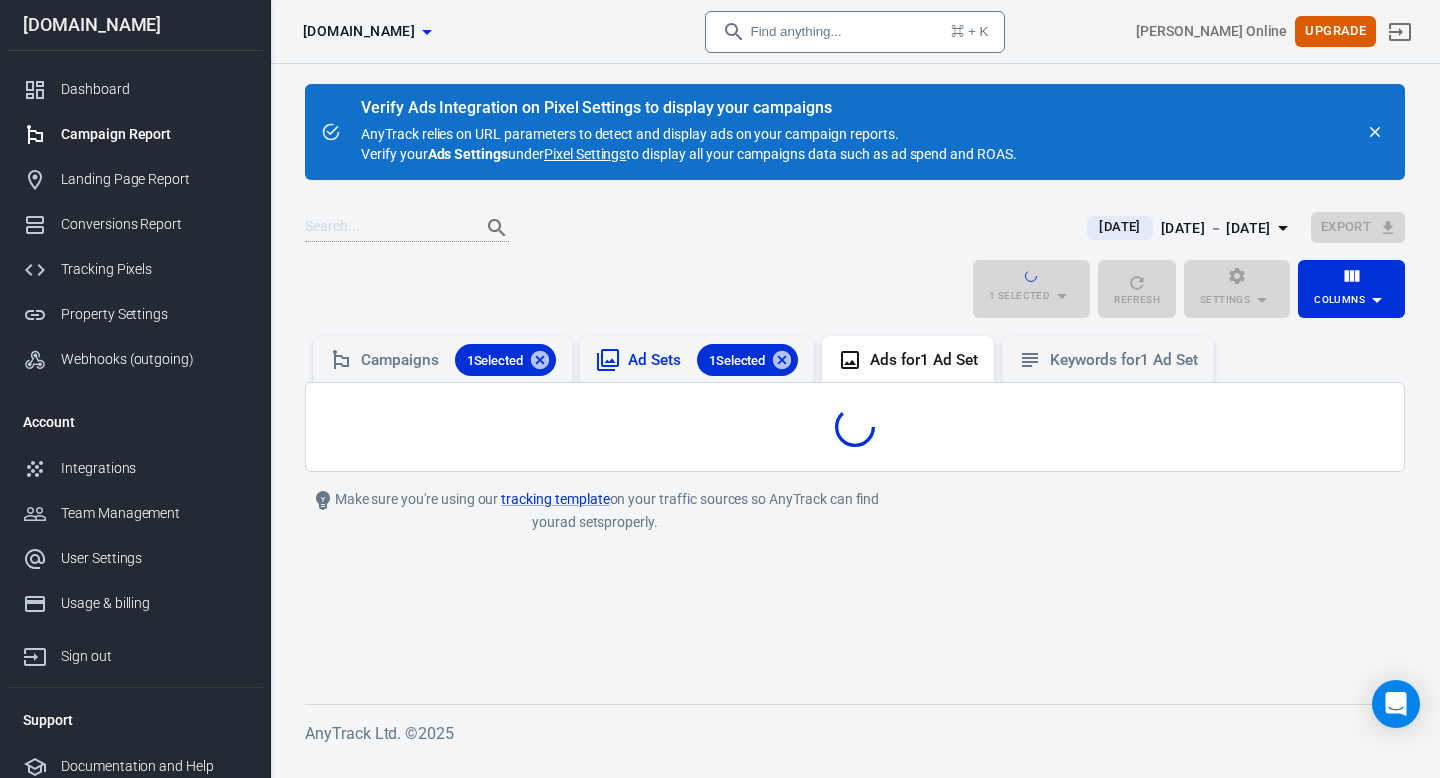 click on "Ad Sets 1  Selected" at bounding box center [713, 360] 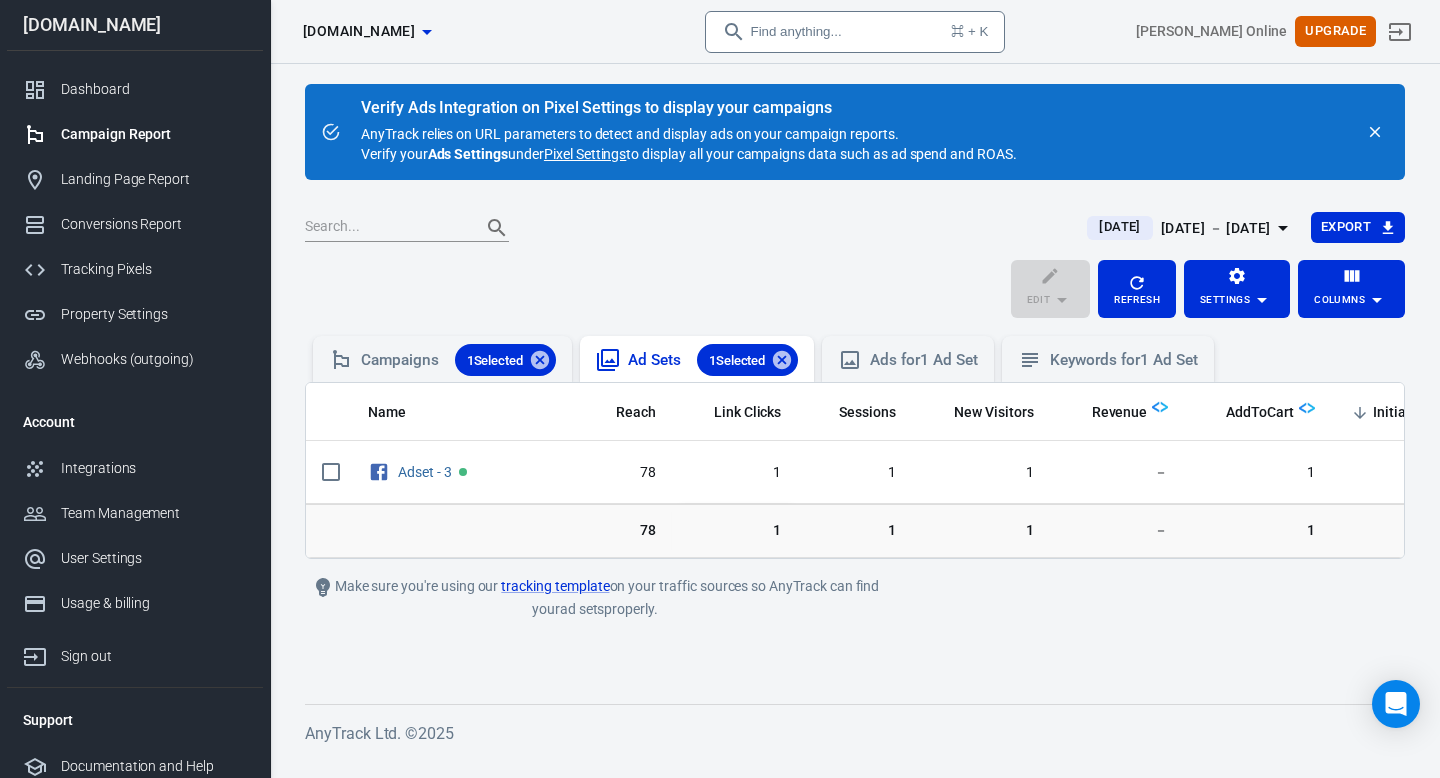 click on "Ad Sets 1  Selected" at bounding box center [713, 360] 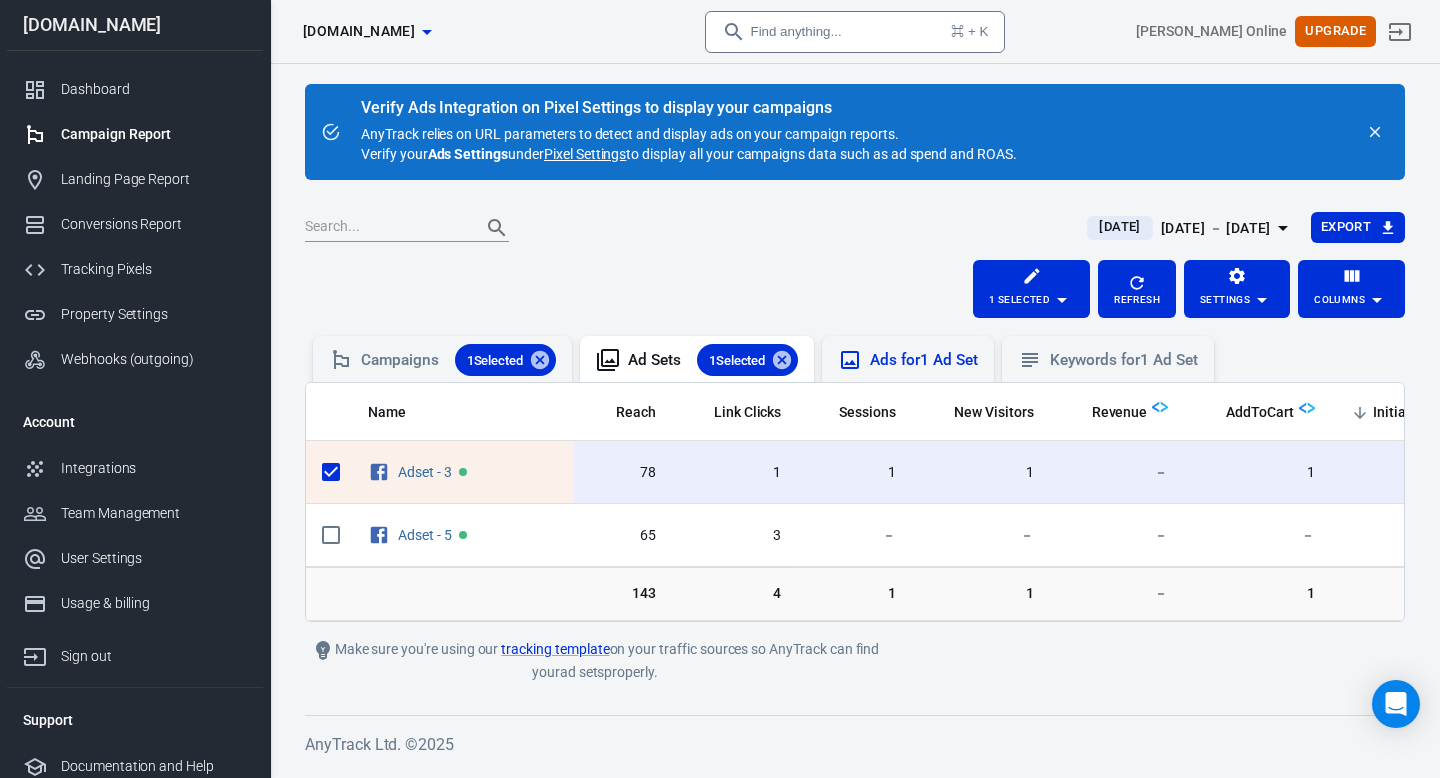 click on "Ads   for  1   Ad Set" at bounding box center (907, 359) 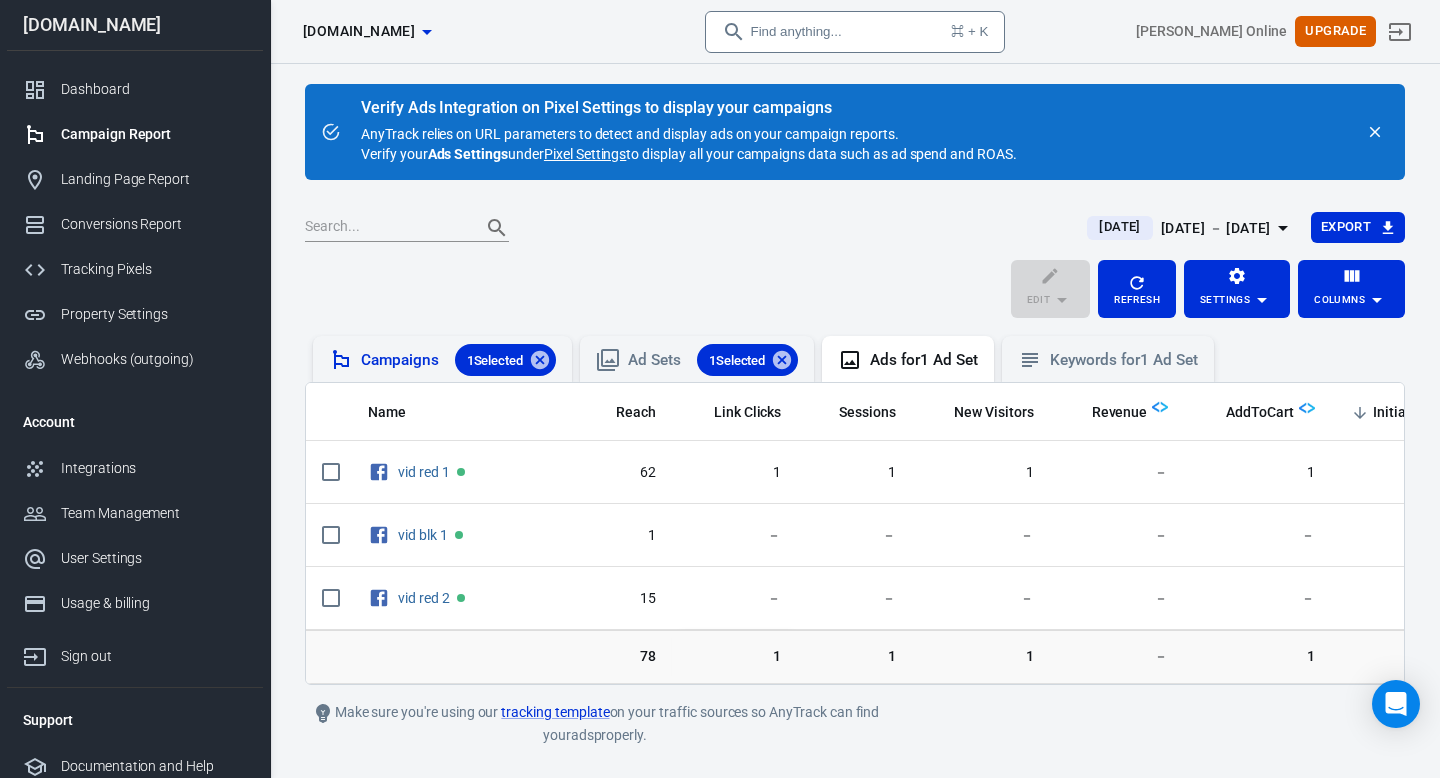 click on "Campaigns 1  Selected" at bounding box center (442, 359) 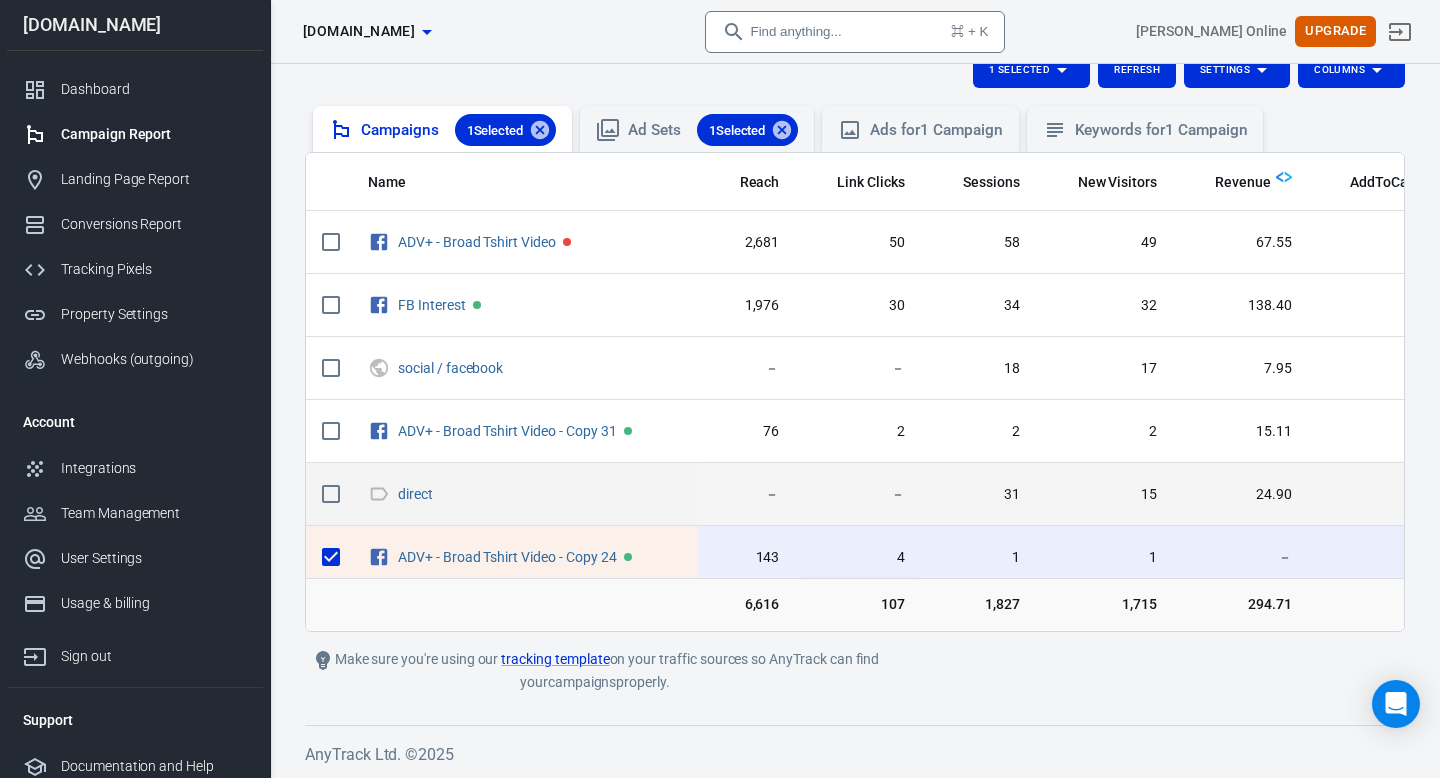 scroll, scrollTop: 231, scrollLeft: 0, axis: vertical 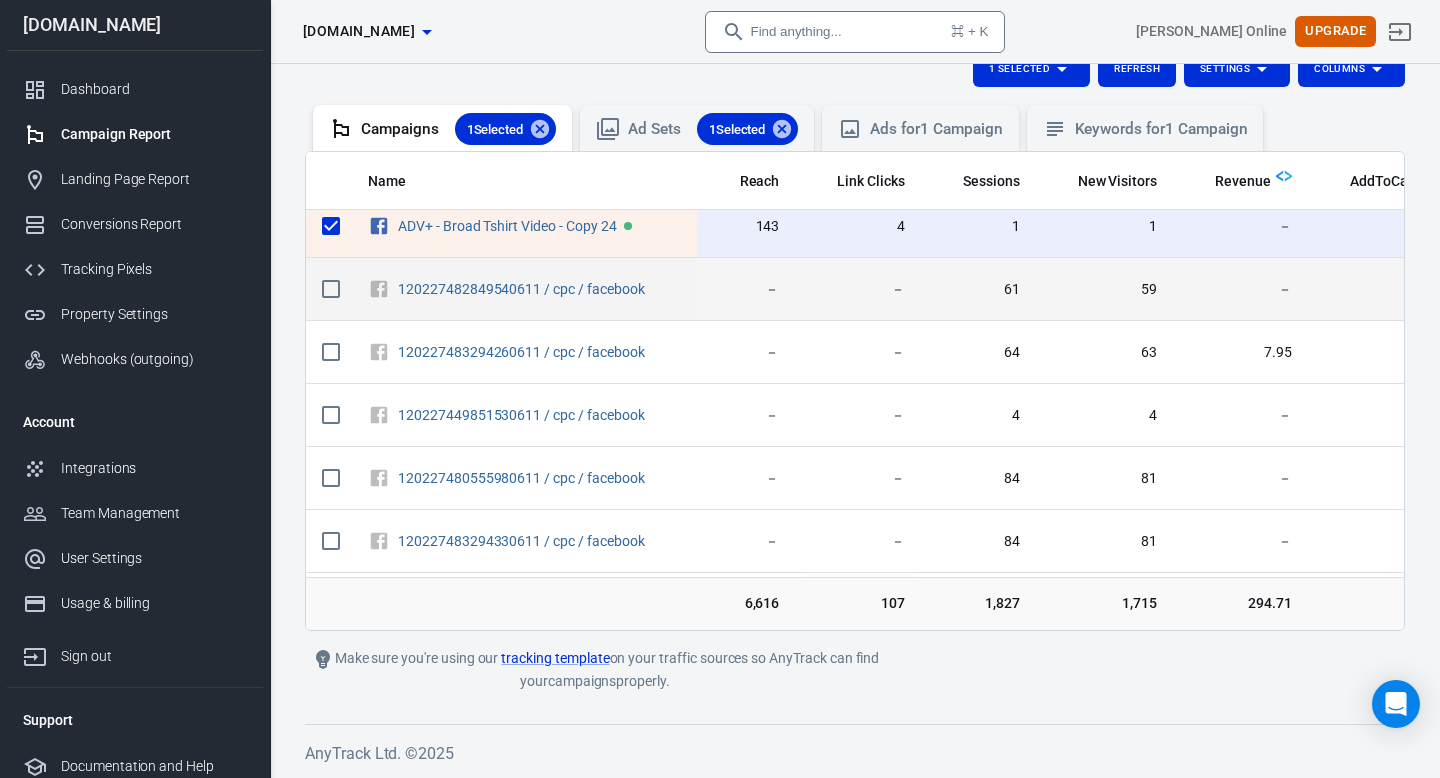 click on "－" at bounding box center (858, 479) 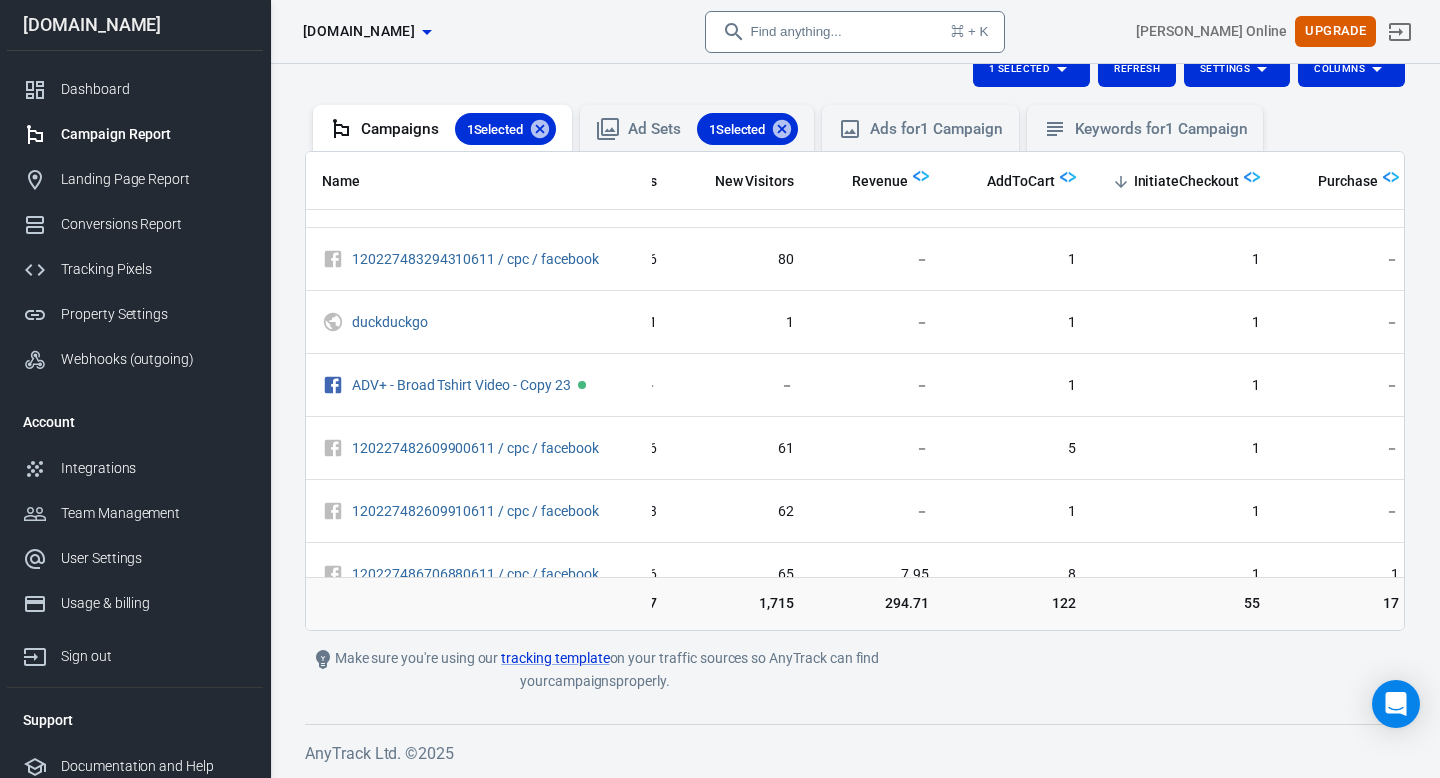 scroll, scrollTop: 673, scrollLeft: 363, axis: both 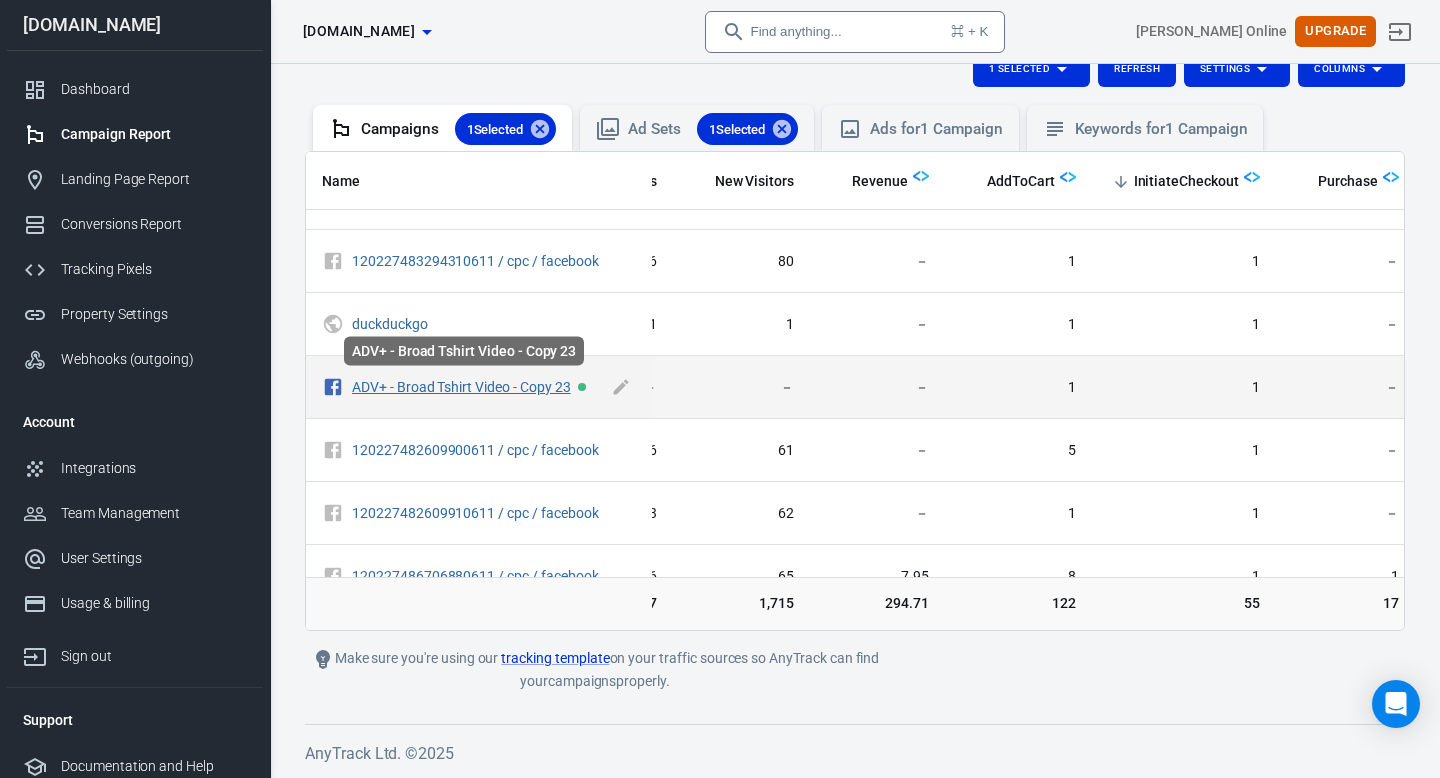 click on "ADV+ - Broad Tshirt Video - Copy 23" at bounding box center [461, 387] 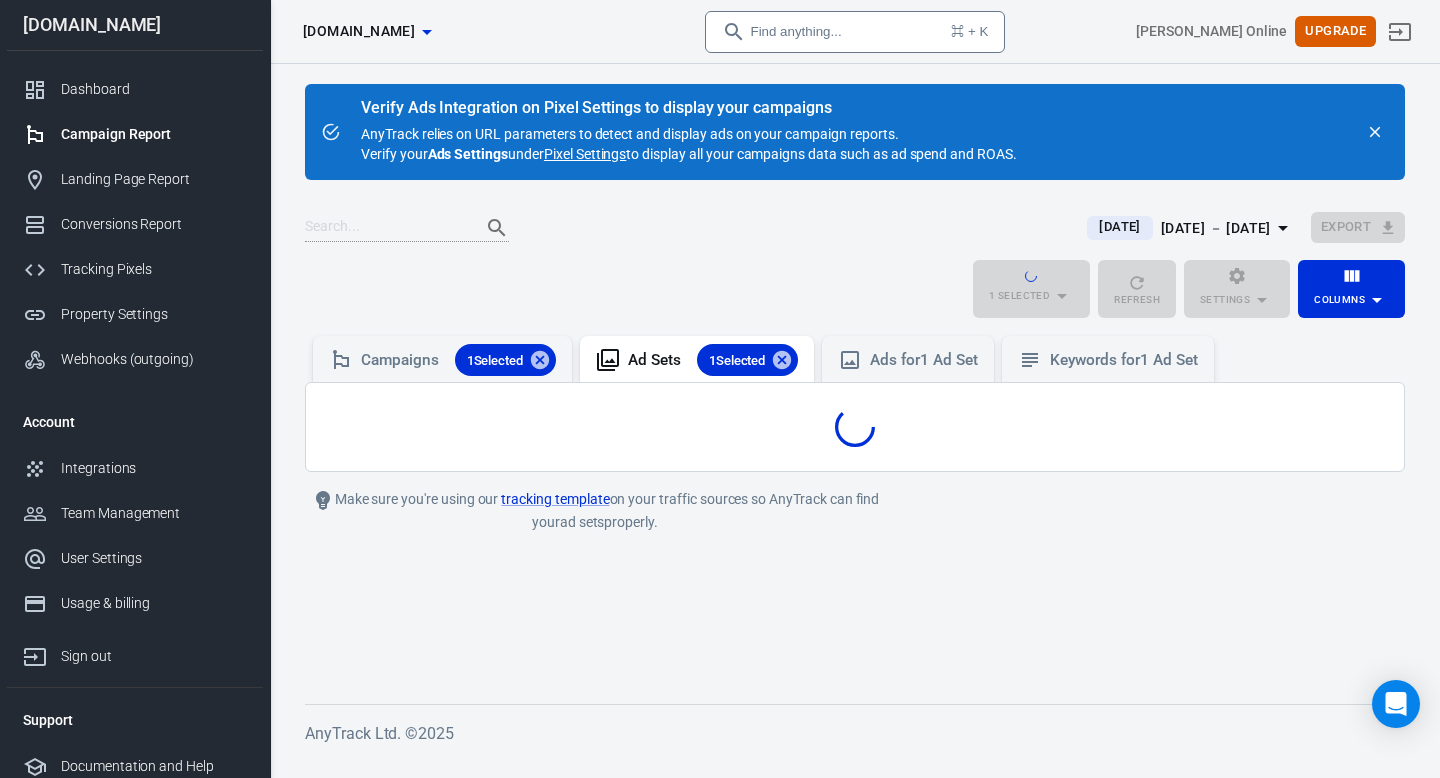 scroll, scrollTop: 0, scrollLeft: 0, axis: both 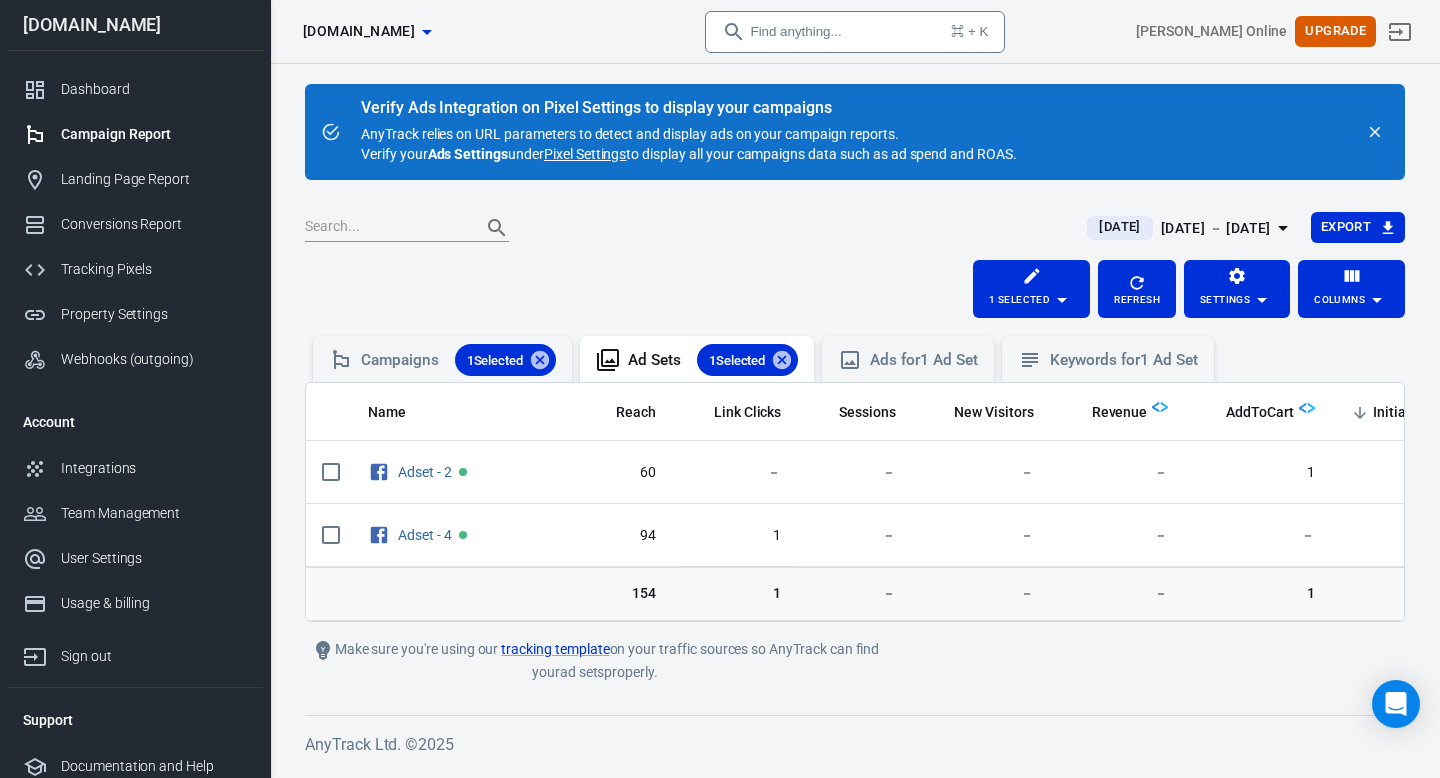 click on "Name" at bounding box center [463, 412] 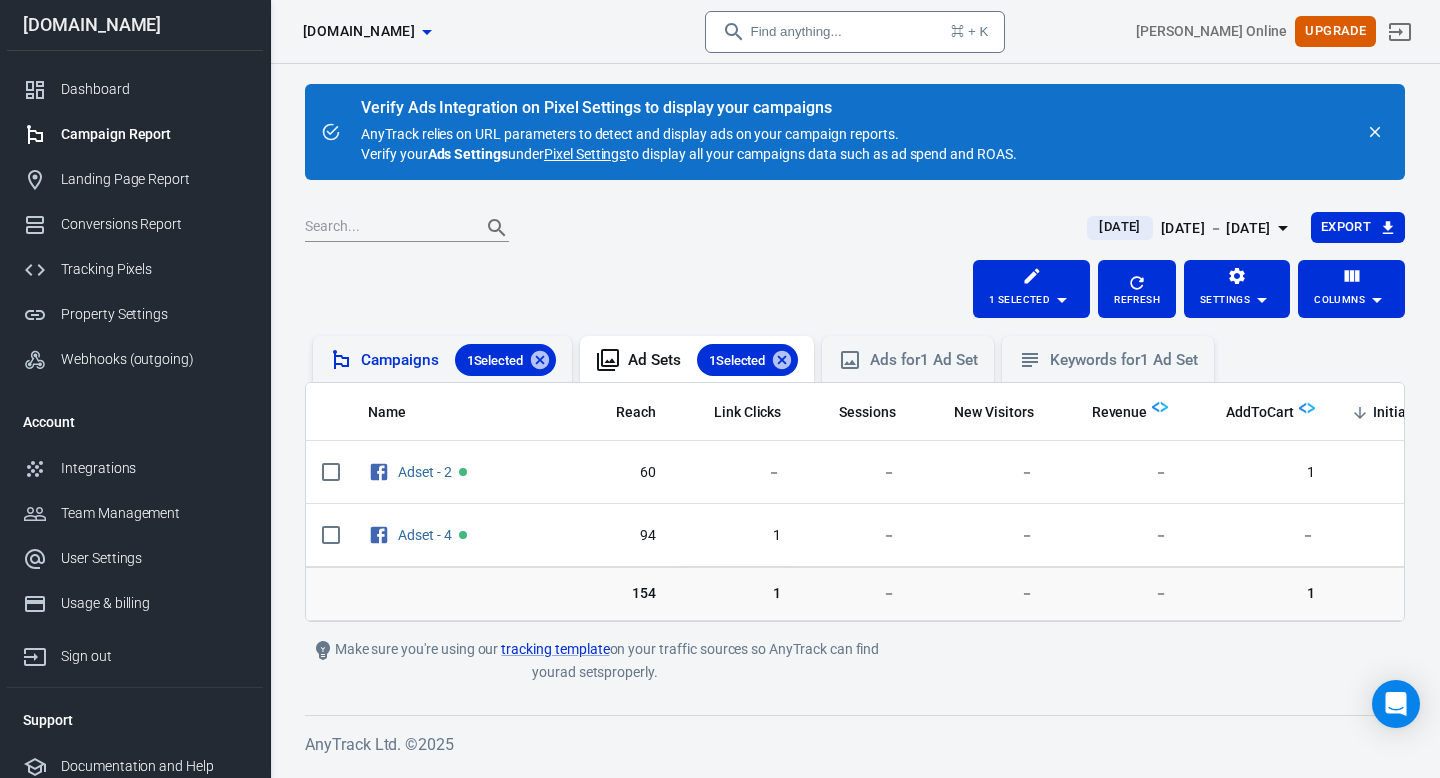 click on "Campaigns 1  Selected" at bounding box center (442, 359) 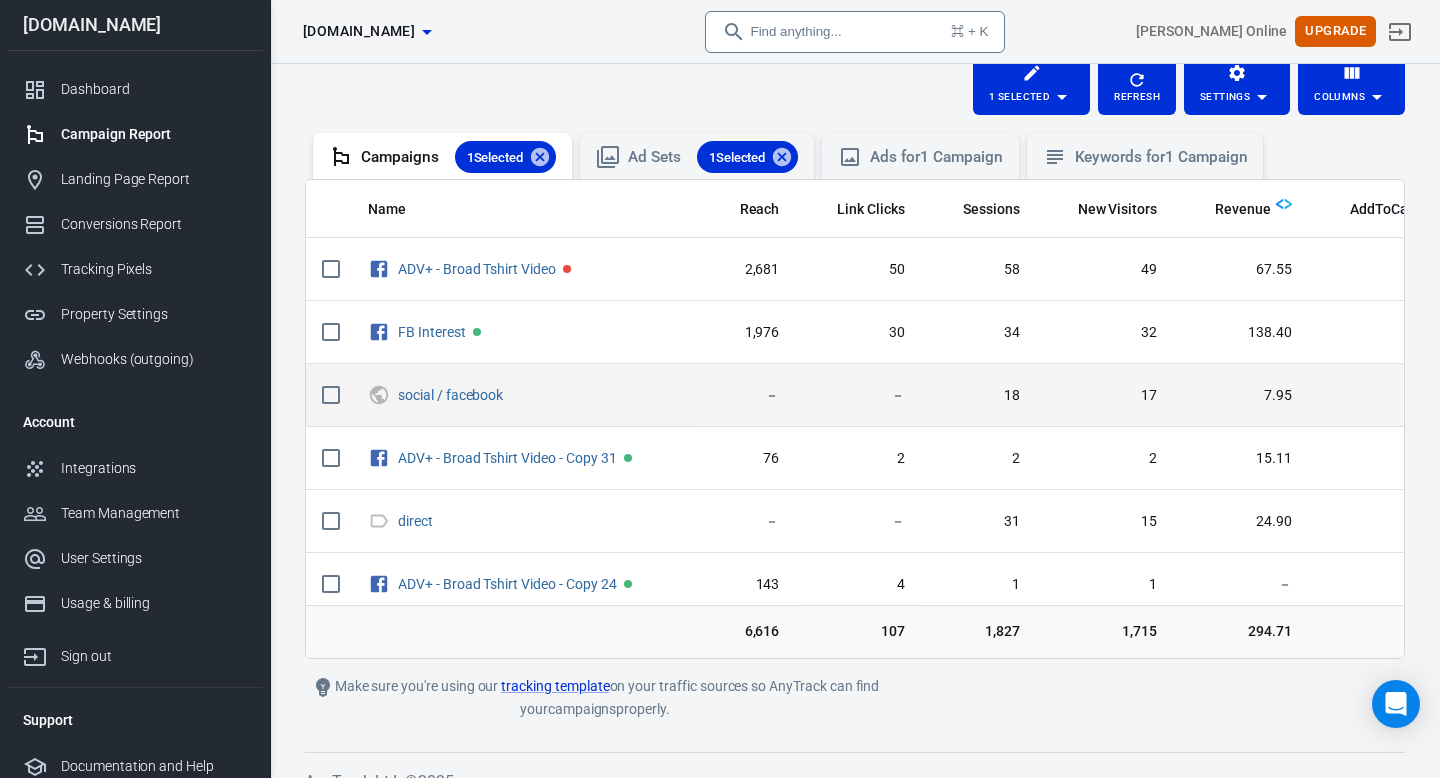 scroll, scrollTop: 232, scrollLeft: 0, axis: vertical 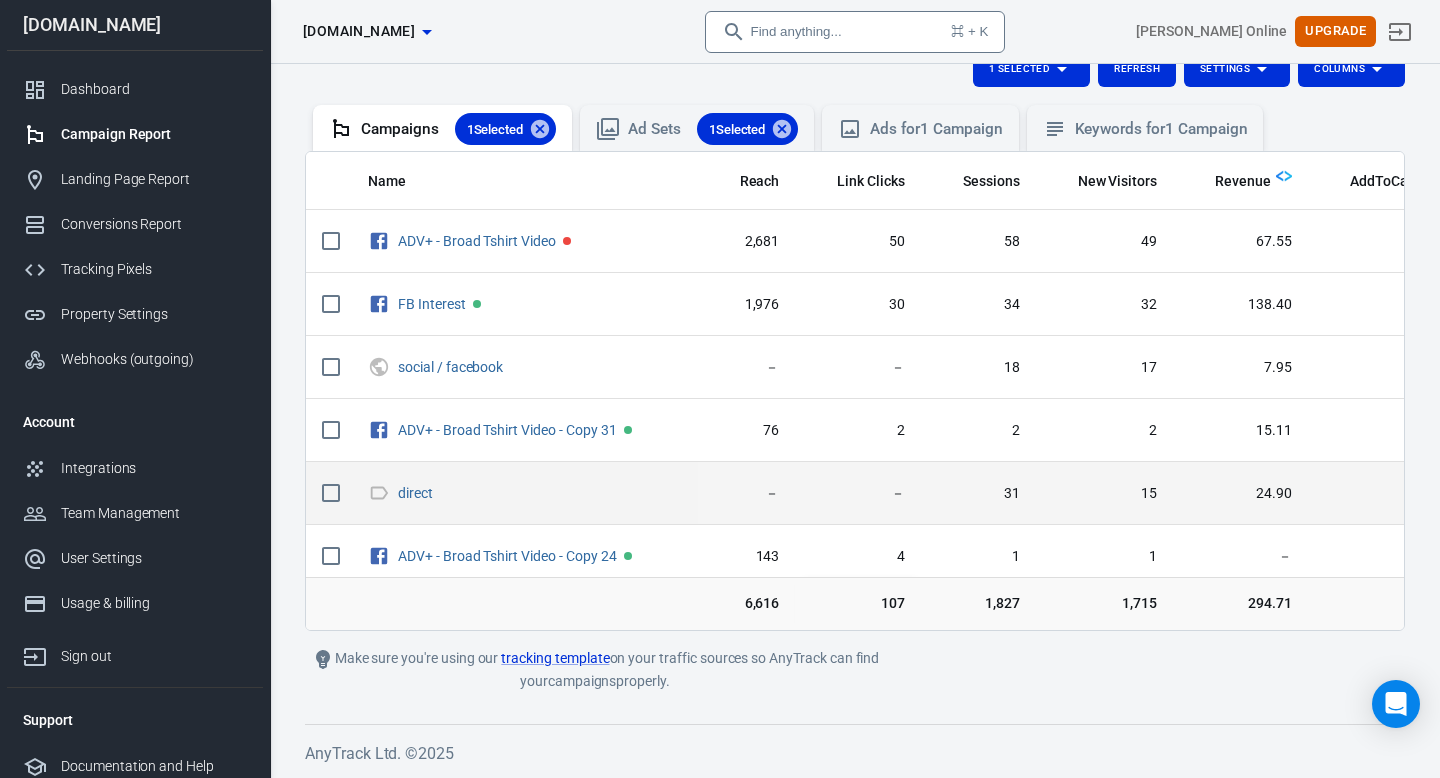 click on "－" at bounding box center [858, 494] 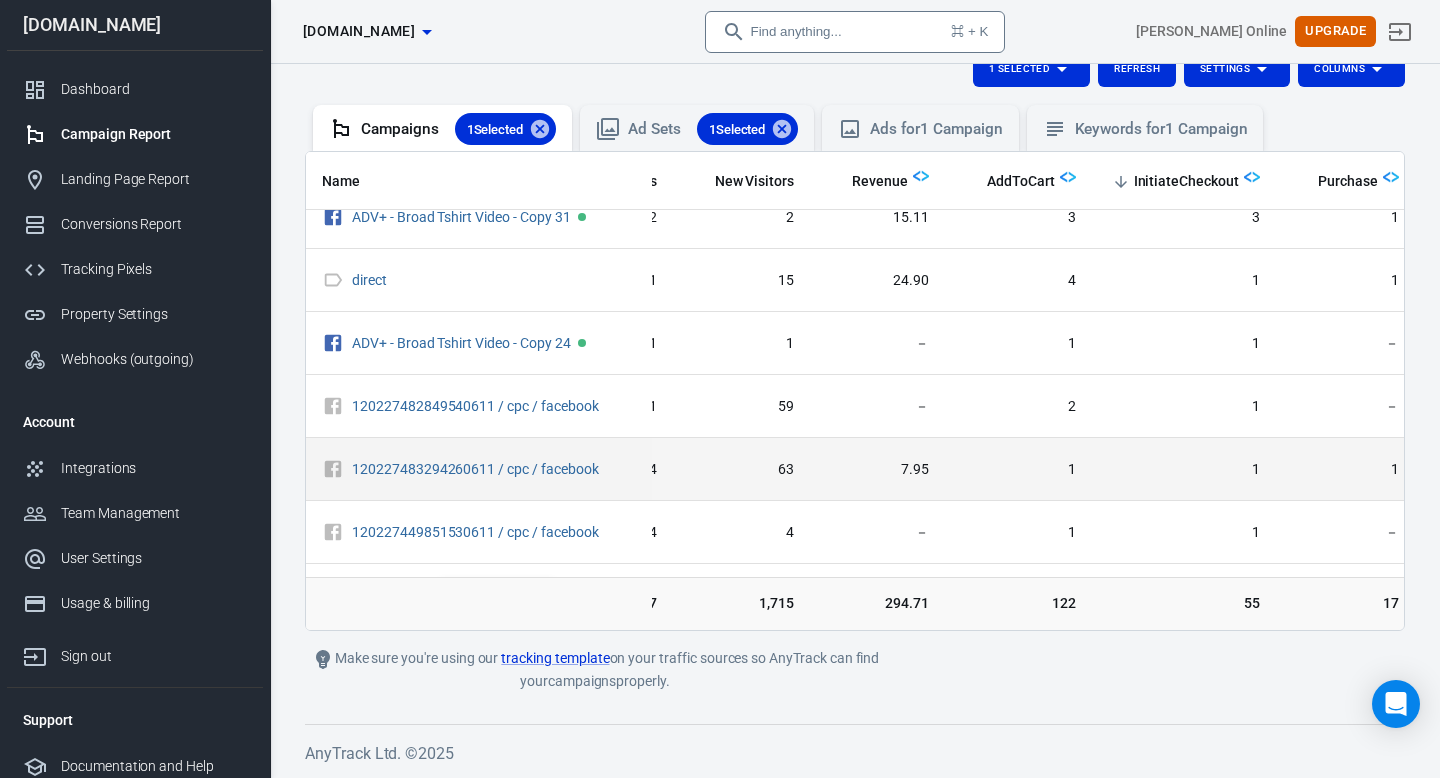 scroll, scrollTop: 238, scrollLeft: 363, axis: both 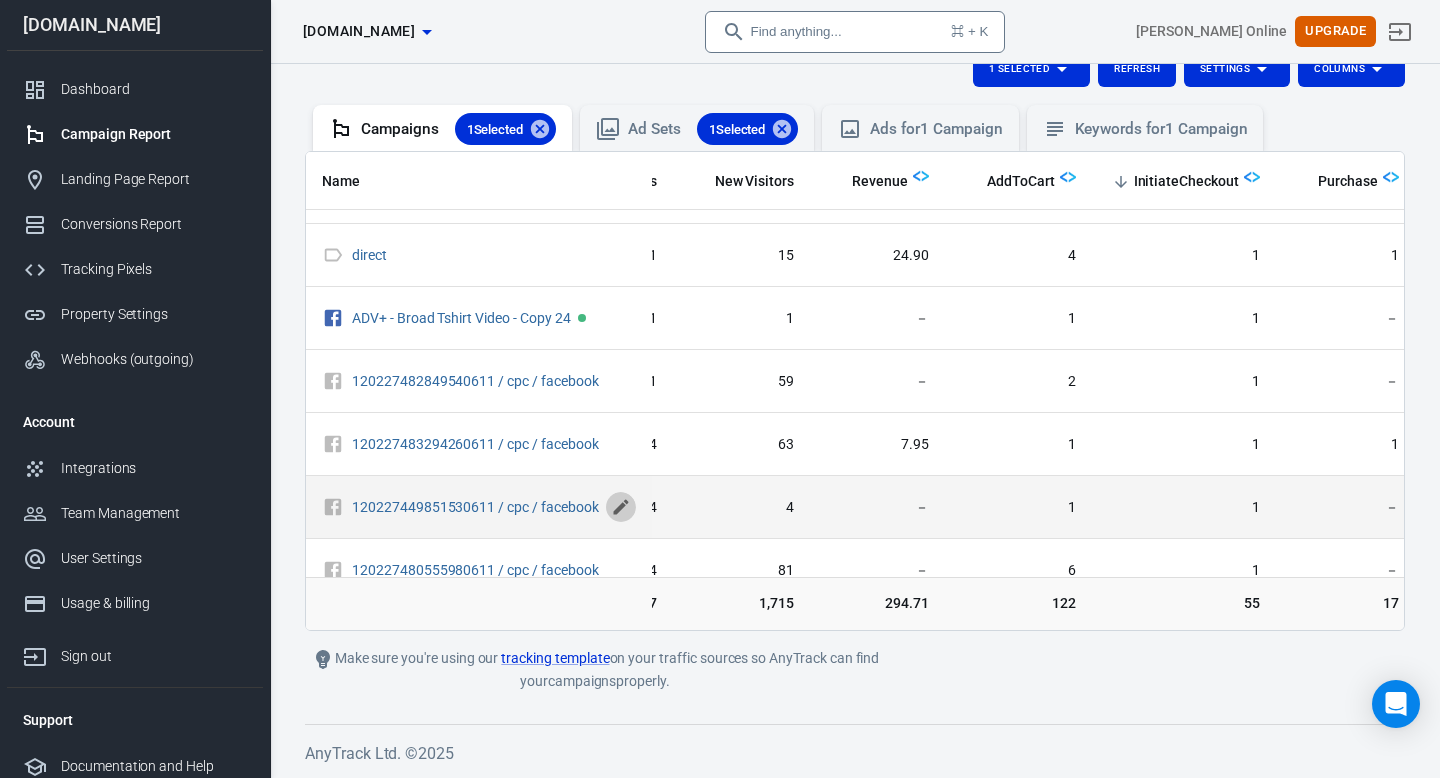 click 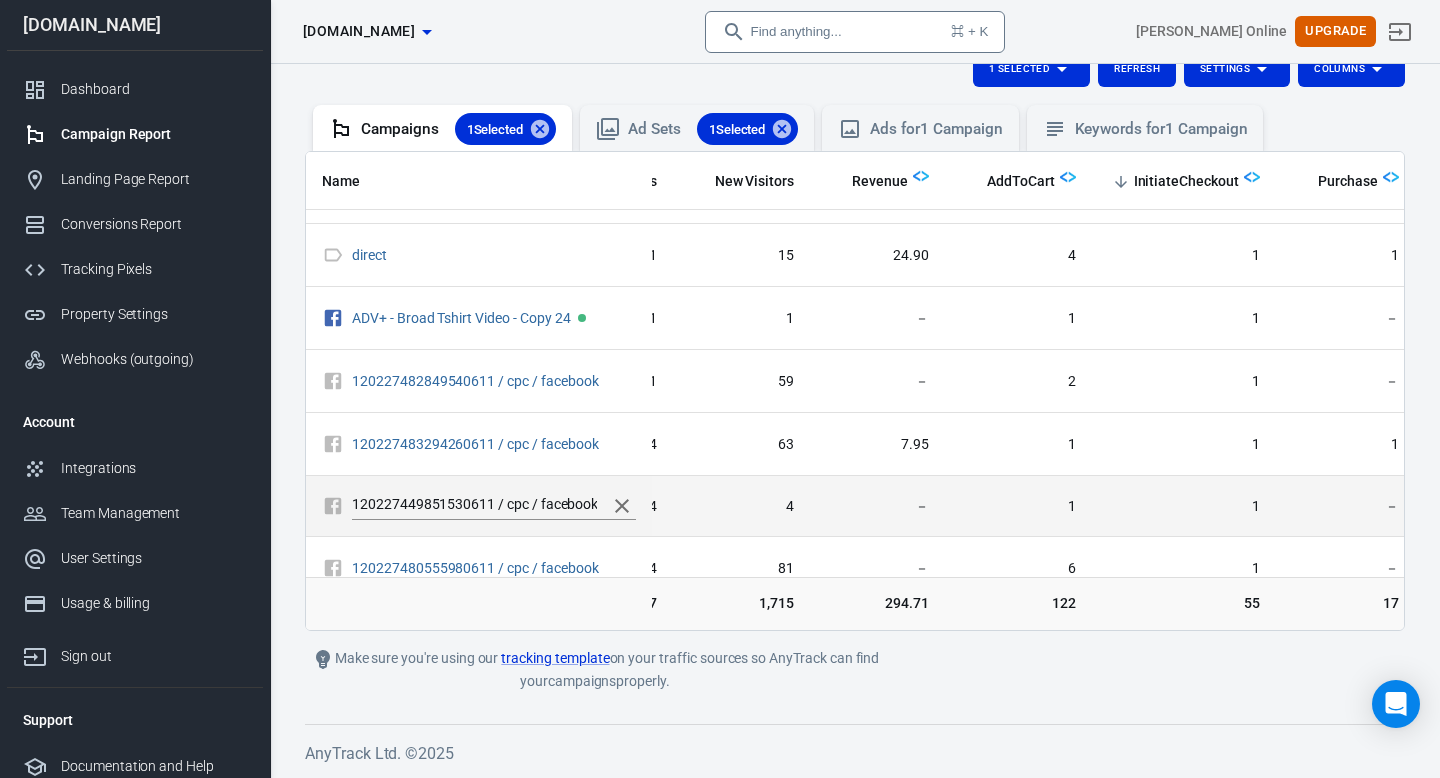 click on "120227449851530611 / cpc / facebook" at bounding box center (474, 506) 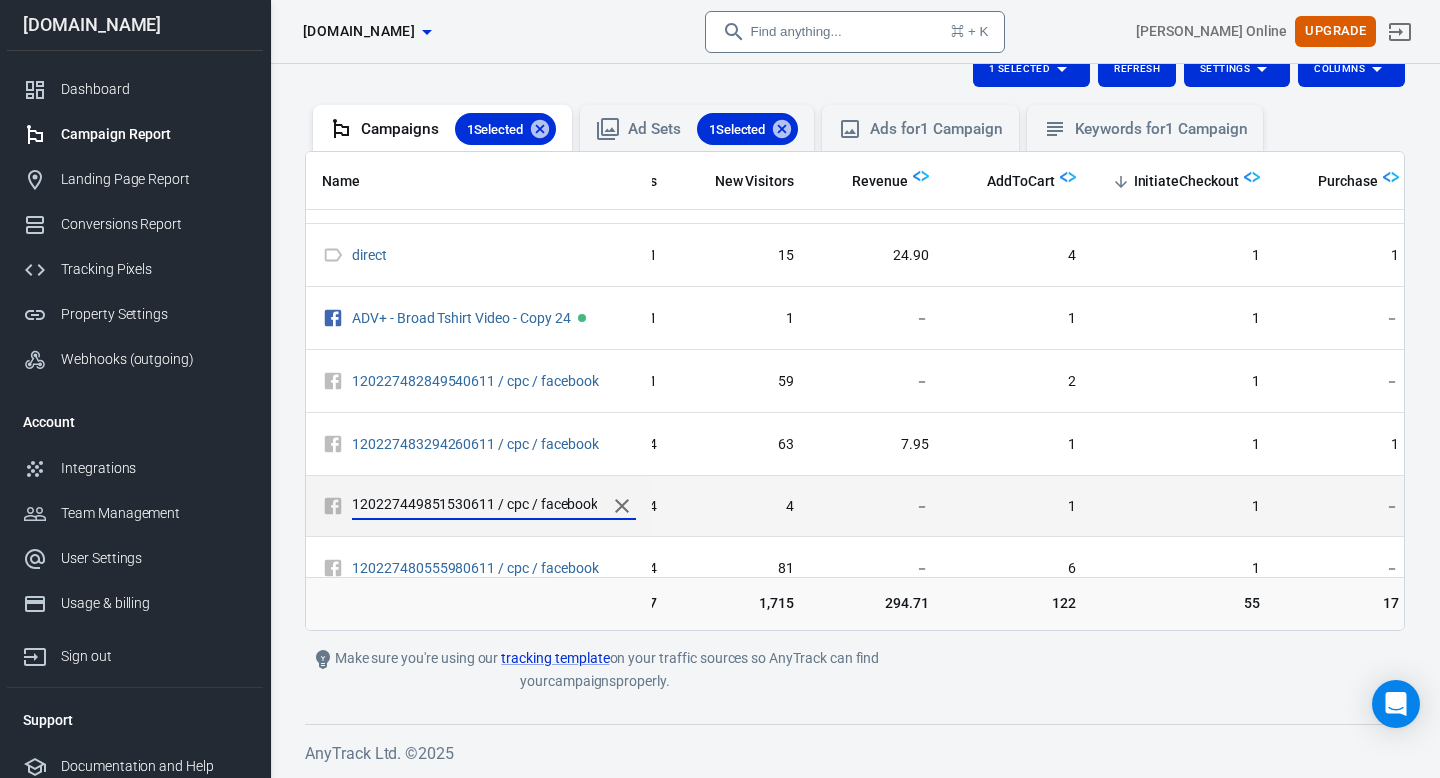 click on "120227449851530611 / cpc / facebook" at bounding box center [474, 506] 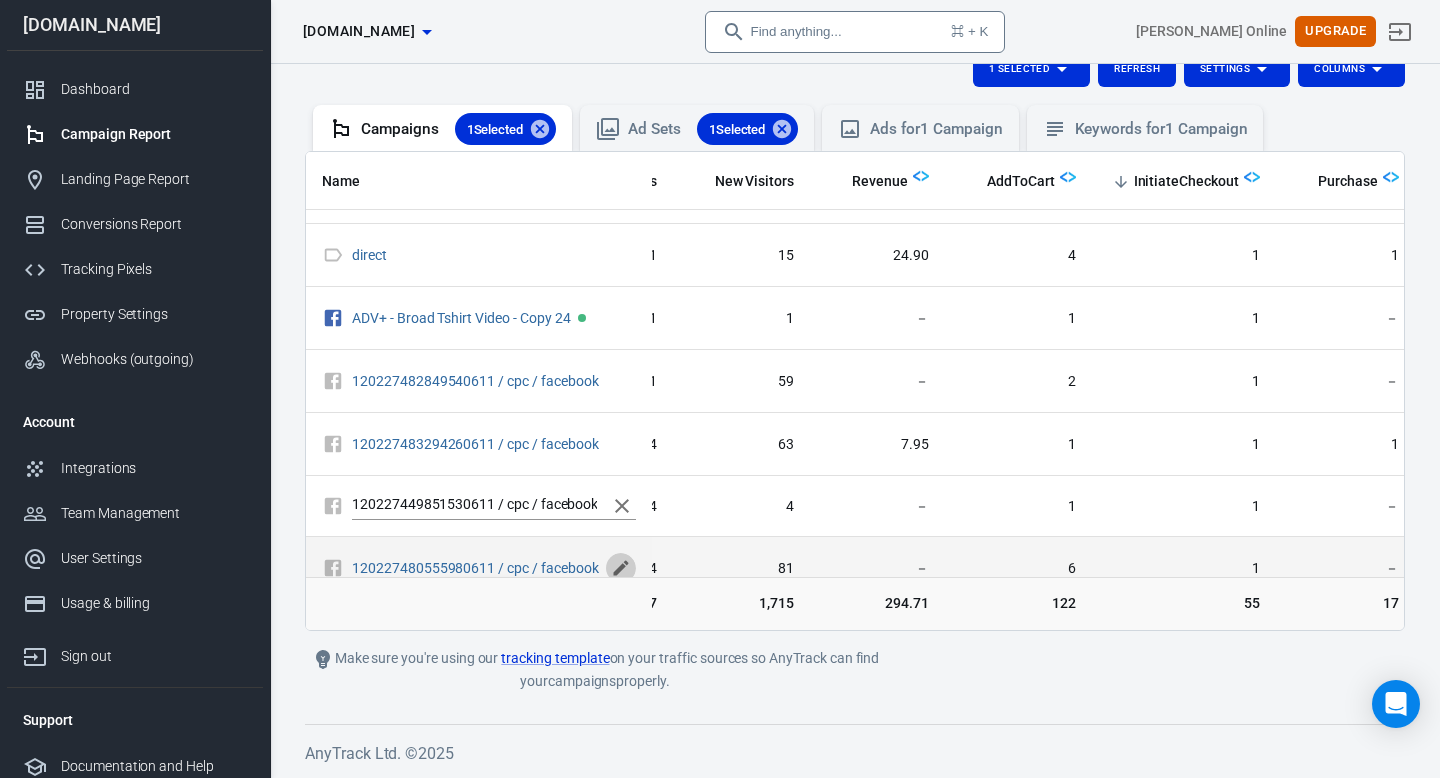 click 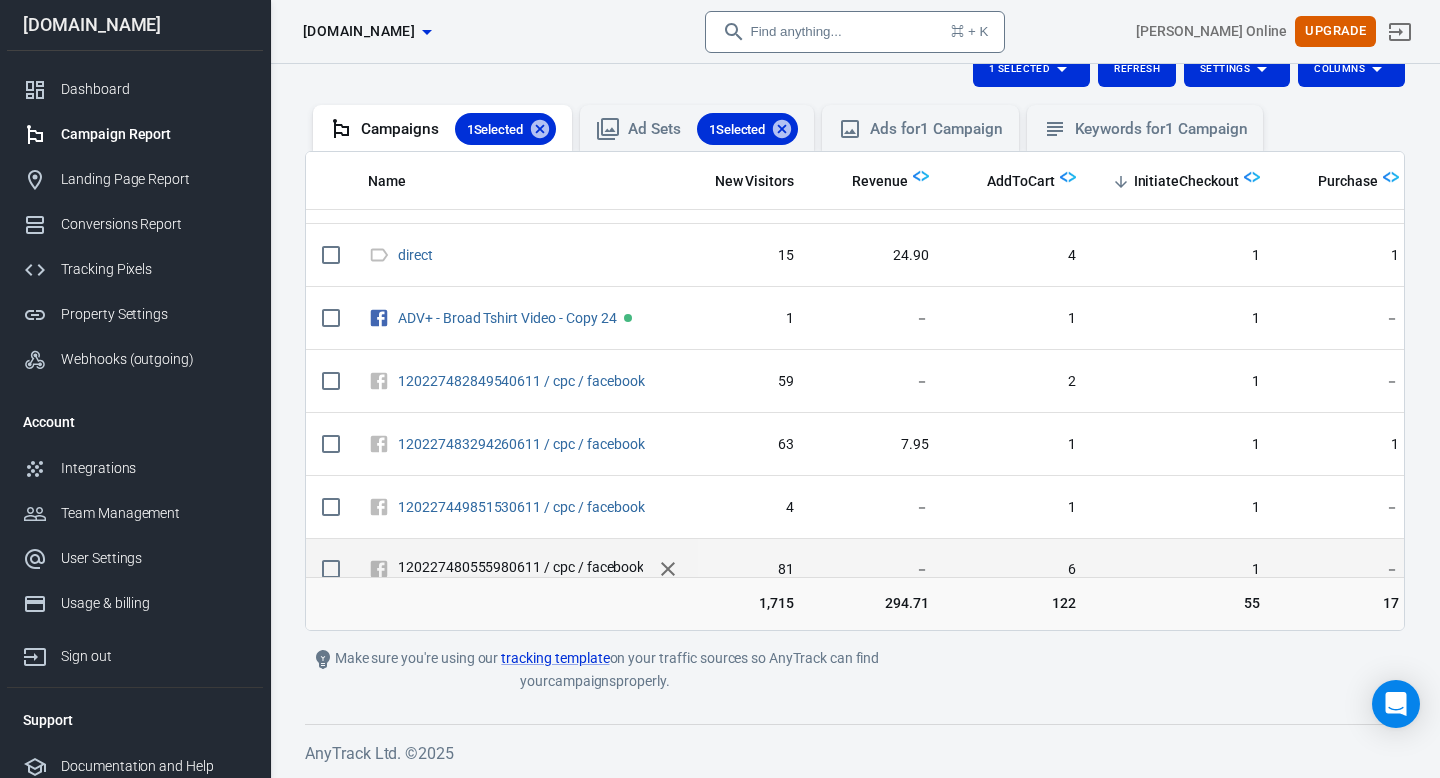 click on "120227480555980611 / cpc / facebook" at bounding box center (520, 569) 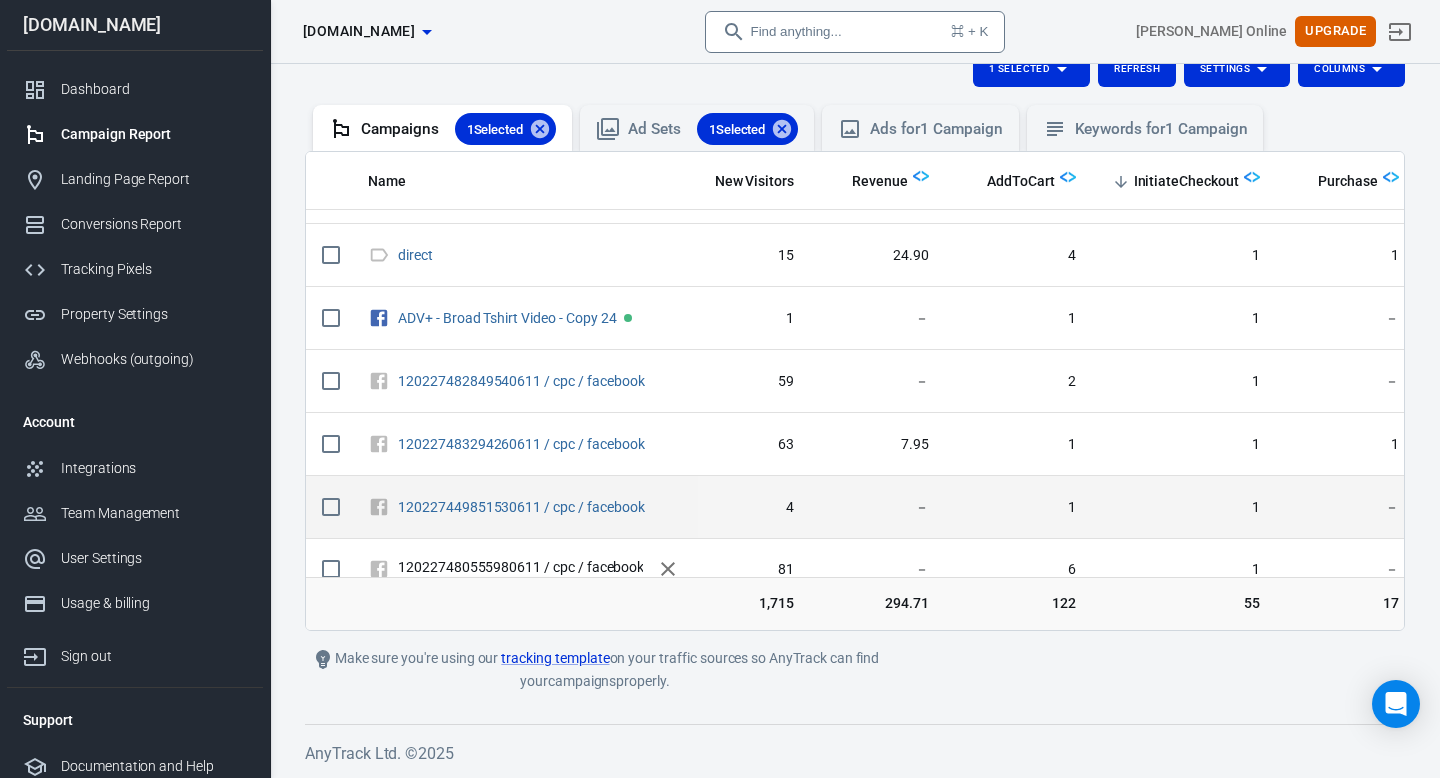 click on "1" at bounding box center [1018, 507] 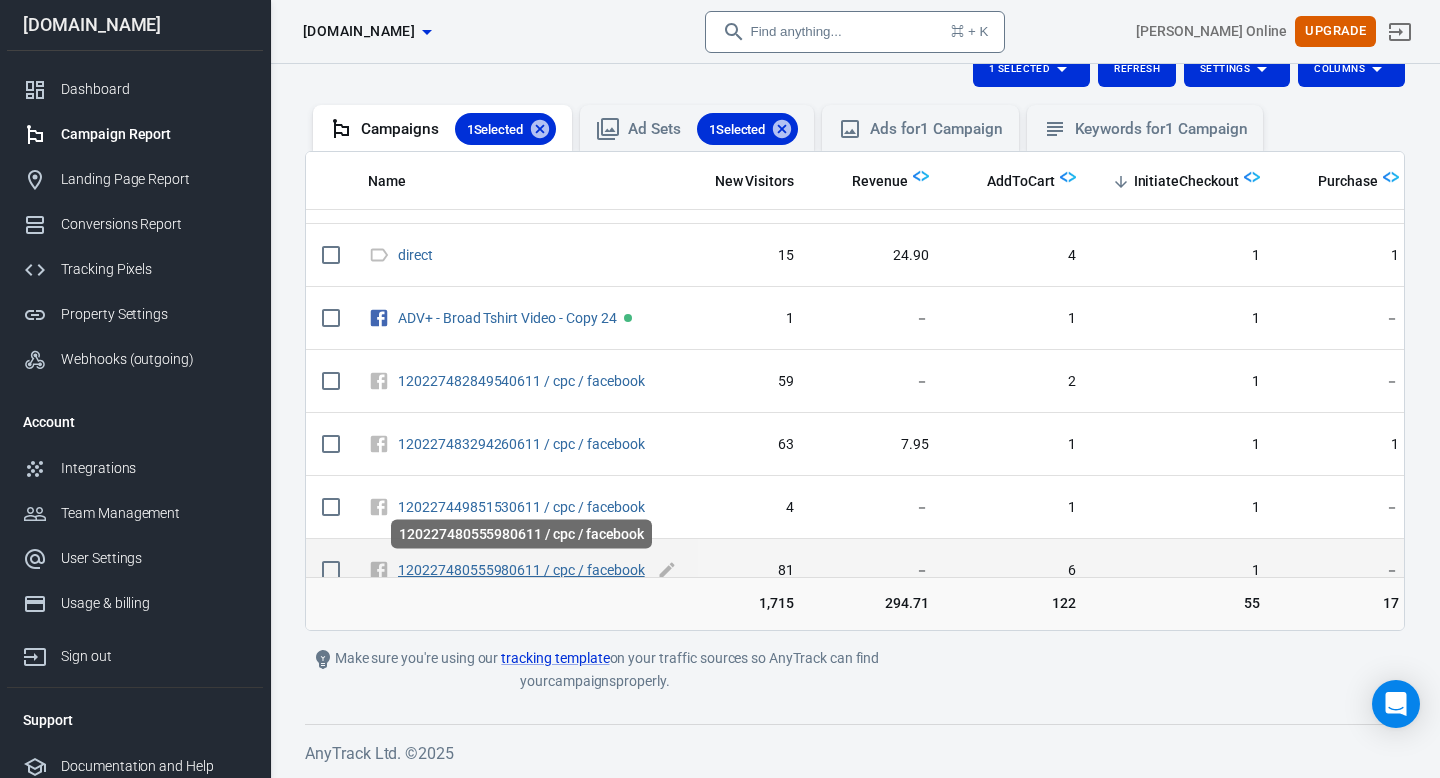 click on "120227480555980611 / cpc / facebook" at bounding box center (521, 570) 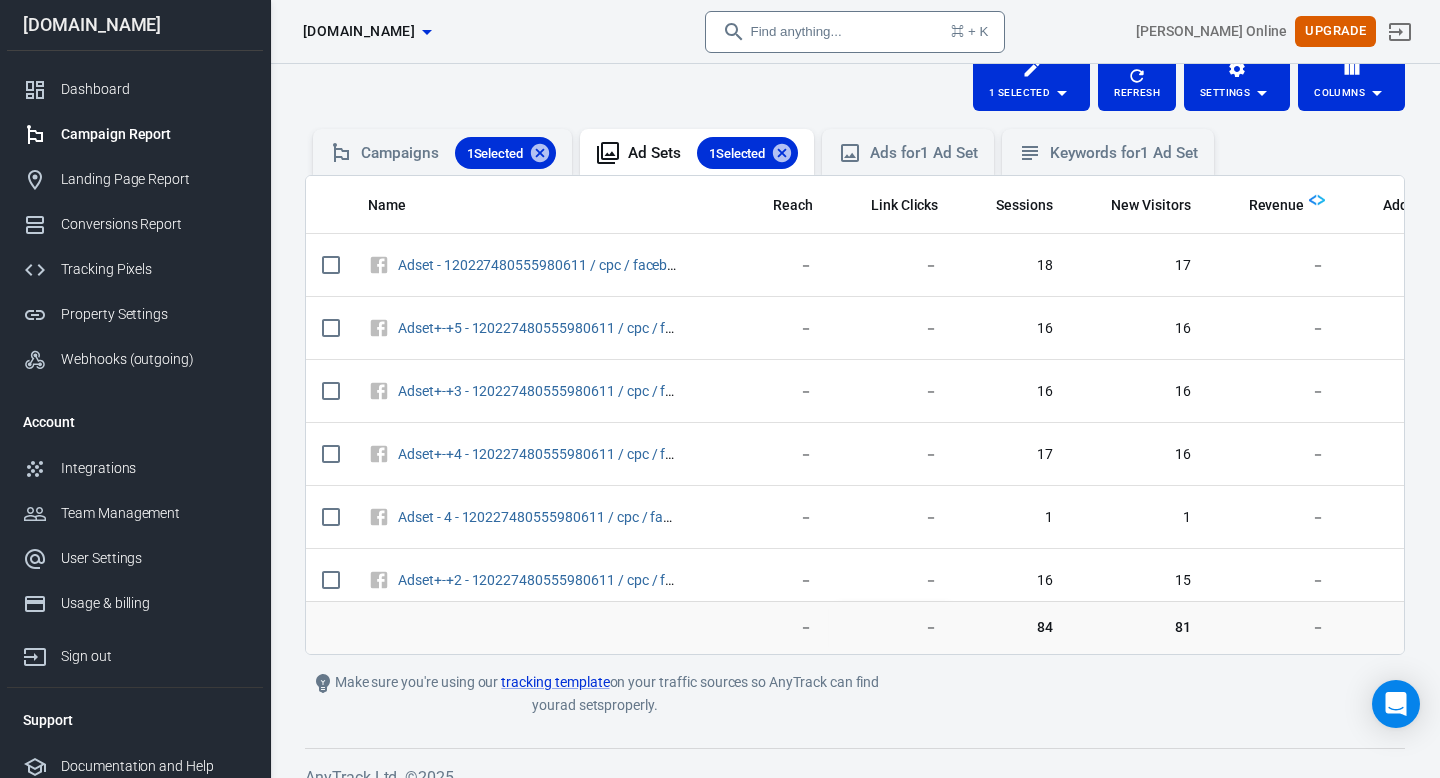 scroll, scrollTop: 232, scrollLeft: 0, axis: vertical 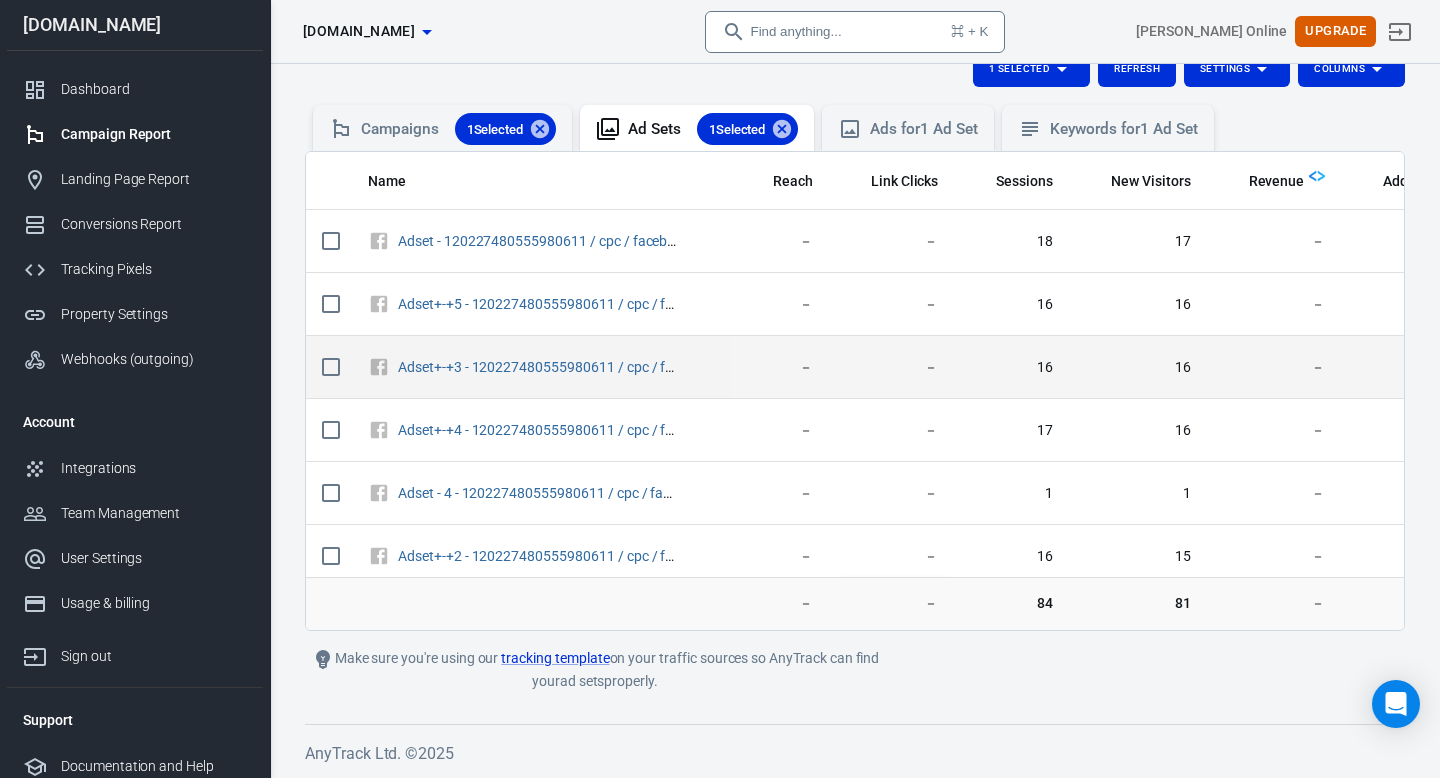 click on "－" at bounding box center [780, 368] 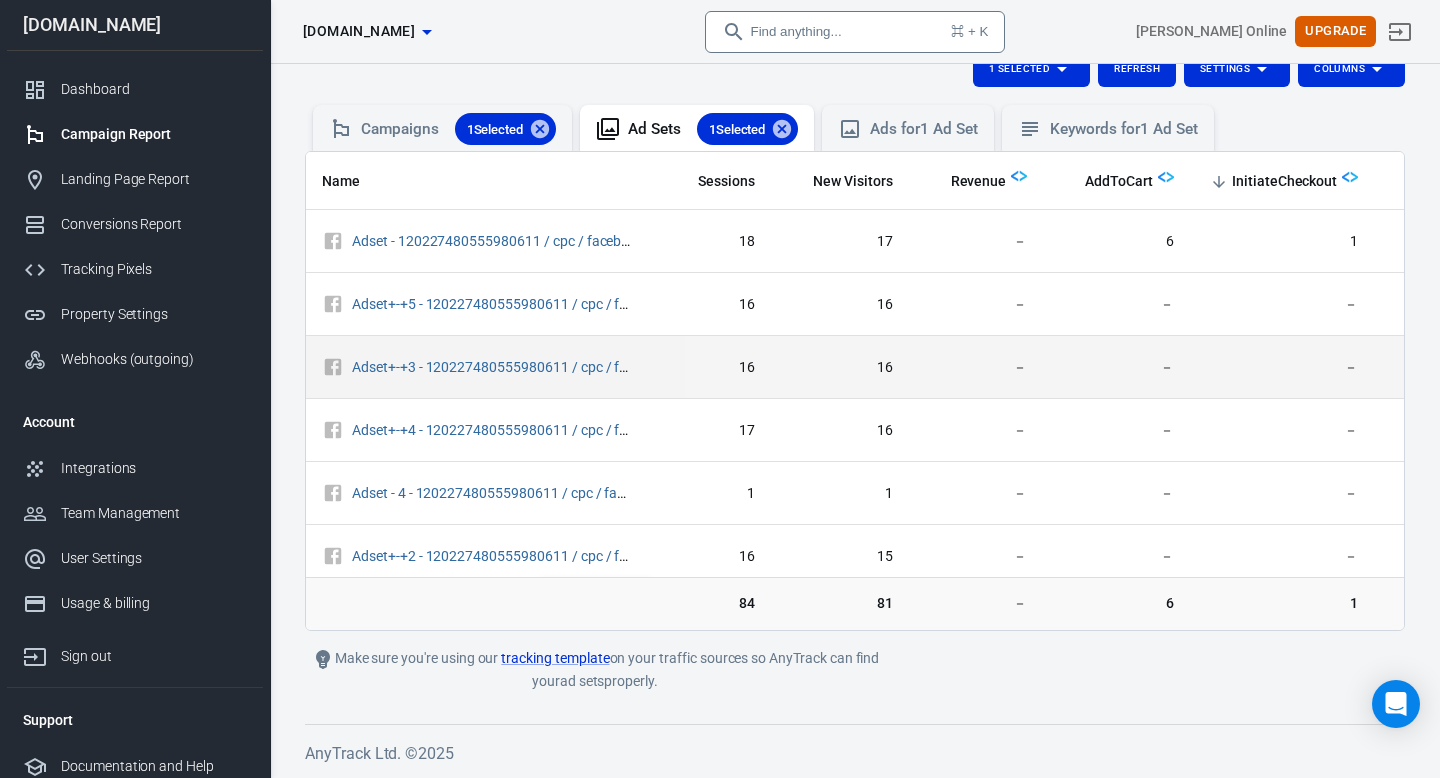 scroll, scrollTop: 0, scrollLeft: 320, axis: horizontal 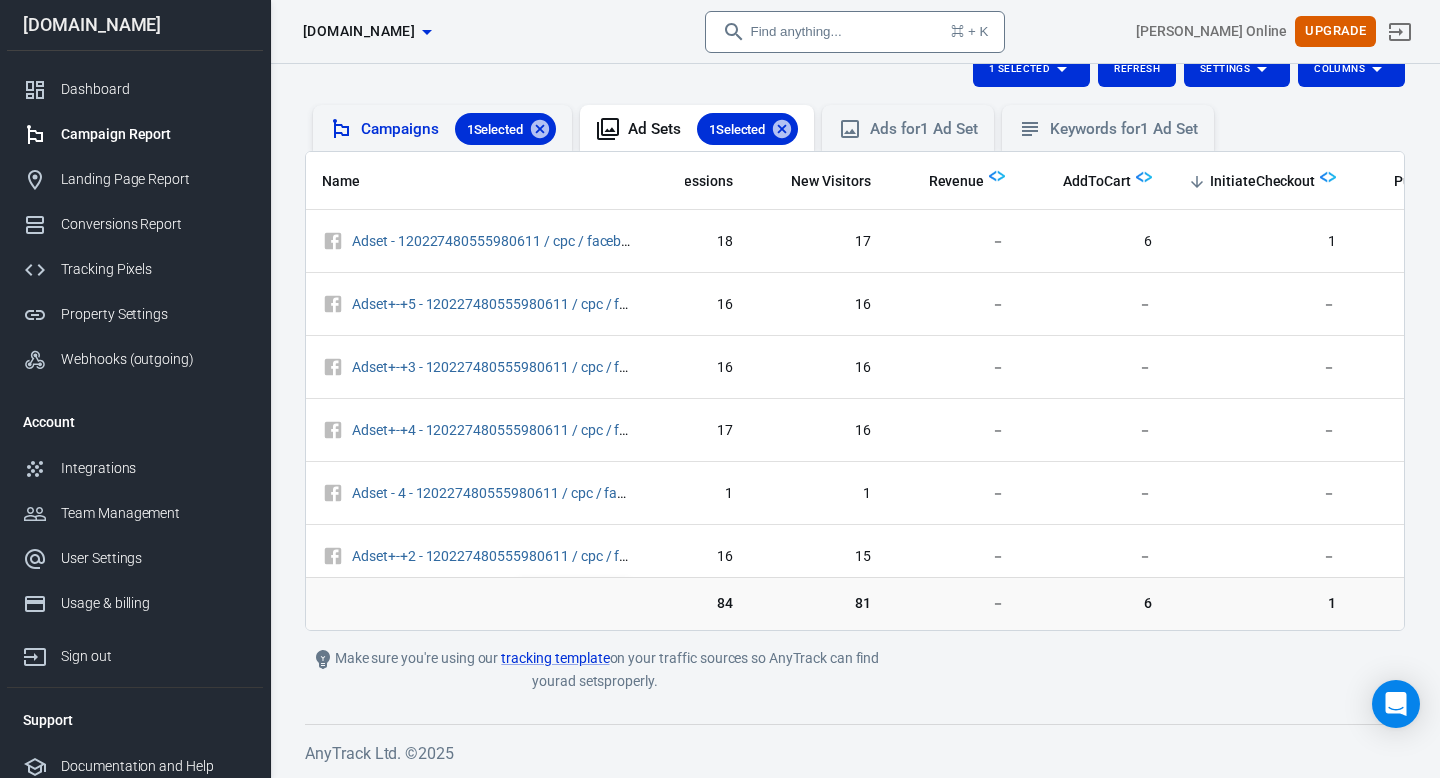 click on "Campaigns 1  Selected" at bounding box center (458, 129) 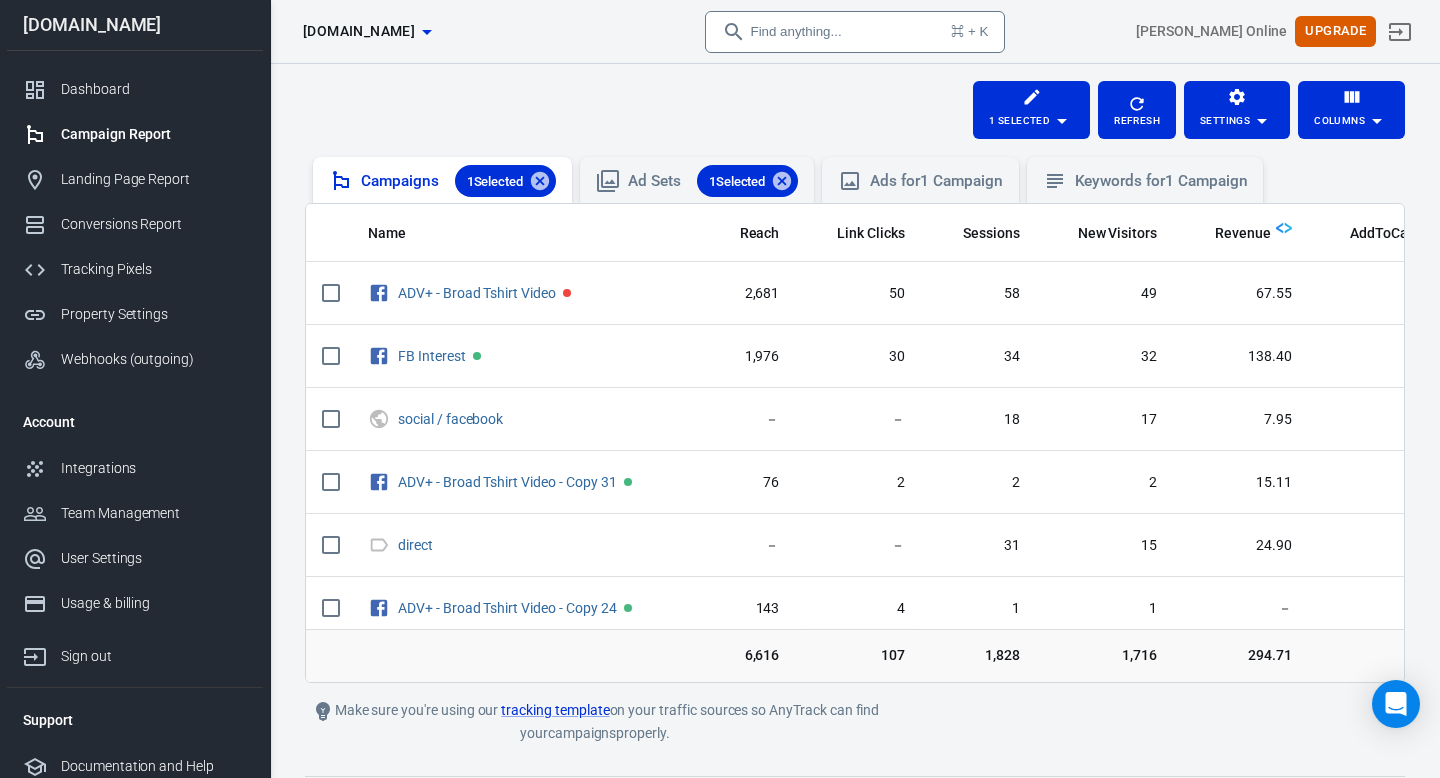 scroll, scrollTop: 232, scrollLeft: 0, axis: vertical 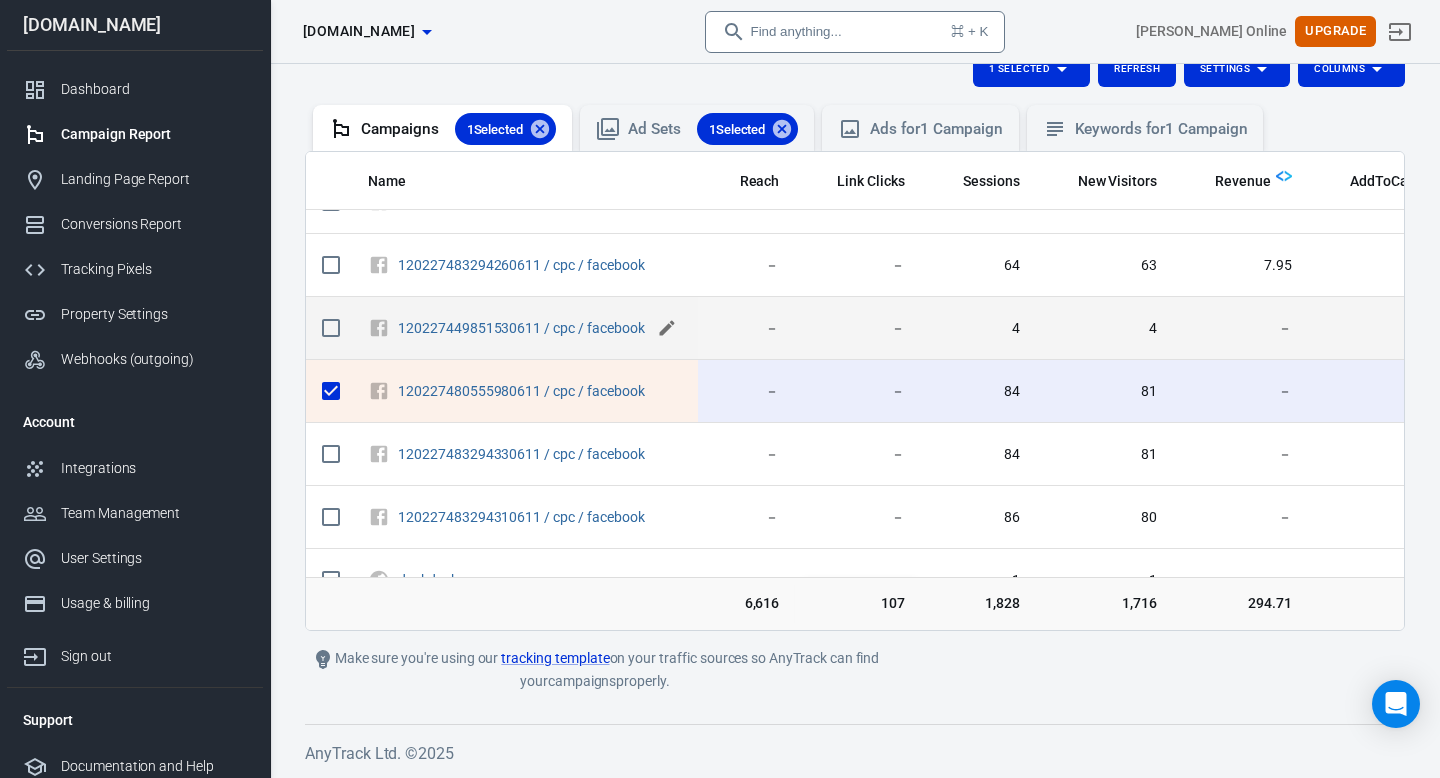 click 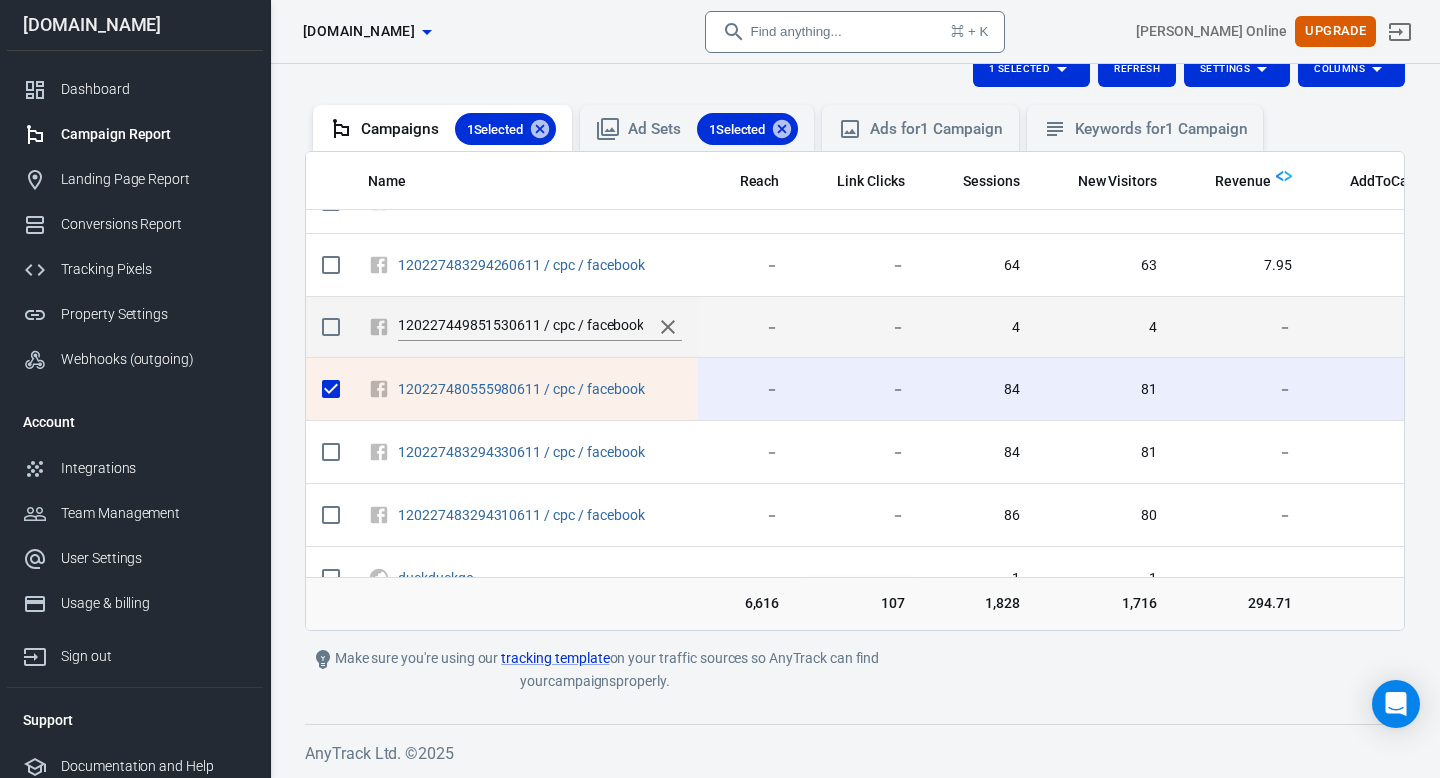 click on "120227449851530611 / cpc / facebook" at bounding box center [520, 327] 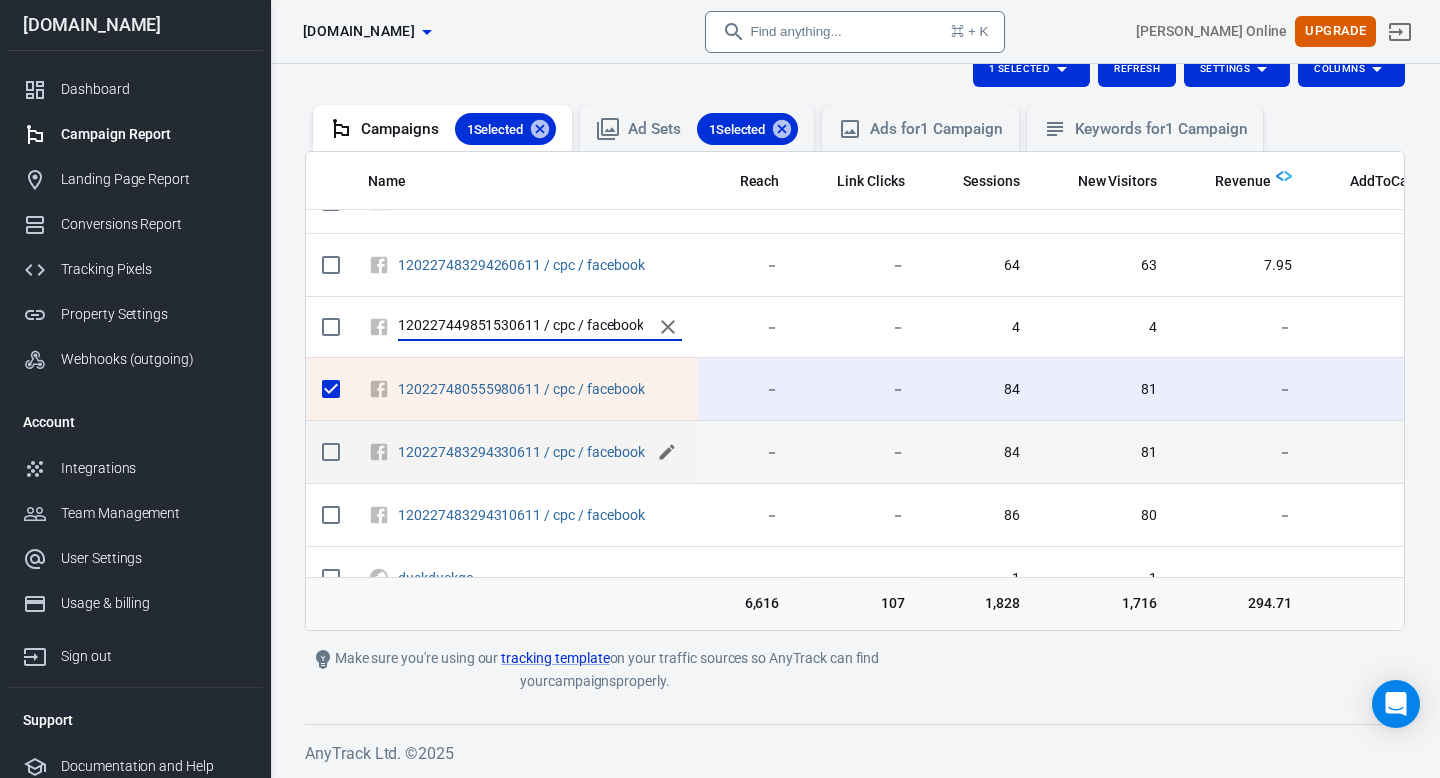 click 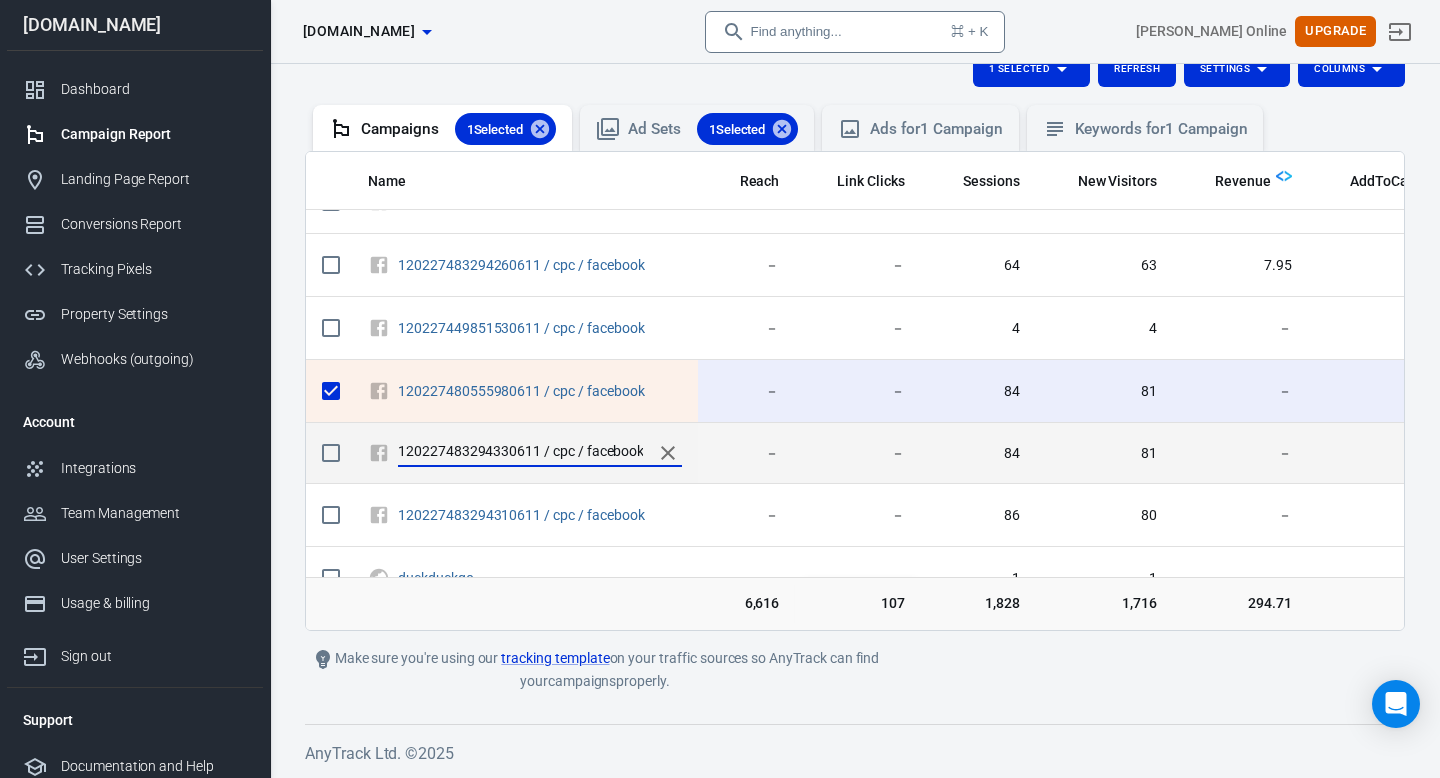click on "120227483294330611 / cpc / facebook" at bounding box center [520, 453] 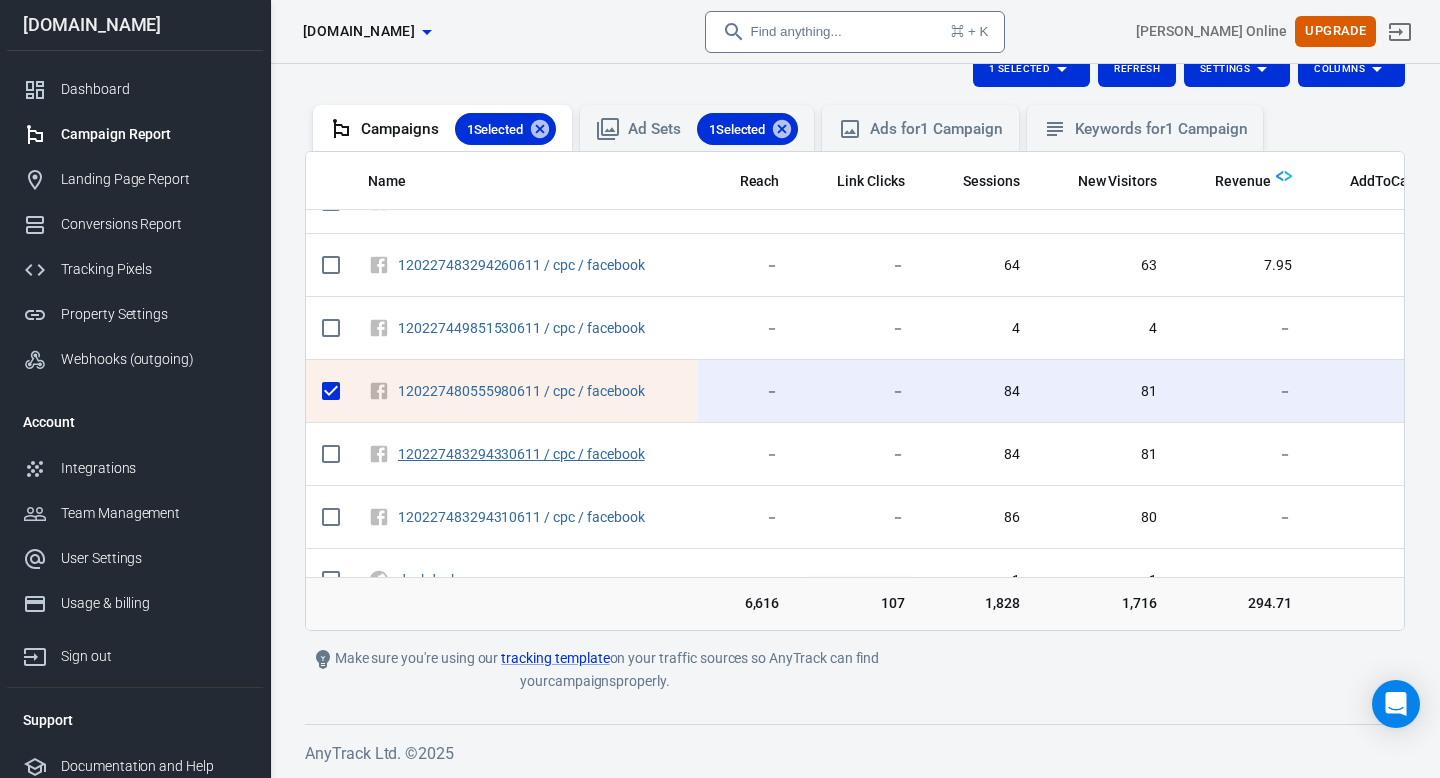 click on "120227483294330611 / cpc / facebook" at bounding box center (521, 454) 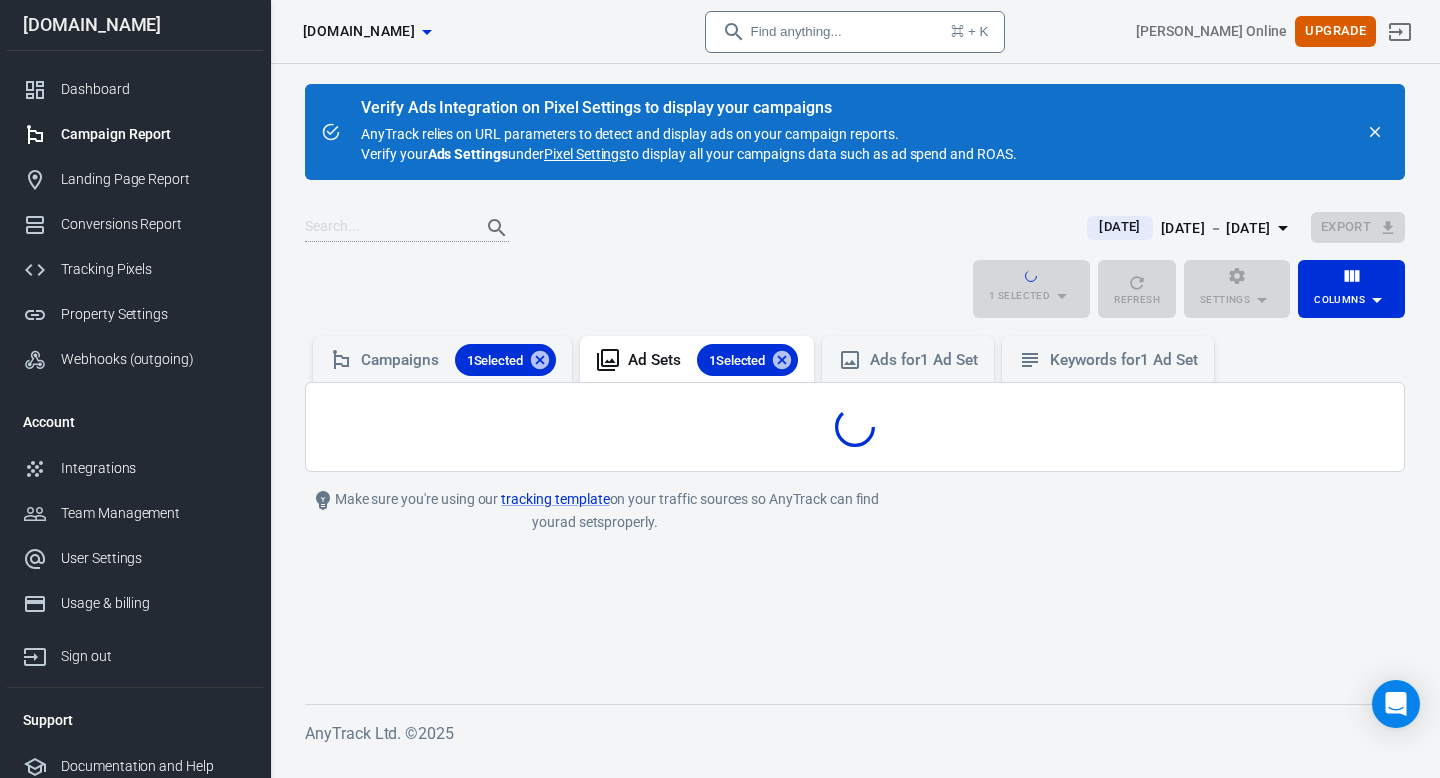 scroll, scrollTop: 0, scrollLeft: 0, axis: both 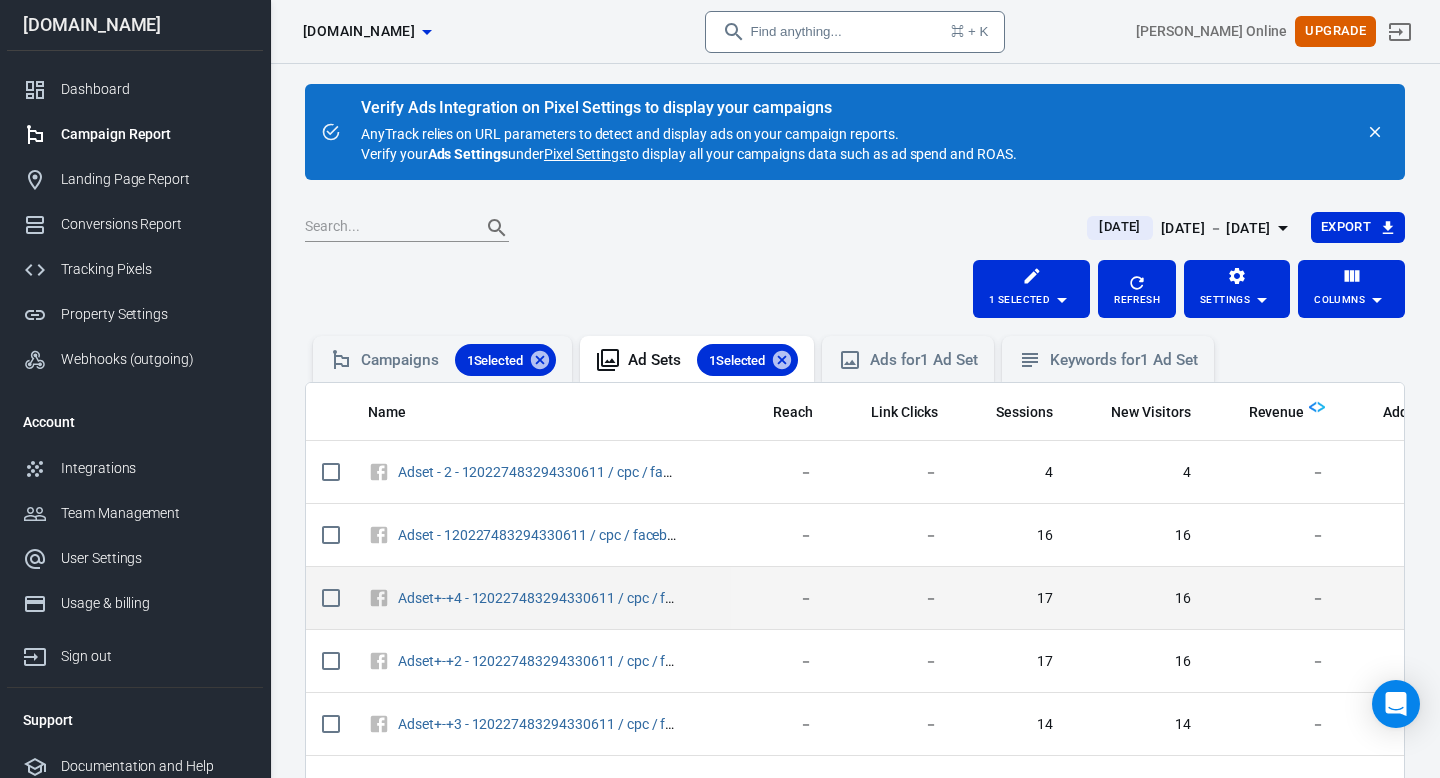 click on "－" at bounding box center [892, 598] 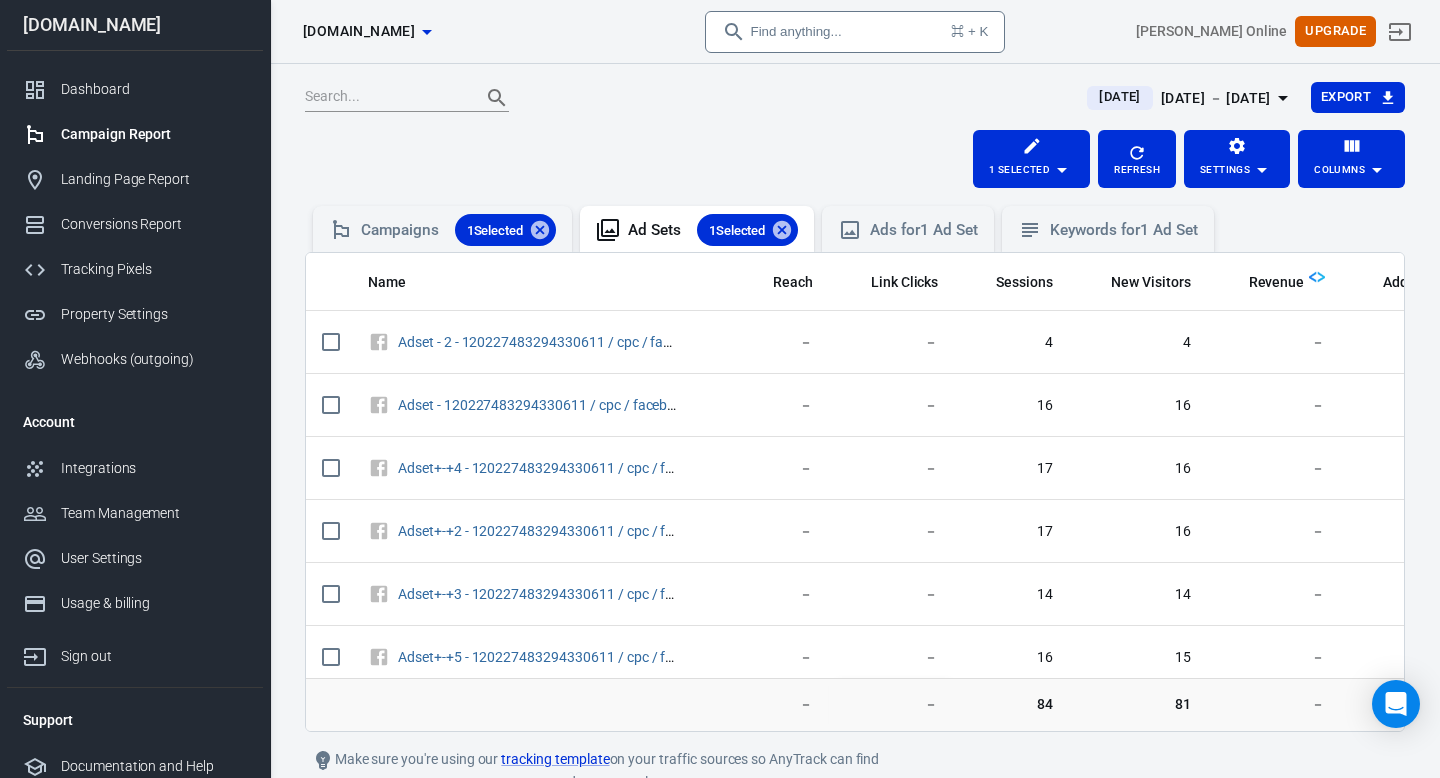 scroll, scrollTop: 132, scrollLeft: 0, axis: vertical 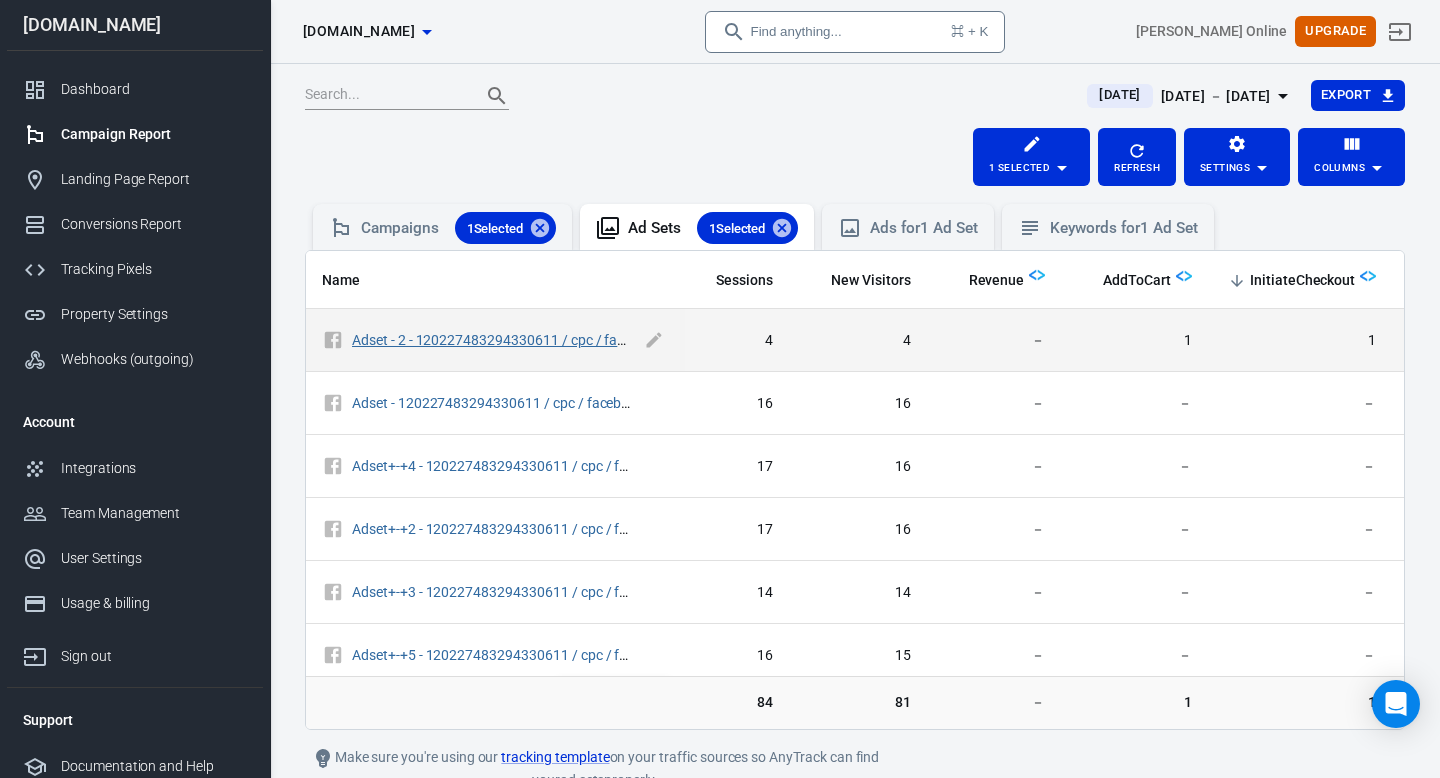 click on "Adset - 2 - 120227483294330611 / cpc / facebook" at bounding box center (507, 340) 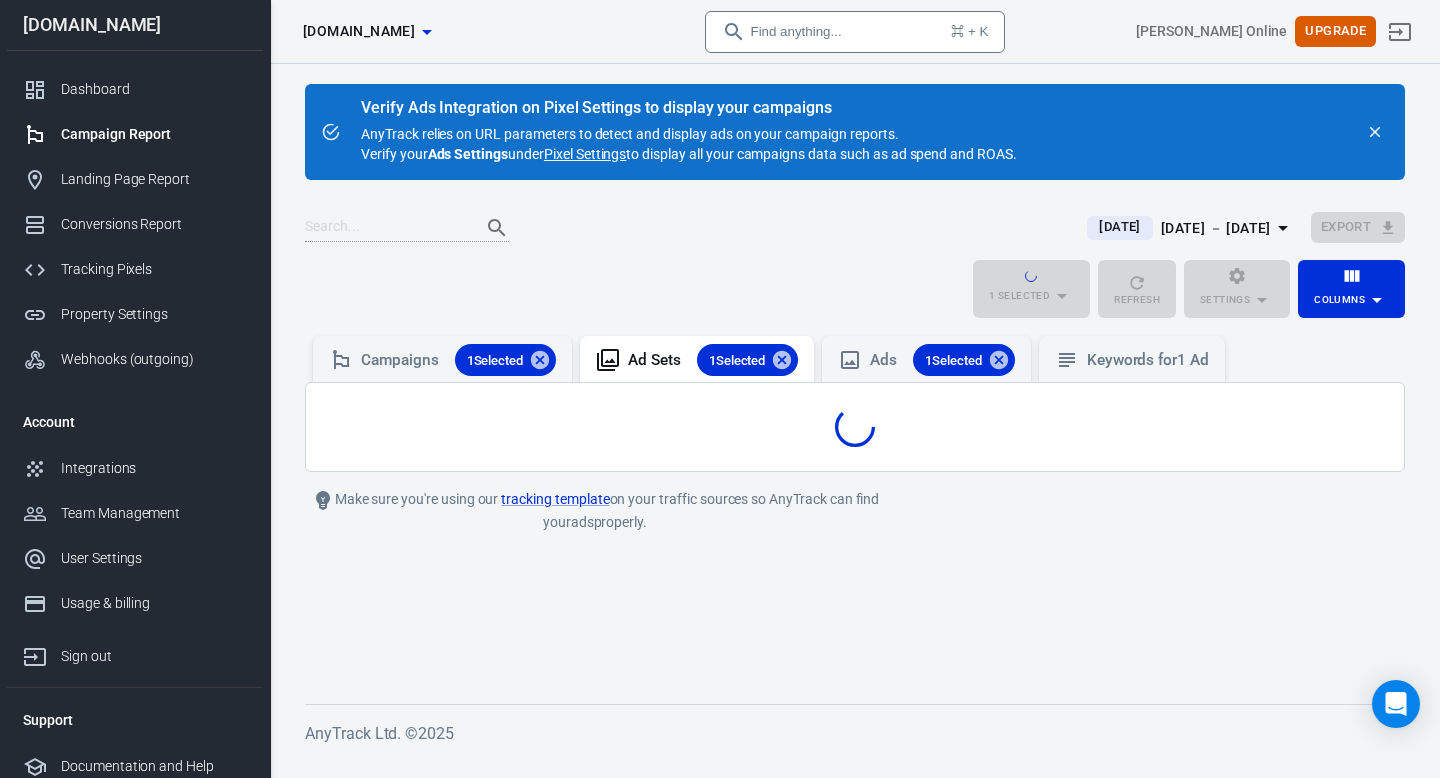 scroll, scrollTop: 0, scrollLeft: 0, axis: both 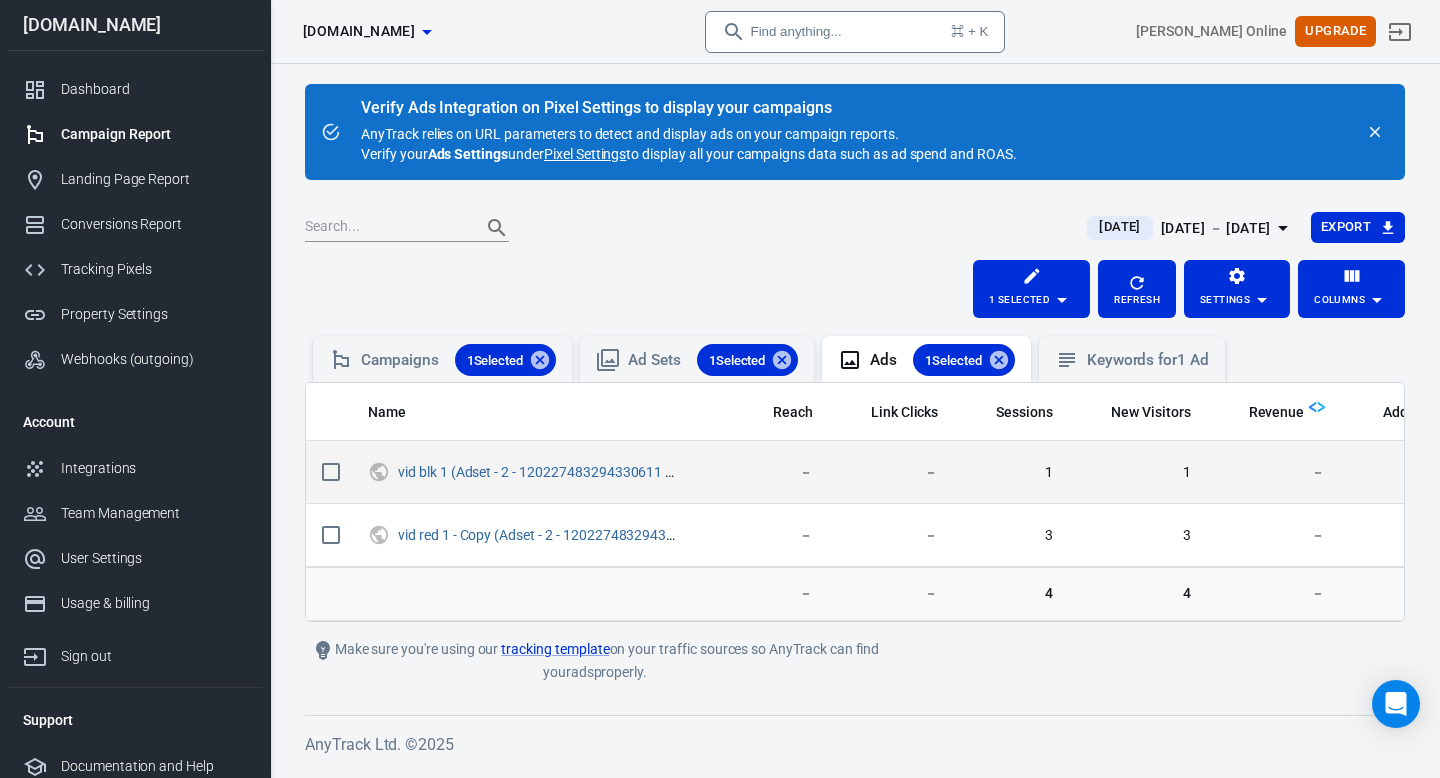 click on "－" at bounding box center [892, 473] 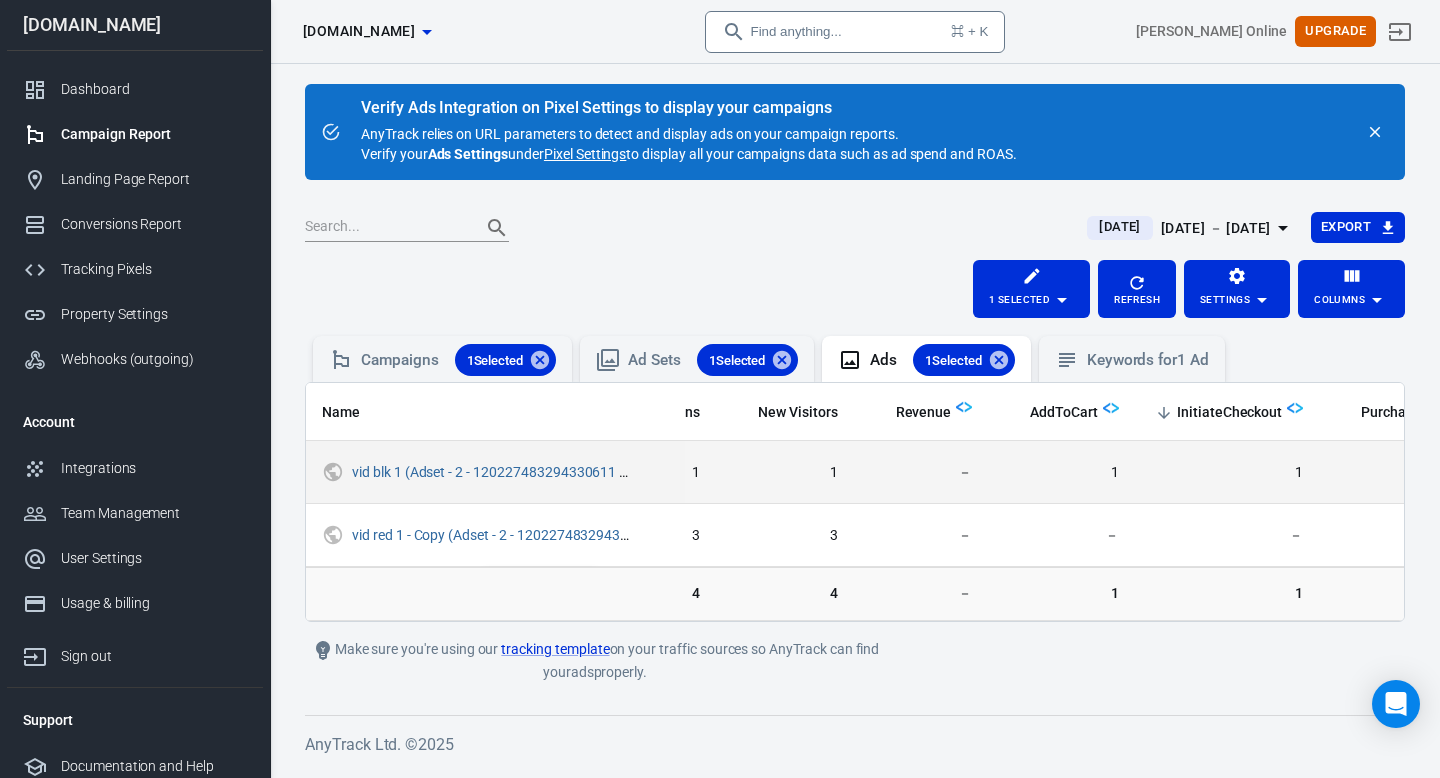 scroll, scrollTop: 0, scrollLeft: 397, axis: horizontal 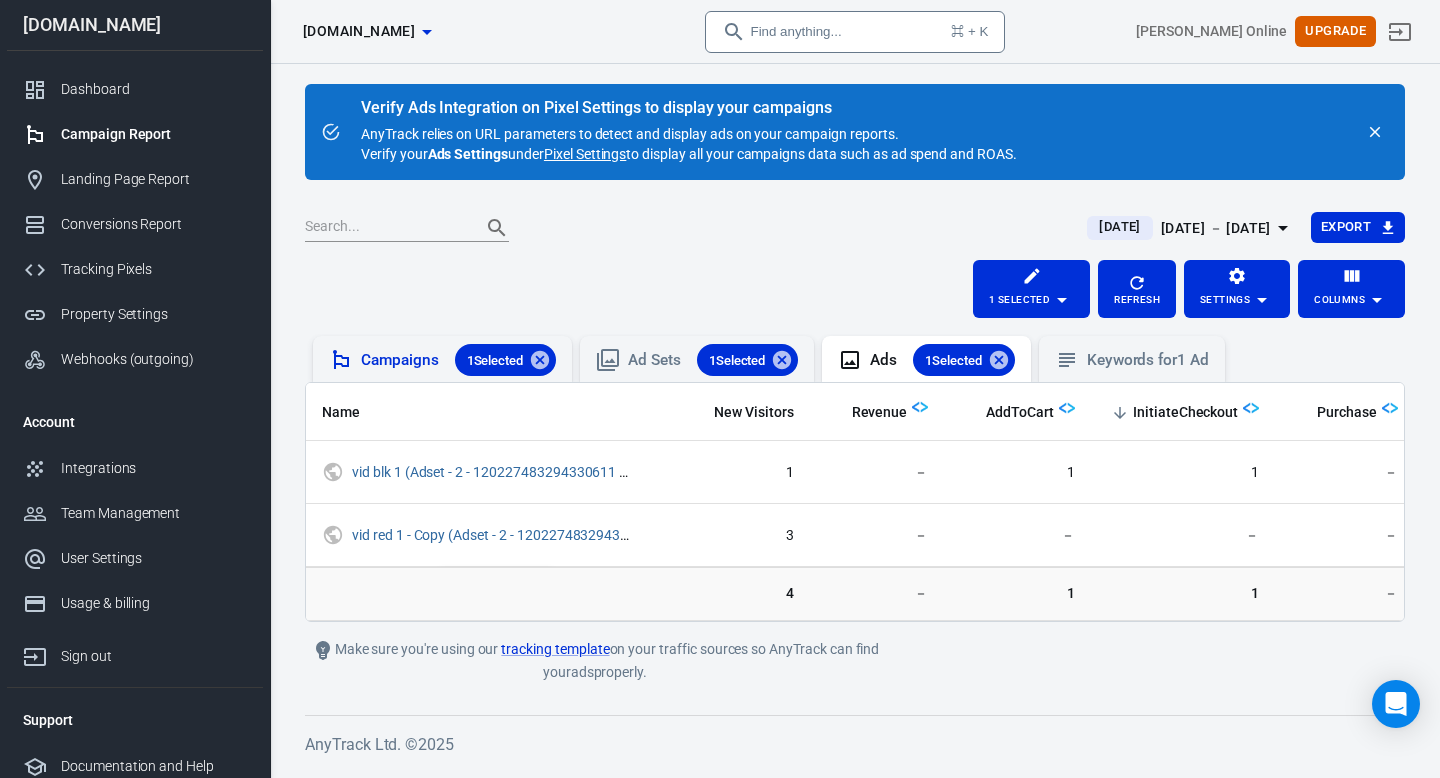 click on "Campaigns 1  Selected" at bounding box center (458, 360) 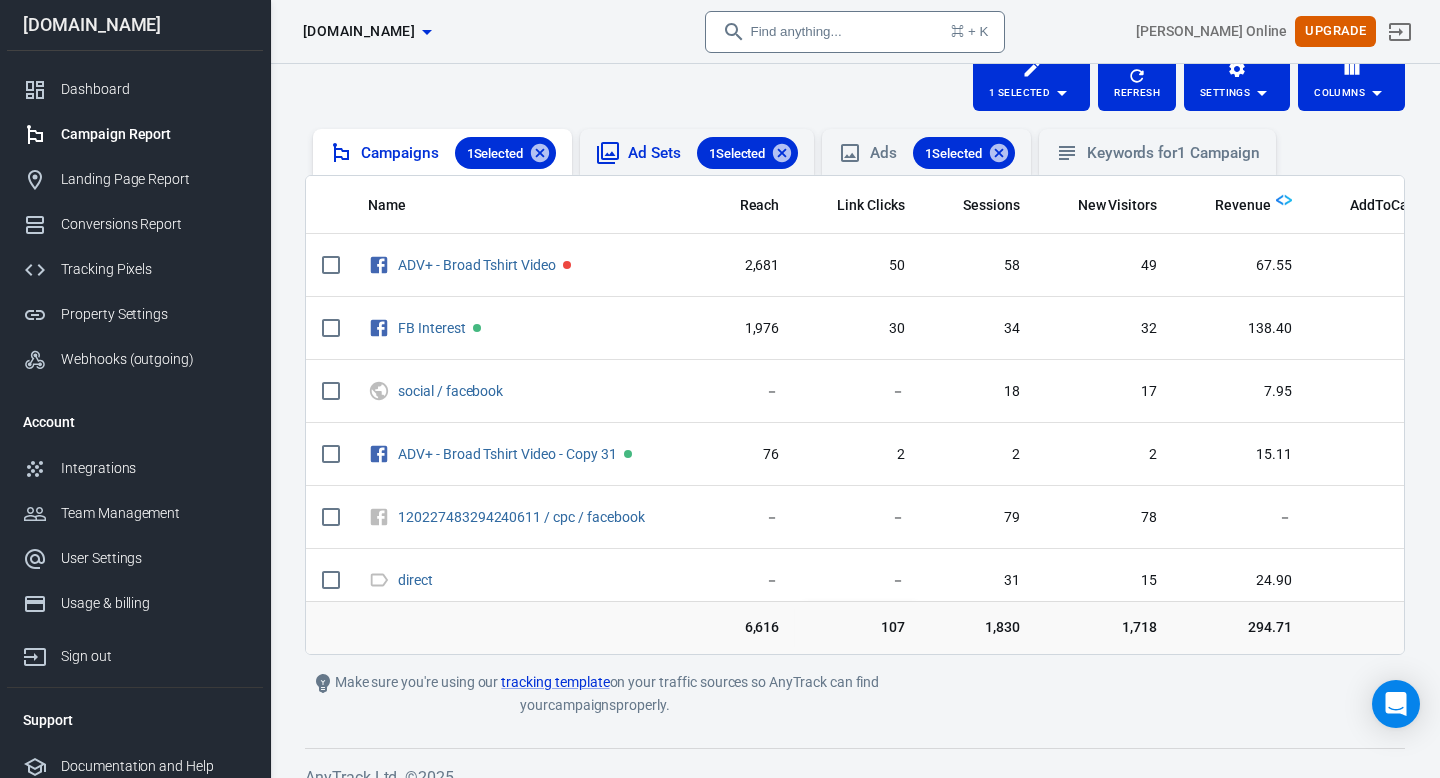 scroll, scrollTop: 232, scrollLeft: 0, axis: vertical 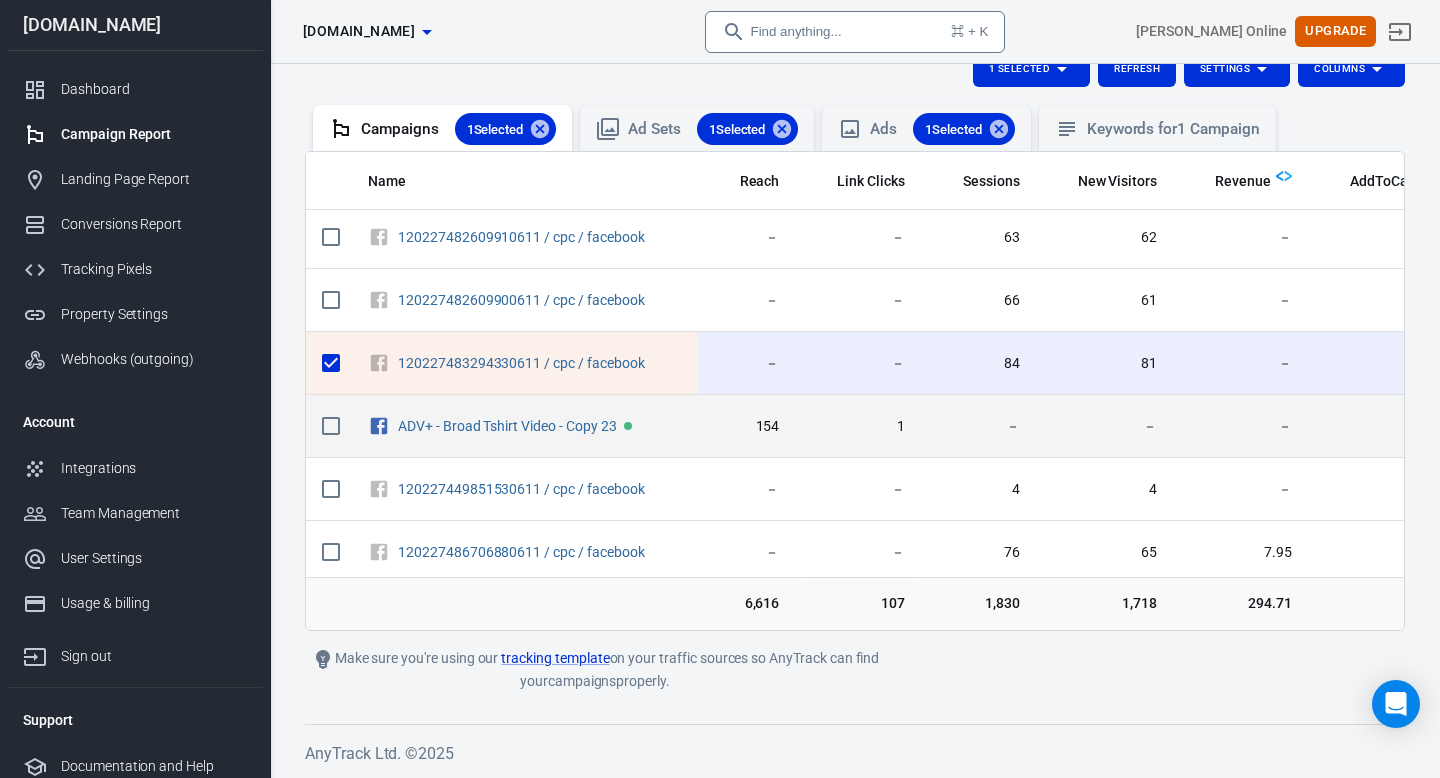 click on "－" at bounding box center [978, 427] 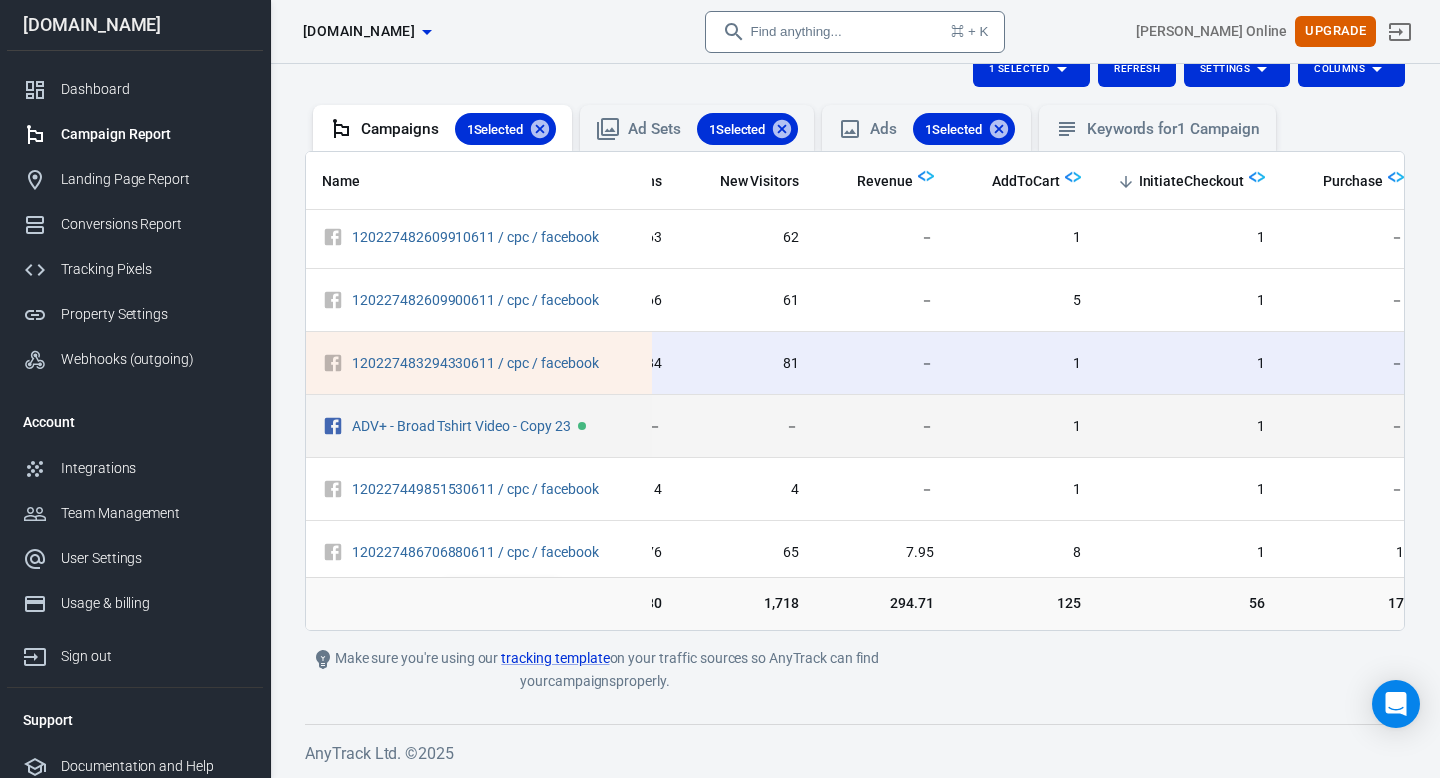 scroll, scrollTop: 823, scrollLeft: 363, axis: both 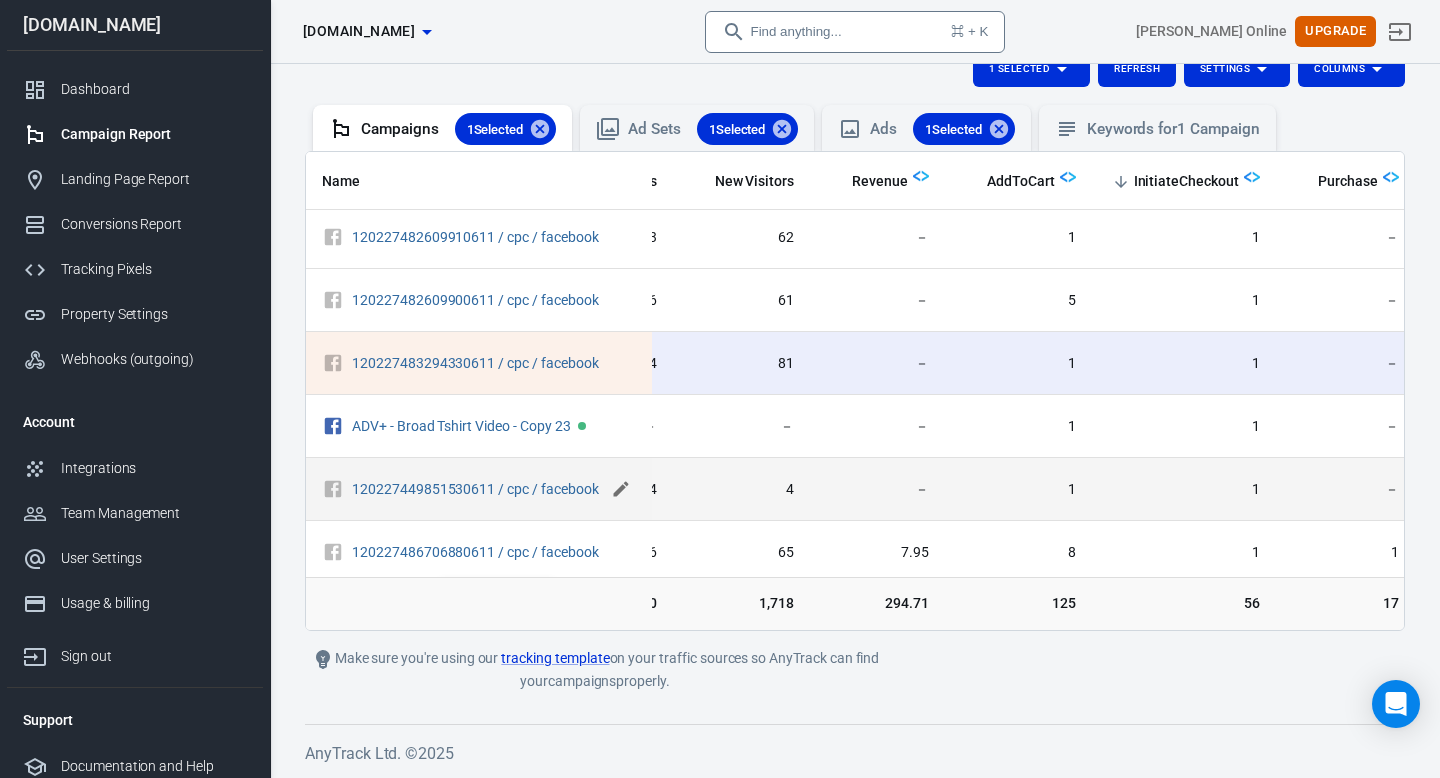 click 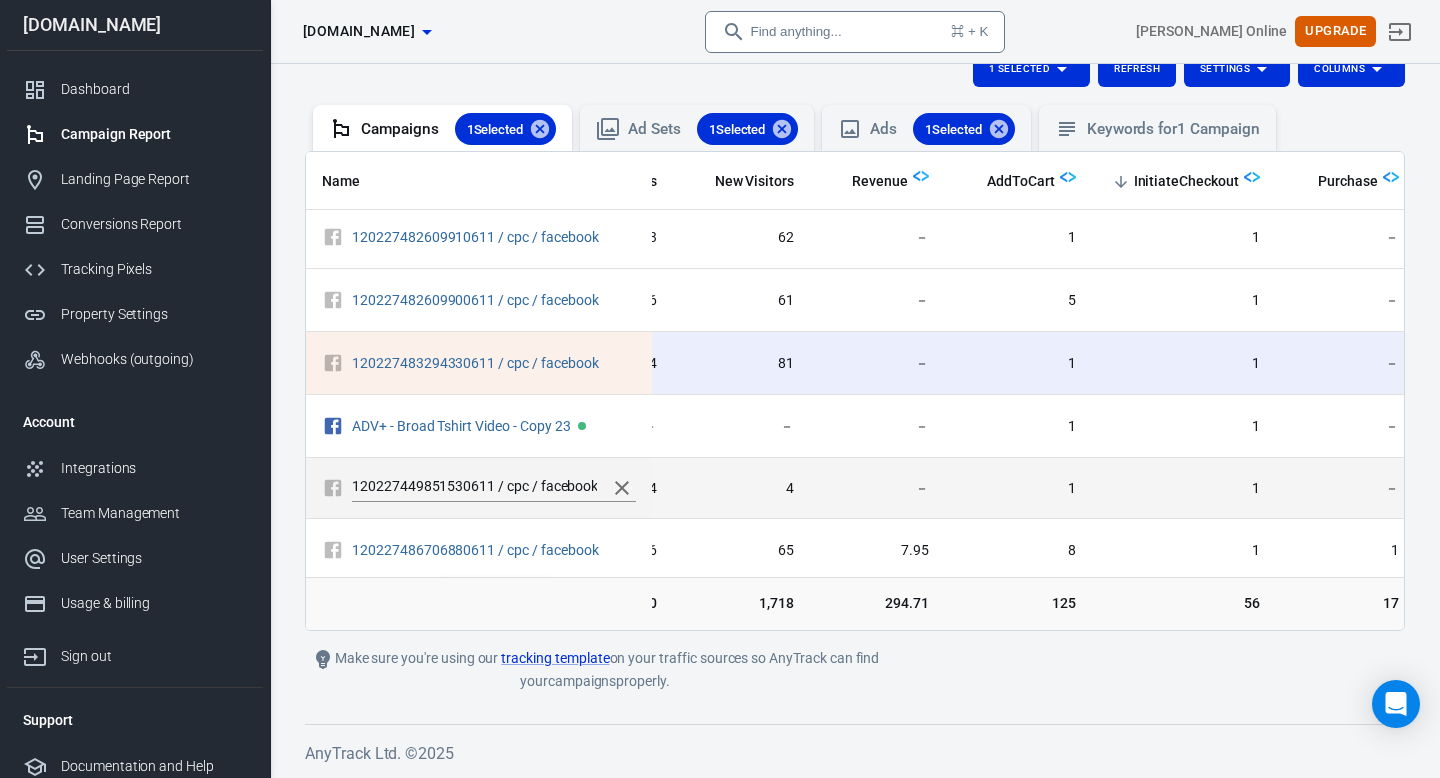 click on "120227449851530611 / cpc / facebook" at bounding box center [474, 488] 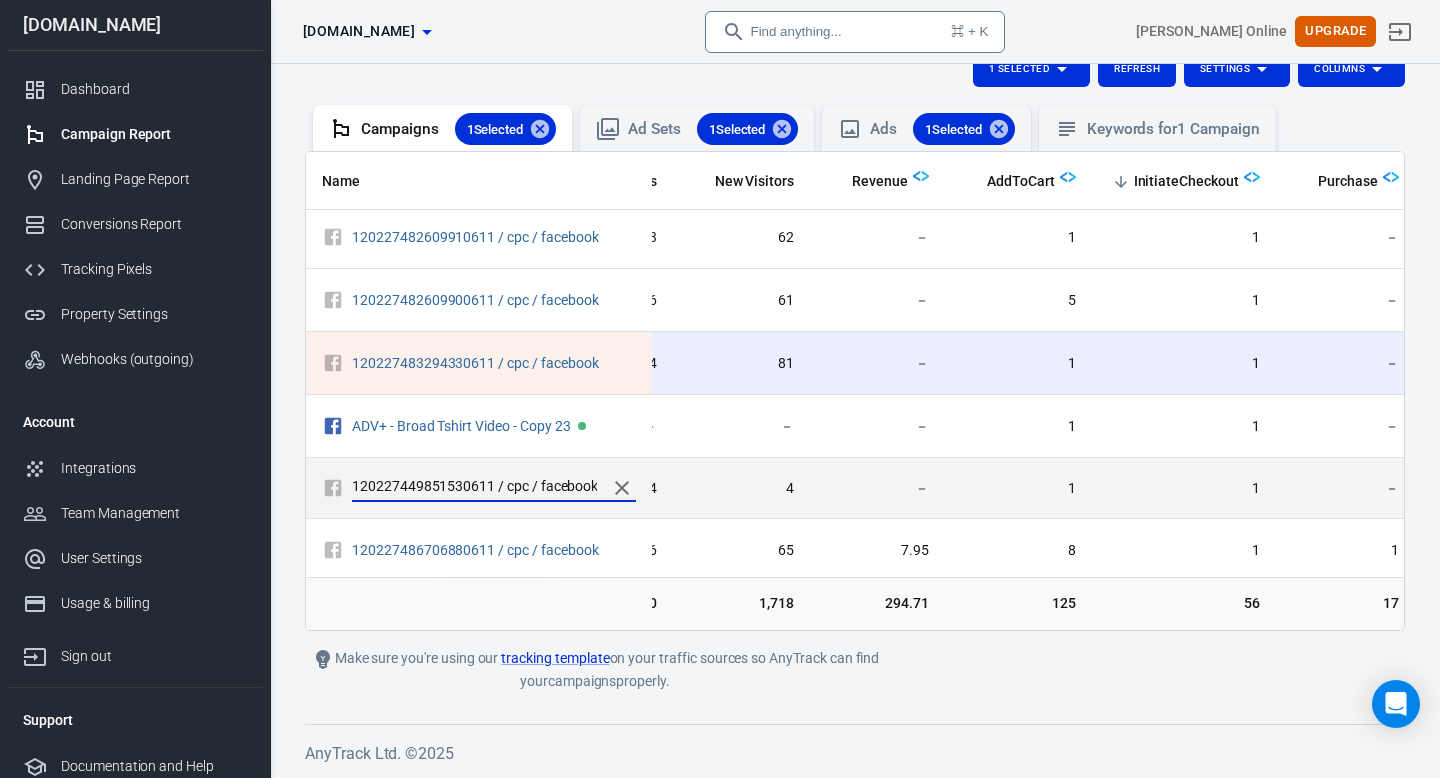 click on "120227449851530611 / cpc / facebook" at bounding box center [474, 488] 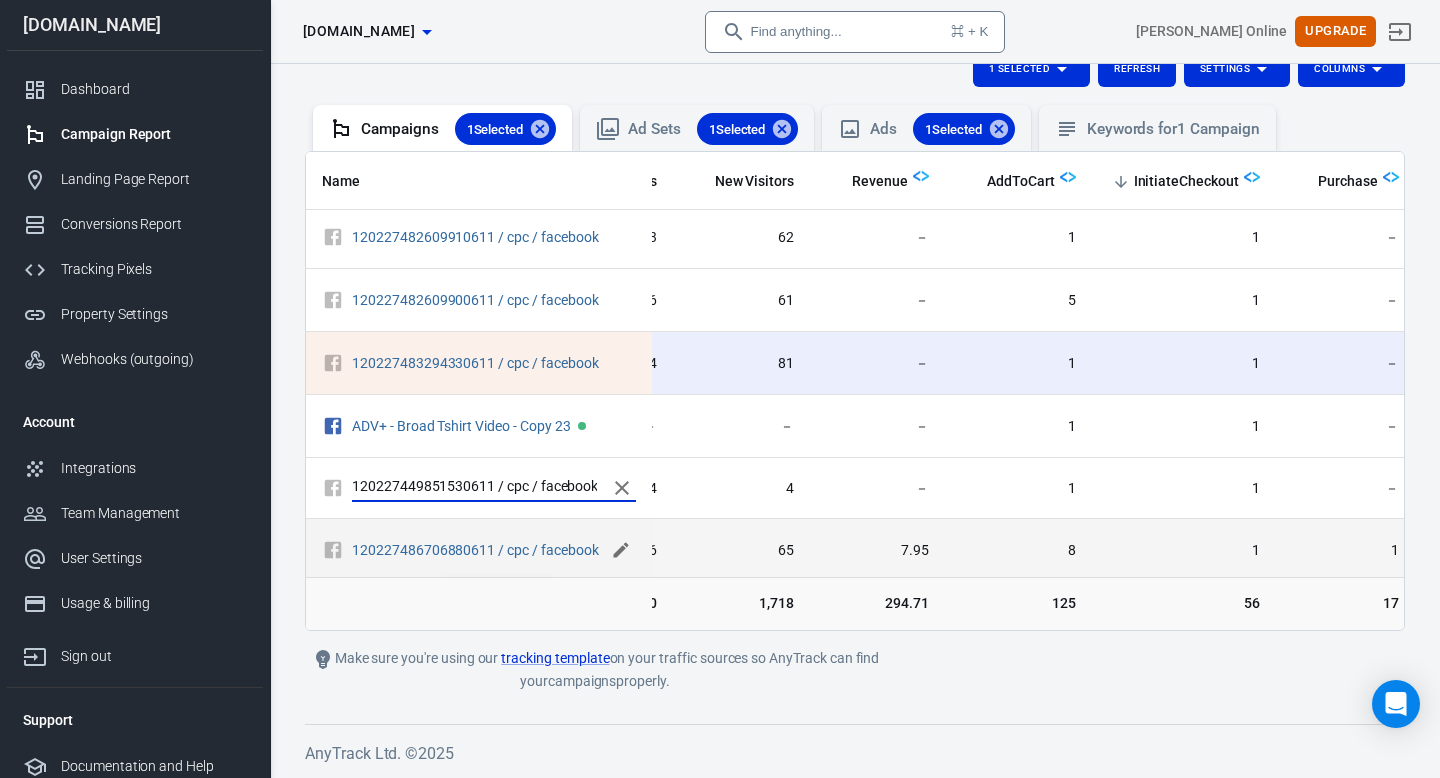 click 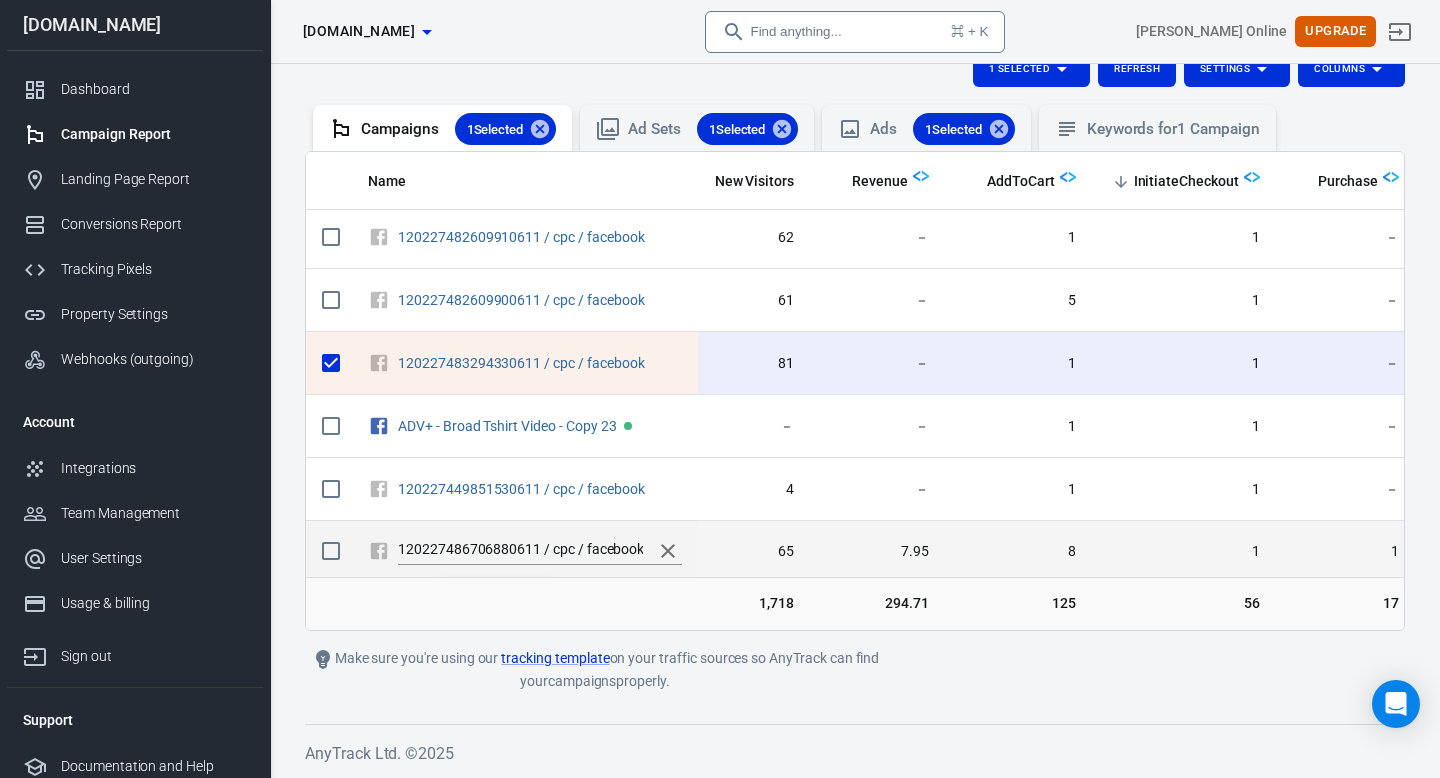 click on "120227486706880611 / cpc / facebook" at bounding box center (520, 551) 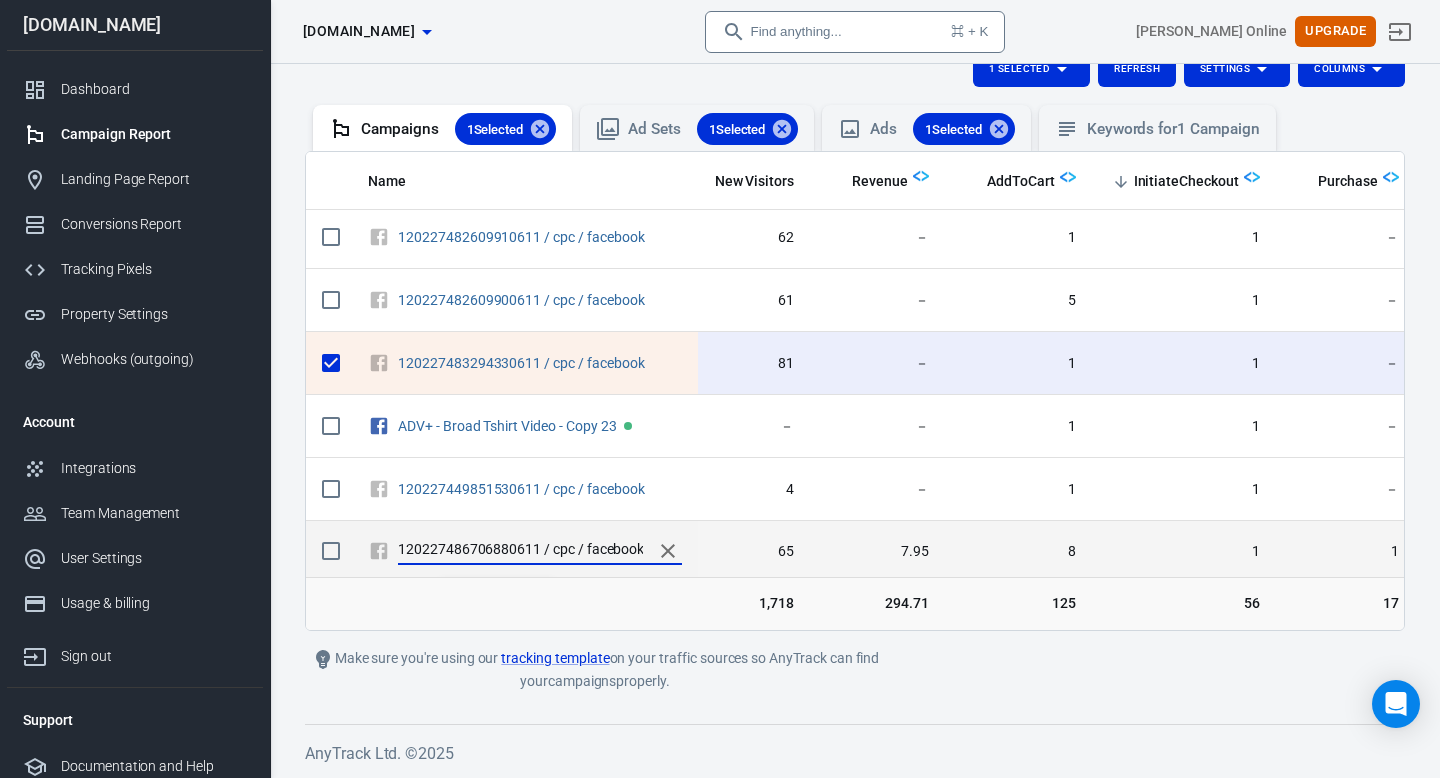 click on "120227486706880611 / cpc / facebook" at bounding box center [520, 551] 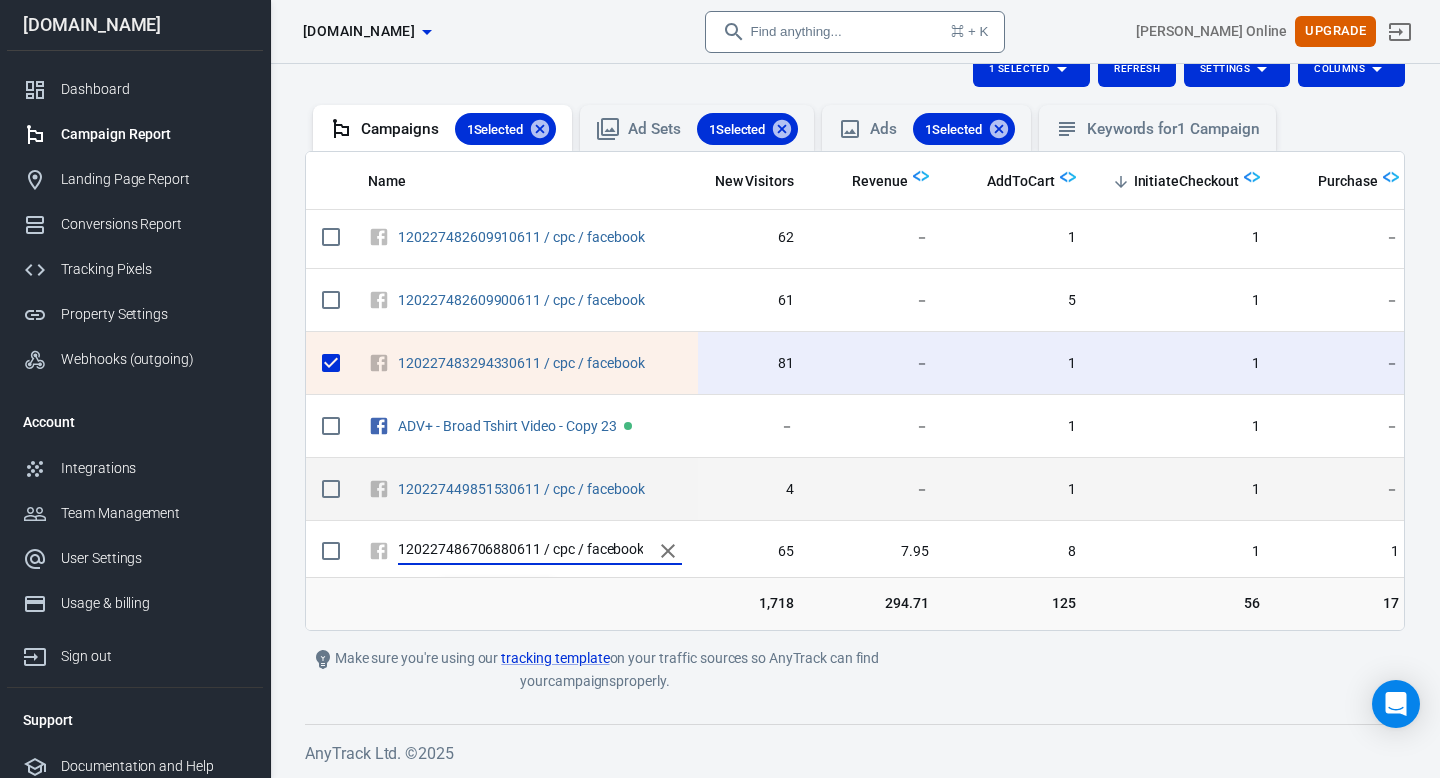 click on "－" at bounding box center (877, 490) 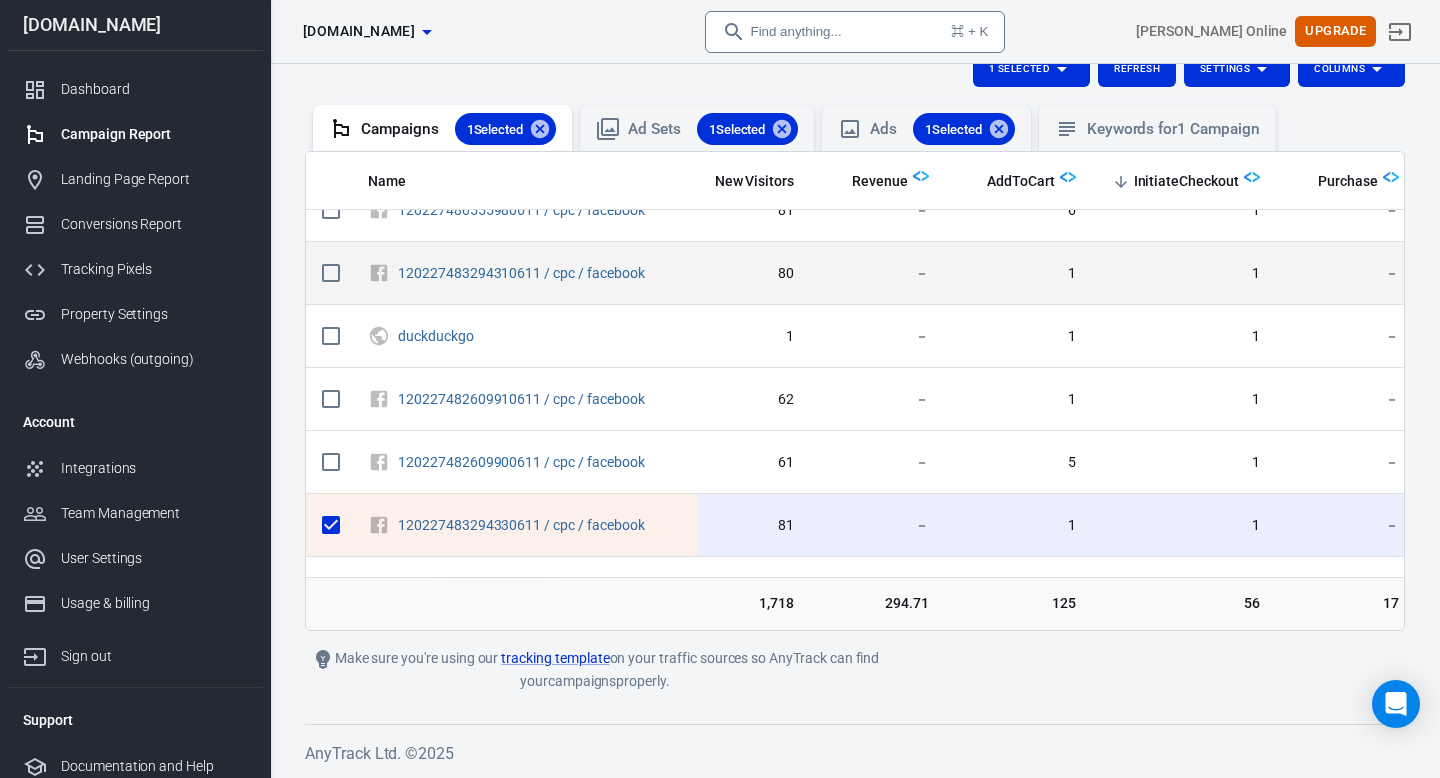 scroll, scrollTop: 661, scrollLeft: 363, axis: both 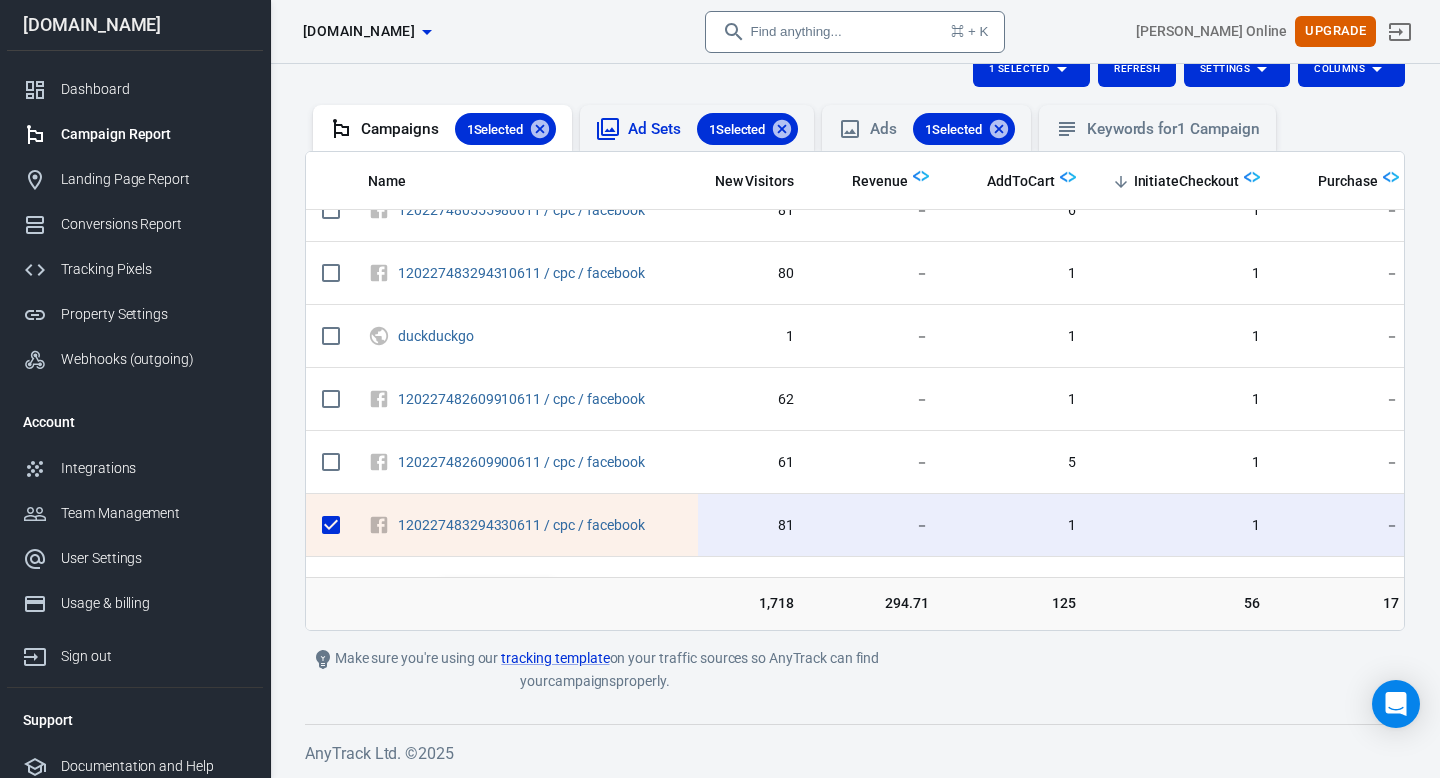 click on "Ad Sets 1  Selected" at bounding box center (697, 129) 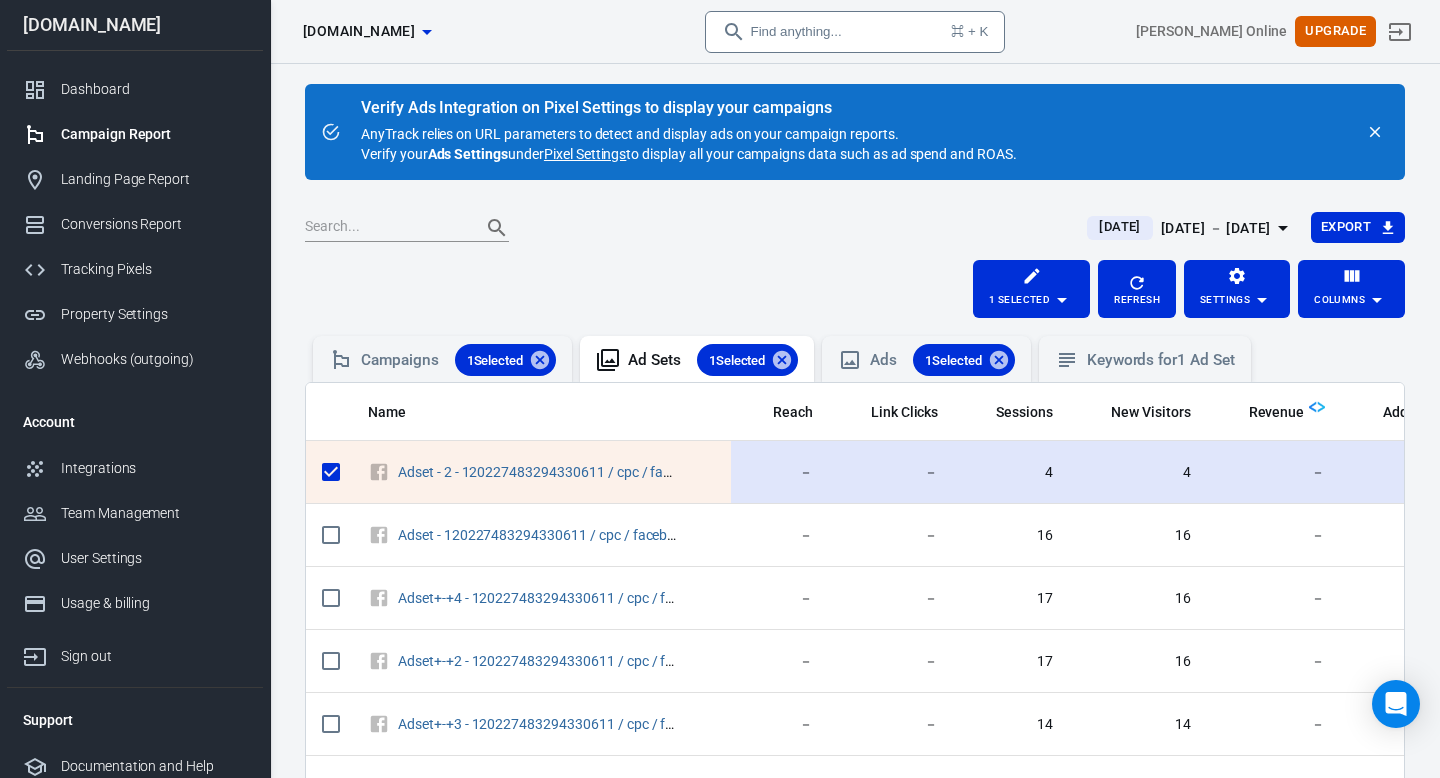 click on "－" at bounding box center (780, 472) 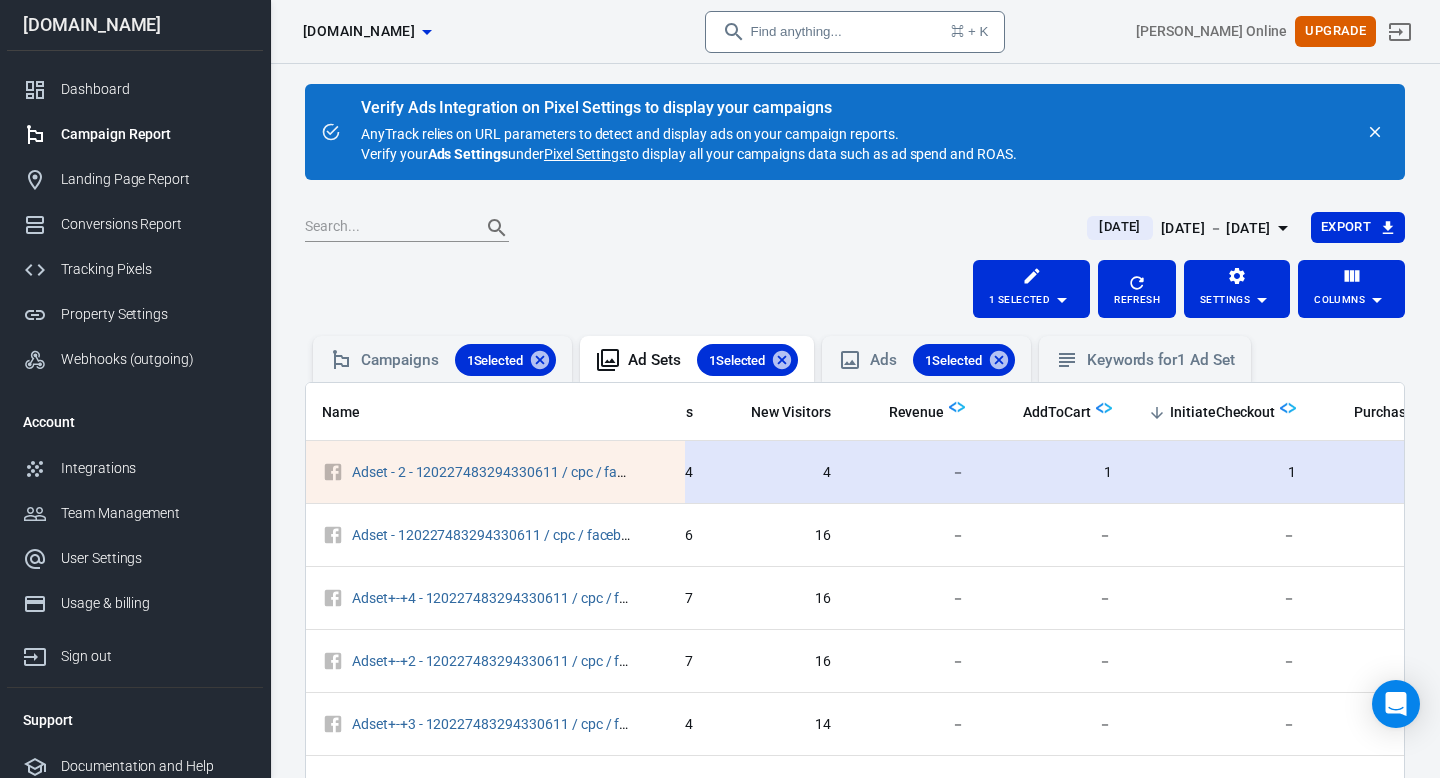 scroll, scrollTop: 11, scrollLeft: 360, axis: both 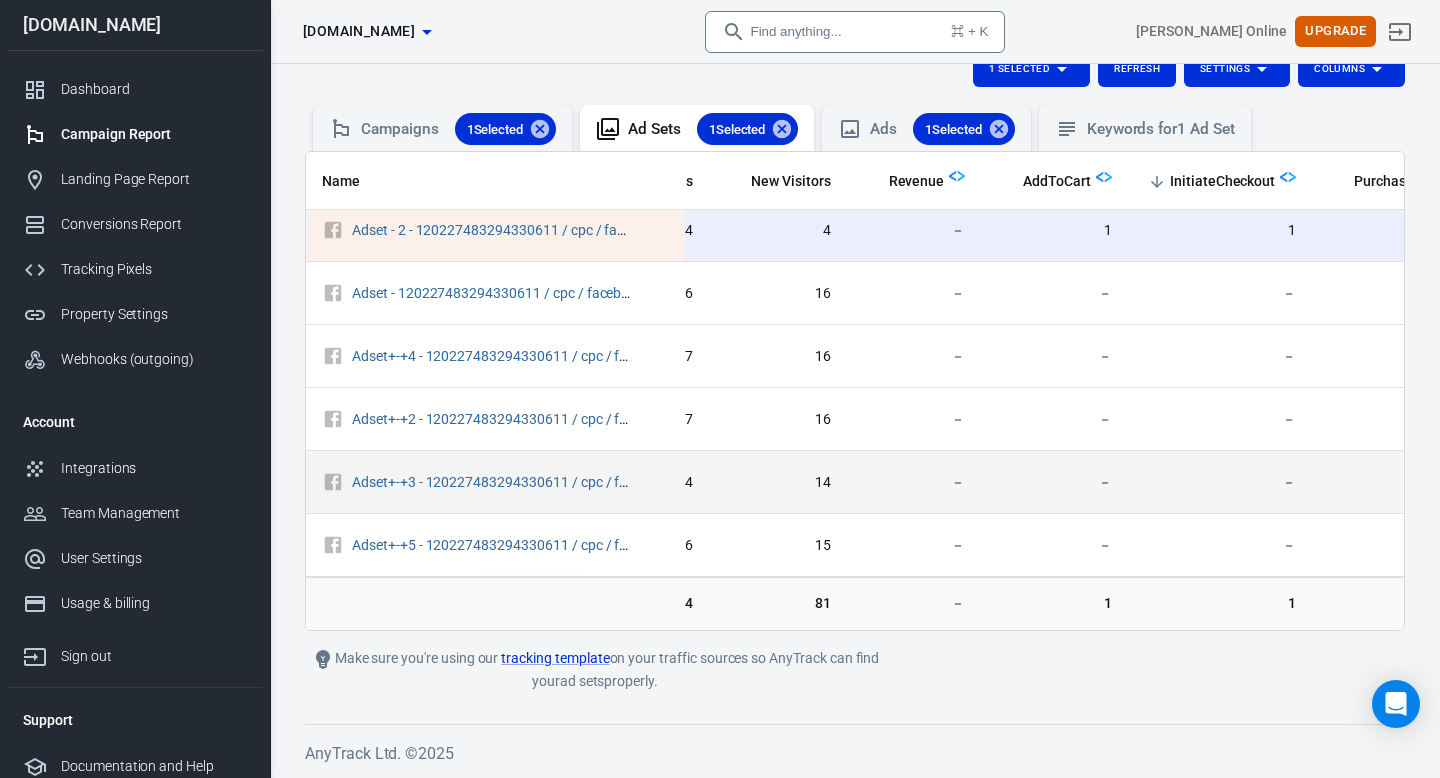 click on "－" at bounding box center (914, 482) 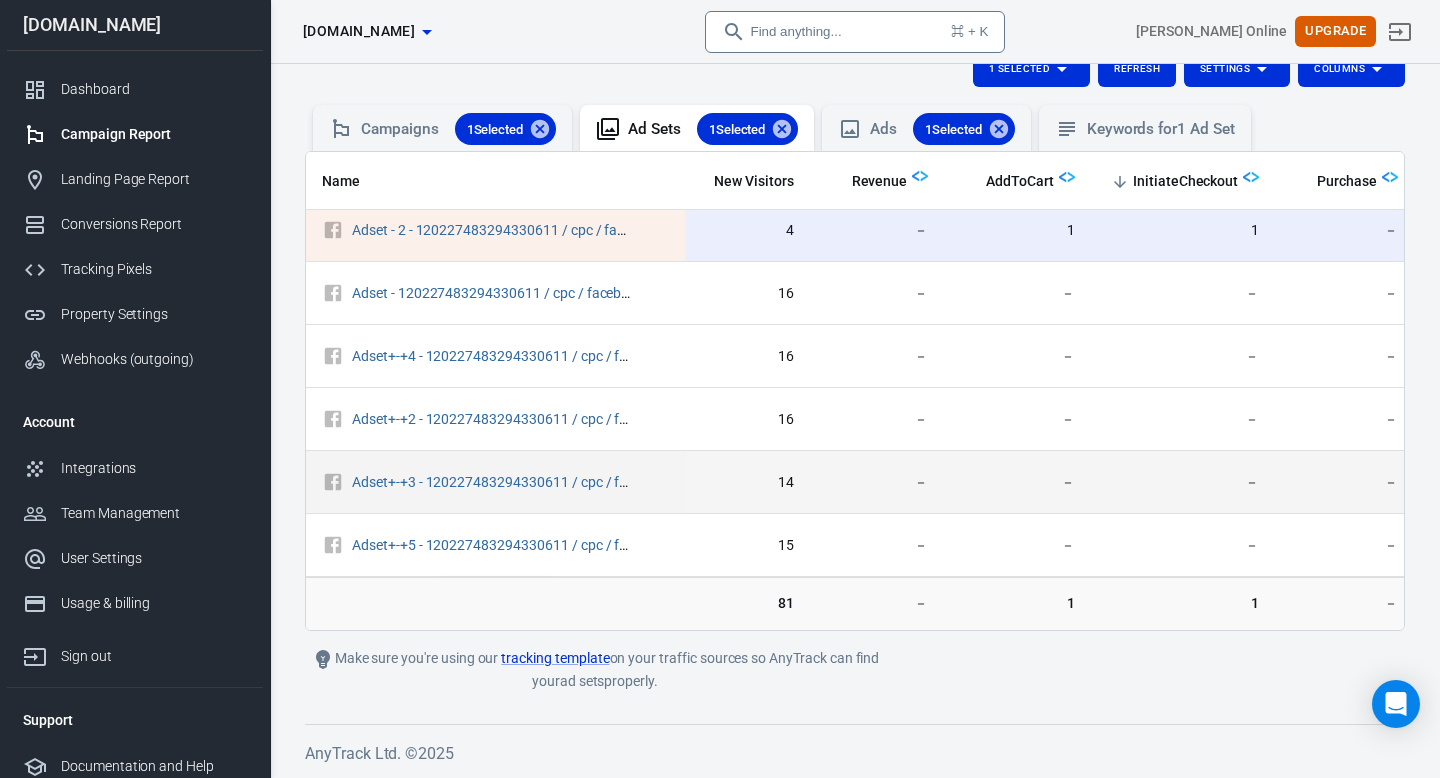scroll, scrollTop: 0, scrollLeft: 397, axis: horizontal 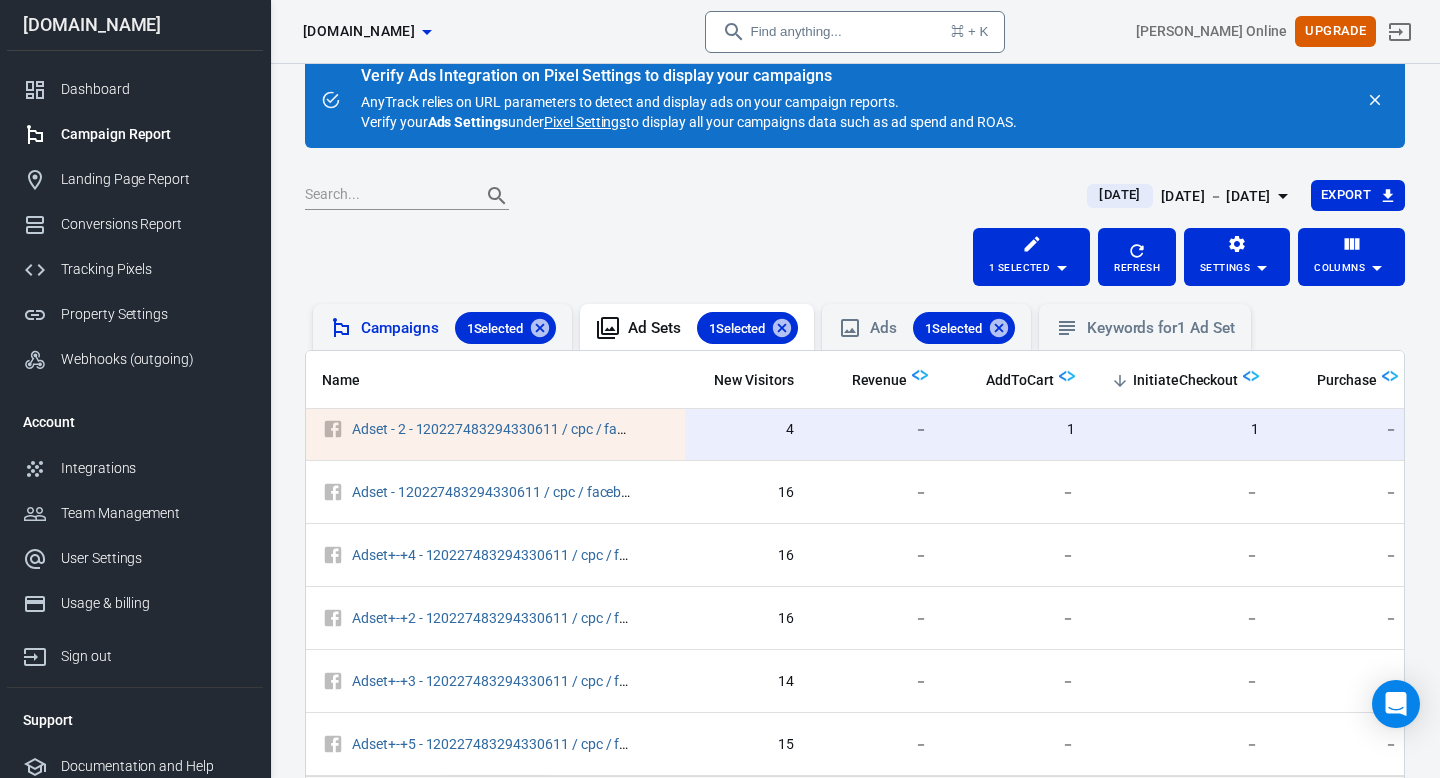 click on "1  Selected" at bounding box center (495, 328) 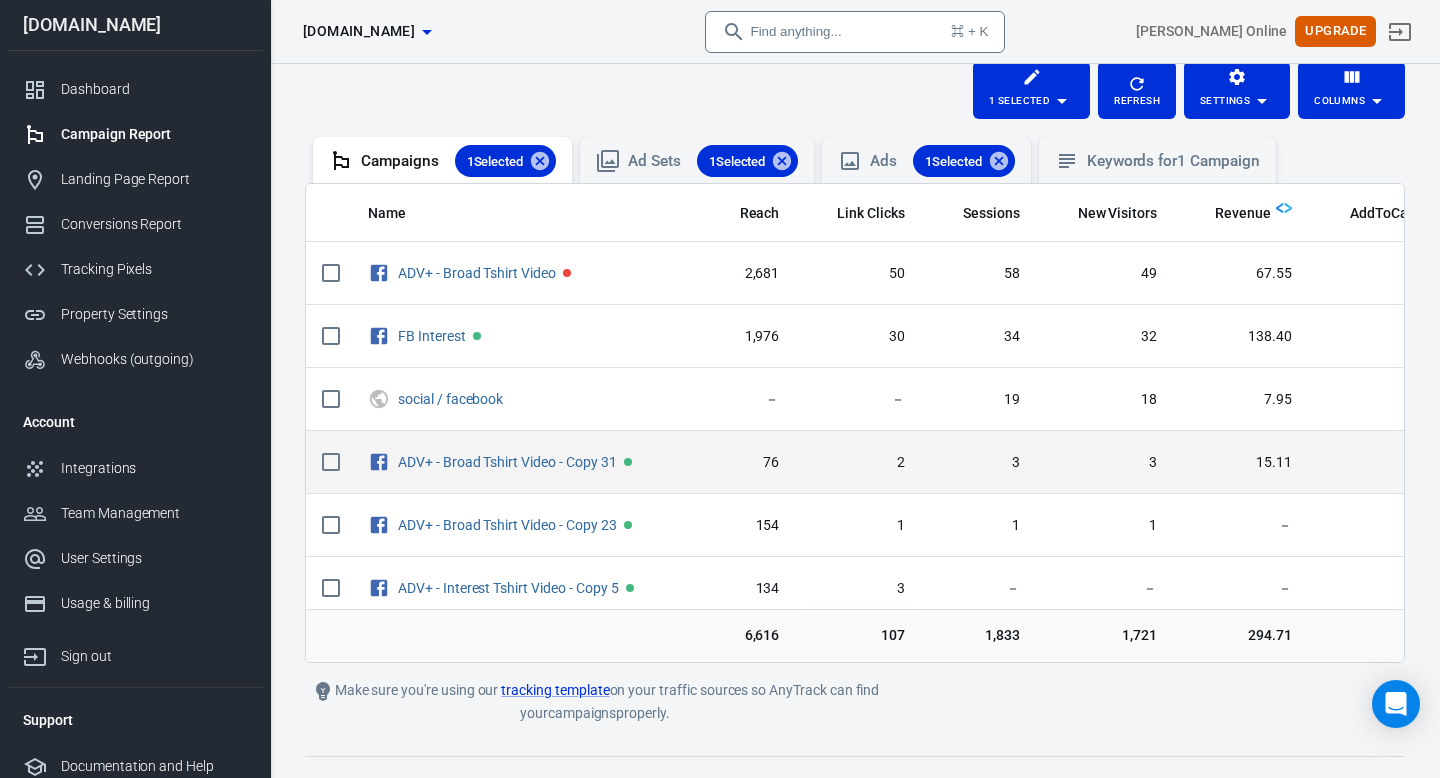 scroll, scrollTop: 232, scrollLeft: 0, axis: vertical 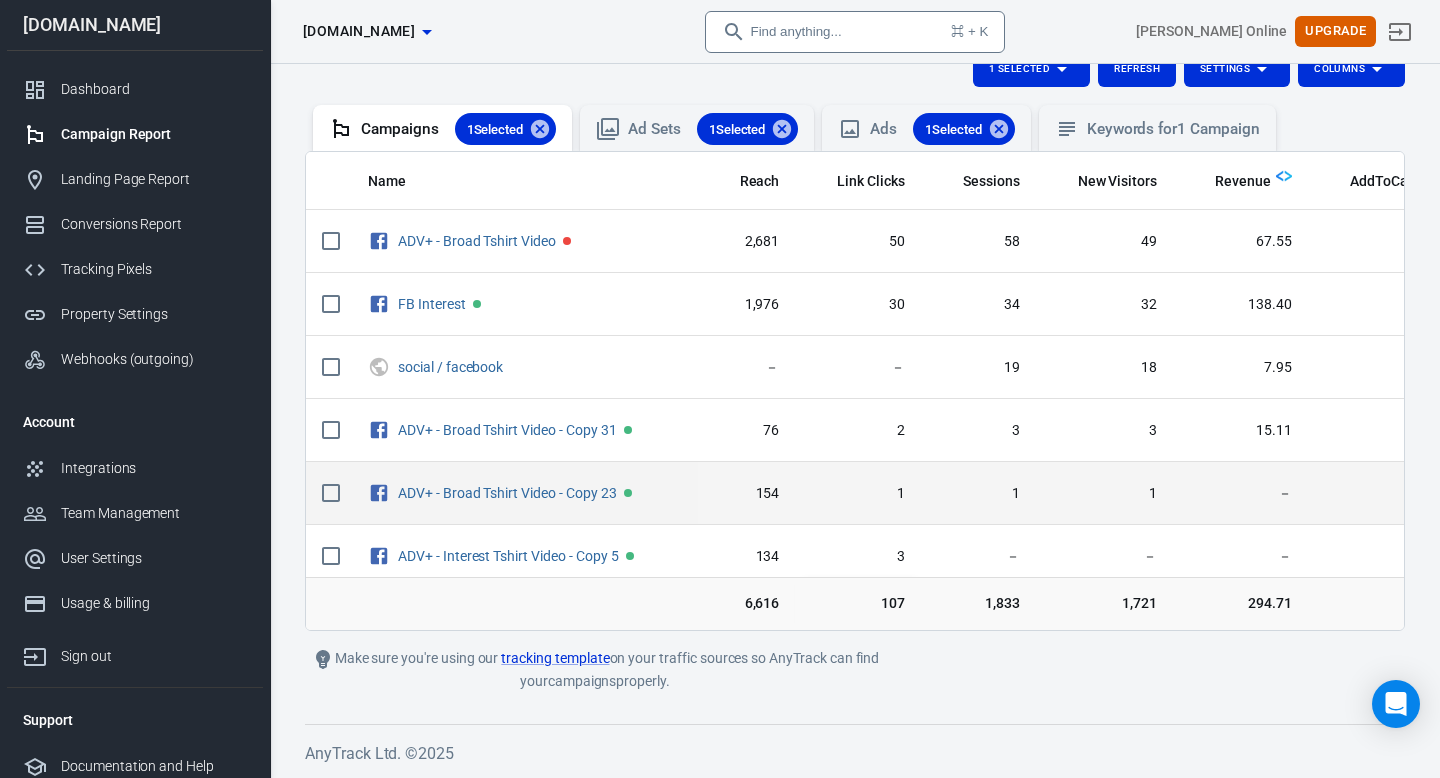click on "154" at bounding box center [747, 493] 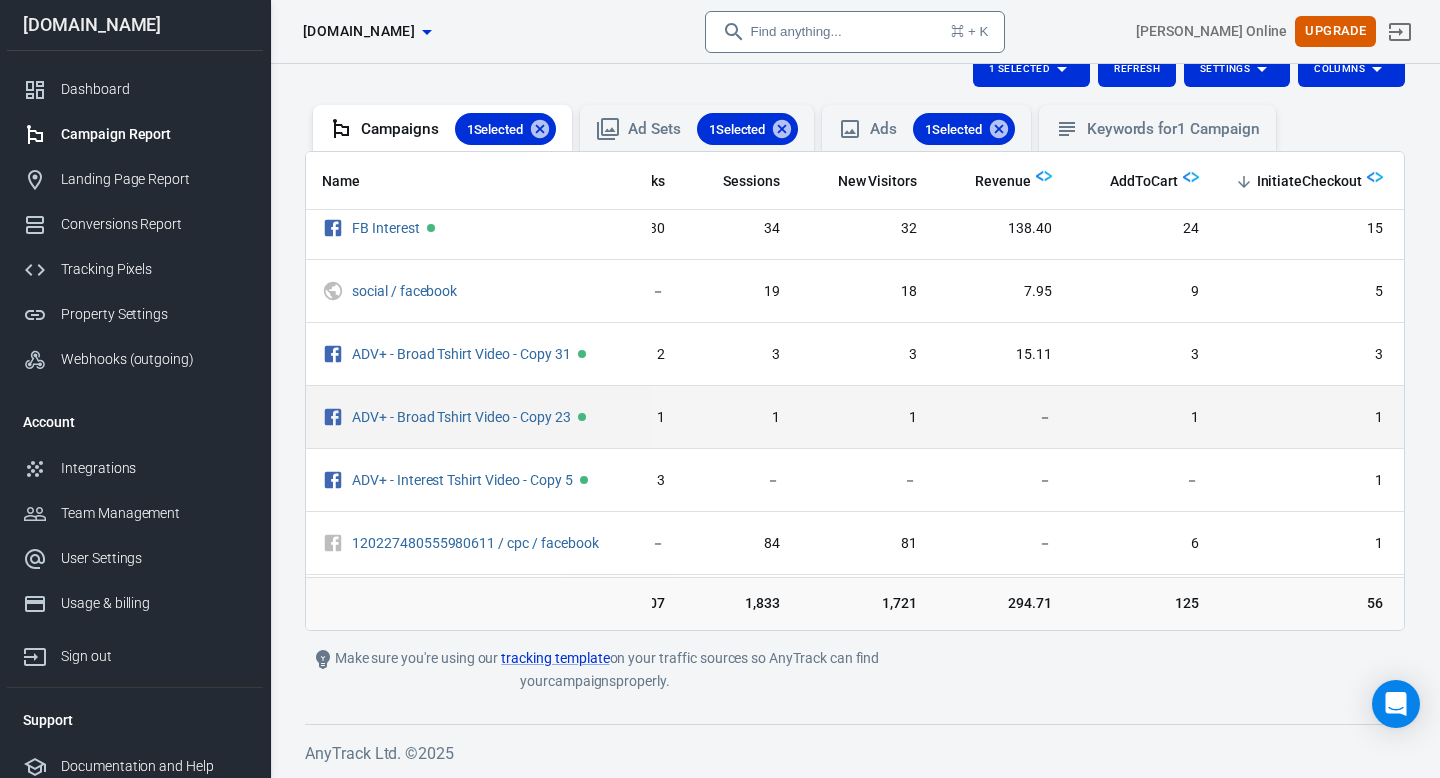 scroll, scrollTop: 77, scrollLeft: 240, axis: both 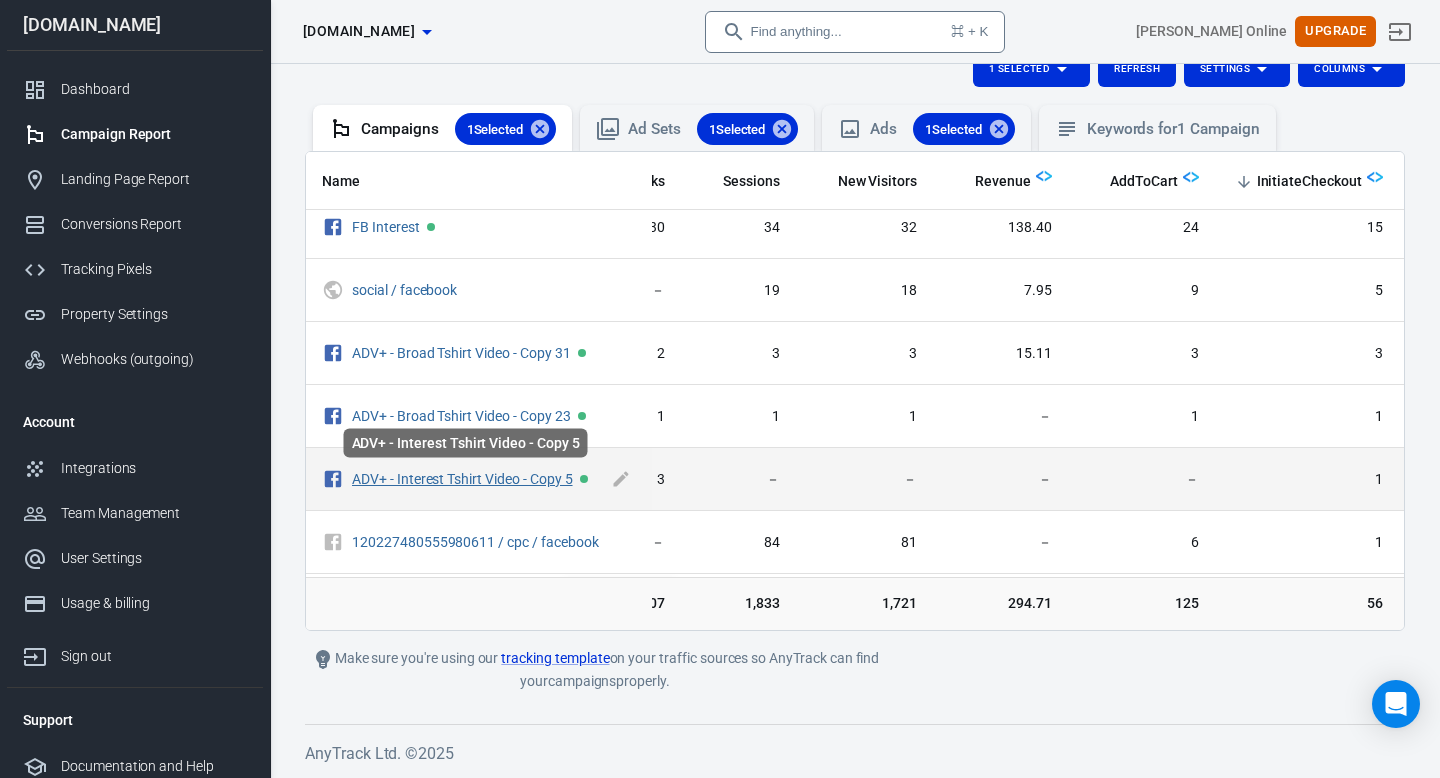 click on "ADV+ - Interest Tshirt Video - Copy 5" at bounding box center (462, 479) 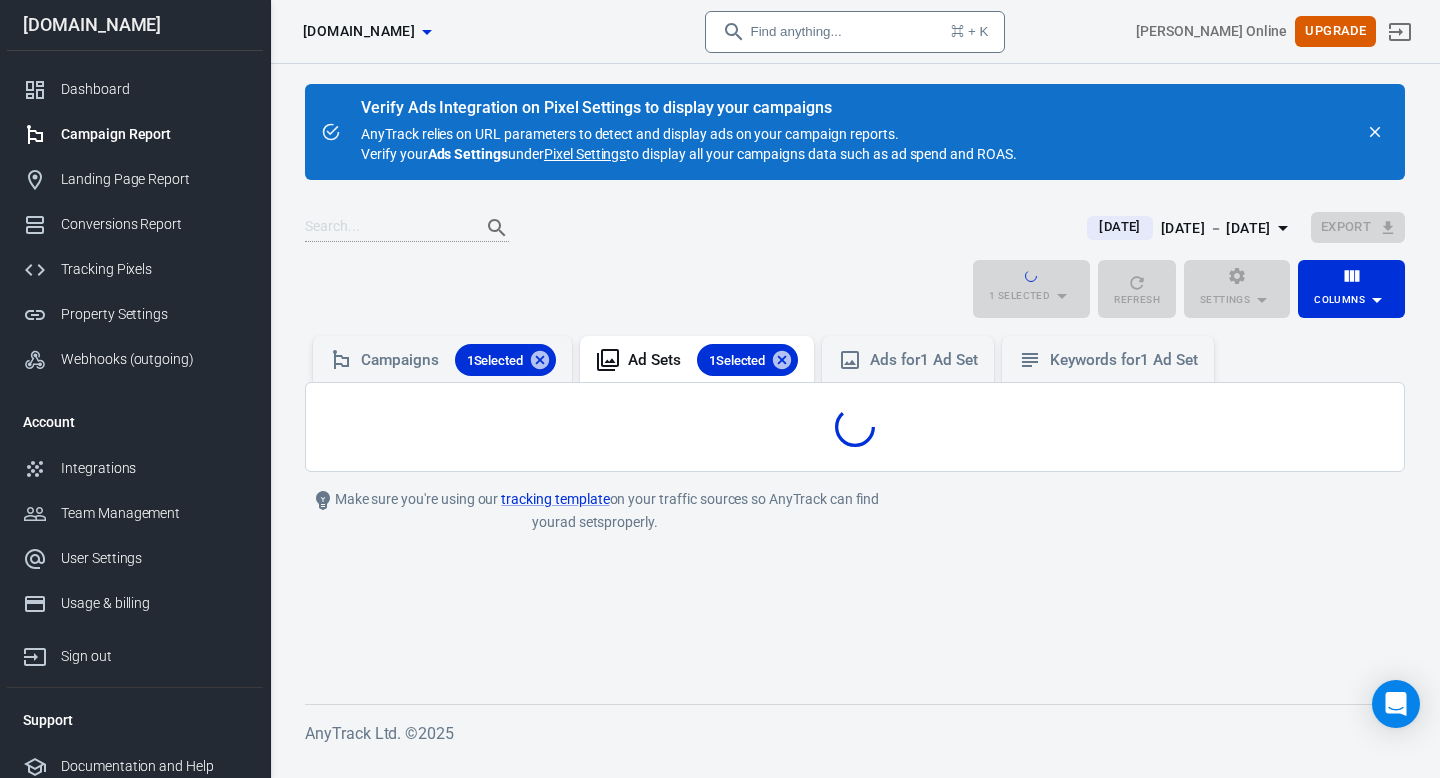 scroll, scrollTop: 0, scrollLeft: 0, axis: both 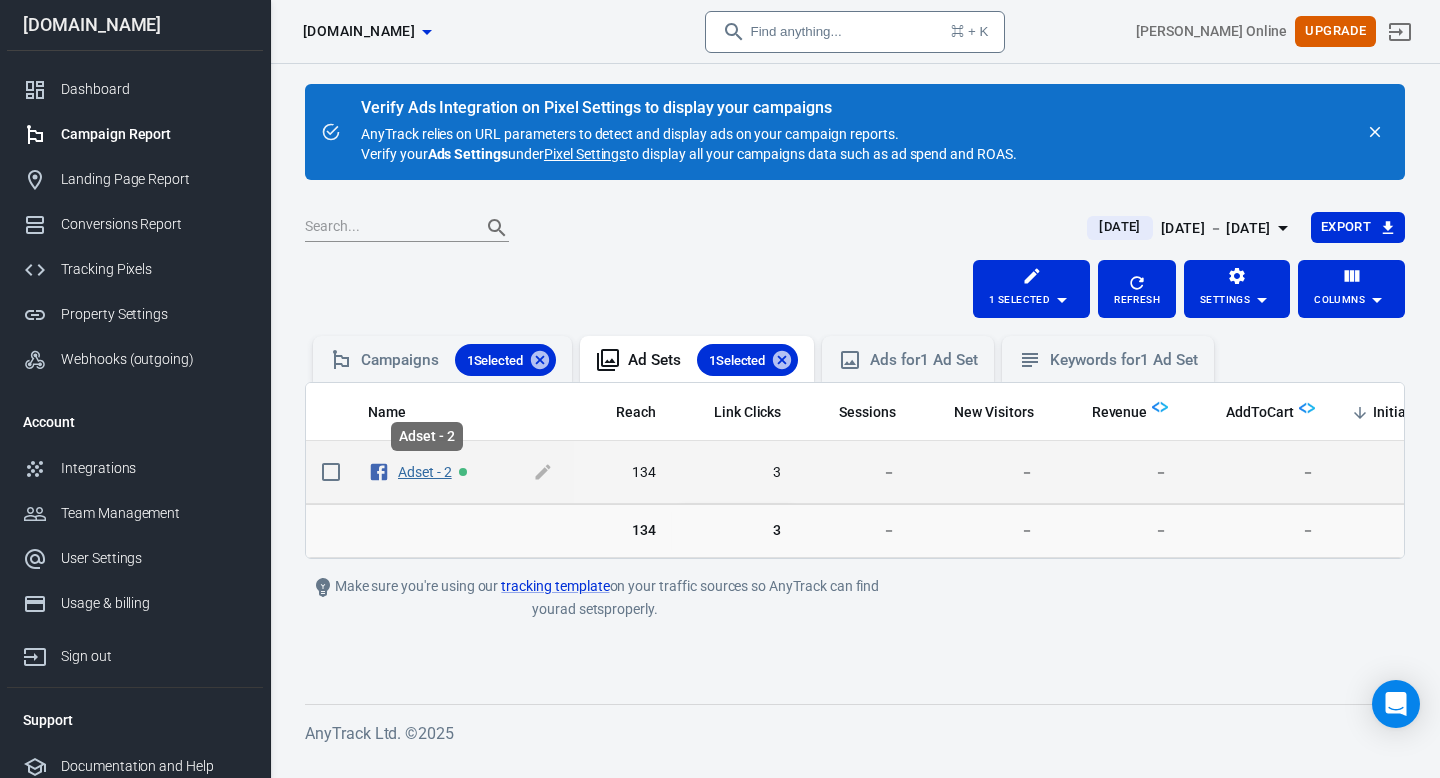 click on "Adset - 2" at bounding box center [425, 472] 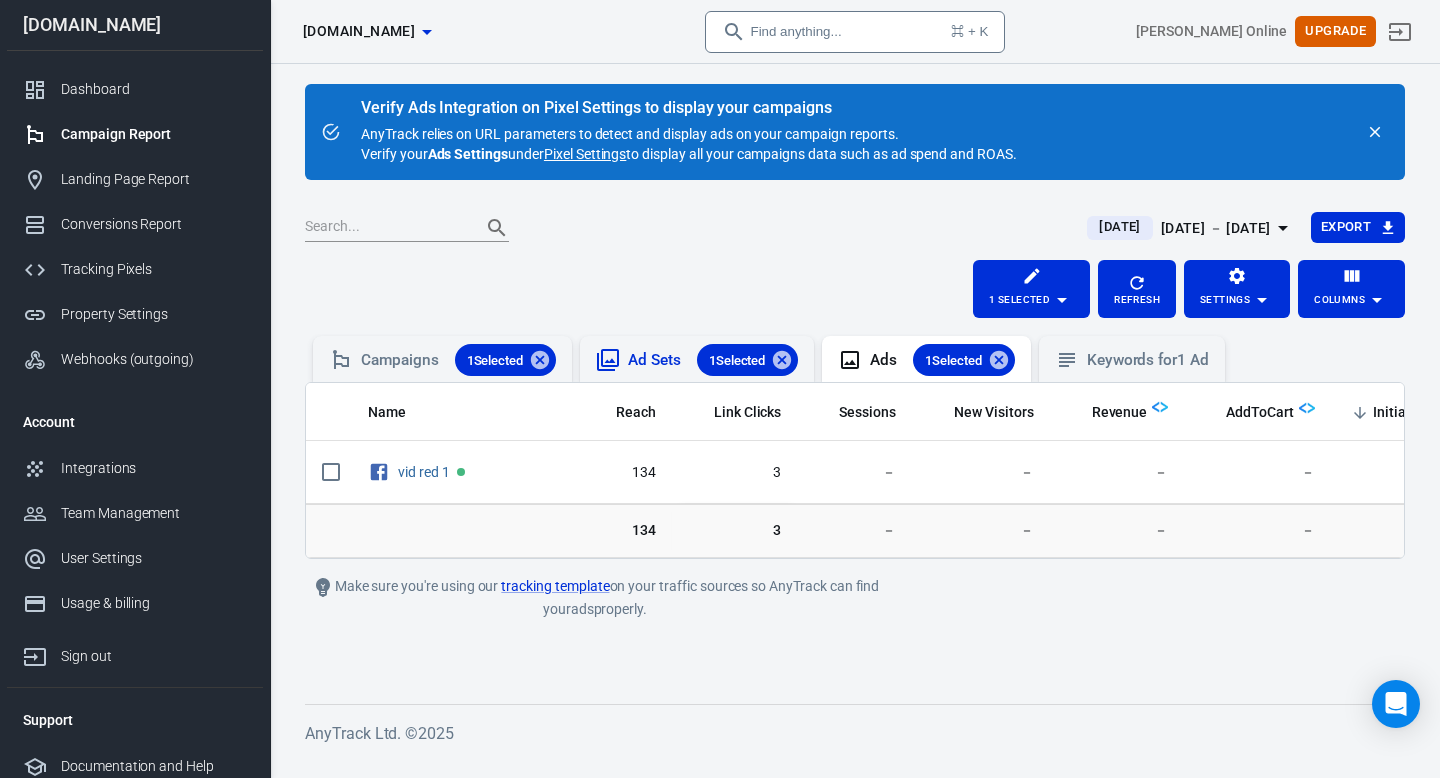 click on "Ad Sets 1  Selected" at bounding box center [697, 359] 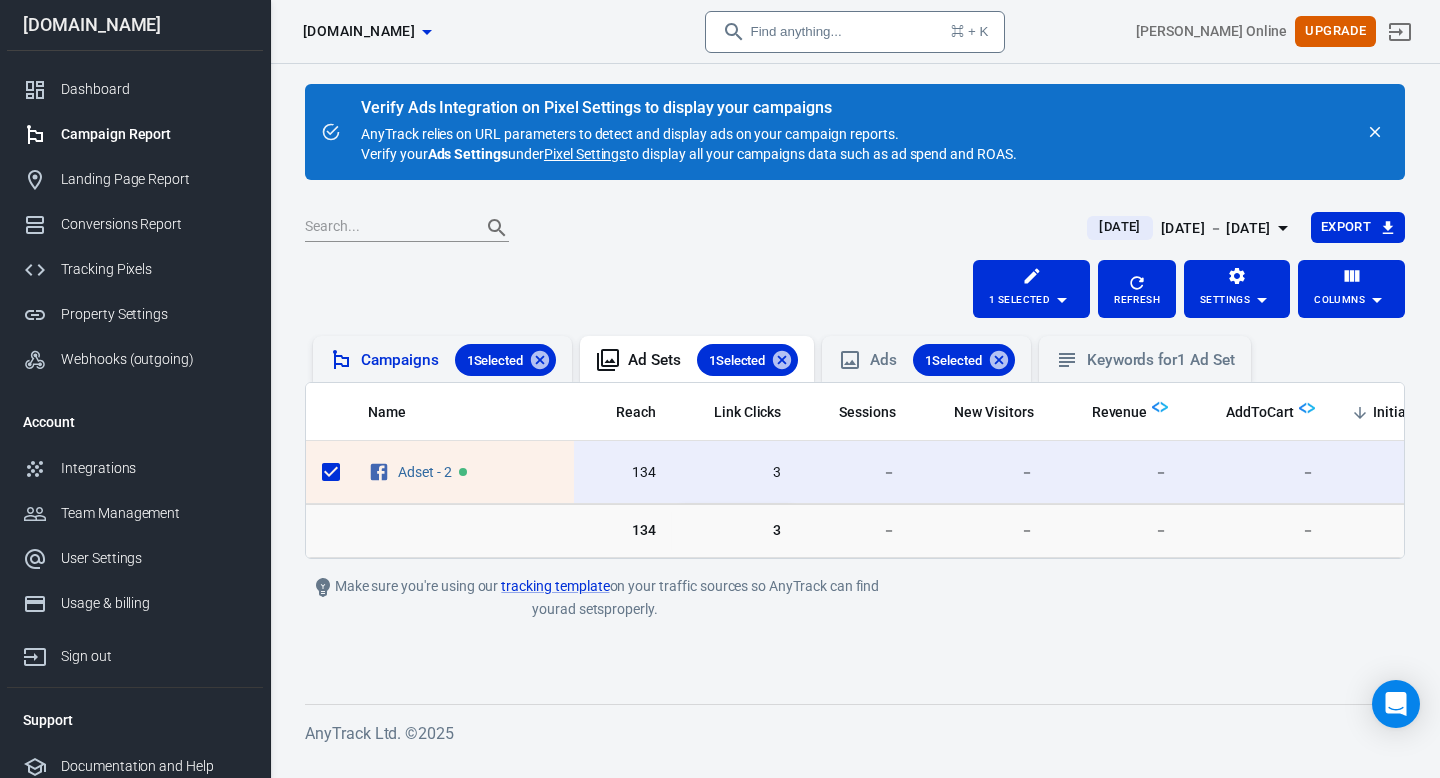 click on "Campaigns 1  Selected" at bounding box center (458, 360) 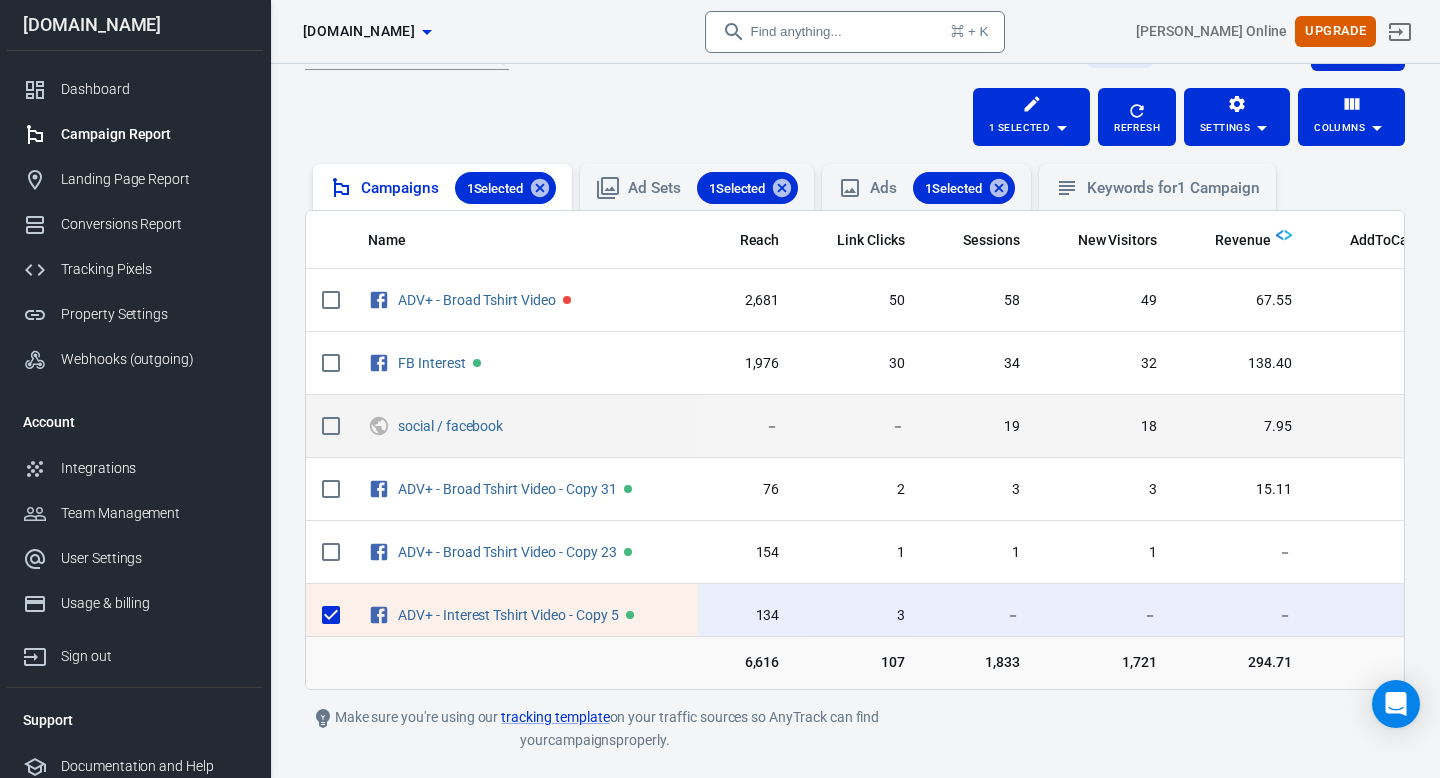 scroll, scrollTop: 232, scrollLeft: 0, axis: vertical 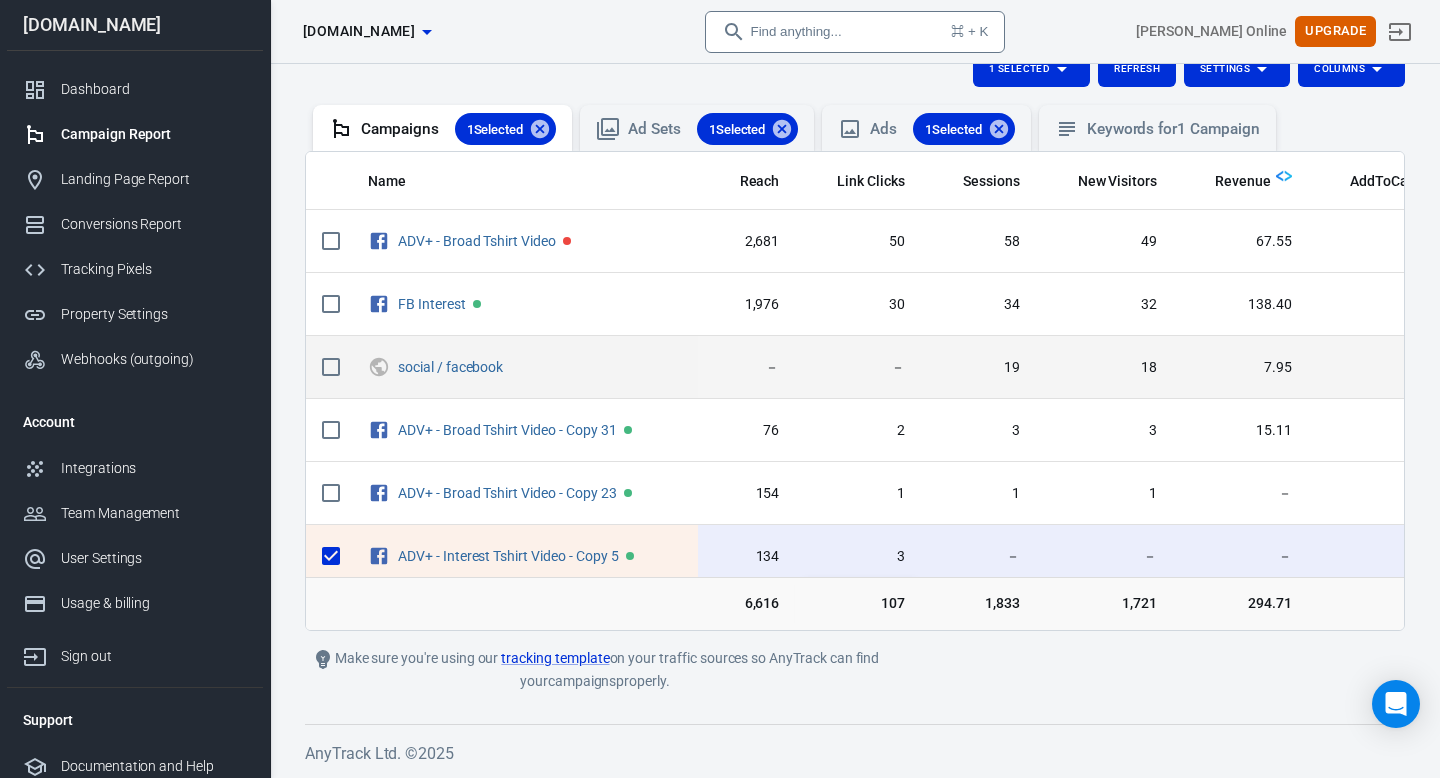 click on "－" at bounding box center [747, 367] 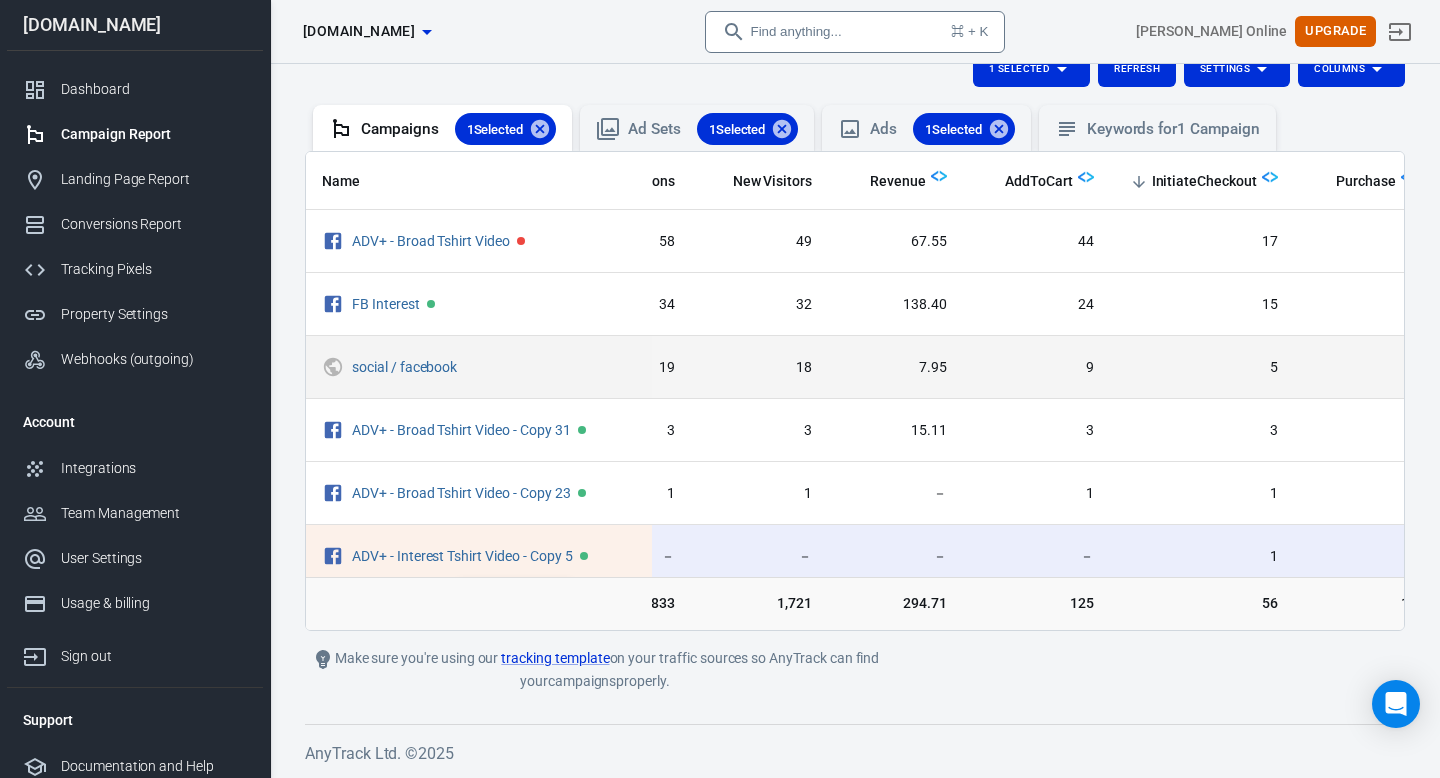 scroll, scrollTop: 0, scrollLeft: 363, axis: horizontal 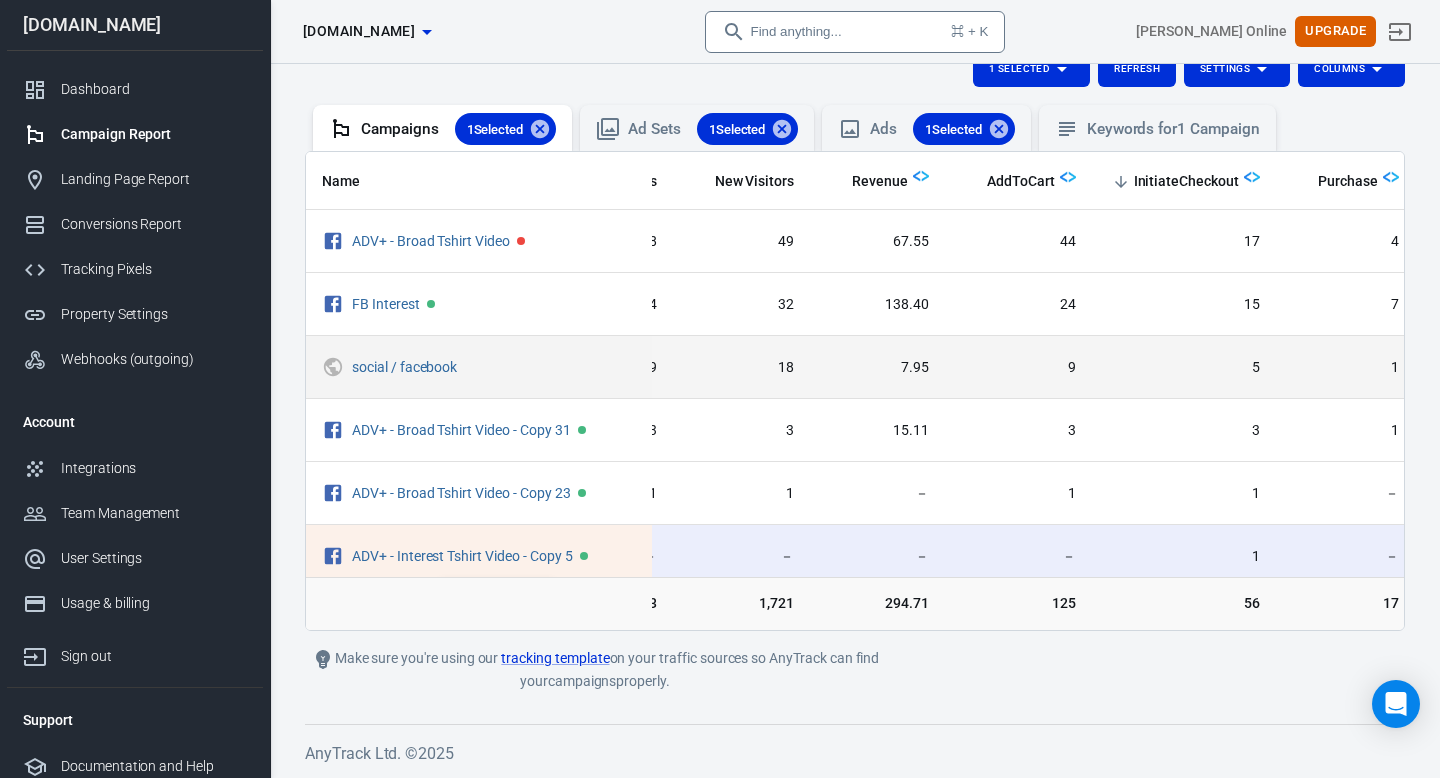 click on "18" at bounding box center [742, 367] 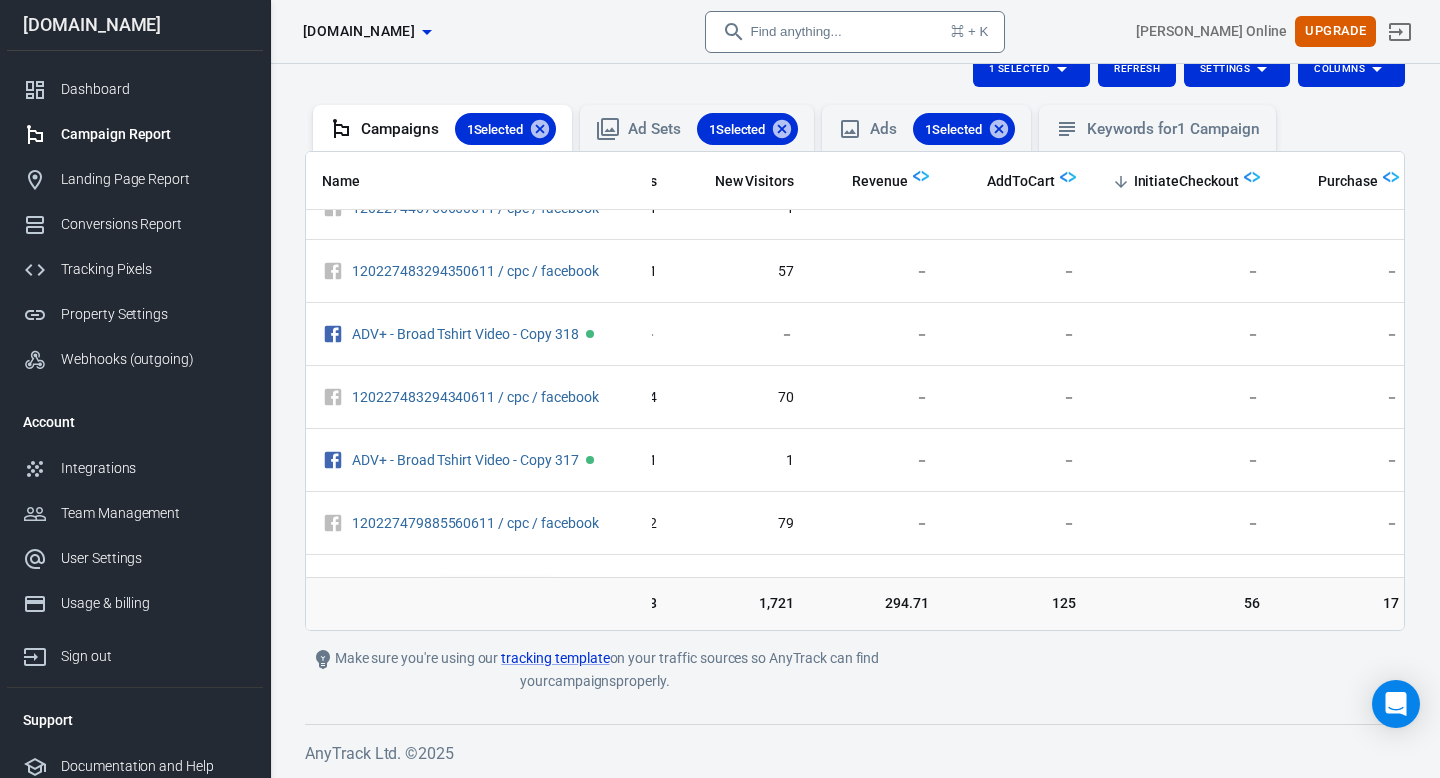 scroll, scrollTop: 1493, scrollLeft: 363, axis: both 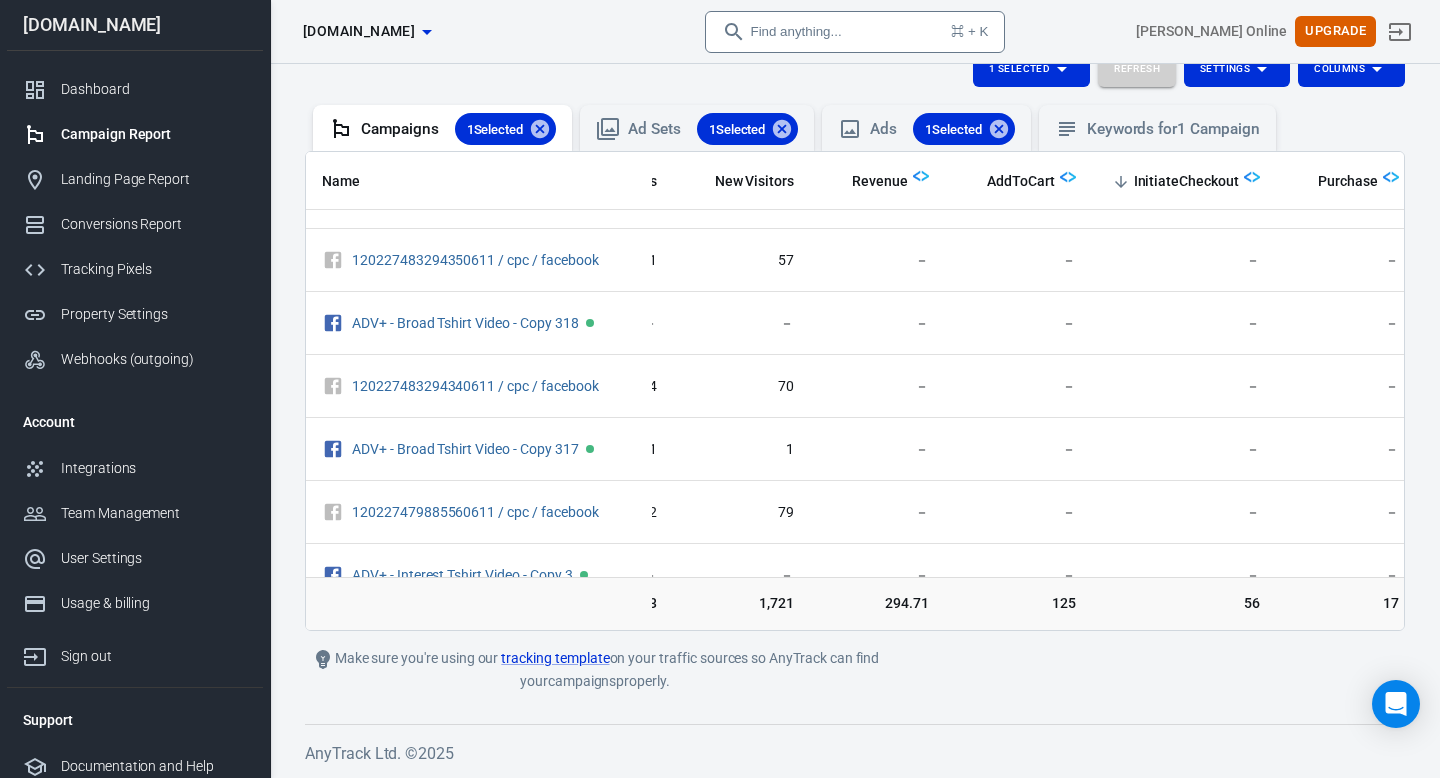click on "Refresh" at bounding box center (1137, 69) 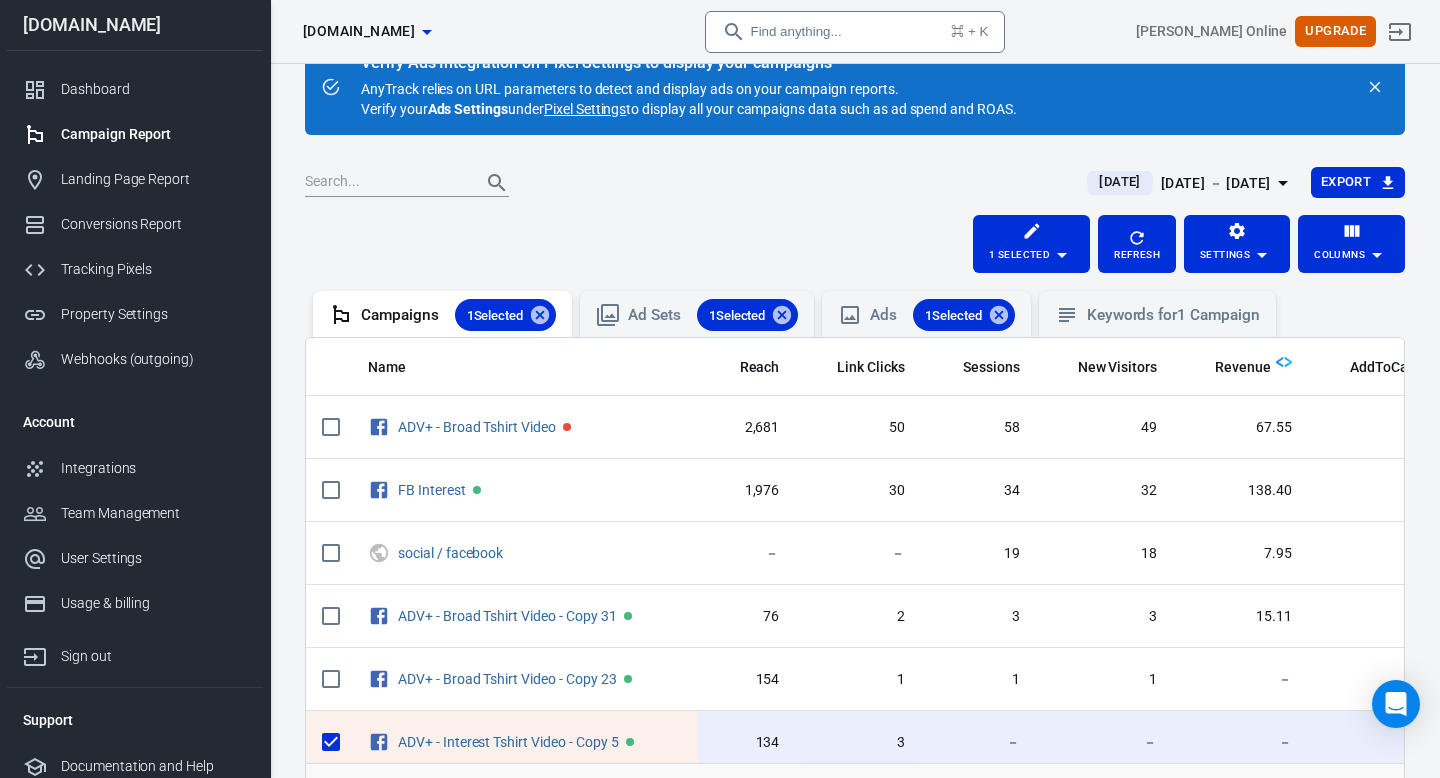 scroll, scrollTop: 147, scrollLeft: 0, axis: vertical 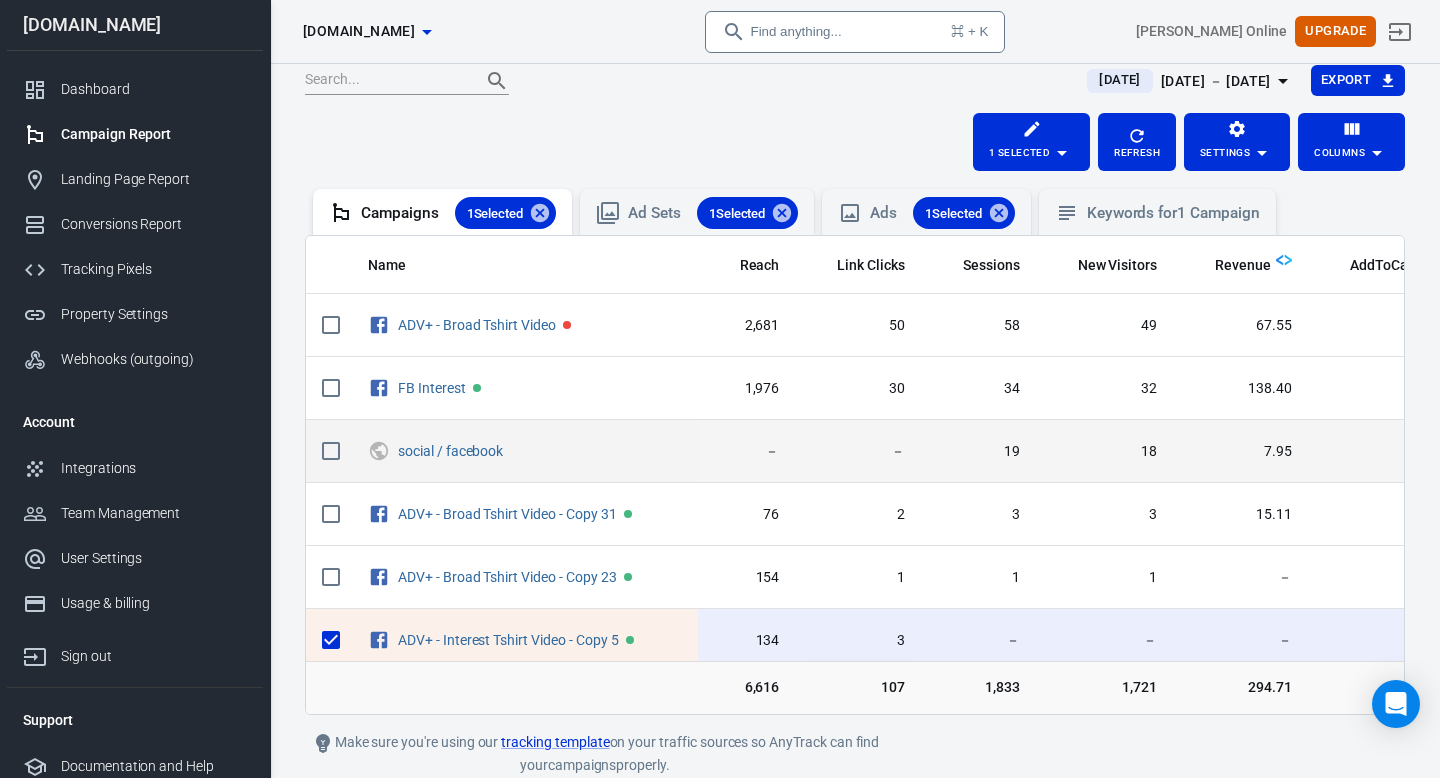 click on "19" at bounding box center [978, 451] 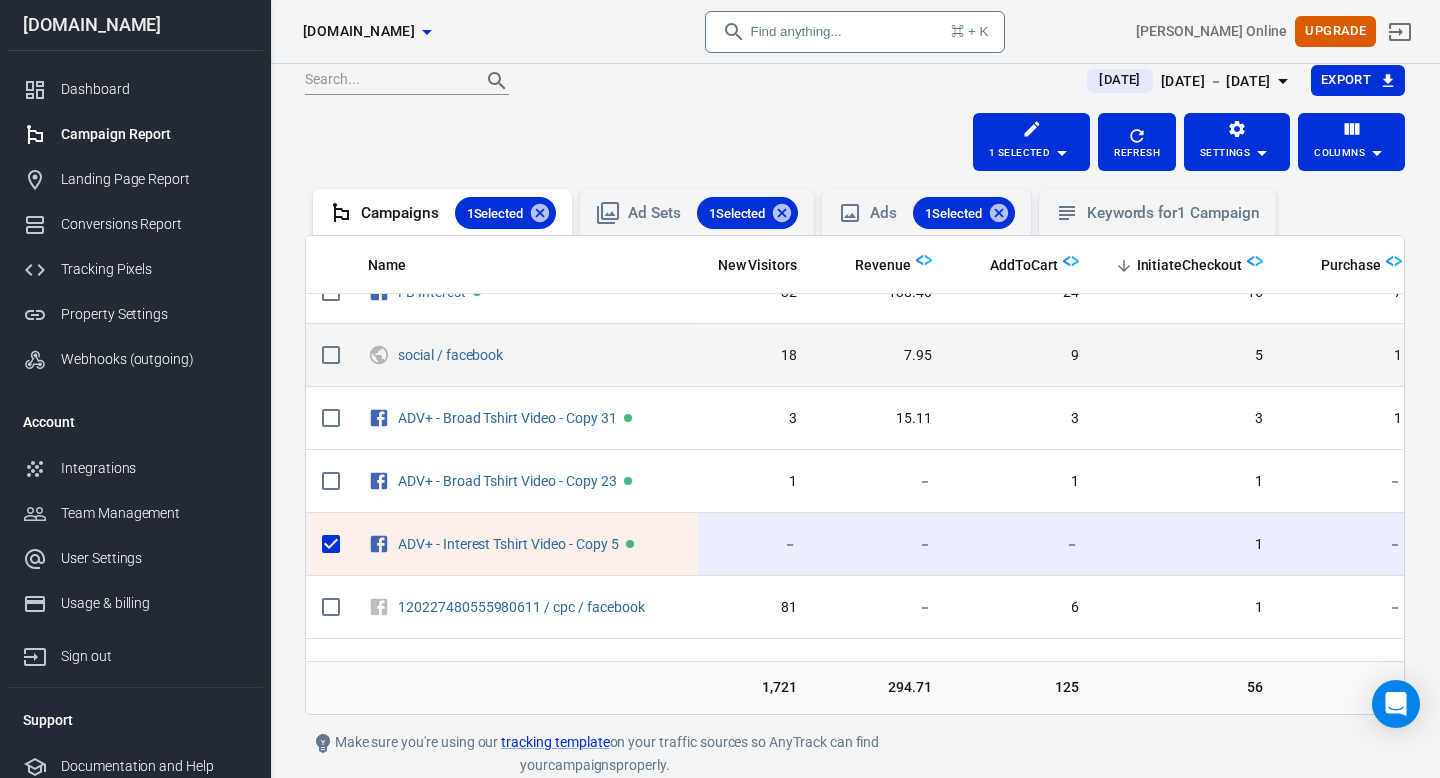scroll, scrollTop: 0, scrollLeft: 360, axis: horizontal 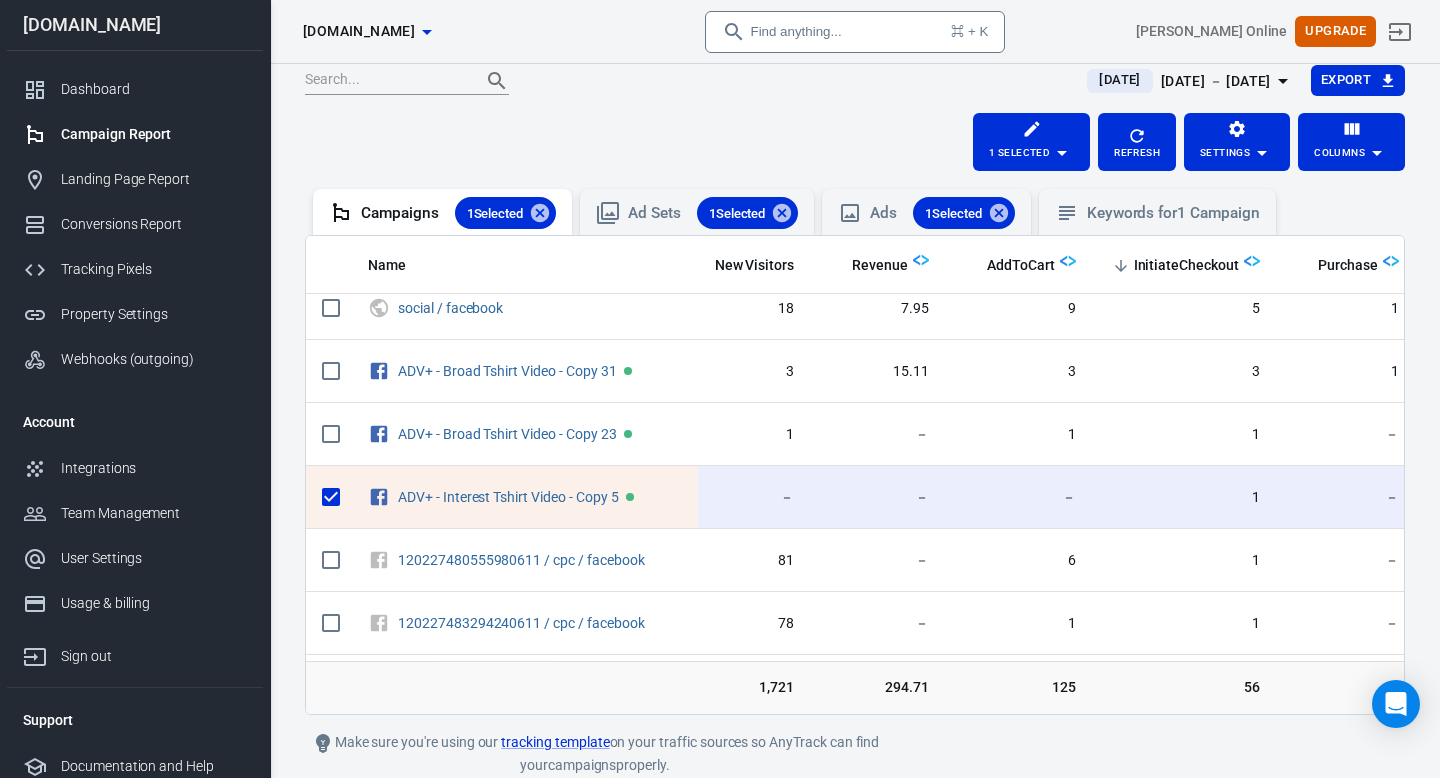 drag, startPoint x: 694, startPoint y: 708, endPoint x: 748, endPoint y: 709, distance: 54.00926 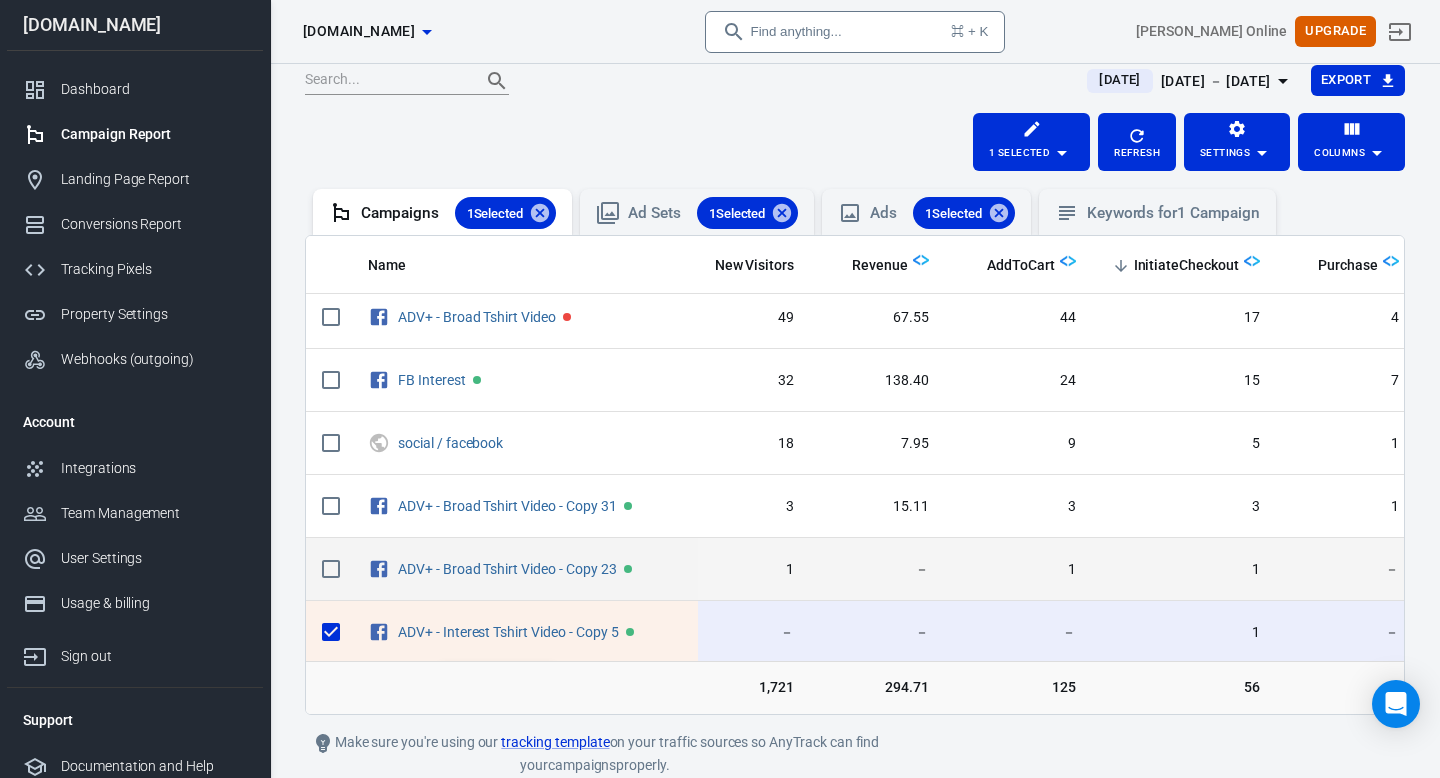 scroll, scrollTop: 0, scrollLeft: 363, axis: horizontal 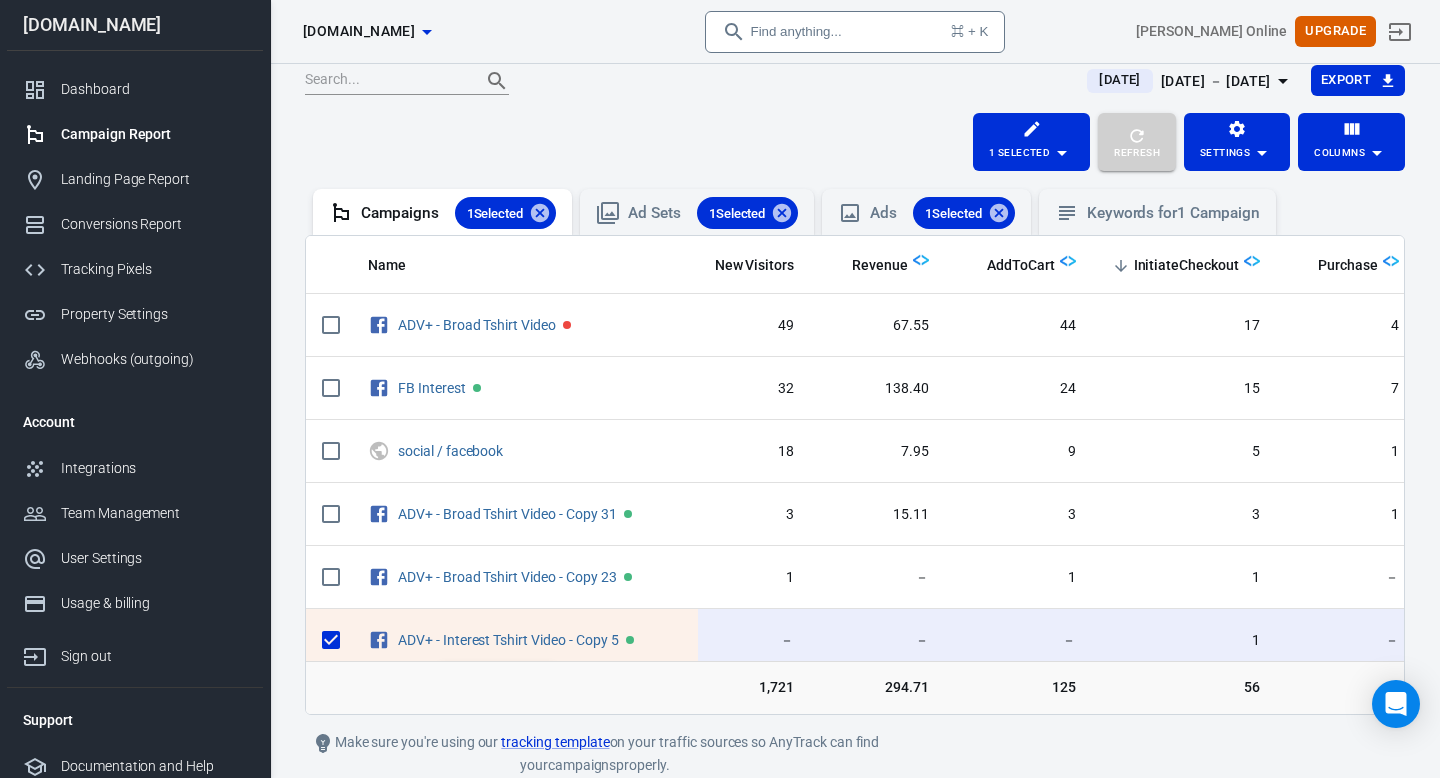 click on "Refresh" at bounding box center (1137, 142) 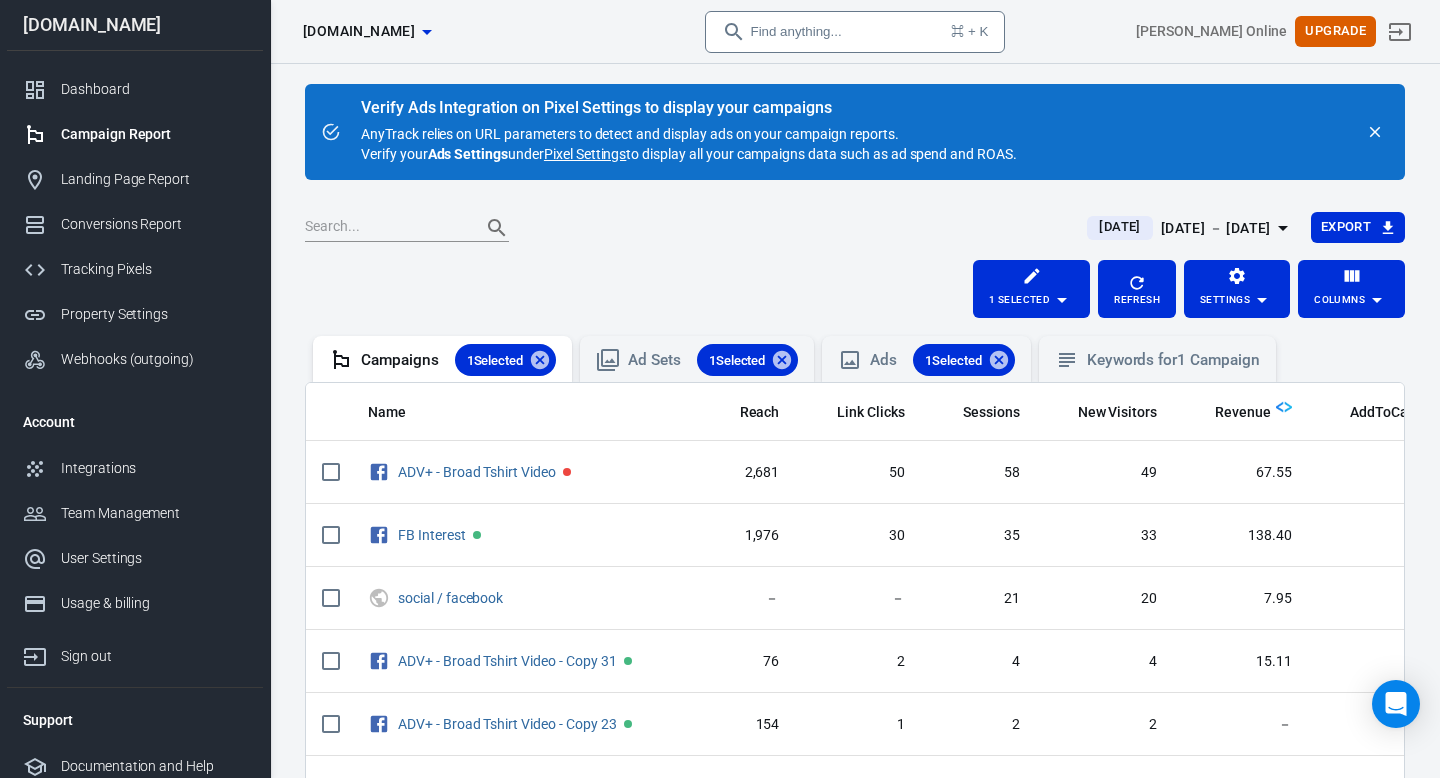 scroll, scrollTop: 137, scrollLeft: 0, axis: vertical 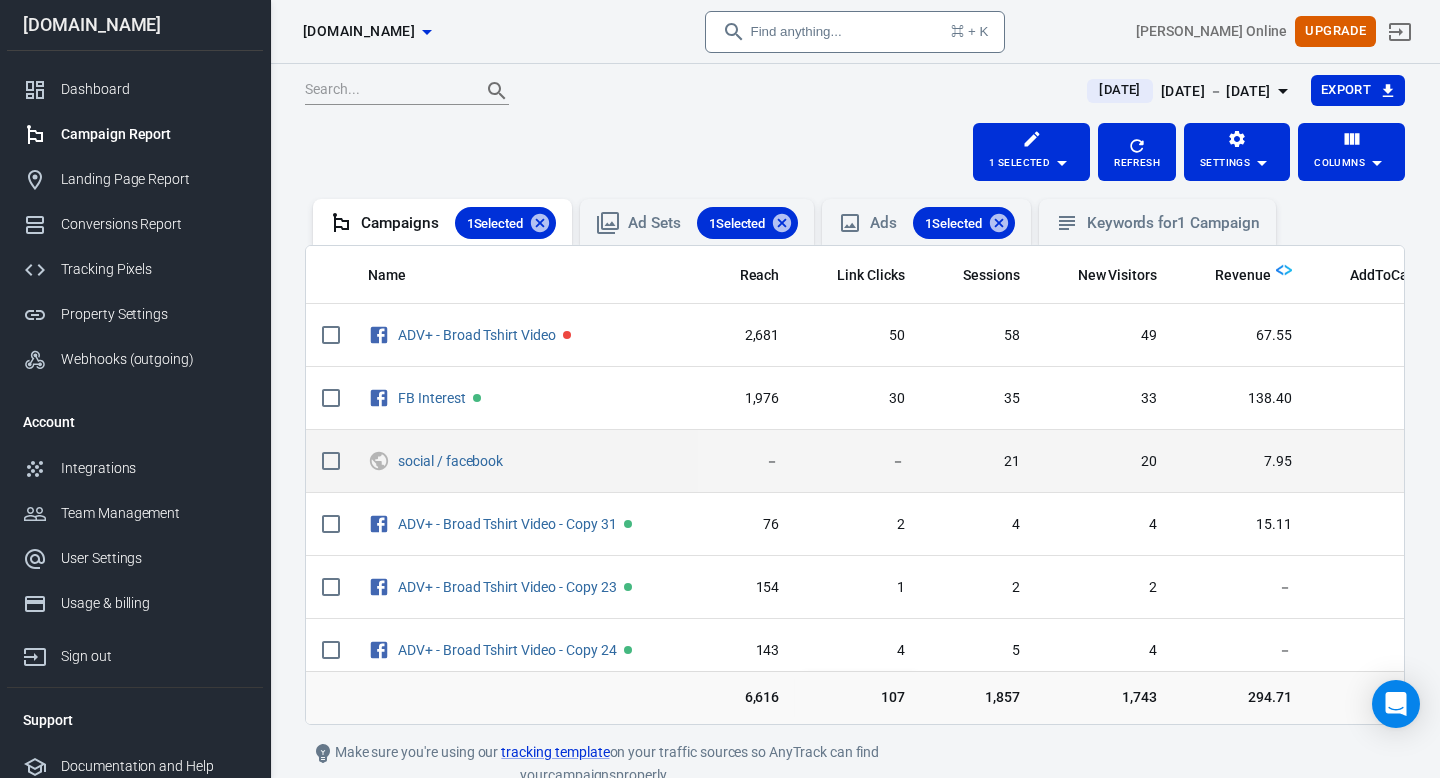 click on "－" at bounding box center (858, 461) 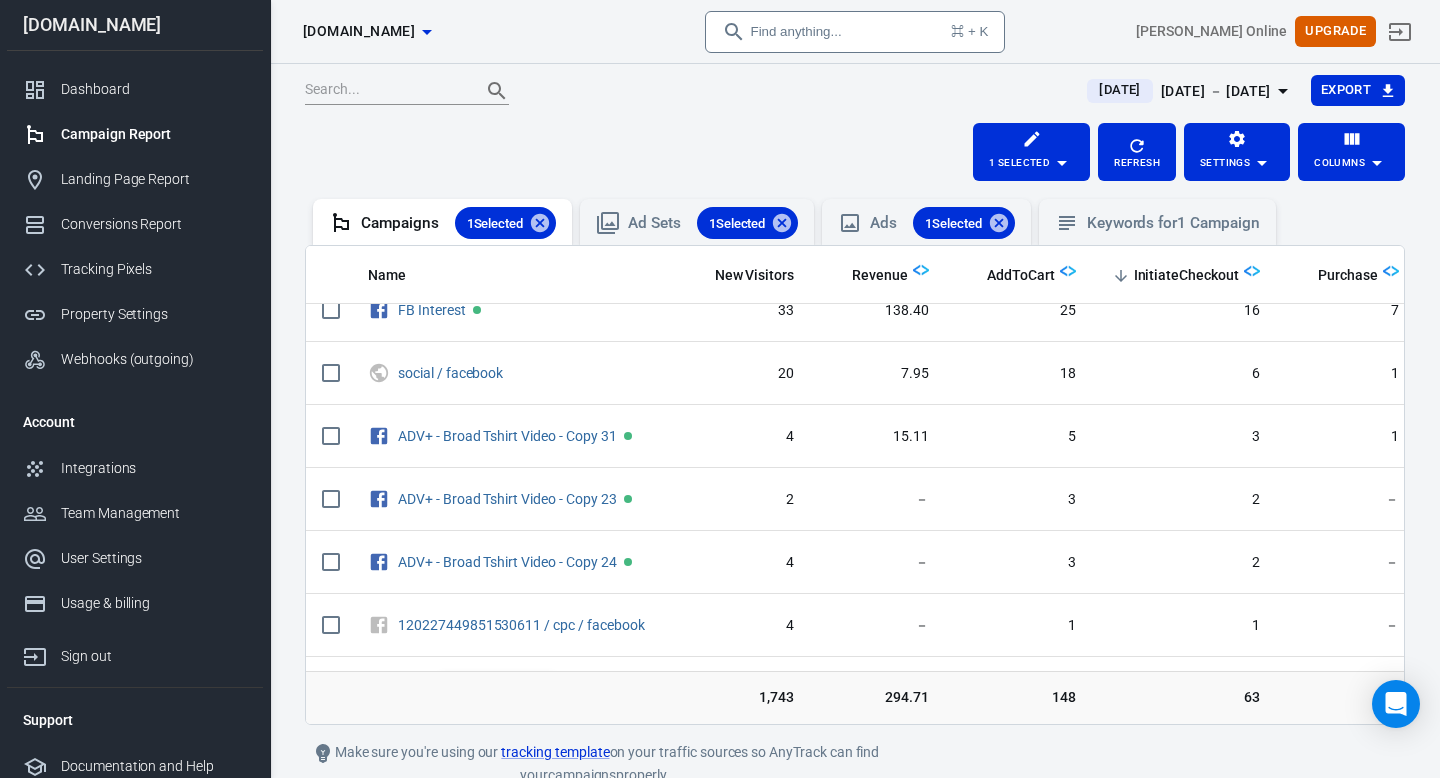 scroll, scrollTop: 0, scrollLeft: 363, axis: horizontal 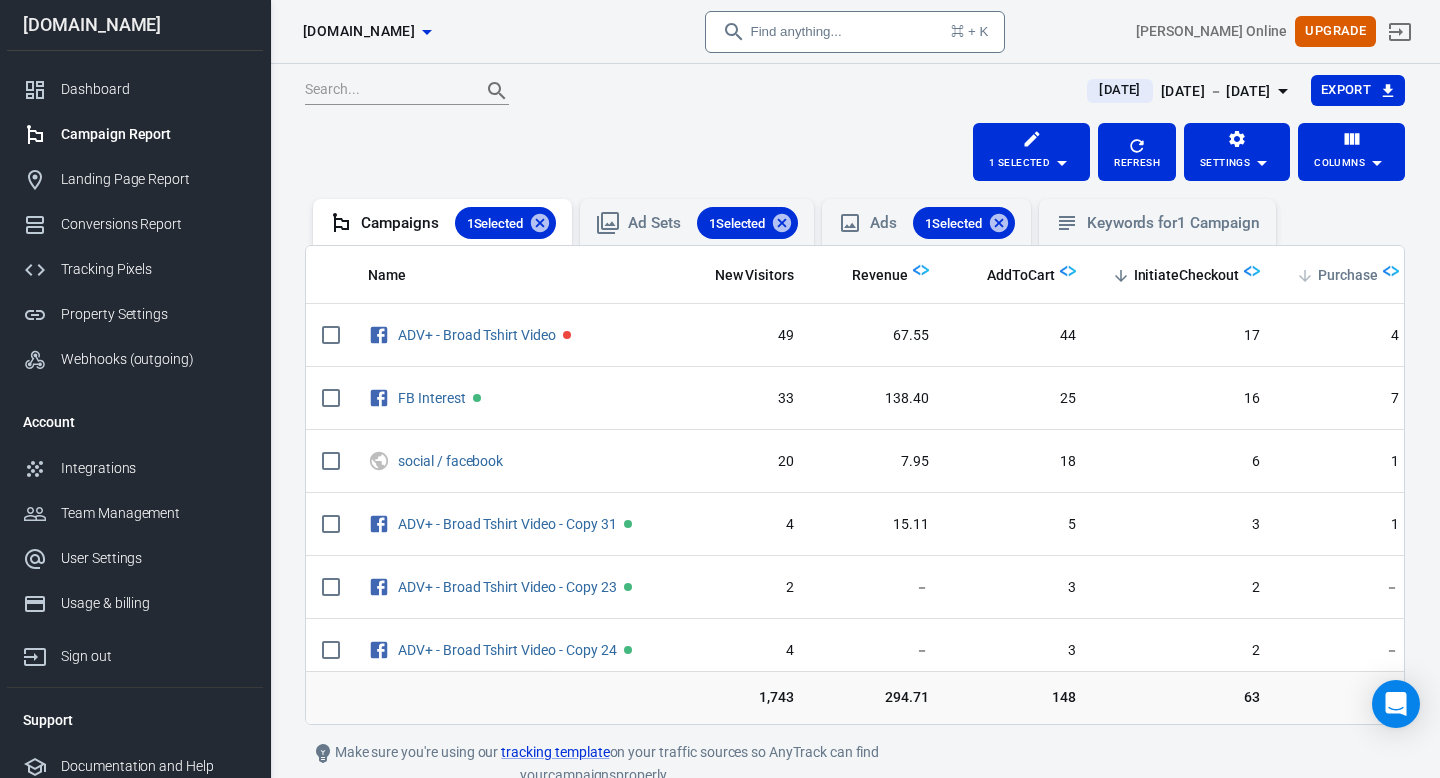 click on "Purchase" at bounding box center [1348, 276] 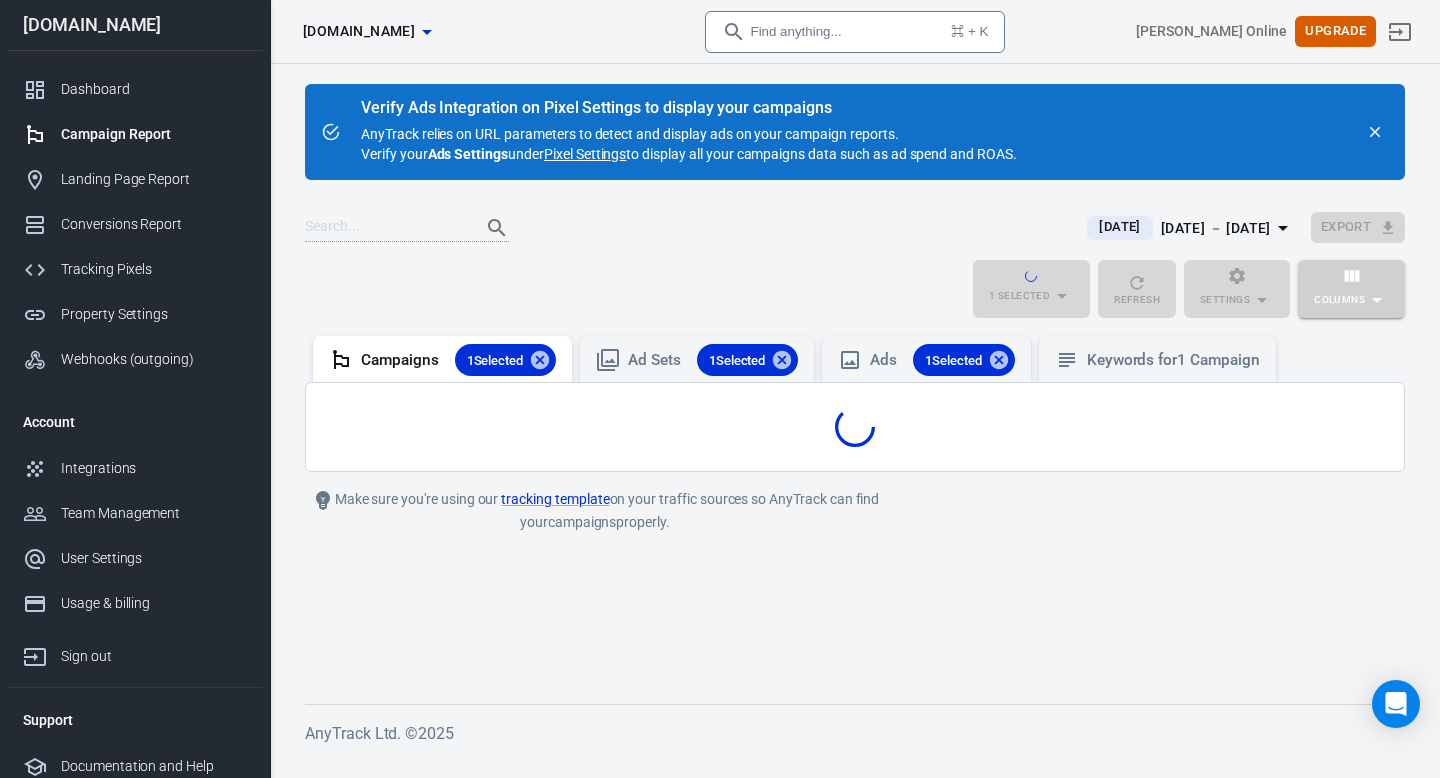 scroll, scrollTop: 0, scrollLeft: 0, axis: both 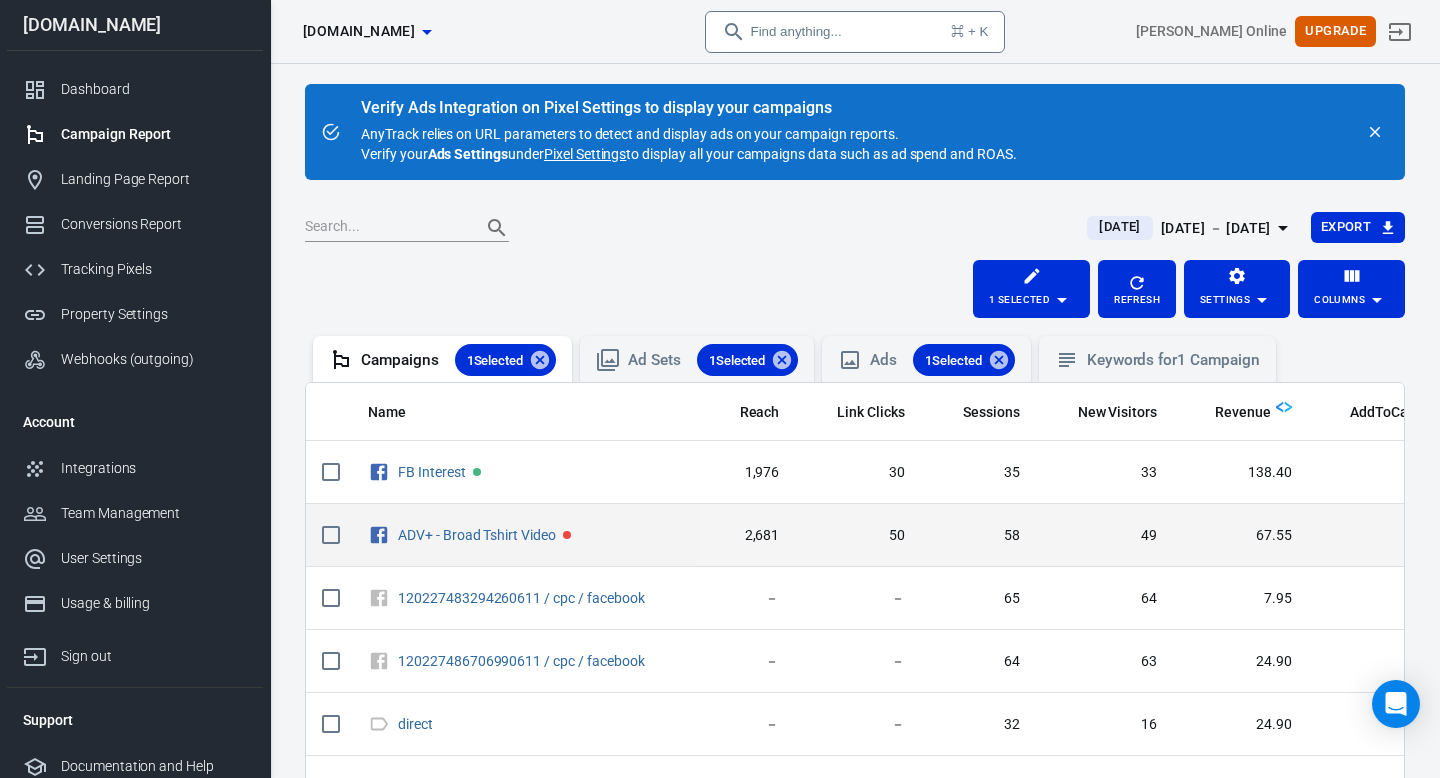 click on "44" at bounding box center (1381, 535) 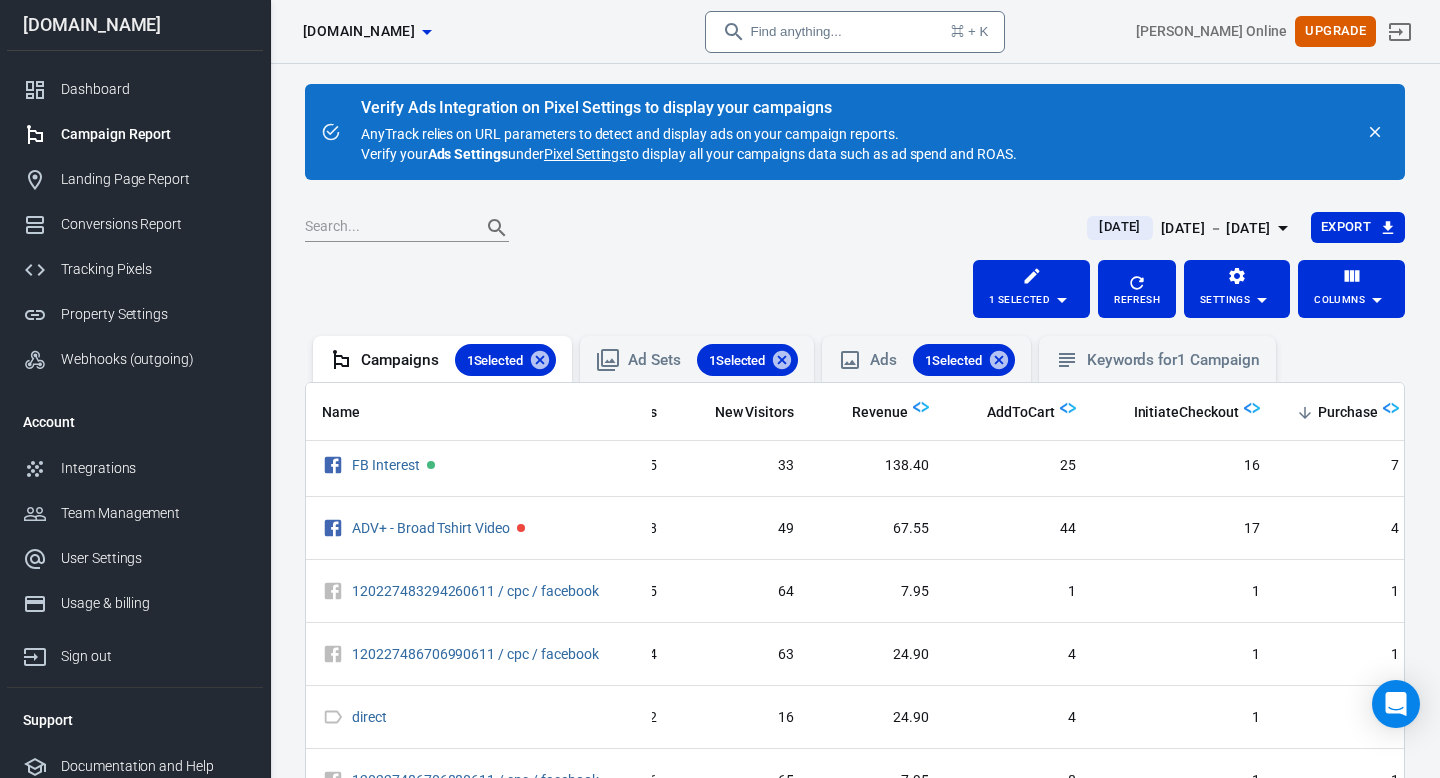 scroll, scrollTop: 0, scrollLeft: 363, axis: horizontal 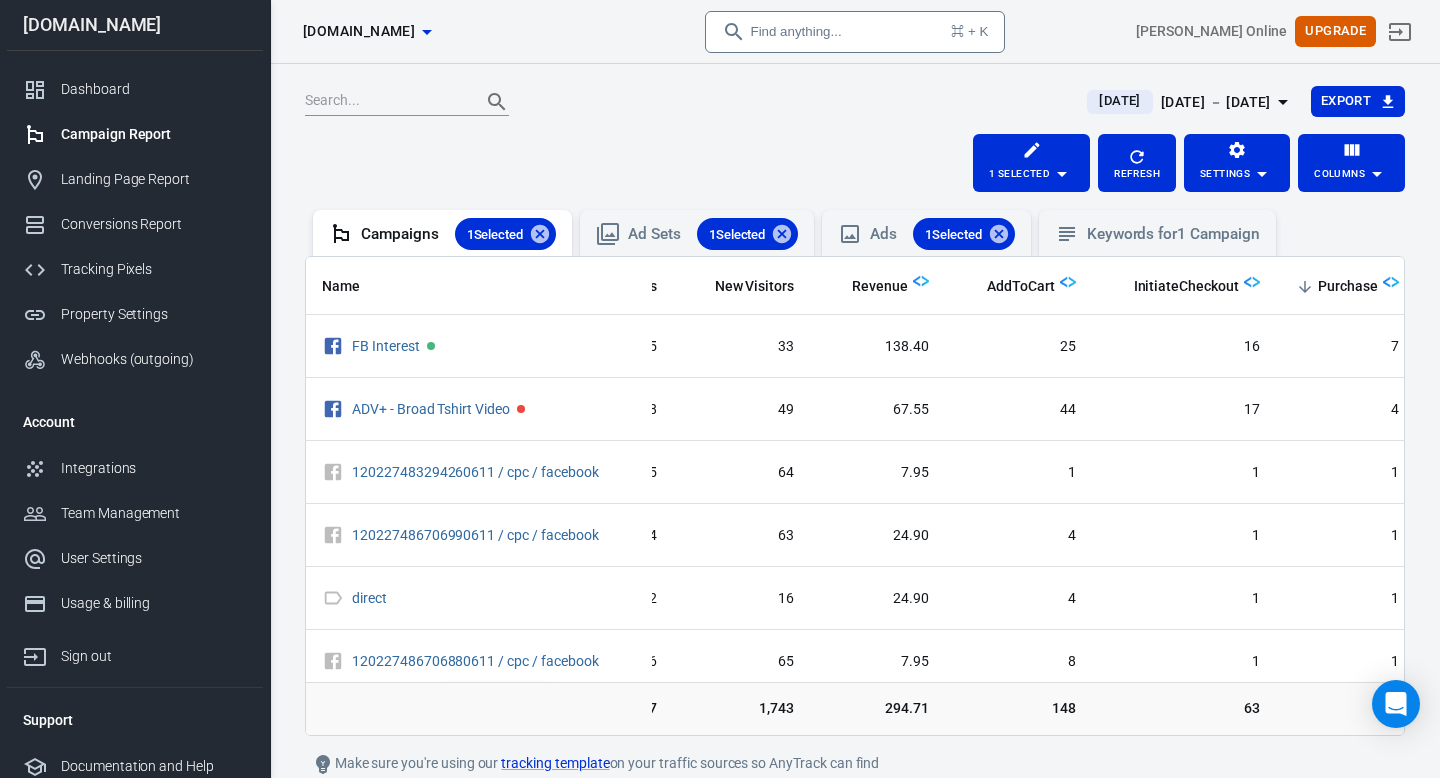 click on "1 Selected Refresh Settings Columns" at bounding box center [855, 163] 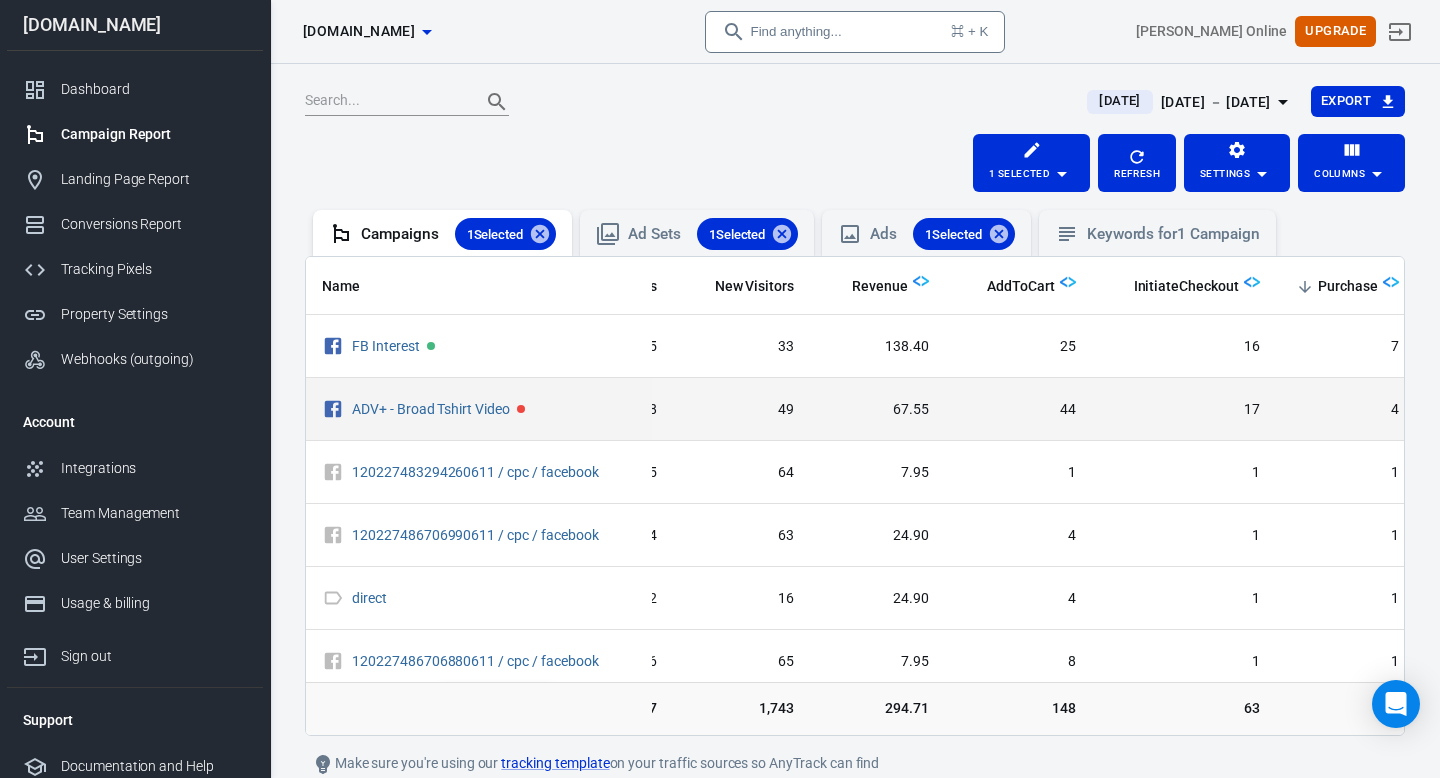 click on "49" at bounding box center [742, 410] 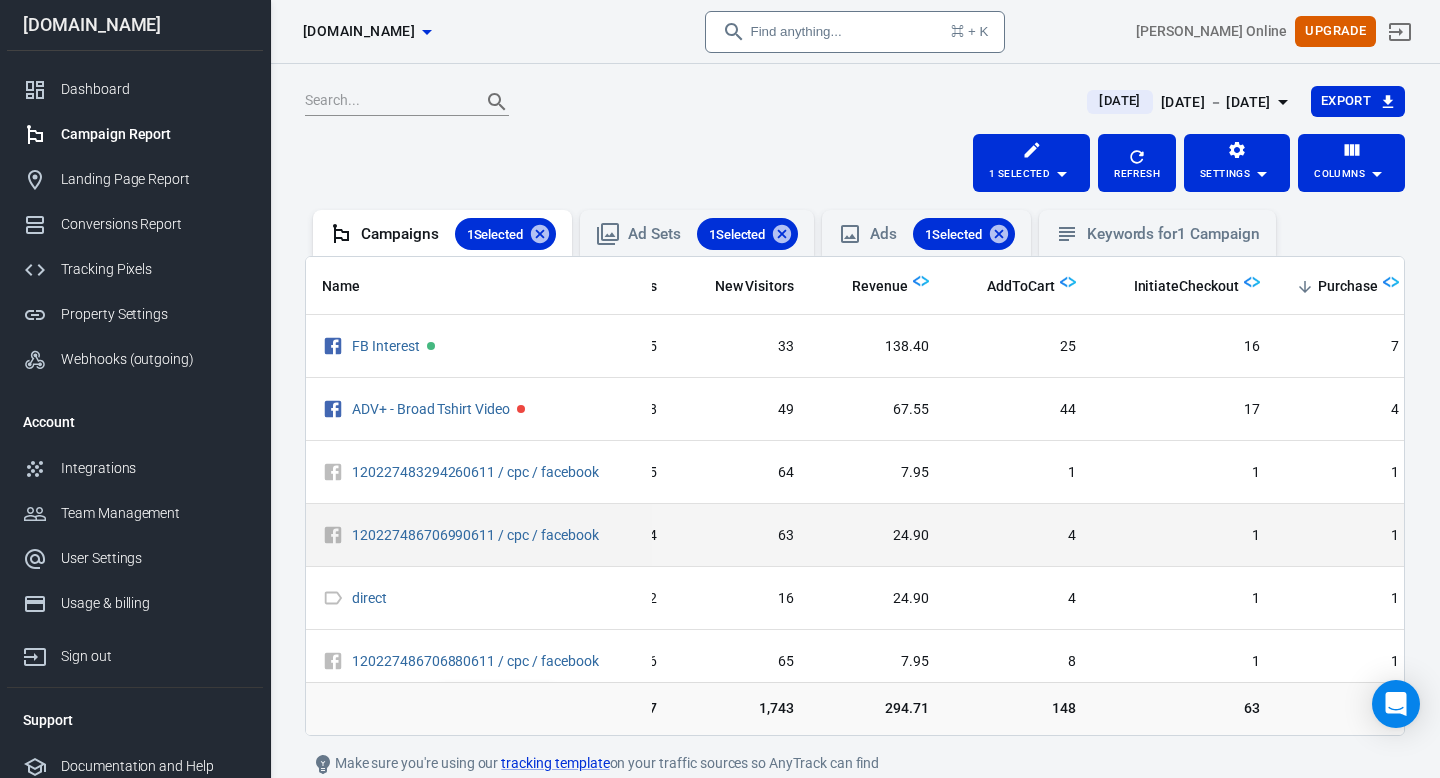 click on "4" at bounding box center [1018, 535] 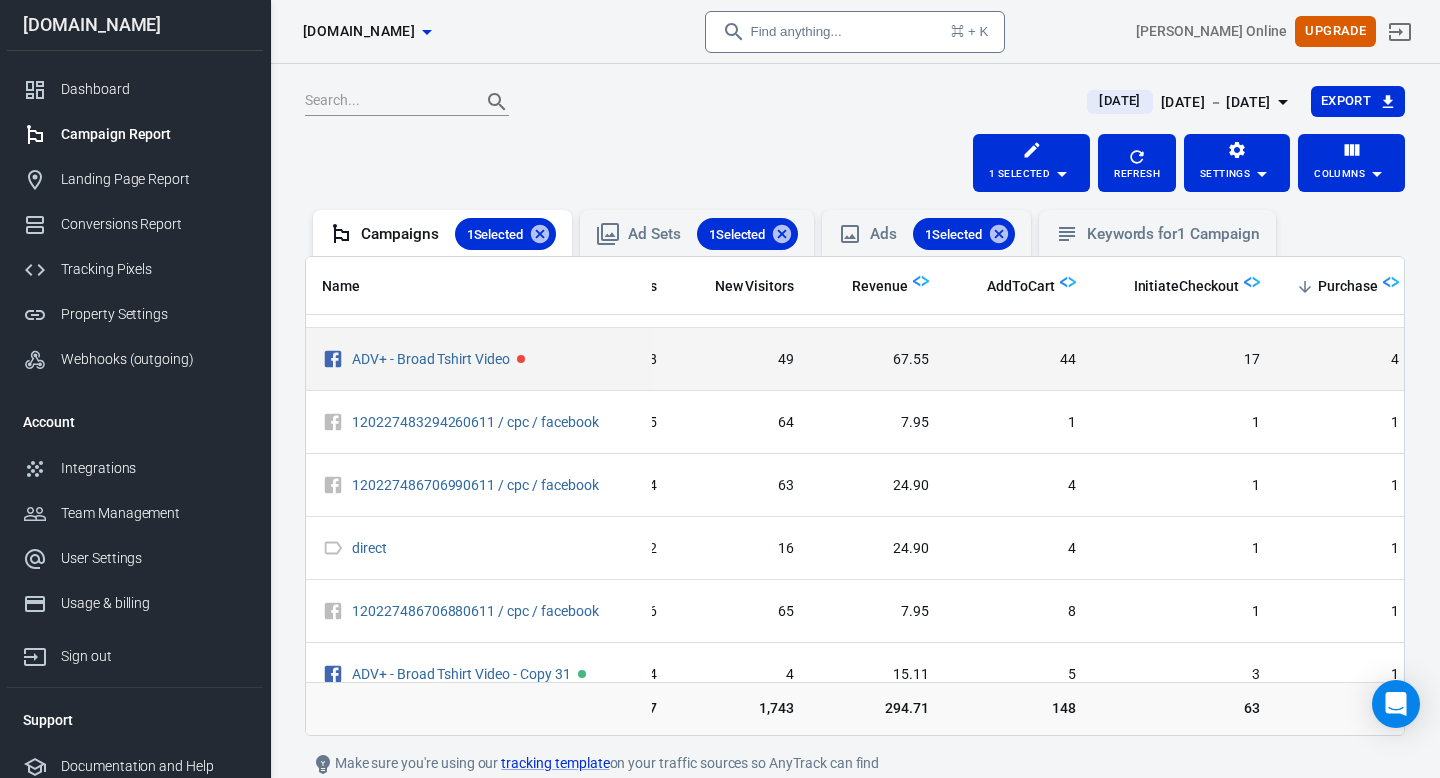 scroll, scrollTop: 0, scrollLeft: 363, axis: horizontal 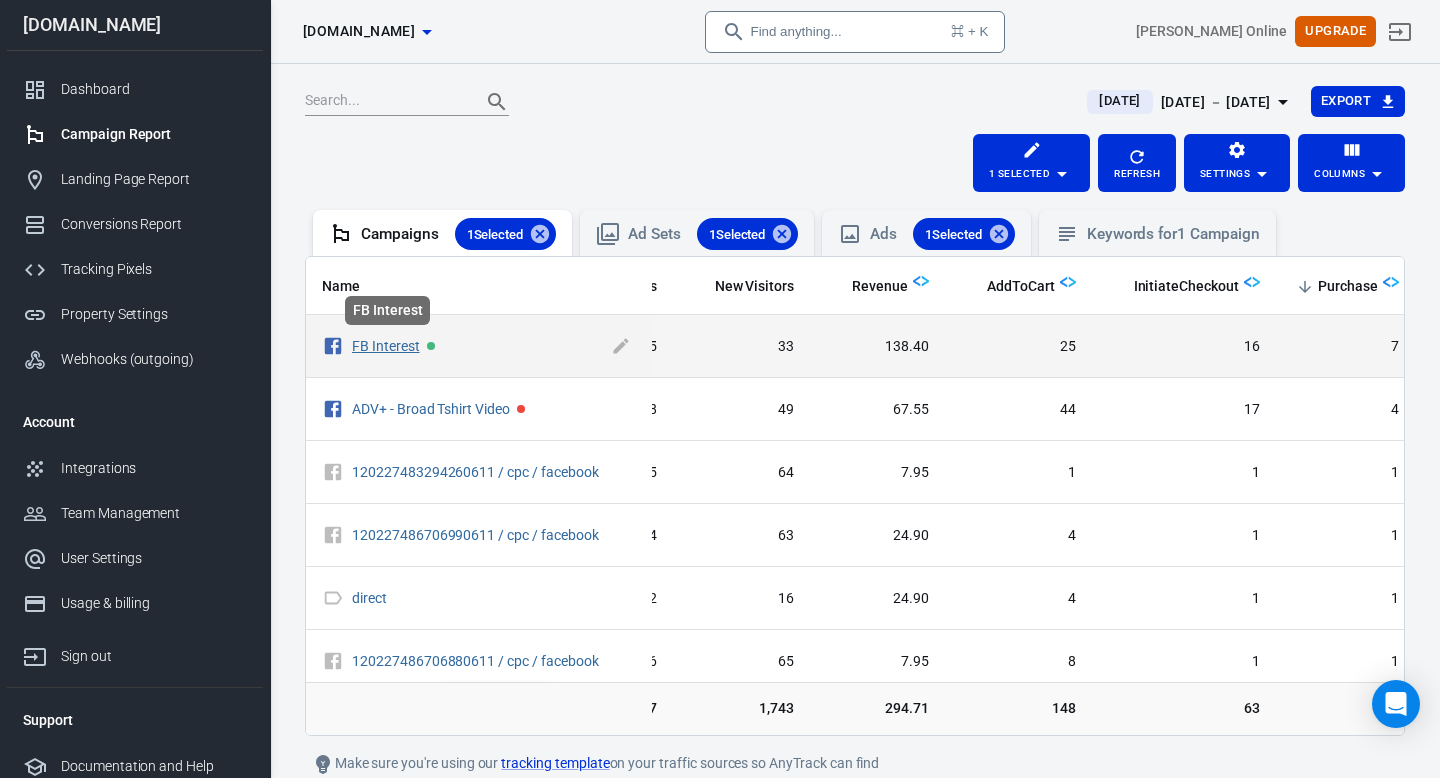 click on "FB Interest" at bounding box center [386, 346] 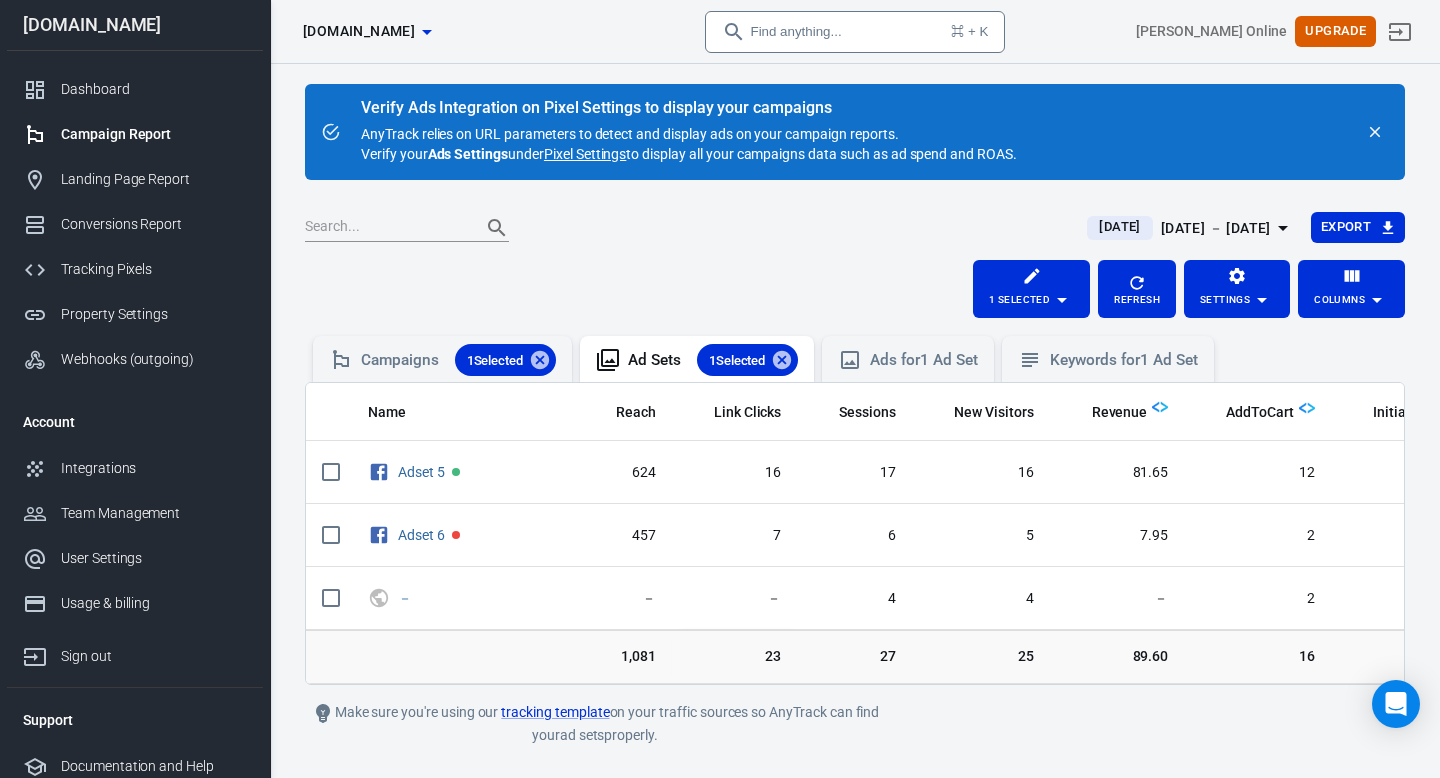 click on "624" at bounding box center [623, 472] 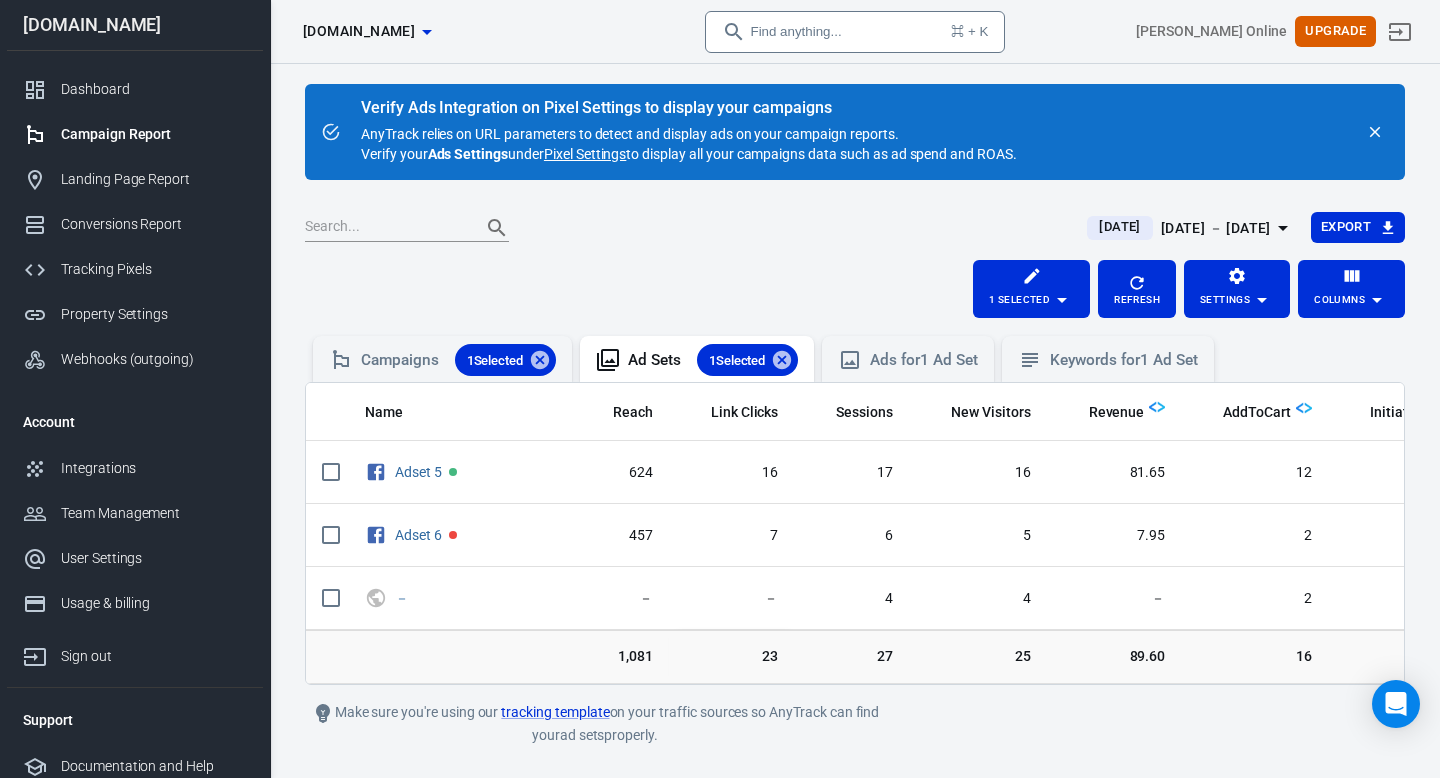 scroll, scrollTop: 0, scrollLeft: 0, axis: both 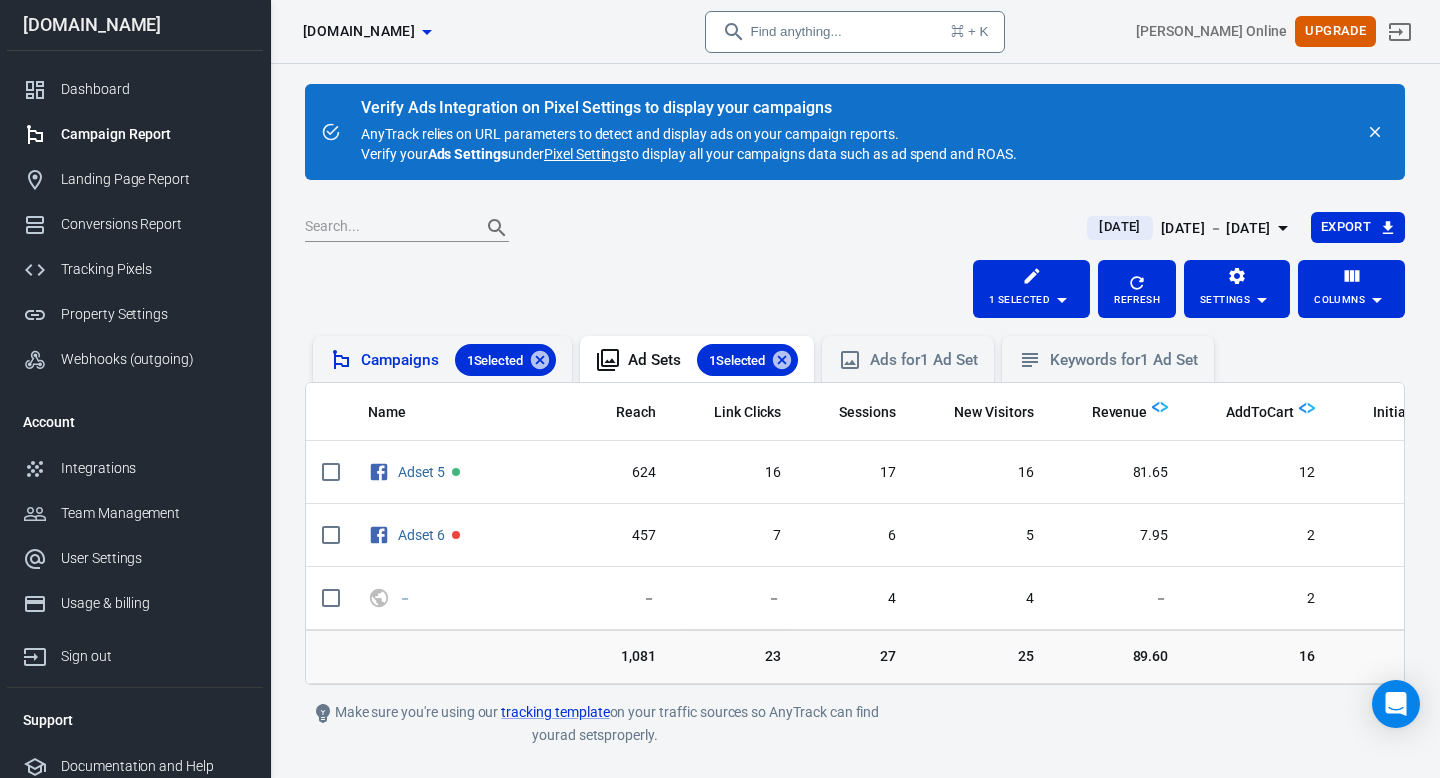 click on "Campaigns 1  Selected" at bounding box center [442, 359] 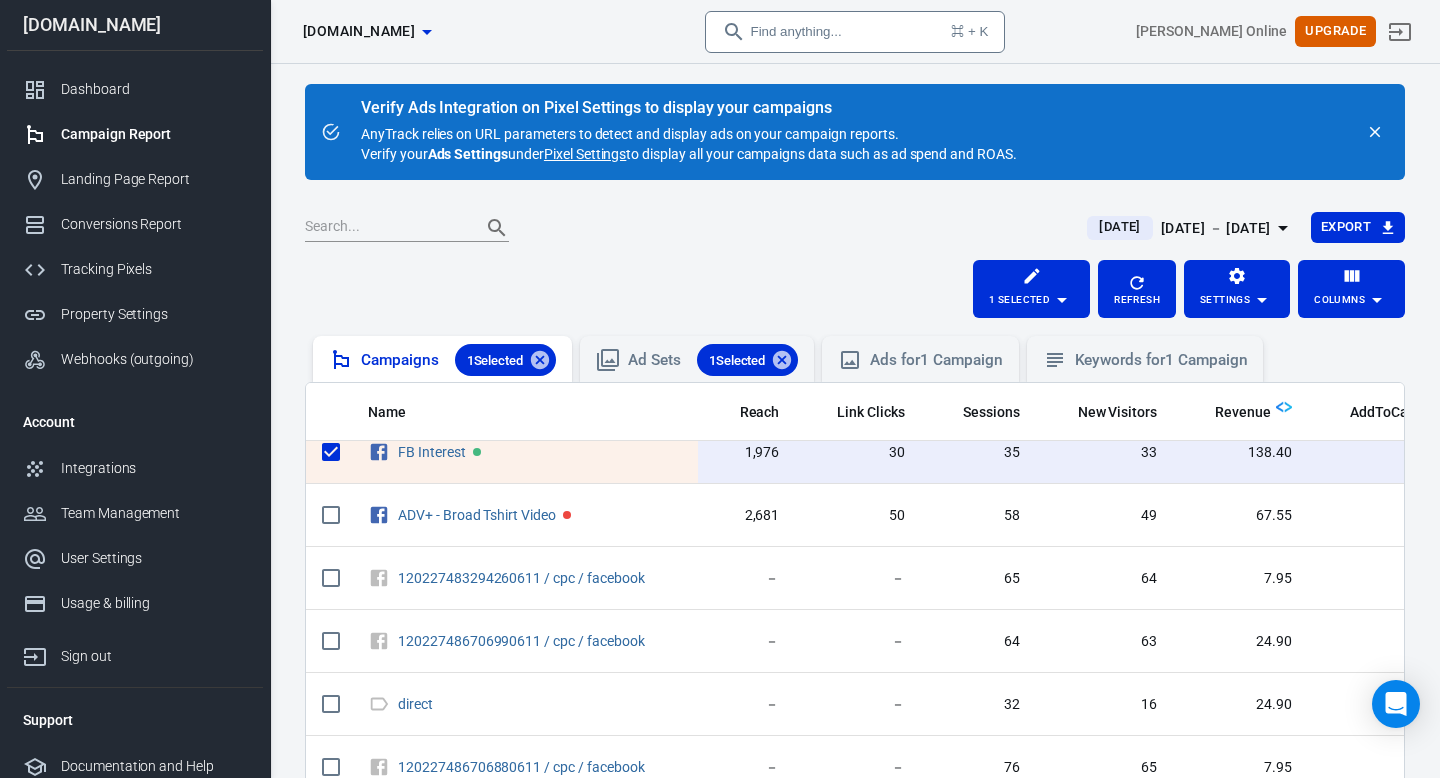scroll, scrollTop: 21, scrollLeft: 0, axis: vertical 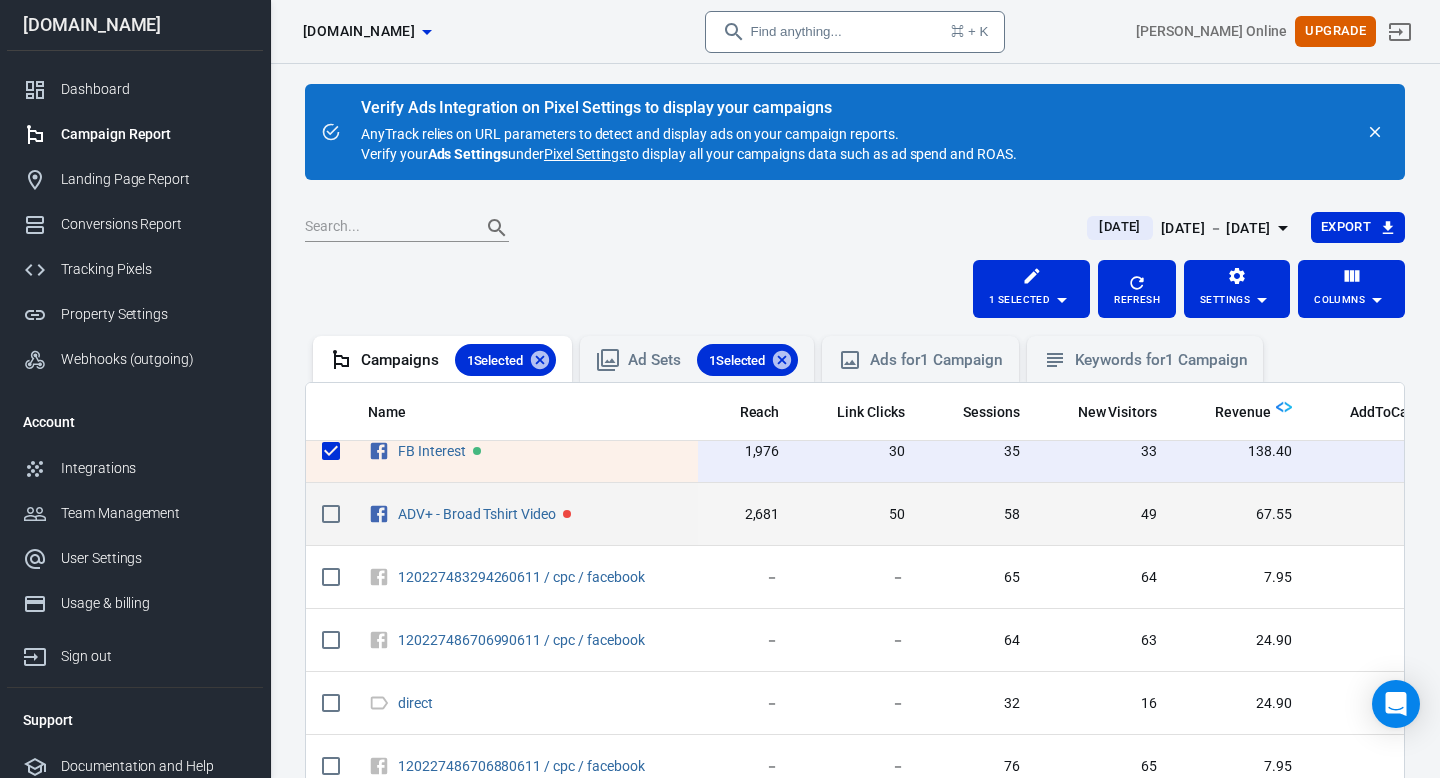 click on "ADV+ - Broad Tshirt Video" at bounding box center [525, 514] 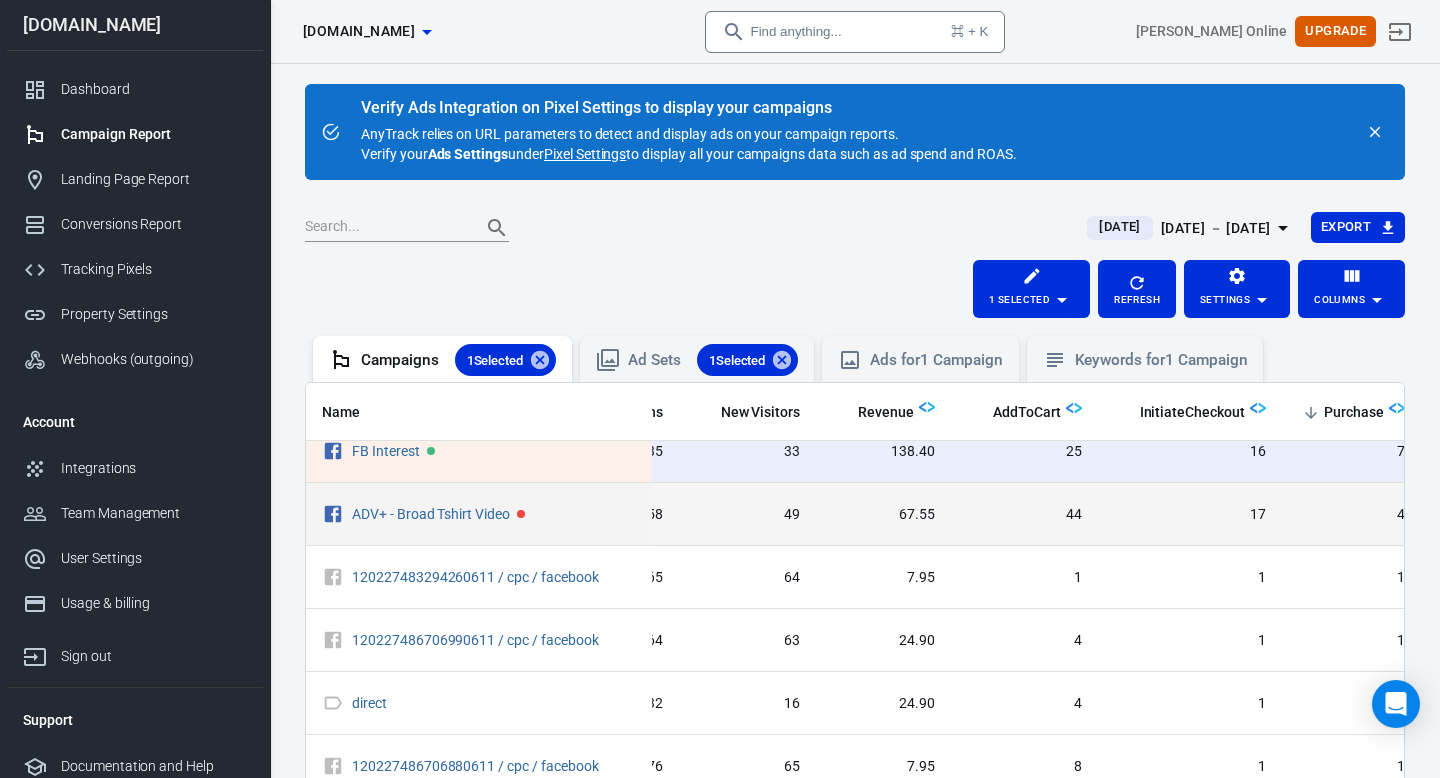 scroll, scrollTop: 21, scrollLeft: 363, axis: both 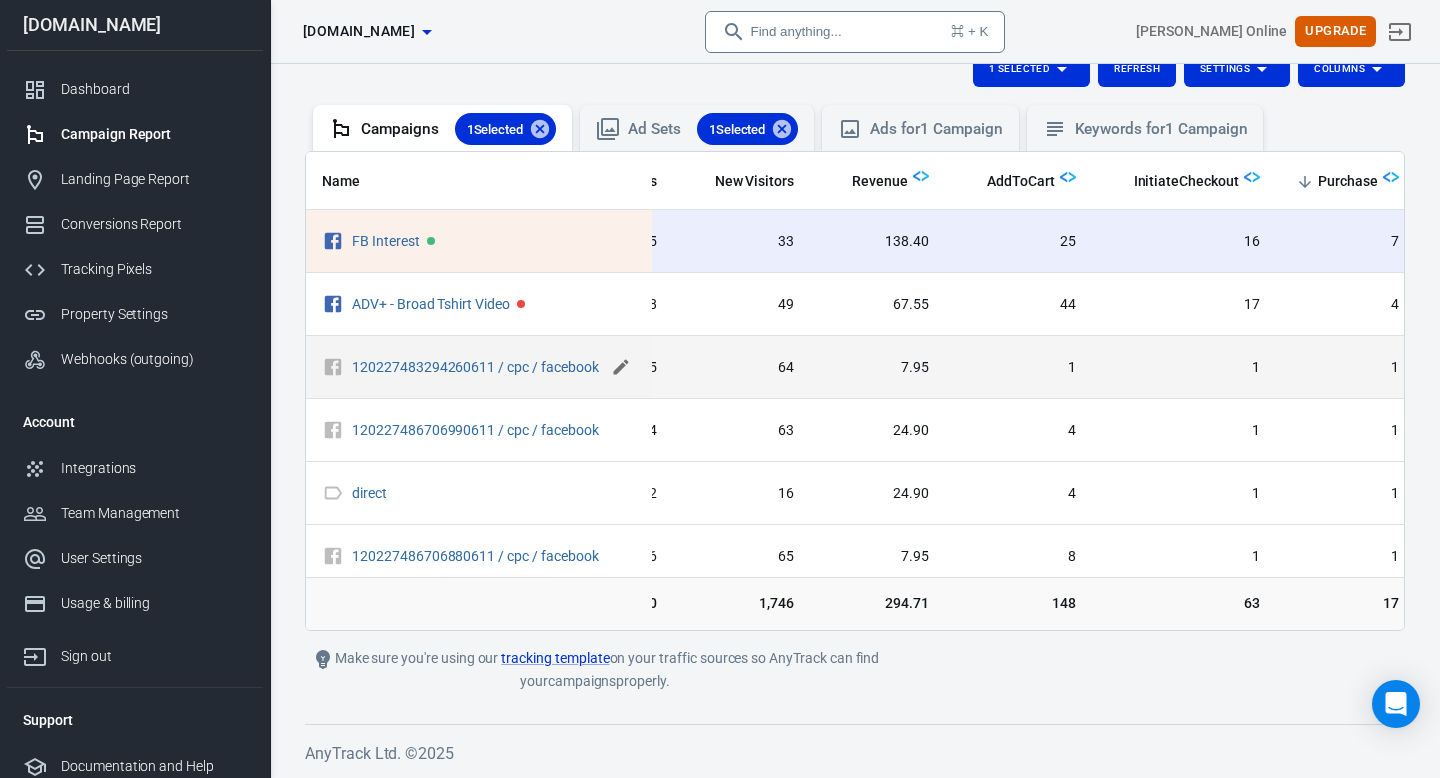 click 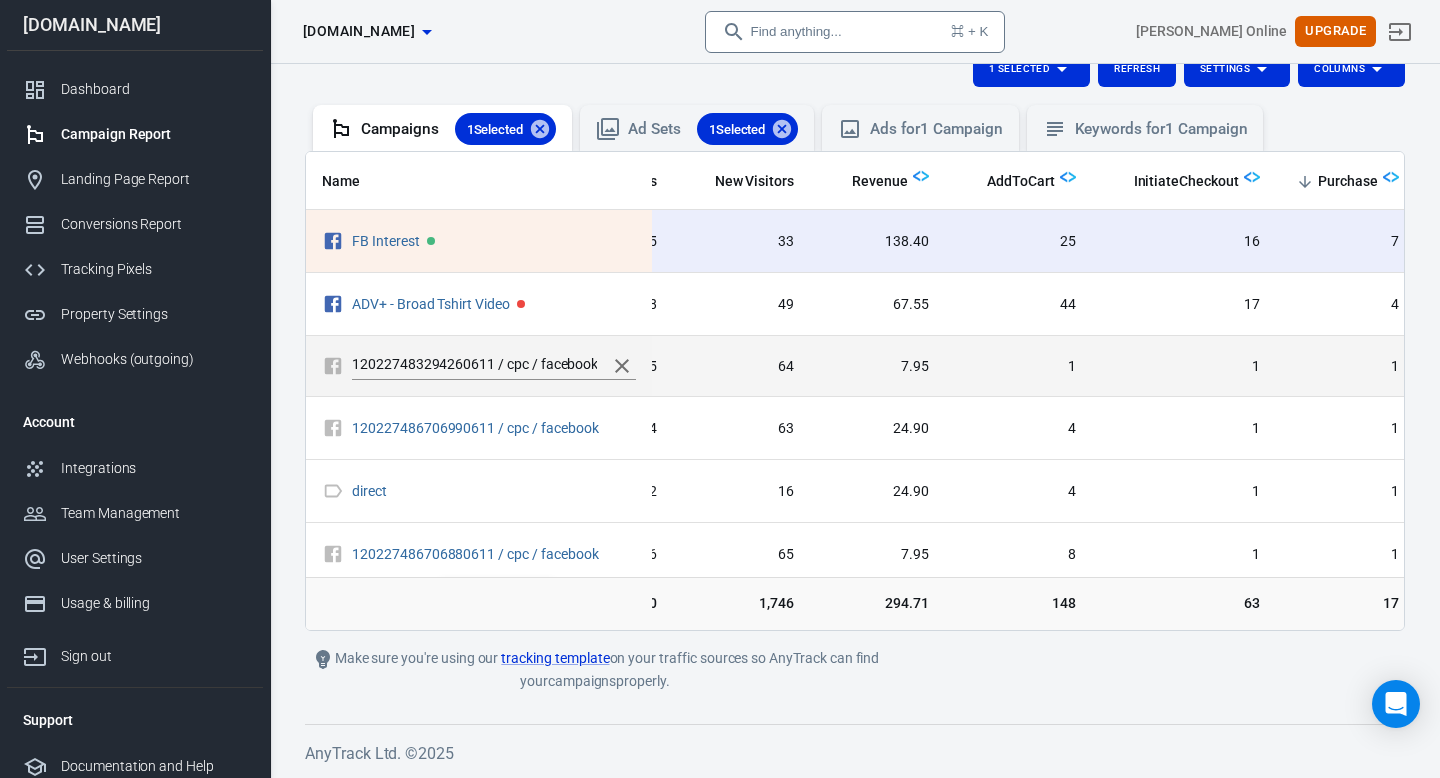click on "120227483294260611 / cpc / facebook" at bounding box center (474, 366) 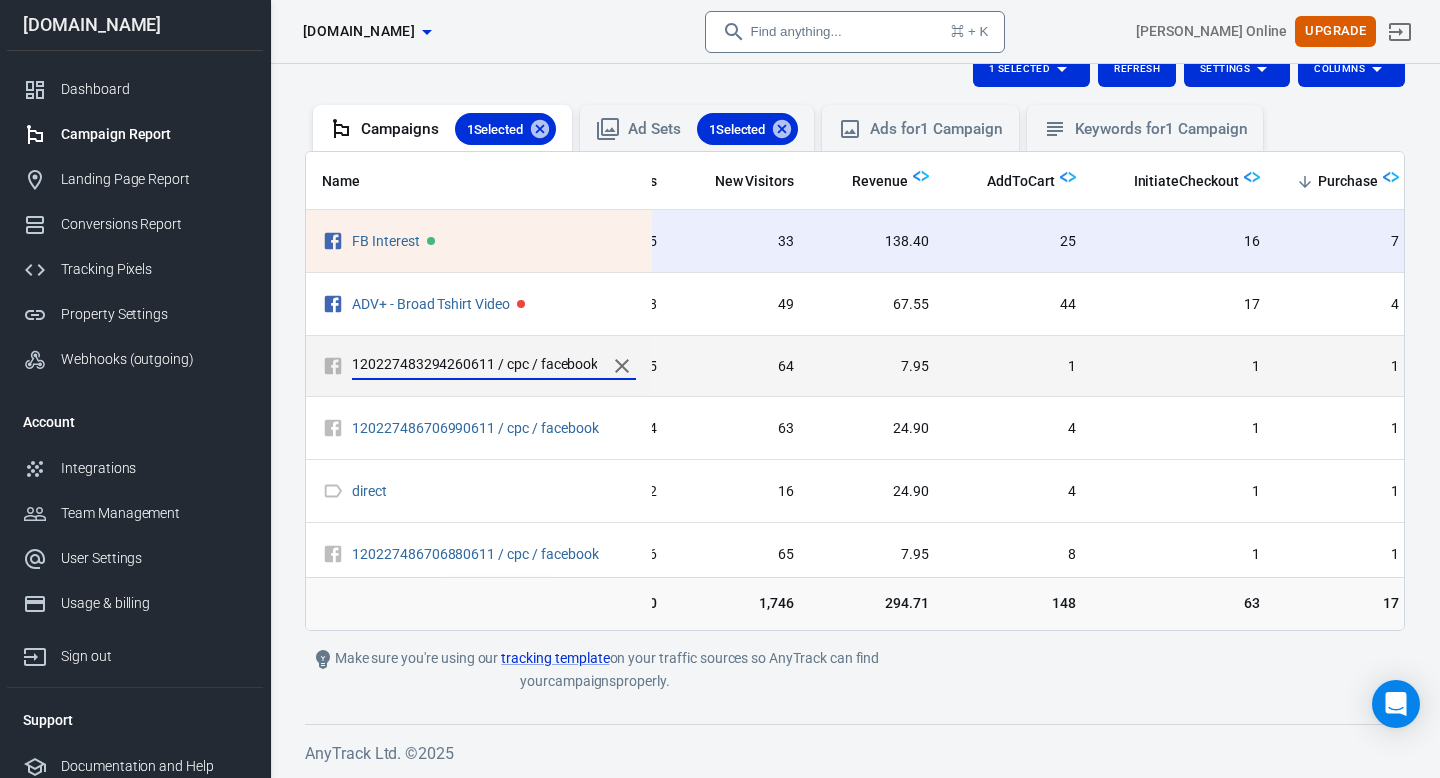 click on "120227483294260611 / cpc / facebook" at bounding box center (474, 366) 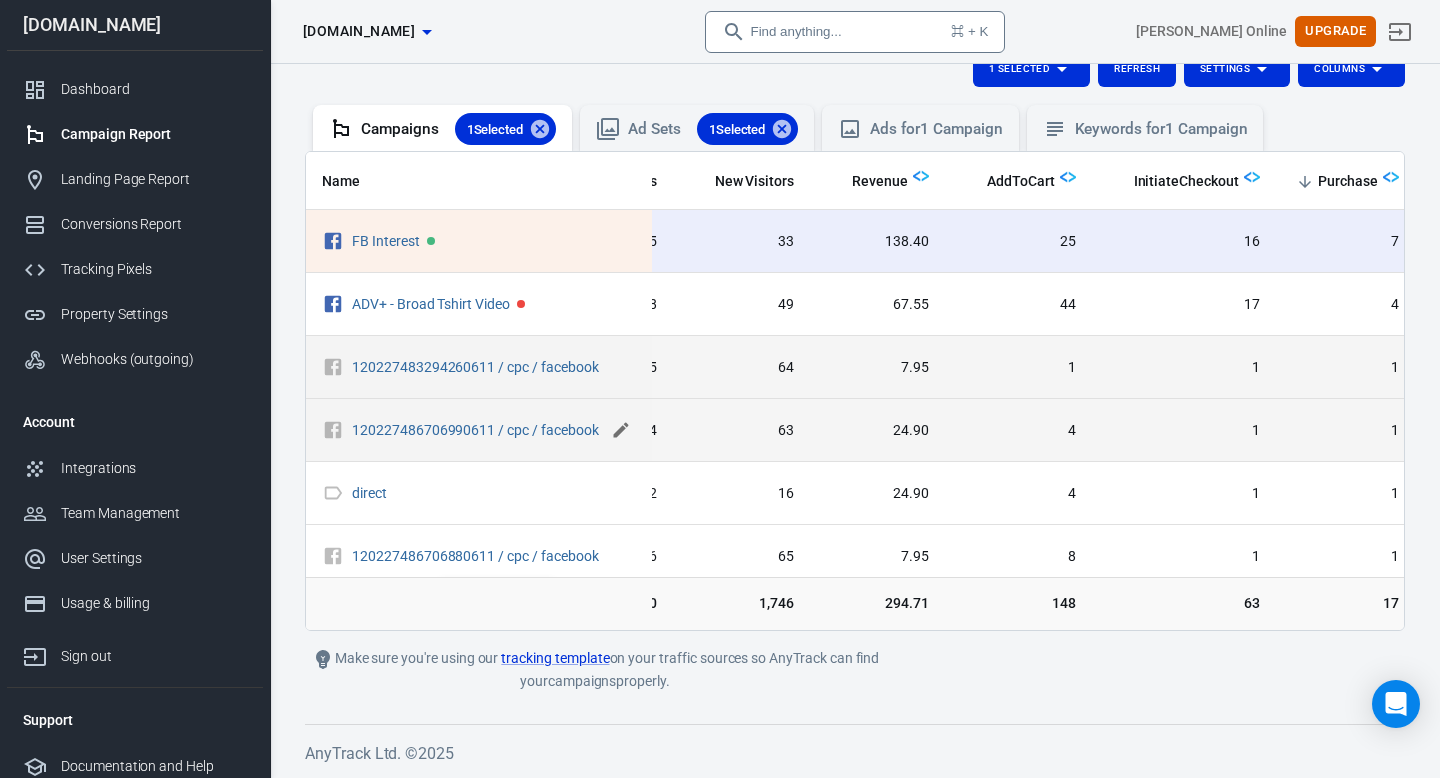 click 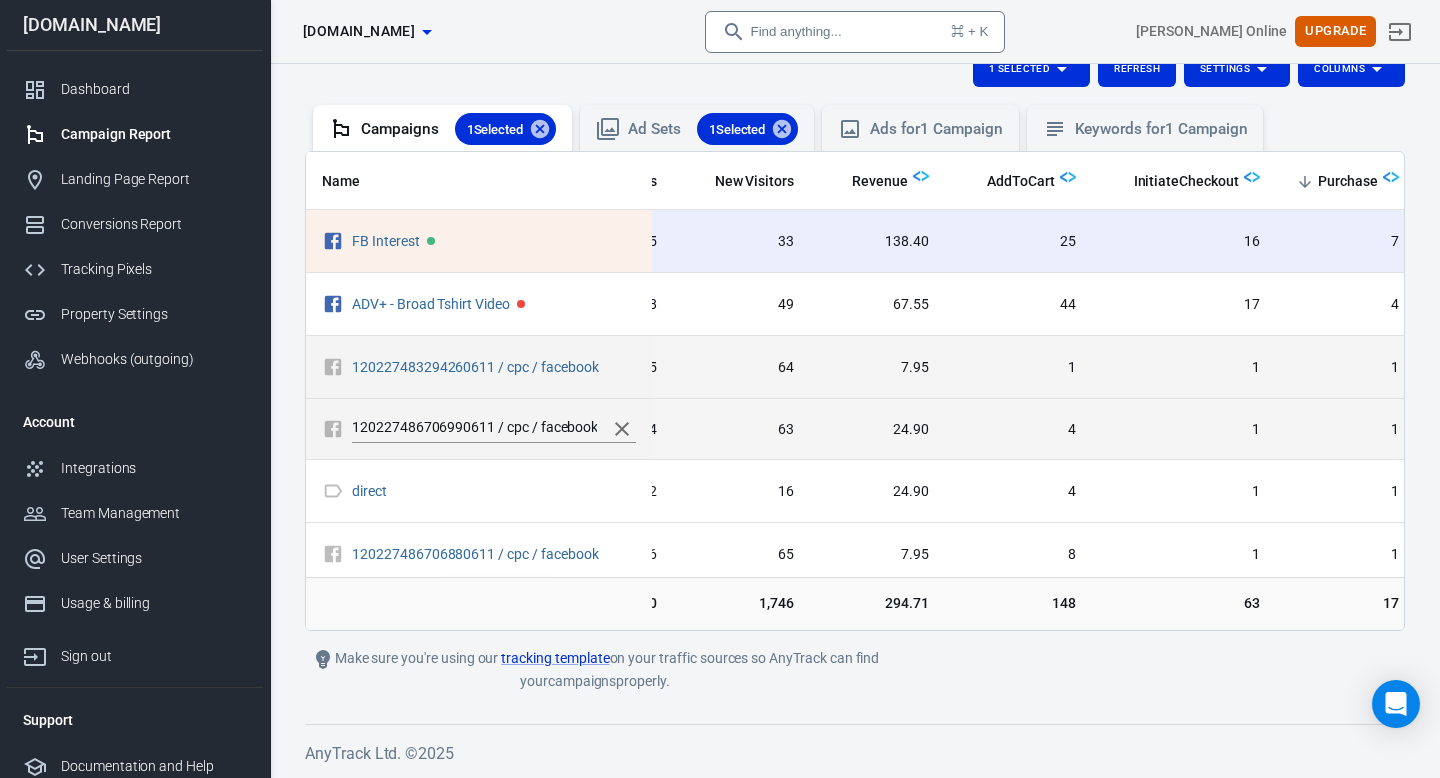click on "120227486706990611 / cpc / facebook" at bounding box center [474, 429] 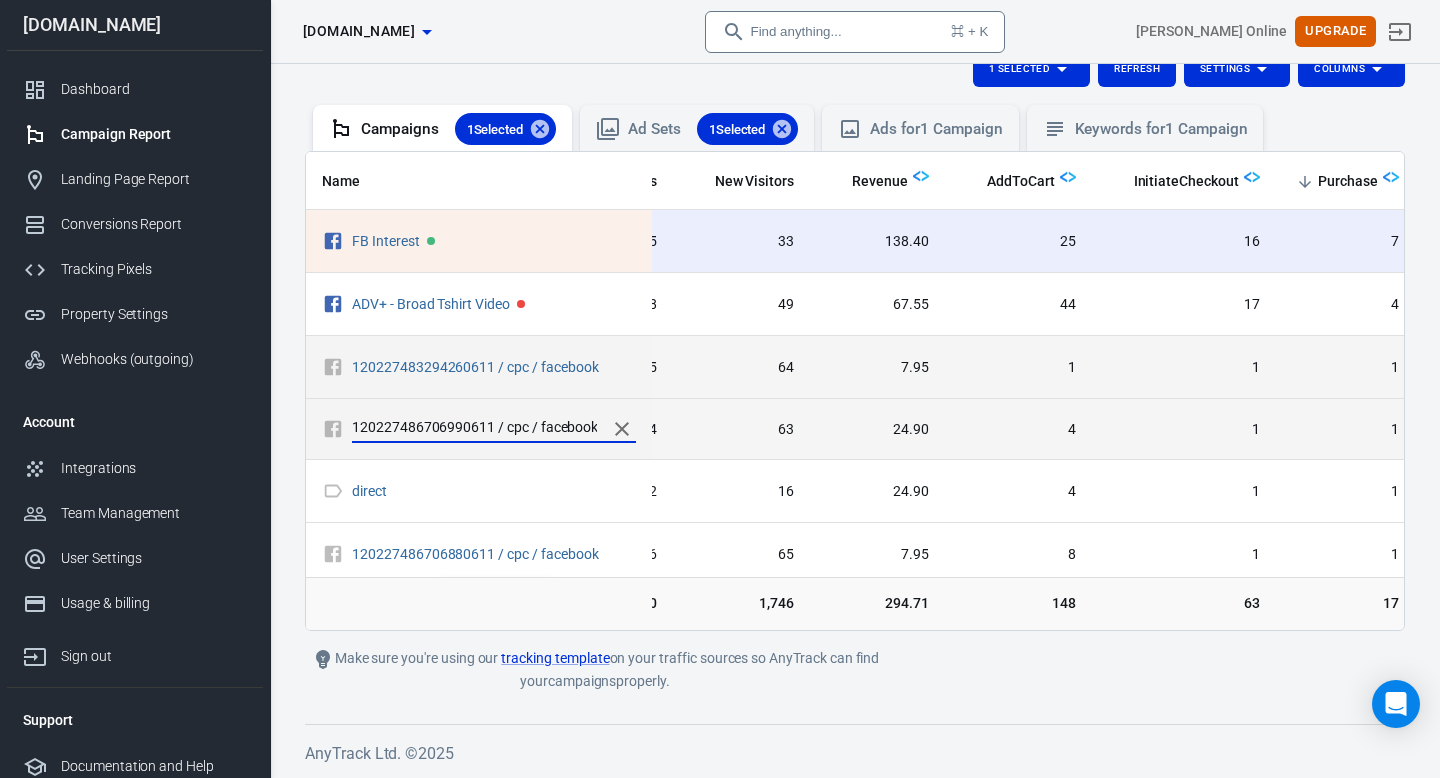 click on "120227486706990611 / cpc / facebook" at bounding box center (474, 429) 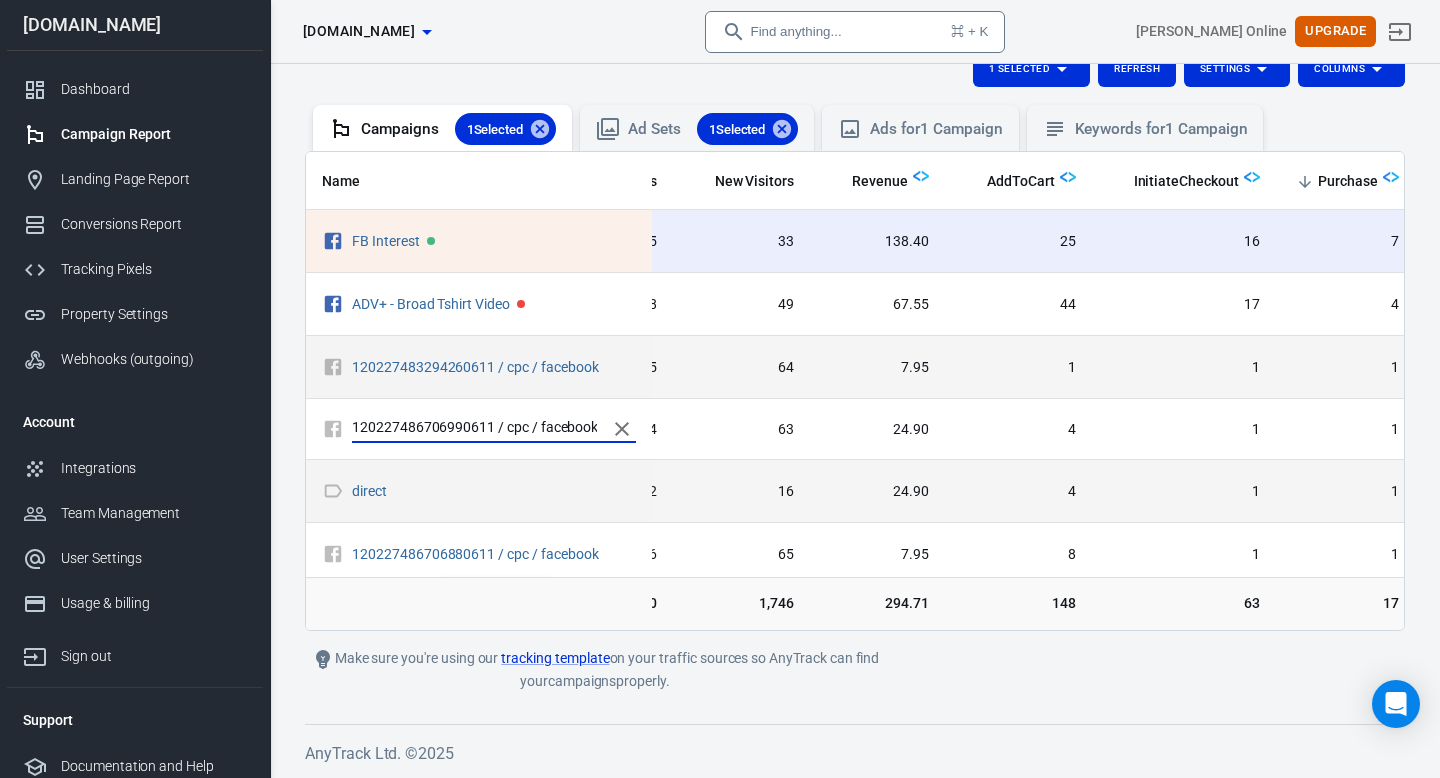 click on "24.90" at bounding box center [877, 491] 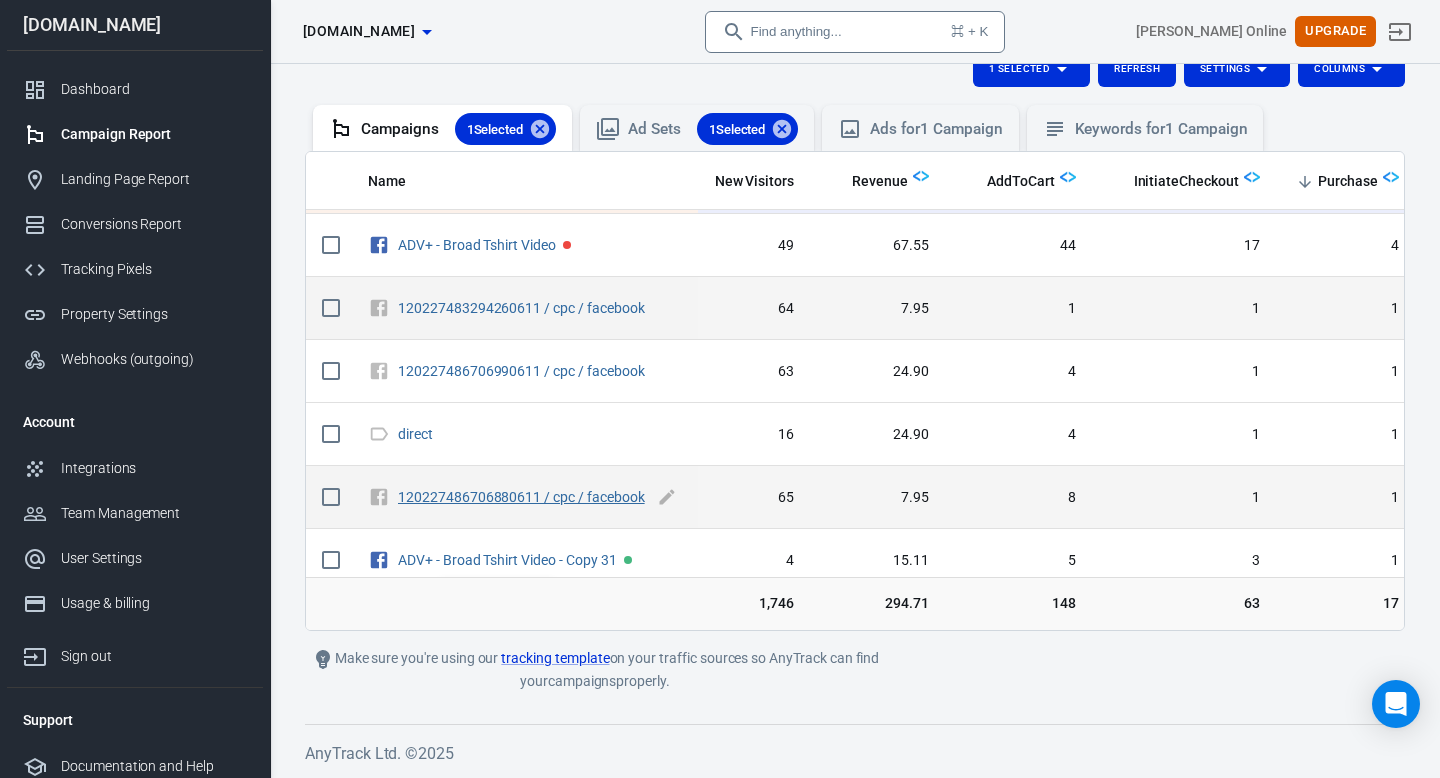 scroll, scrollTop: 60, scrollLeft: 363, axis: both 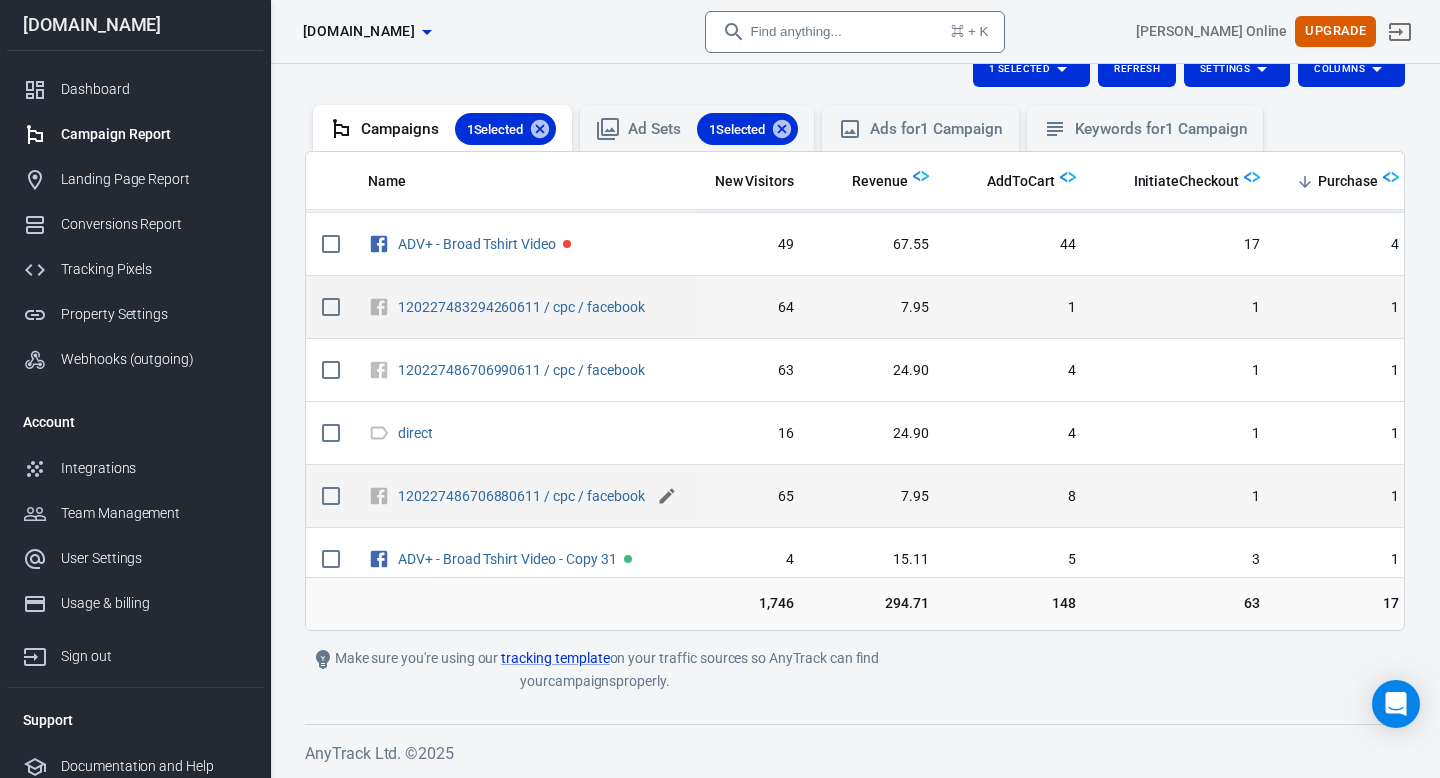 click 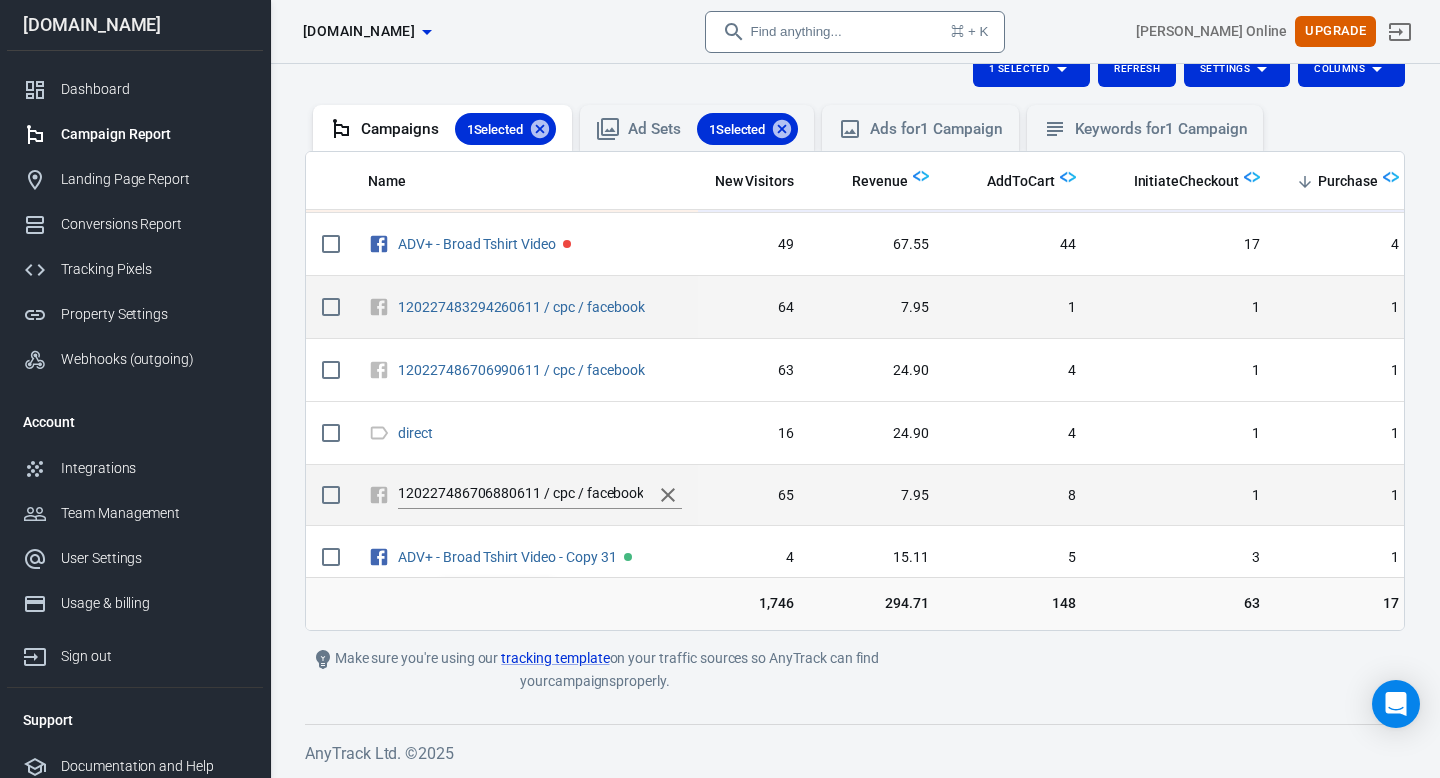 click on "120227486706880611 / cpc / facebook" at bounding box center [520, 495] 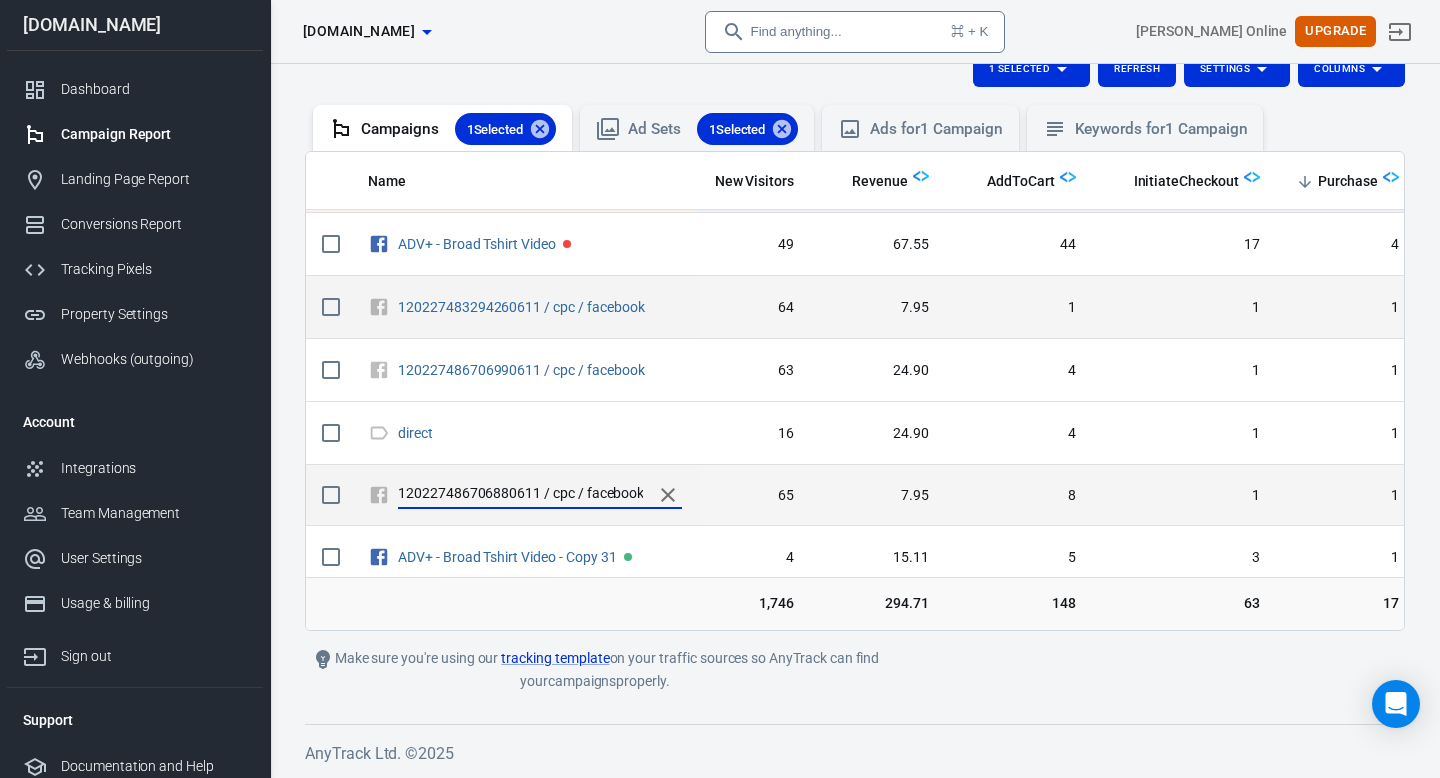 click on "120227486706880611 / cpc / facebook" at bounding box center [520, 495] 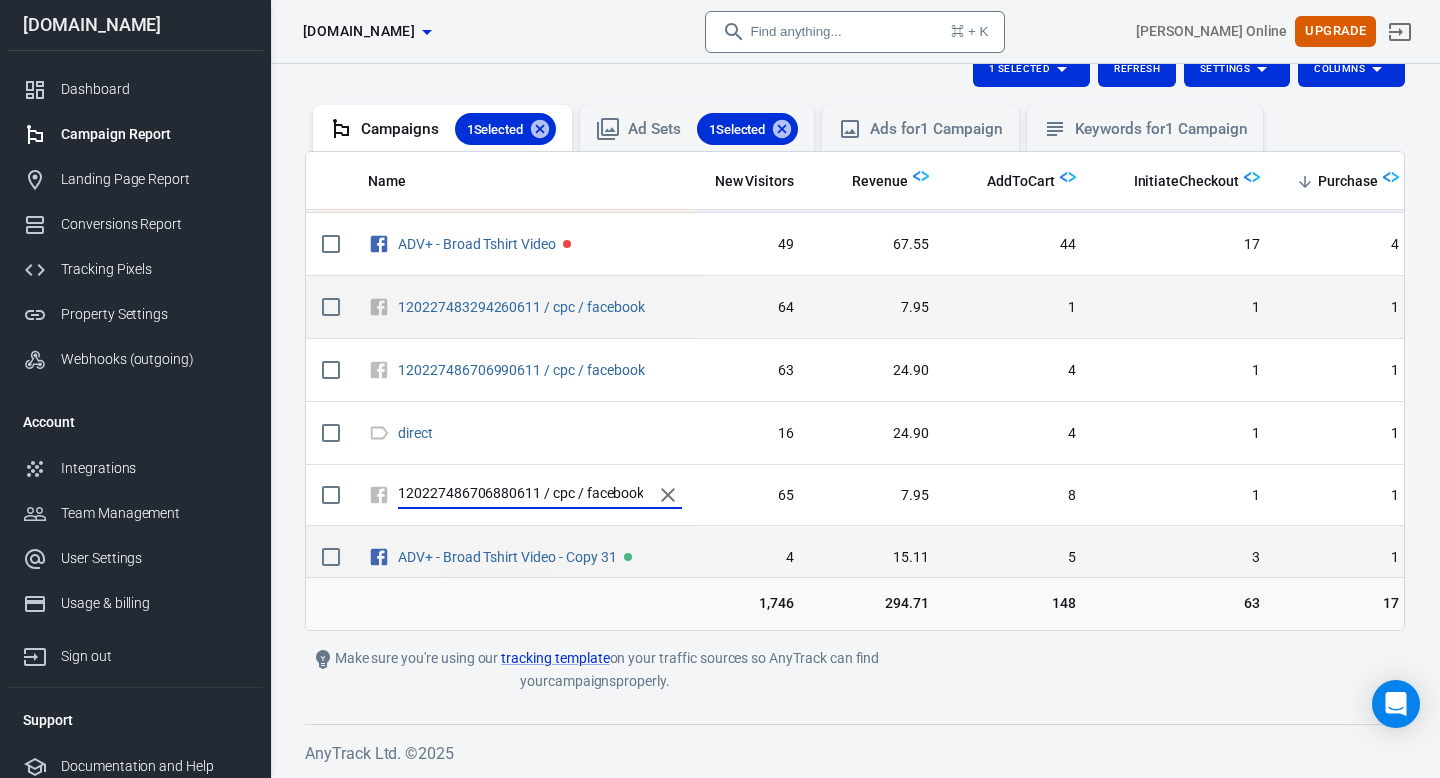 click on "4" at bounding box center [742, 557] 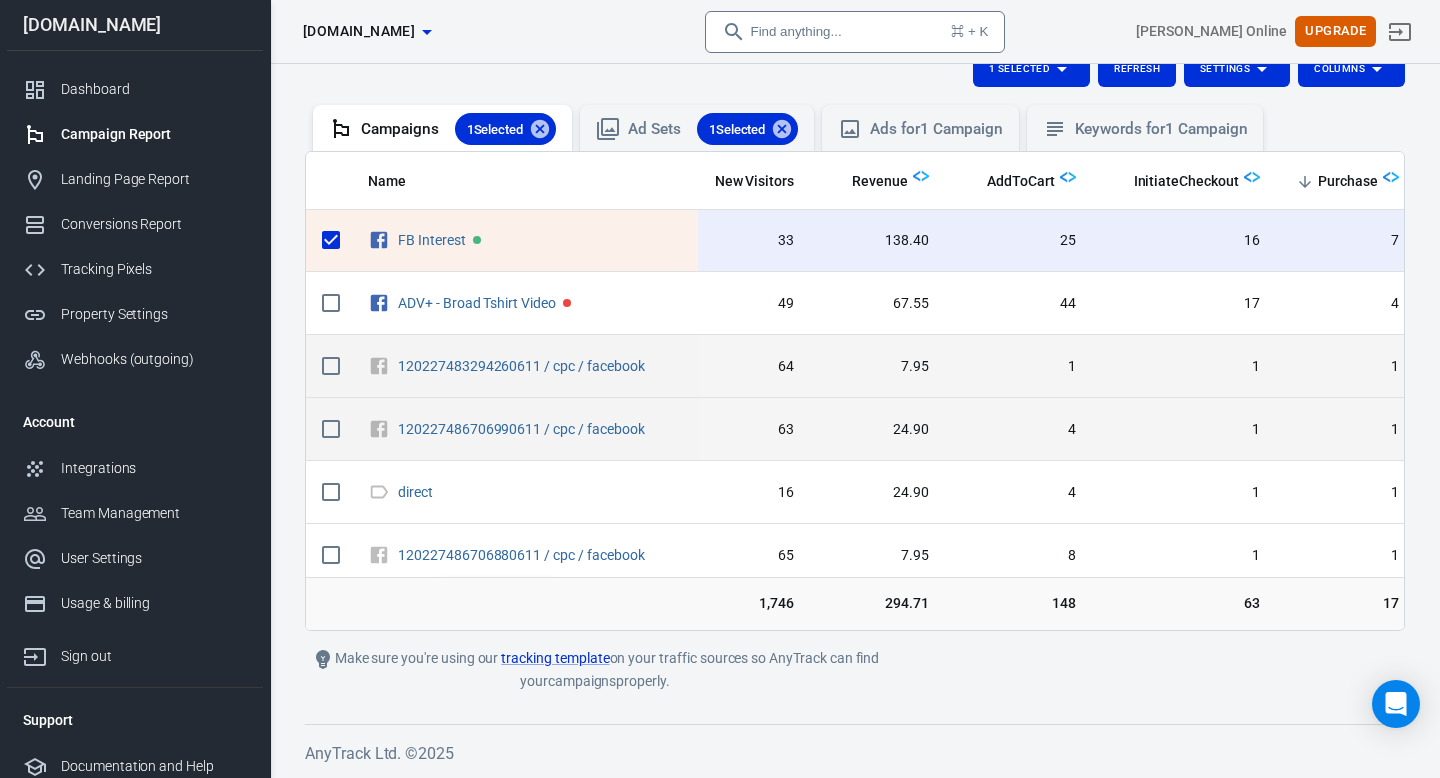 scroll, scrollTop: 0, scrollLeft: 363, axis: horizontal 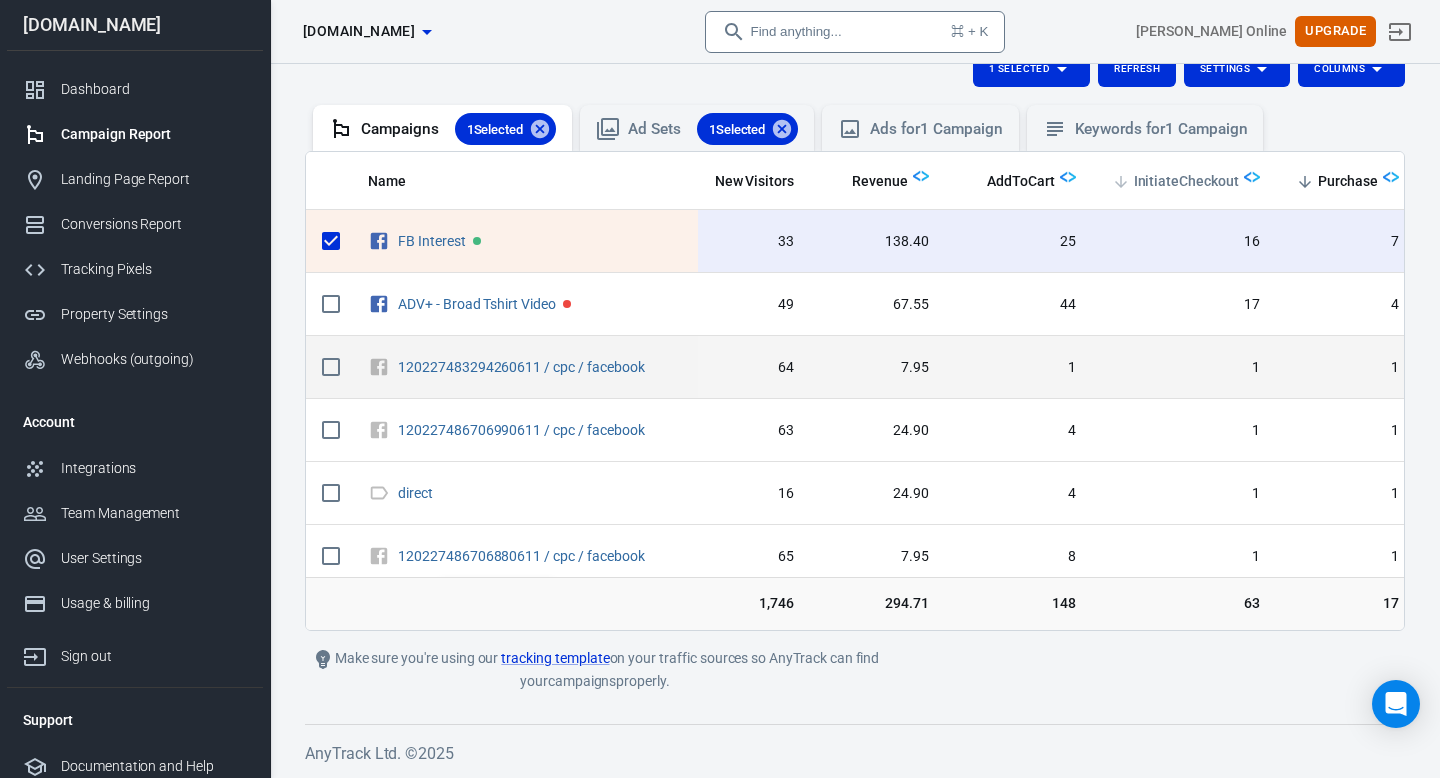 click on "InitiateCheckout" at bounding box center [1186, 182] 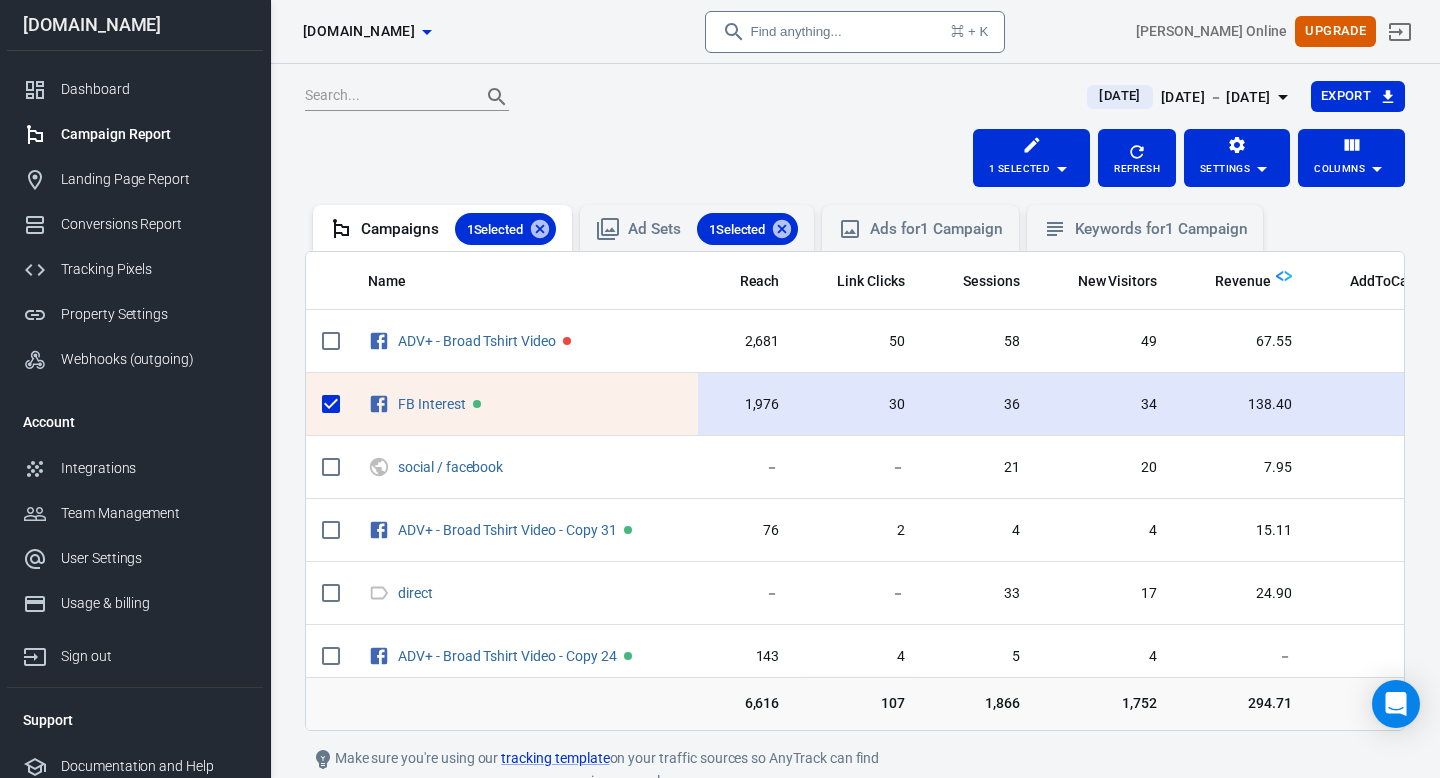 scroll, scrollTop: 132, scrollLeft: 0, axis: vertical 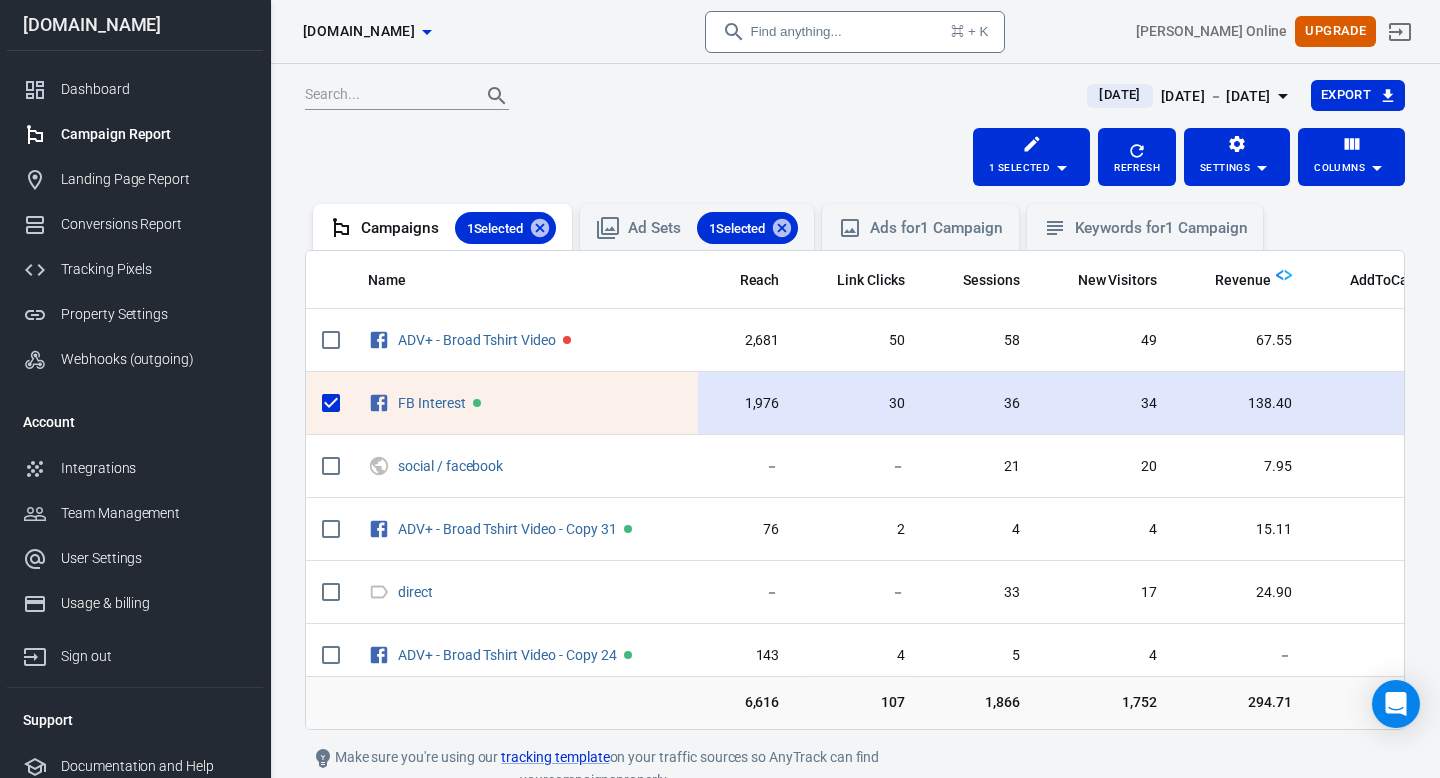 click on "34" at bounding box center [1105, 404] 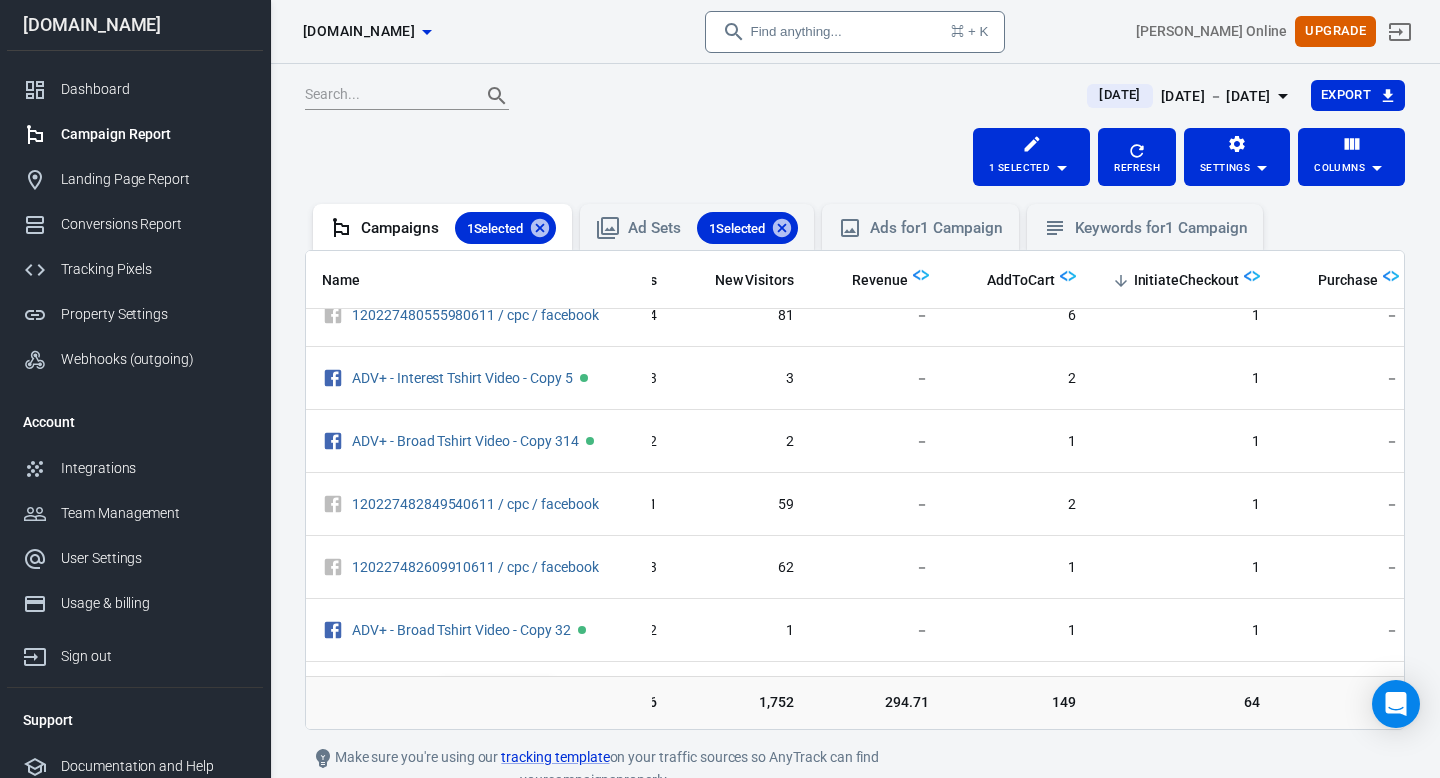 scroll, scrollTop: 984, scrollLeft: 363, axis: both 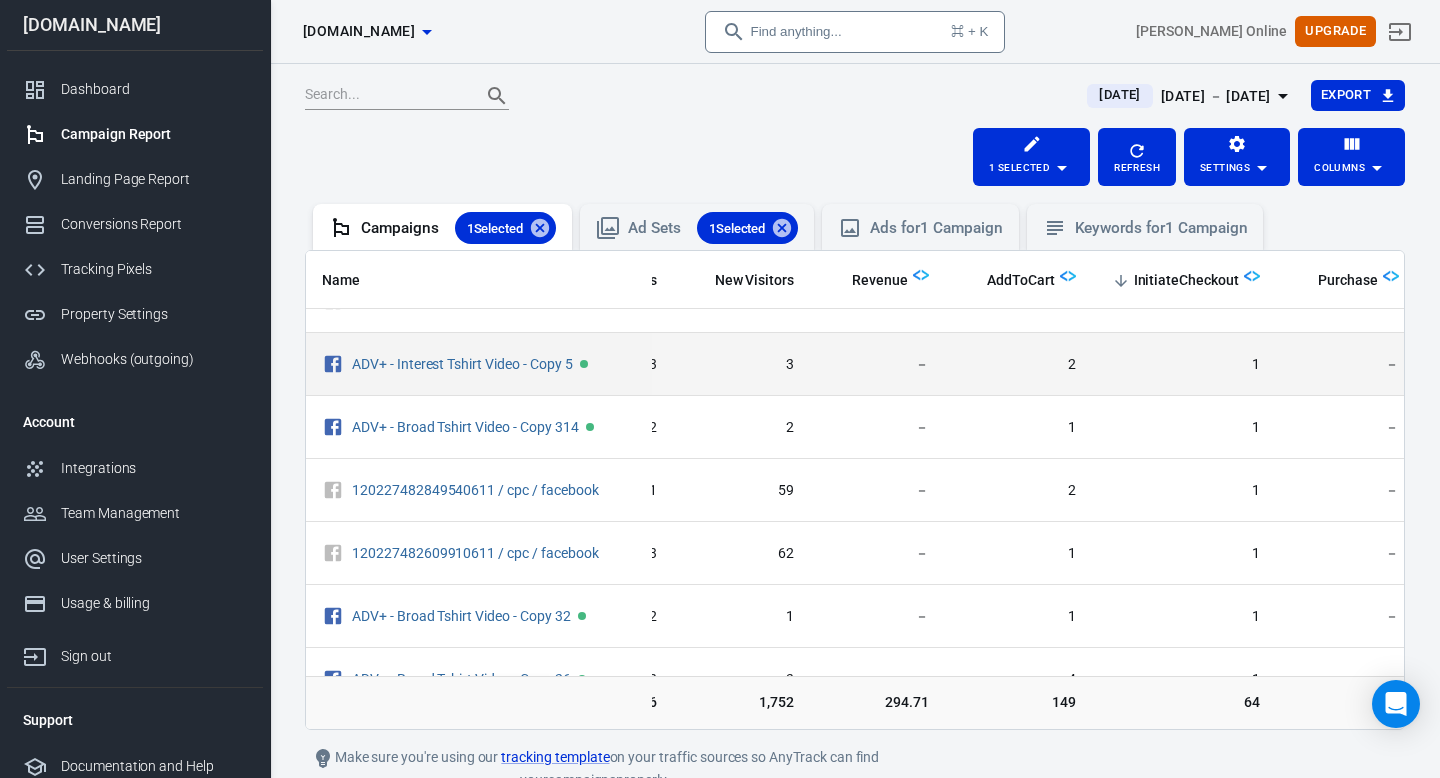 click on "3" at bounding box center (742, 364) 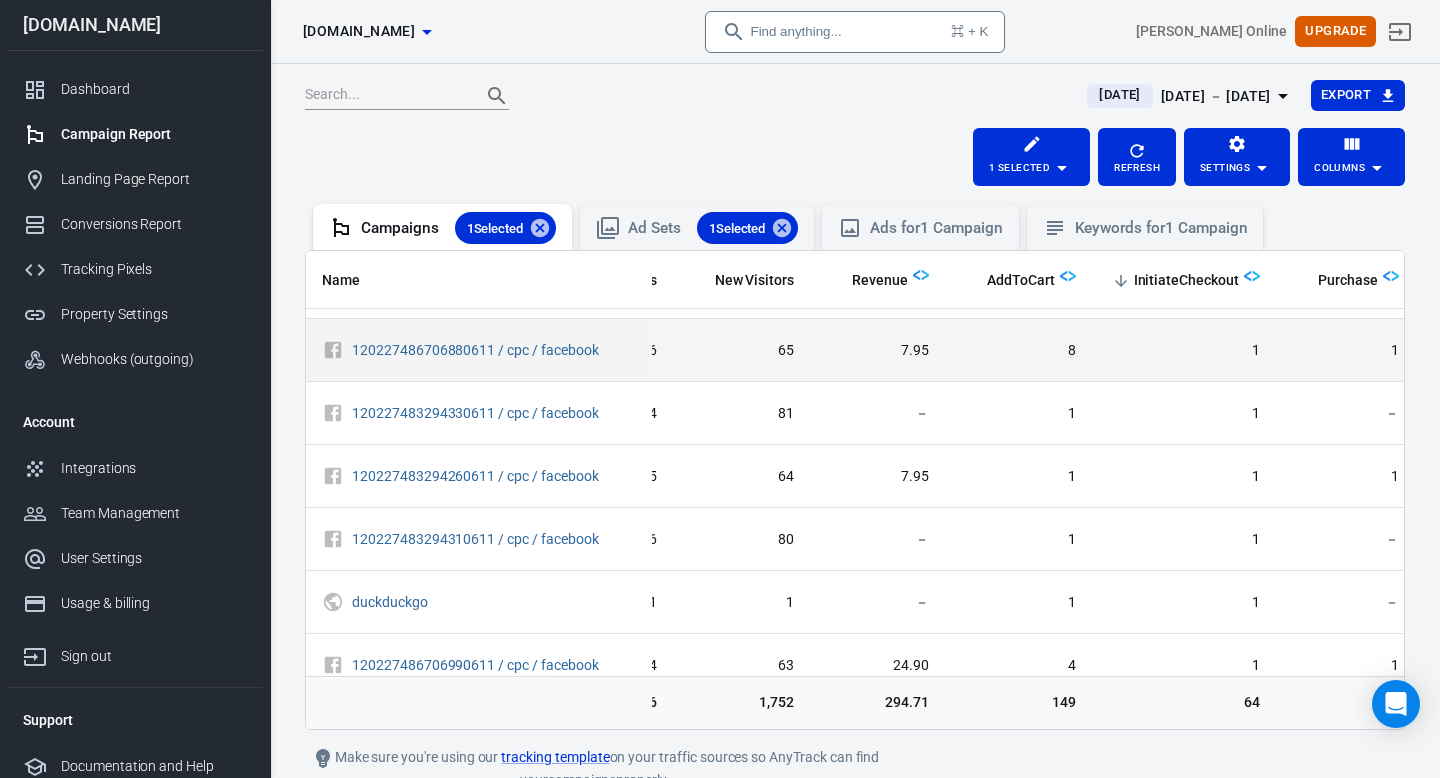 scroll, scrollTop: 473, scrollLeft: 363, axis: both 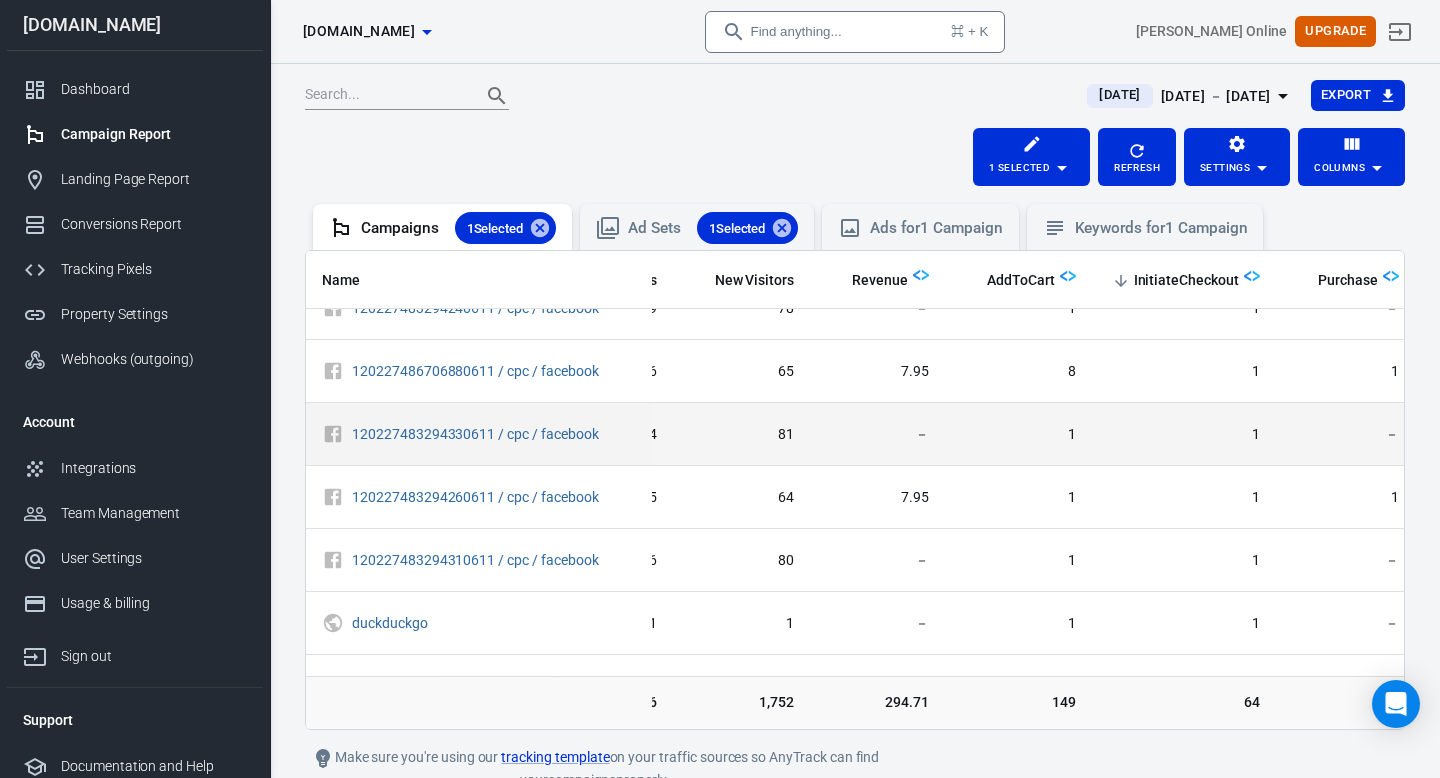 click on "－" at bounding box center [877, 434] 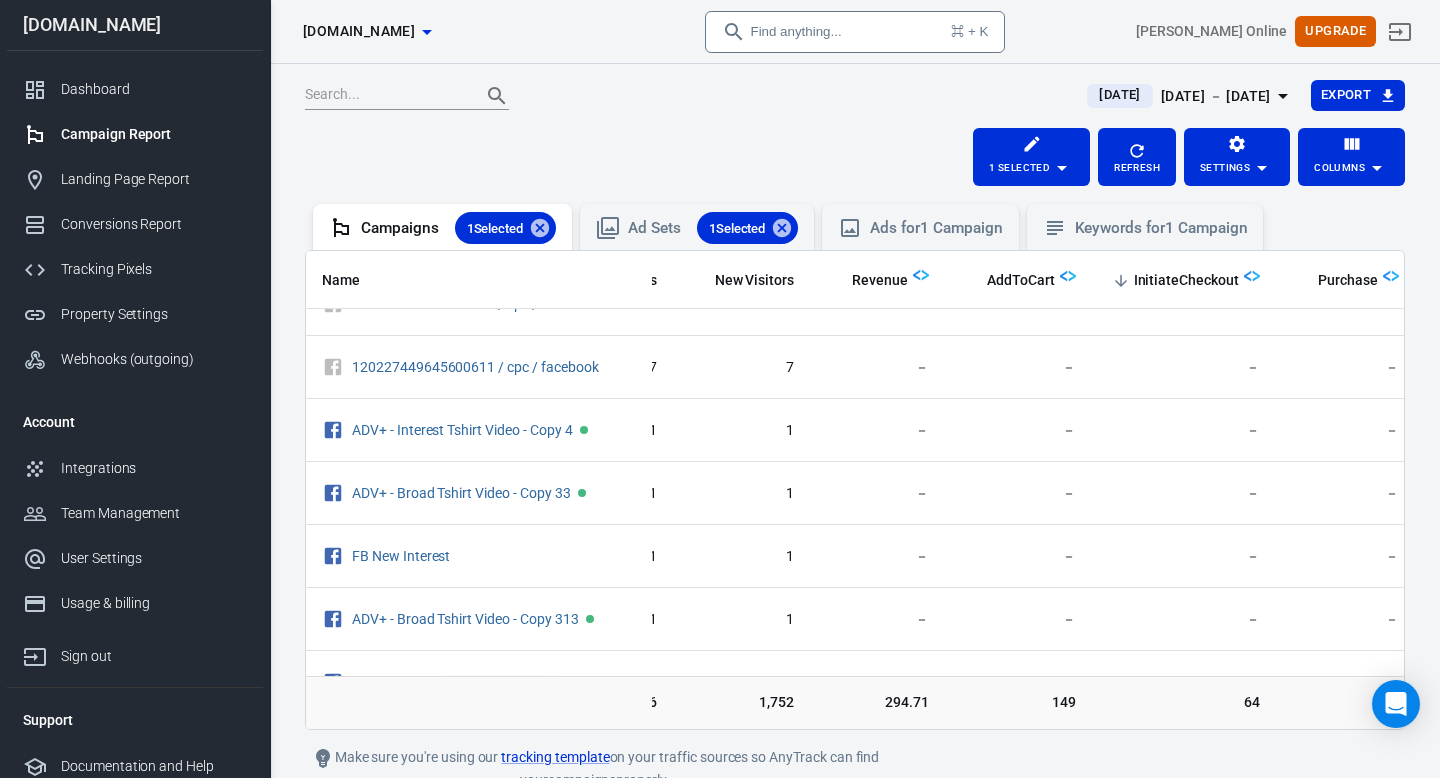 scroll, scrollTop: 2560, scrollLeft: 363, axis: both 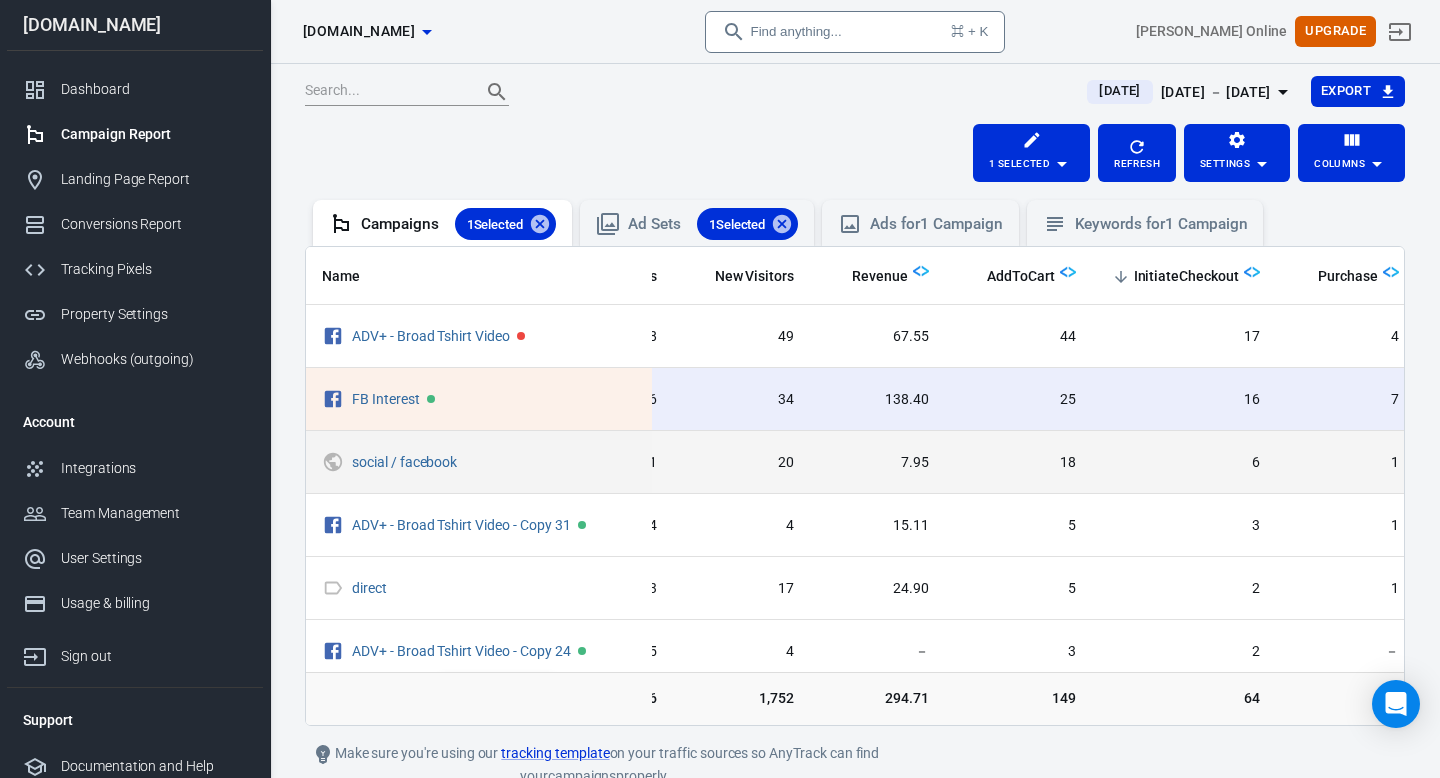click on "7.95" at bounding box center (877, 462) 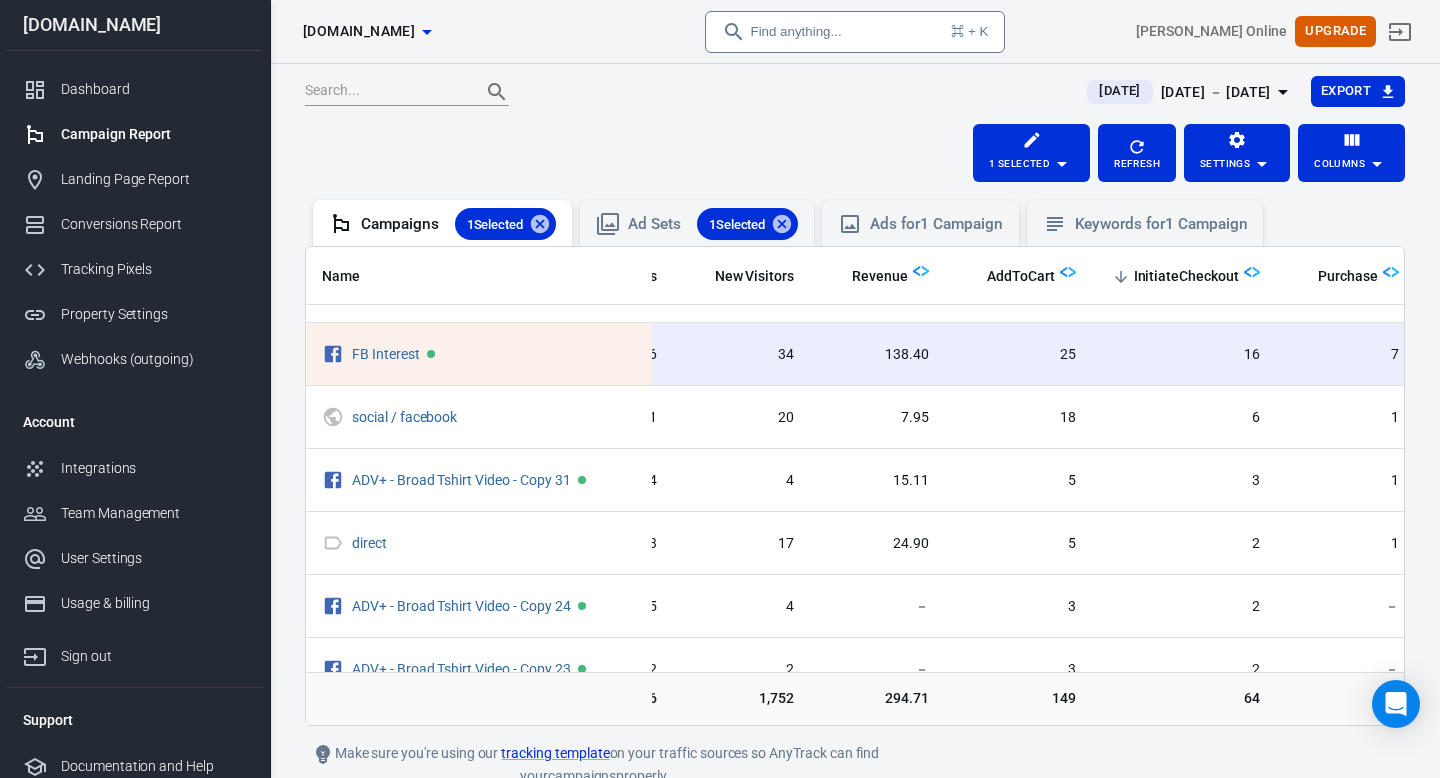 scroll, scrollTop: 45, scrollLeft: 363, axis: both 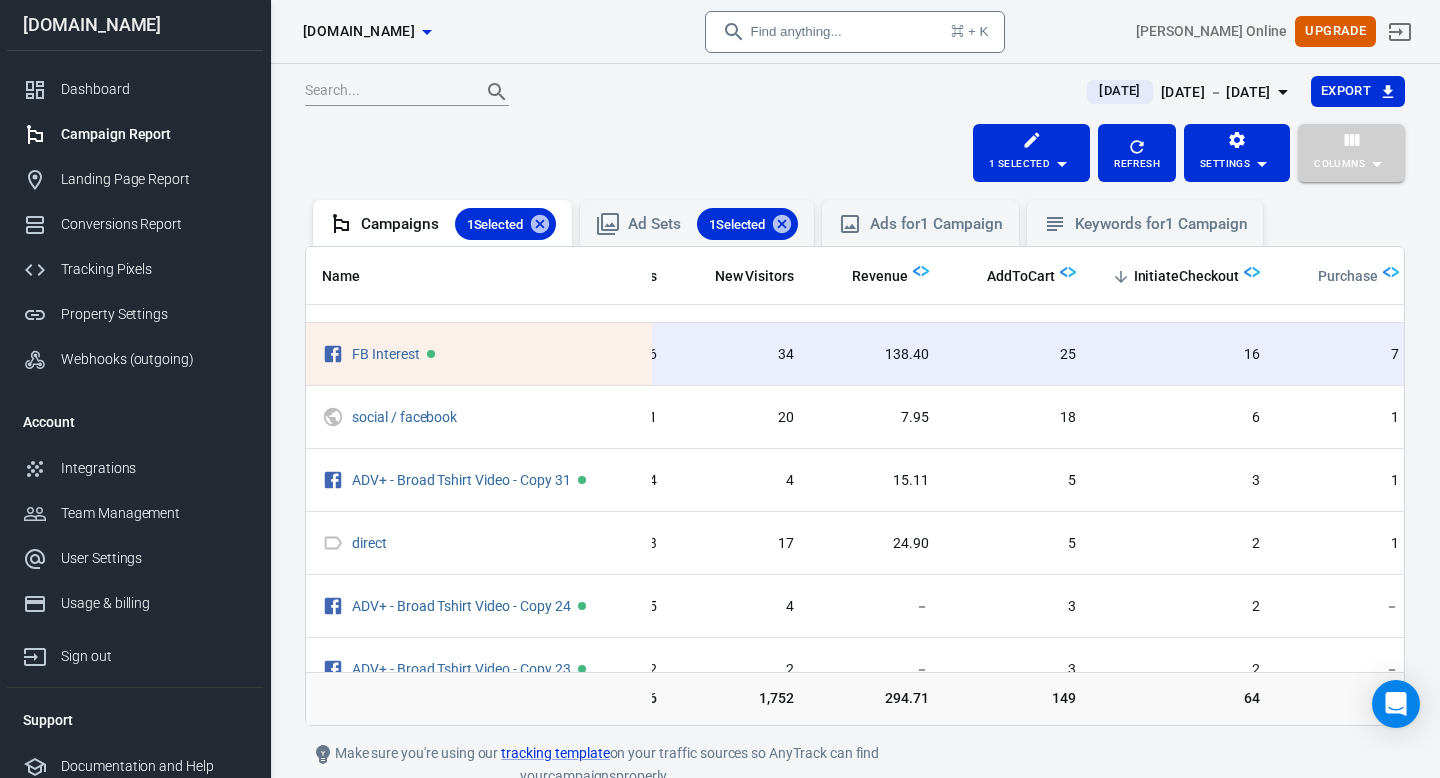 click on "Purchase" at bounding box center [1348, 277] 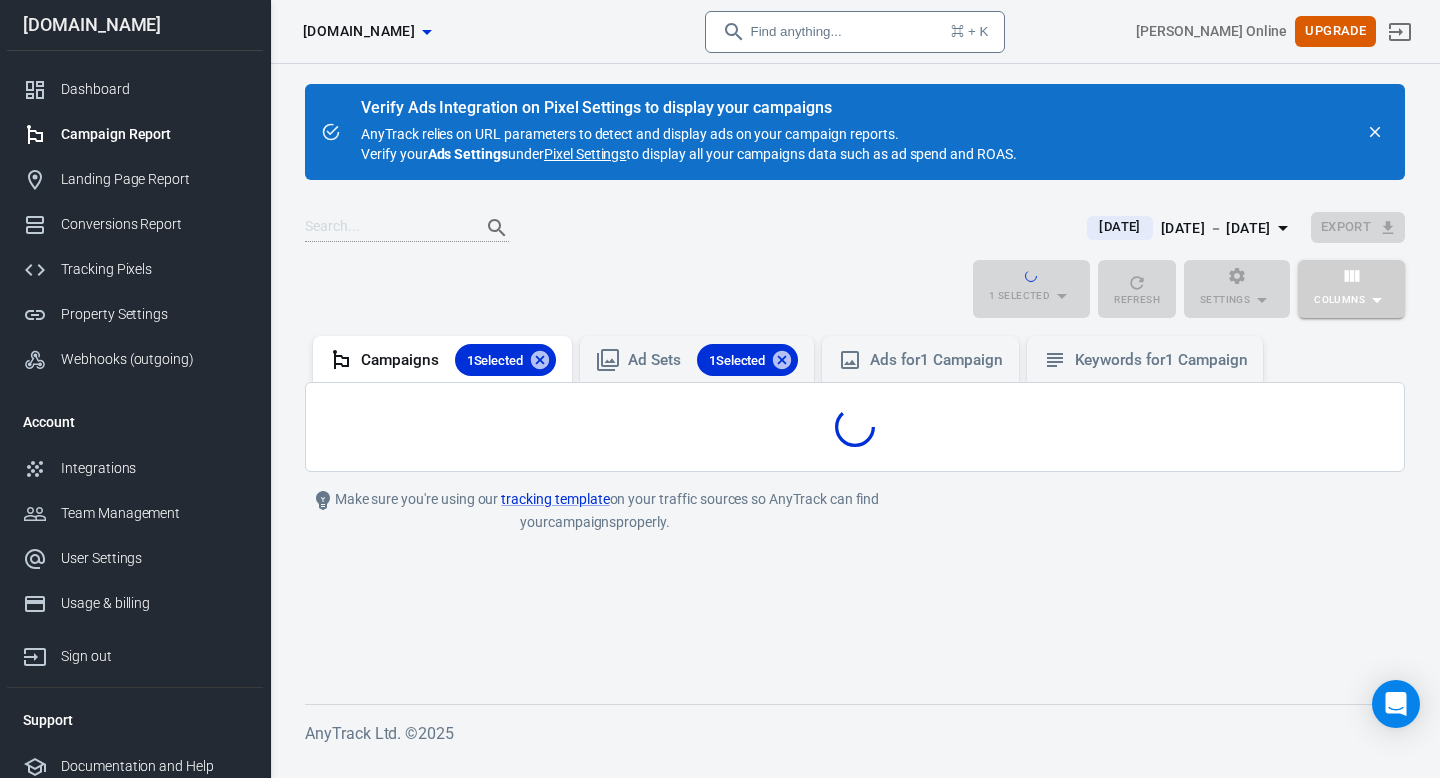 scroll, scrollTop: 0, scrollLeft: 0, axis: both 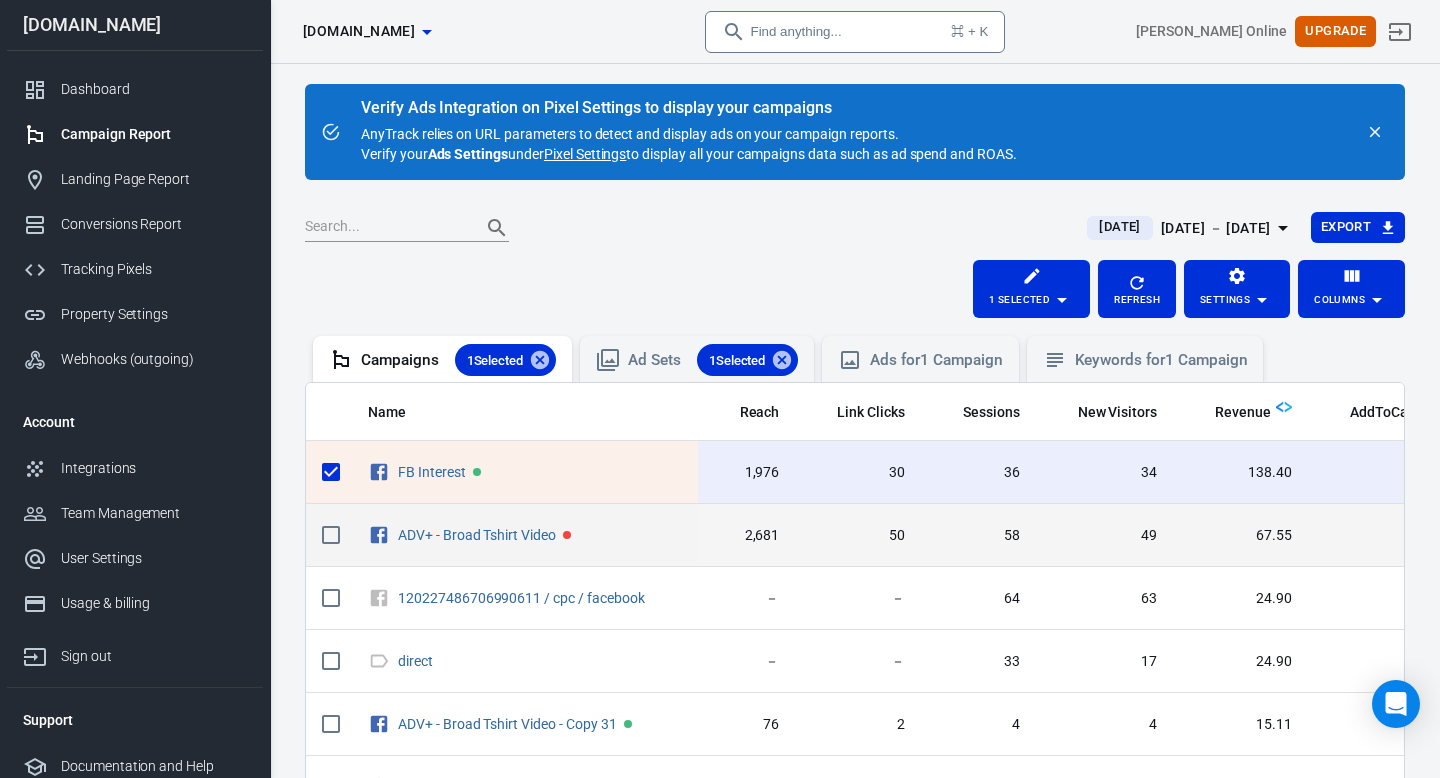 click on "49" at bounding box center (1105, 535) 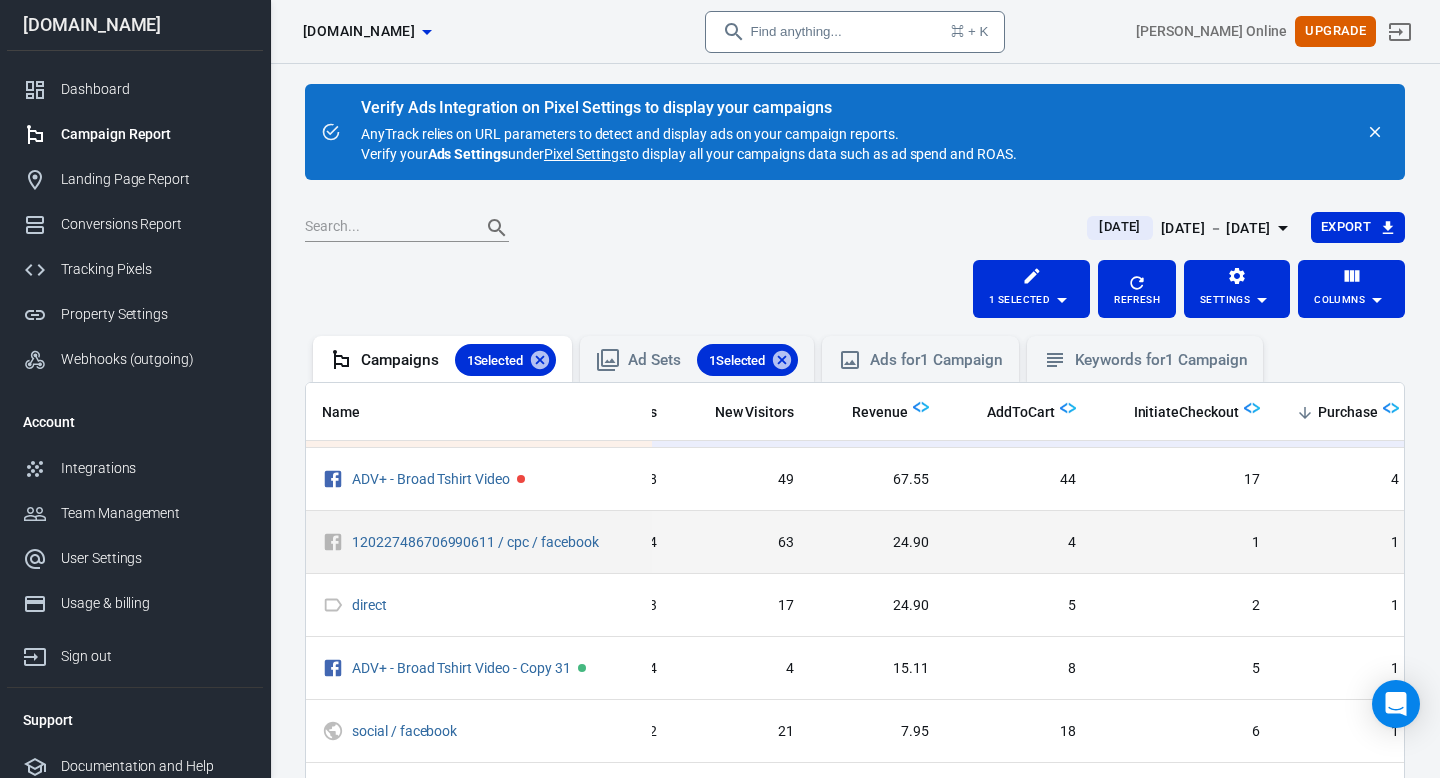 scroll, scrollTop: 0, scrollLeft: 363, axis: horizontal 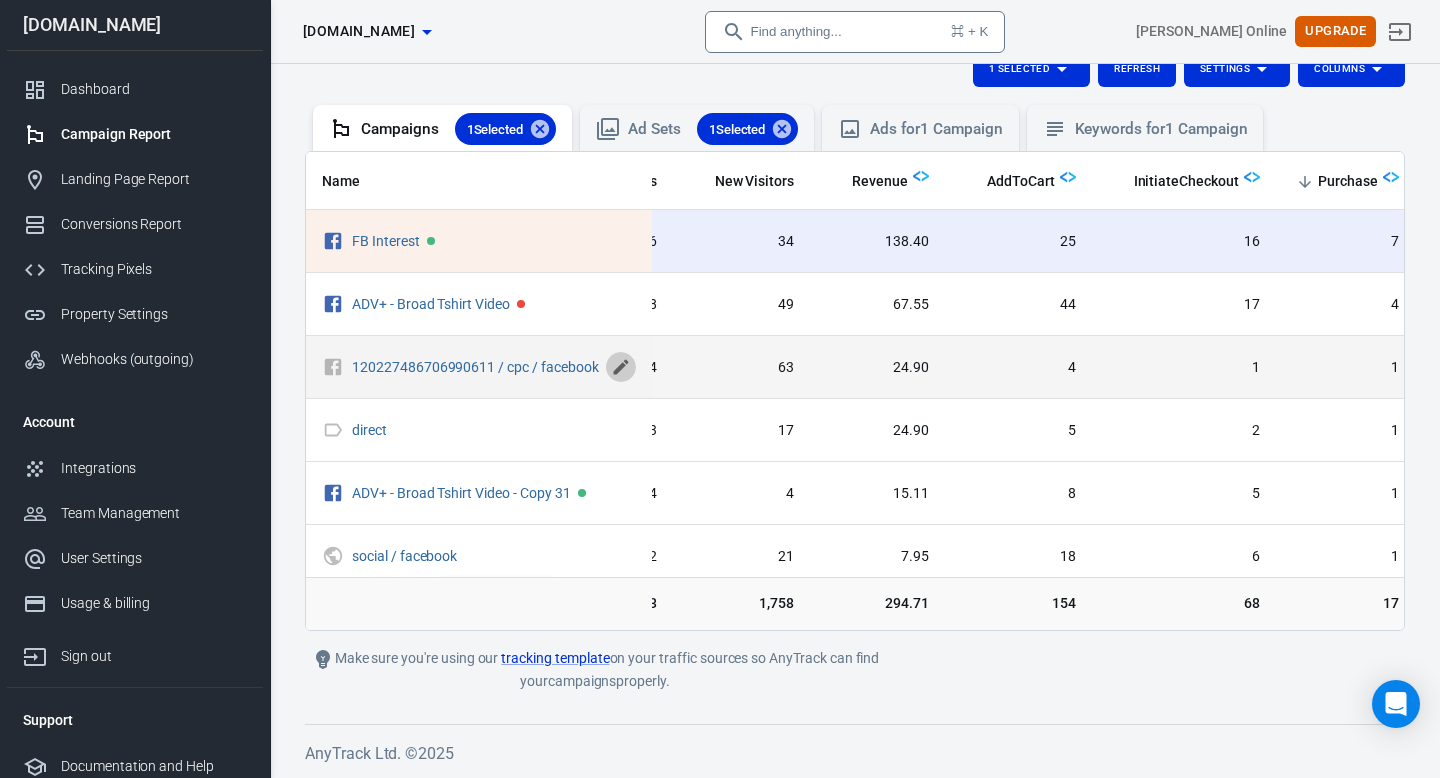 click 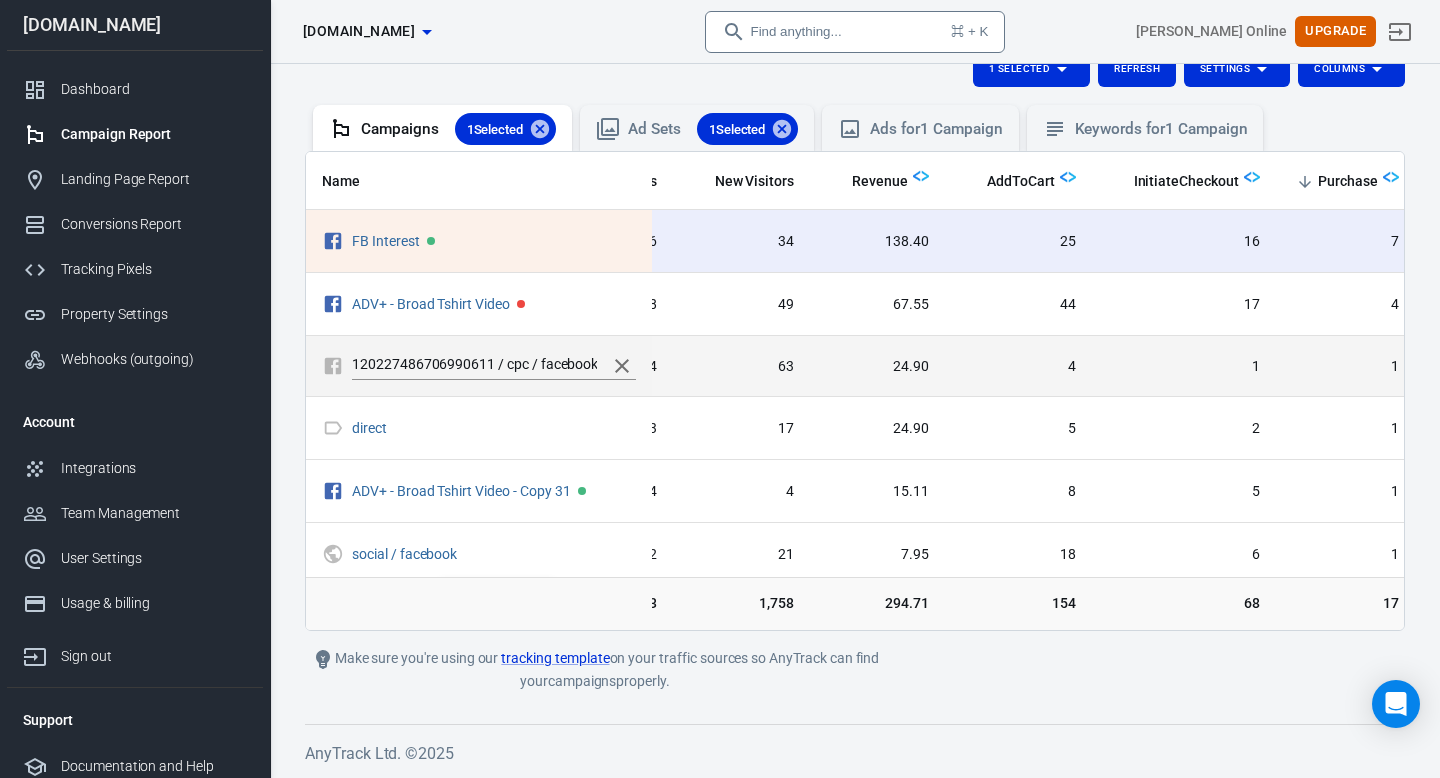 click on "120227486706990611 / cpc / facebook" at bounding box center (474, 366) 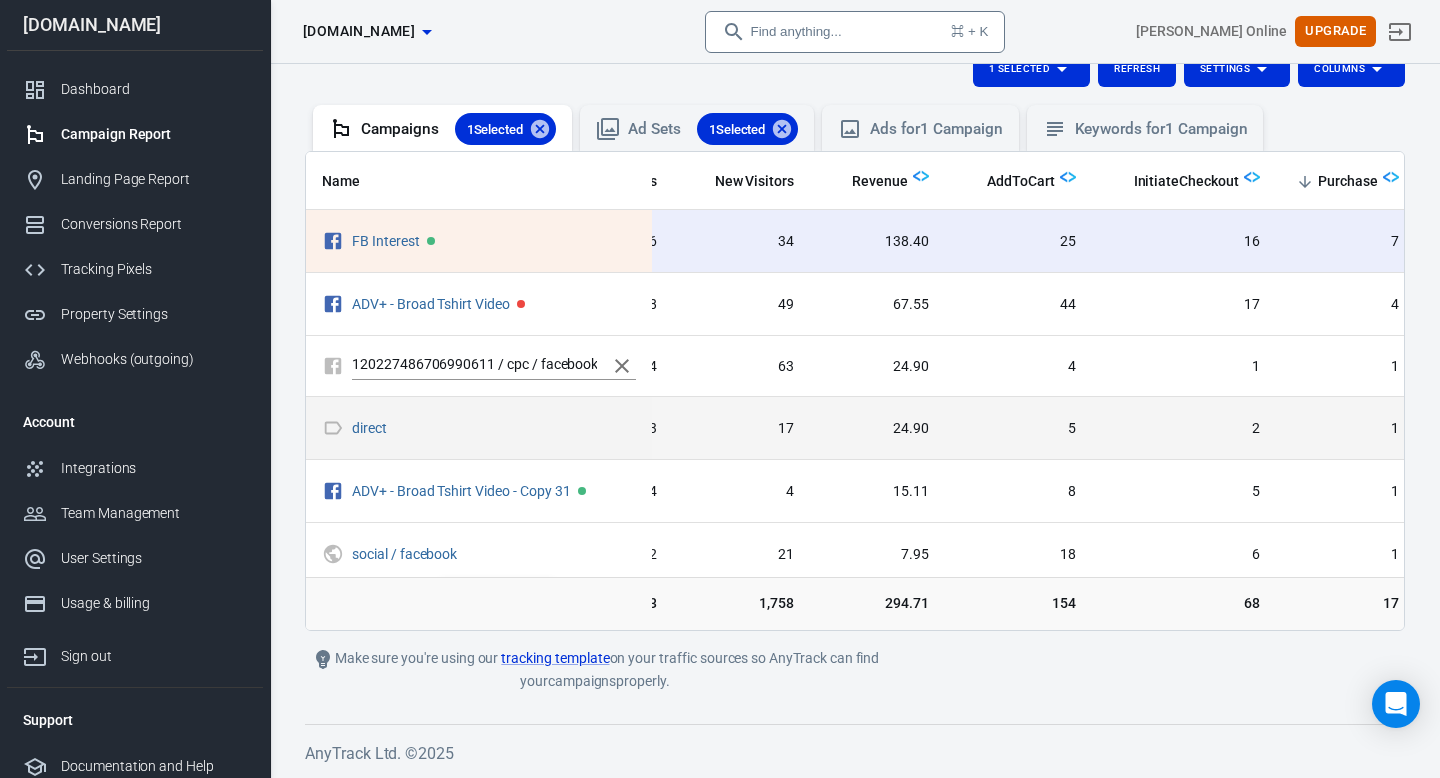 click on "17" at bounding box center [742, 429] 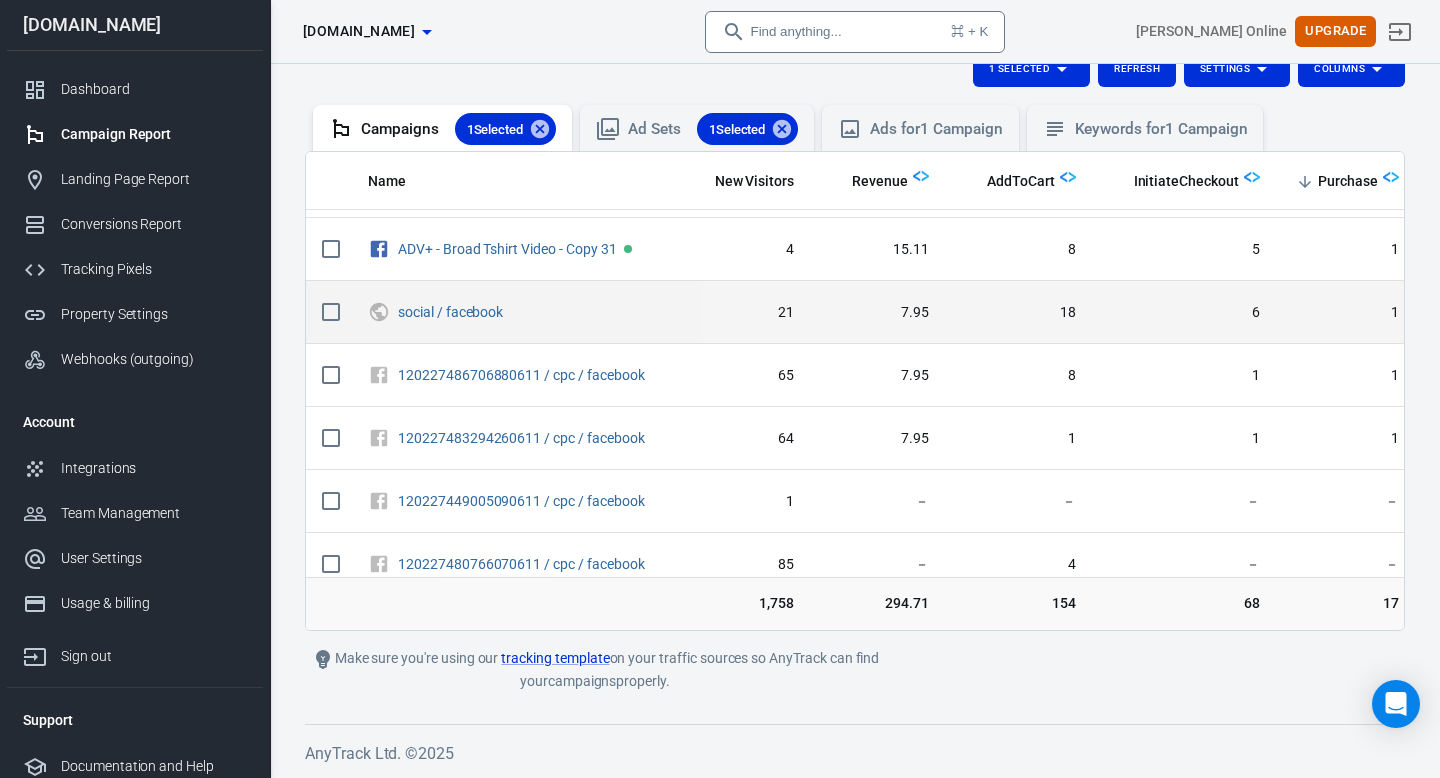 scroll, scrollTop: 249, scrollLeft: 363, axis: both 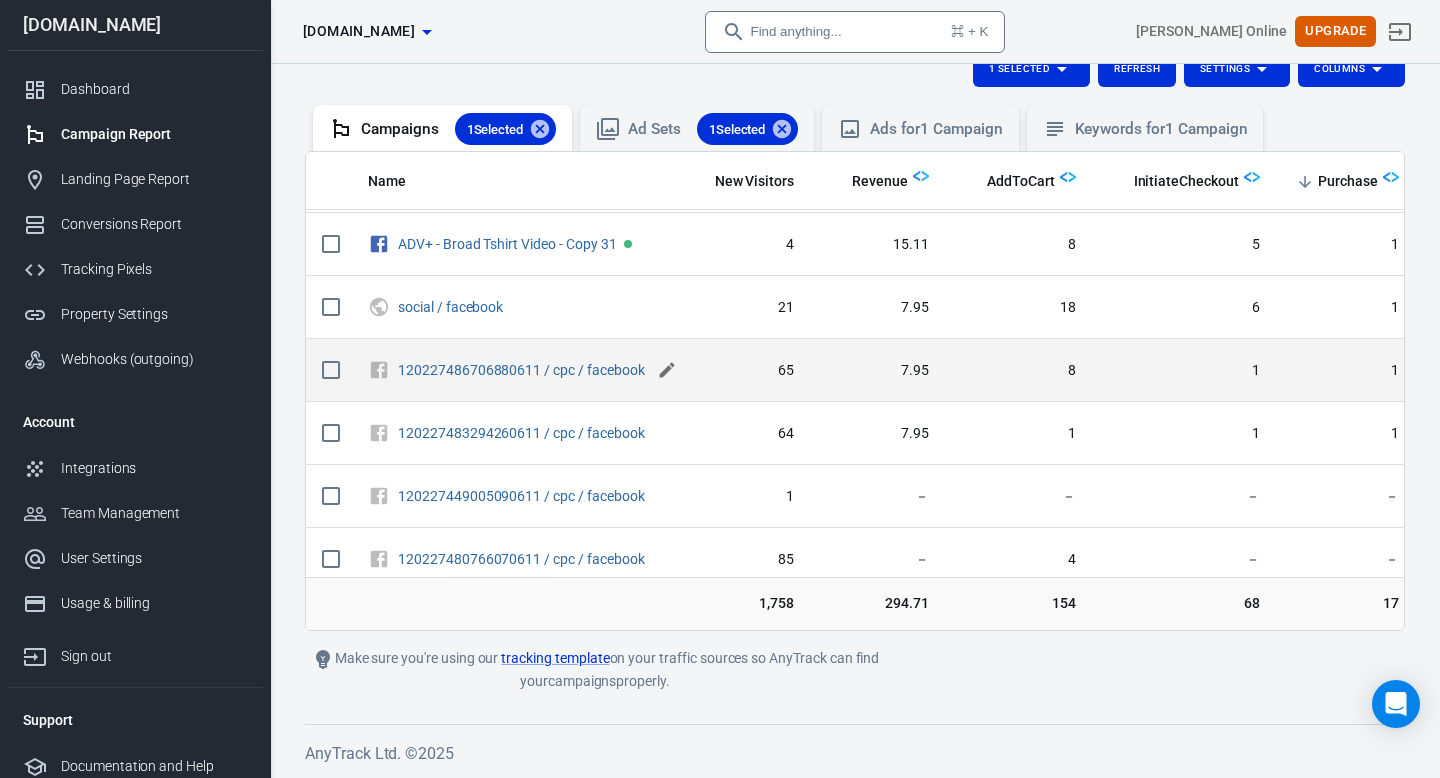 click 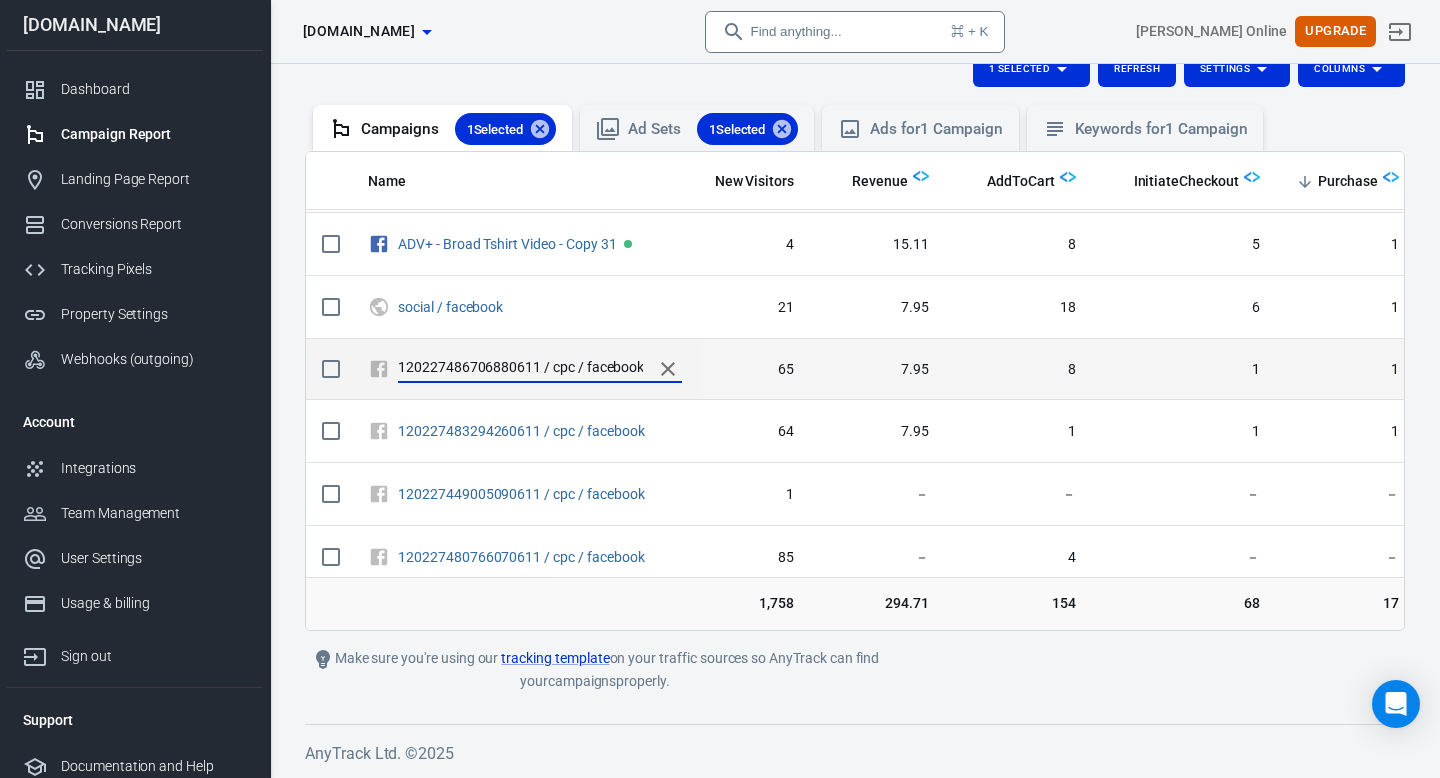 click on "120227486706880611 / cpc / facebook" at bounding box center [520, 369] 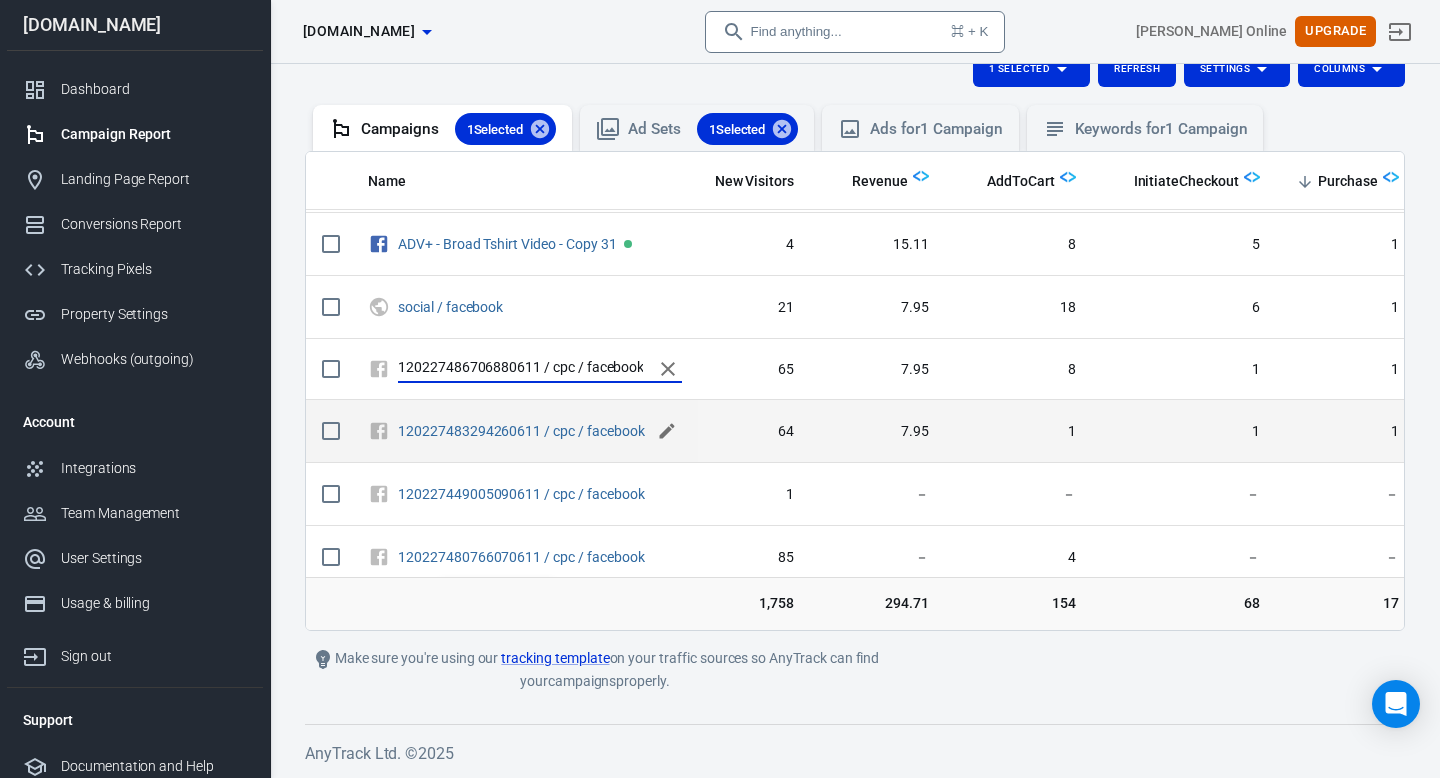 click 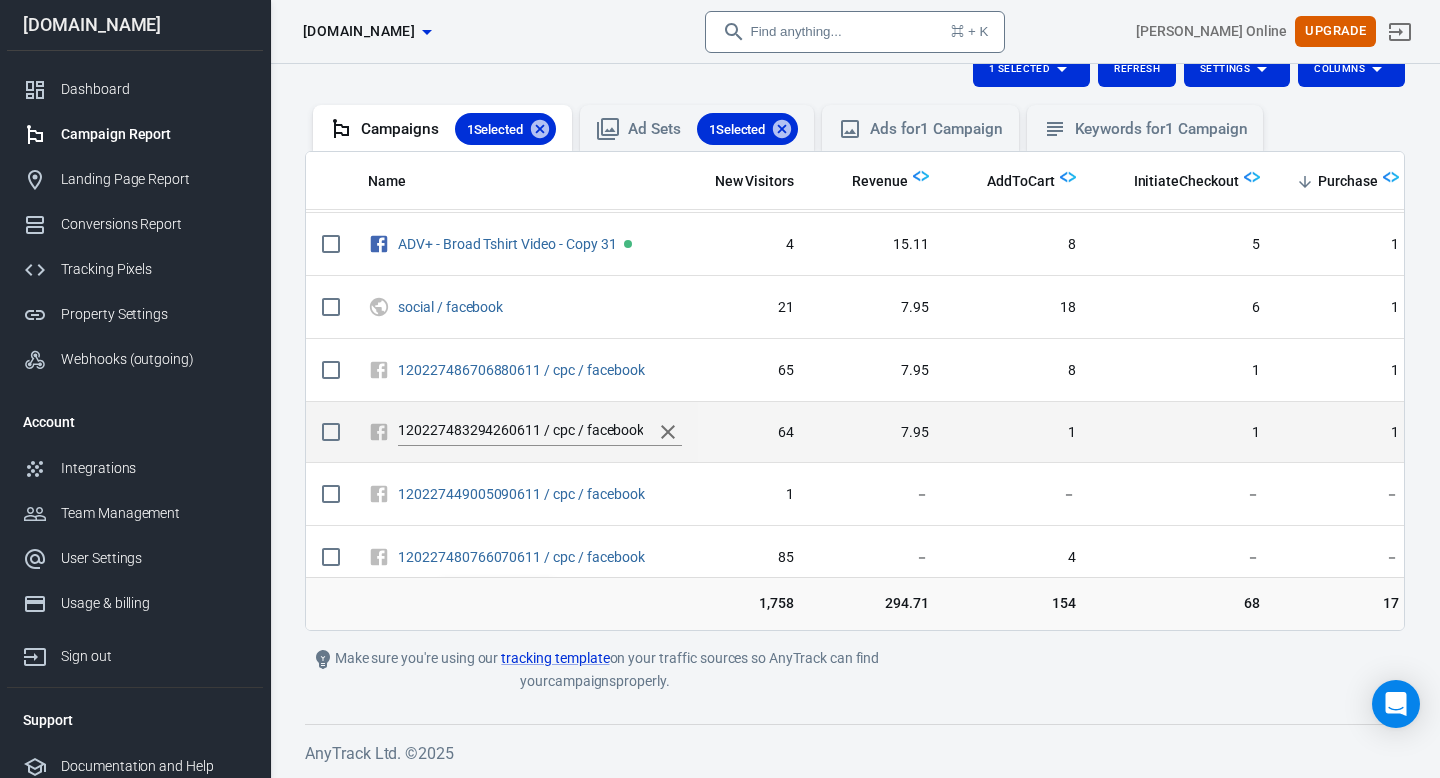 click on "120227483294260611 / cpc / facebook" at bounding box center (520, 432) 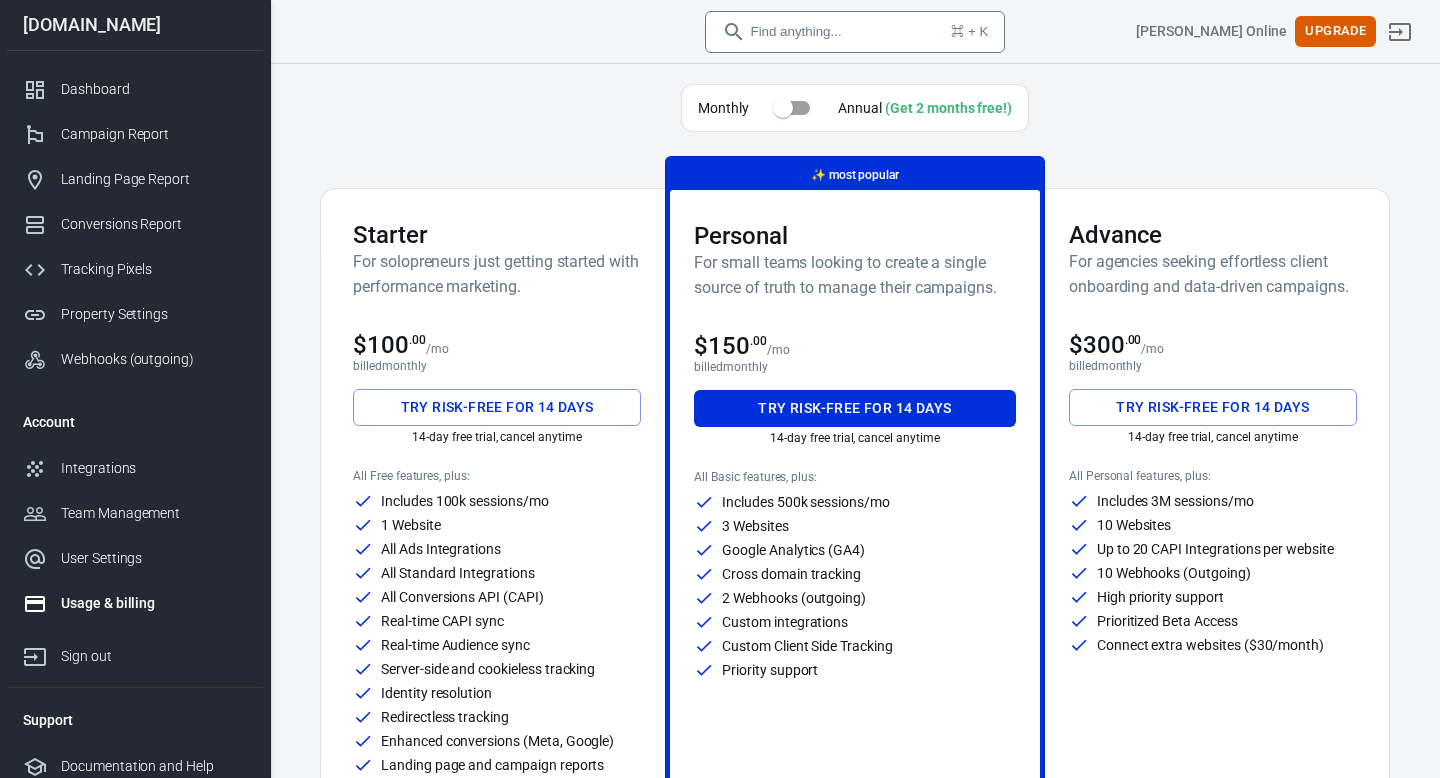 scroll, scrollTop: 0, scrollLeft: 0, axis: both 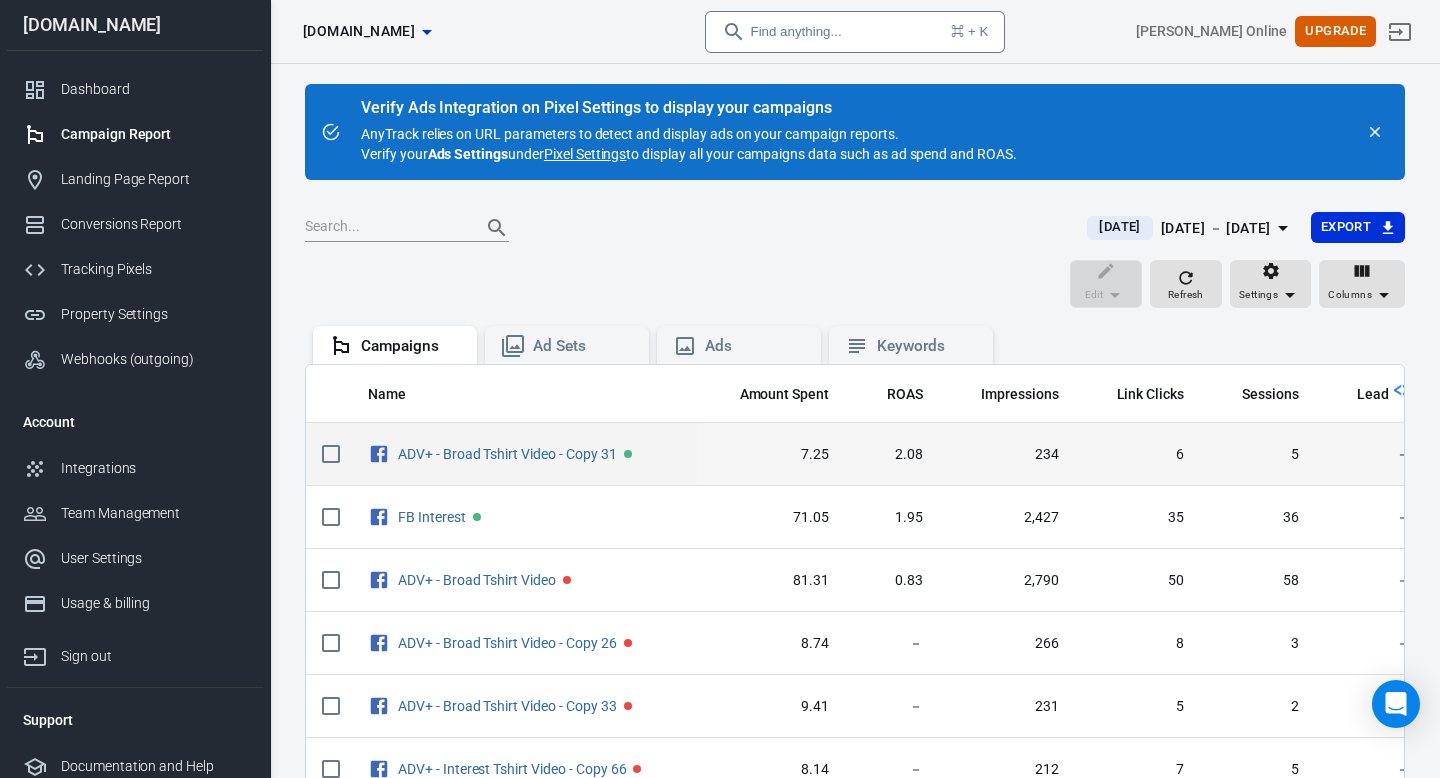 click on "2.08" at bounding box center [892, 454] 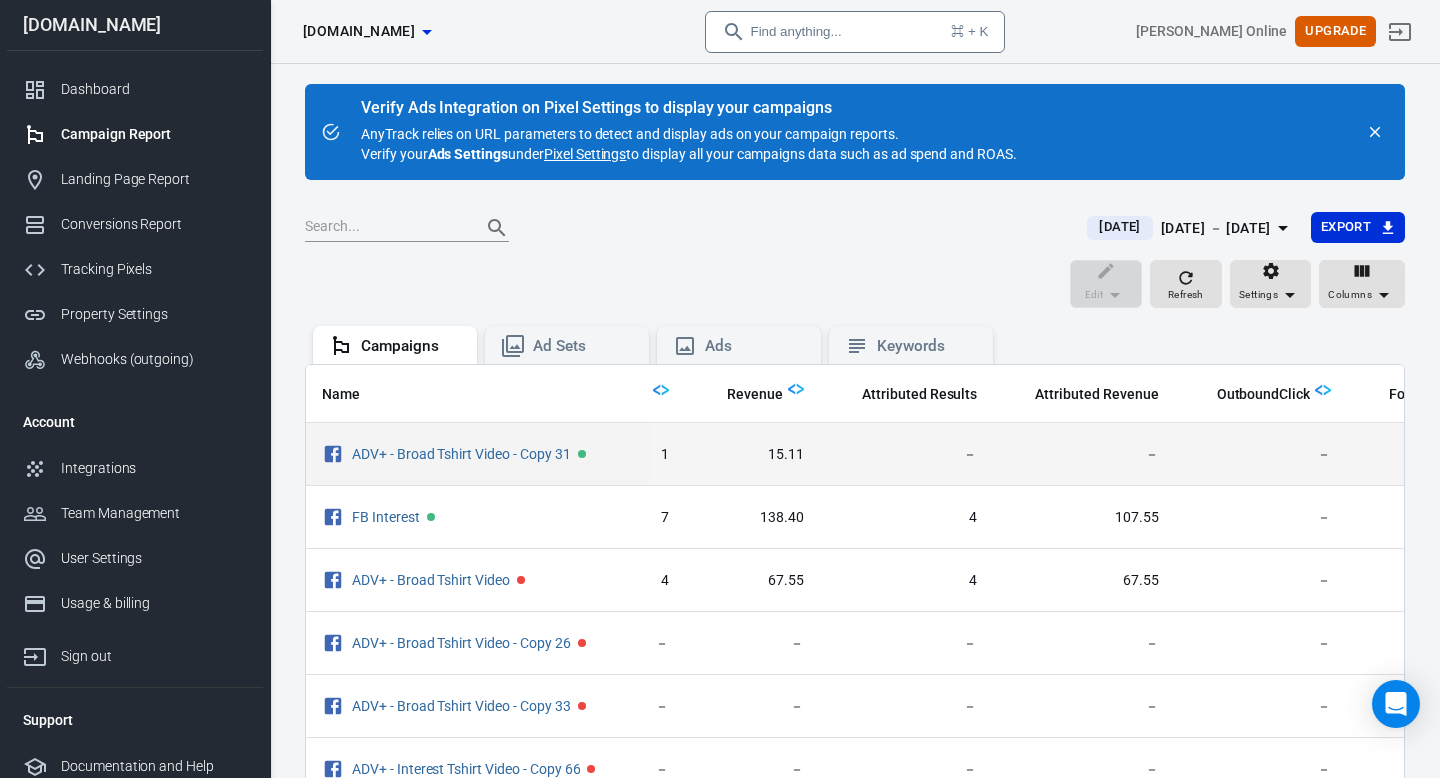 scroll, scrollTop: 0, scrollLeft: 880, axis: horizontal 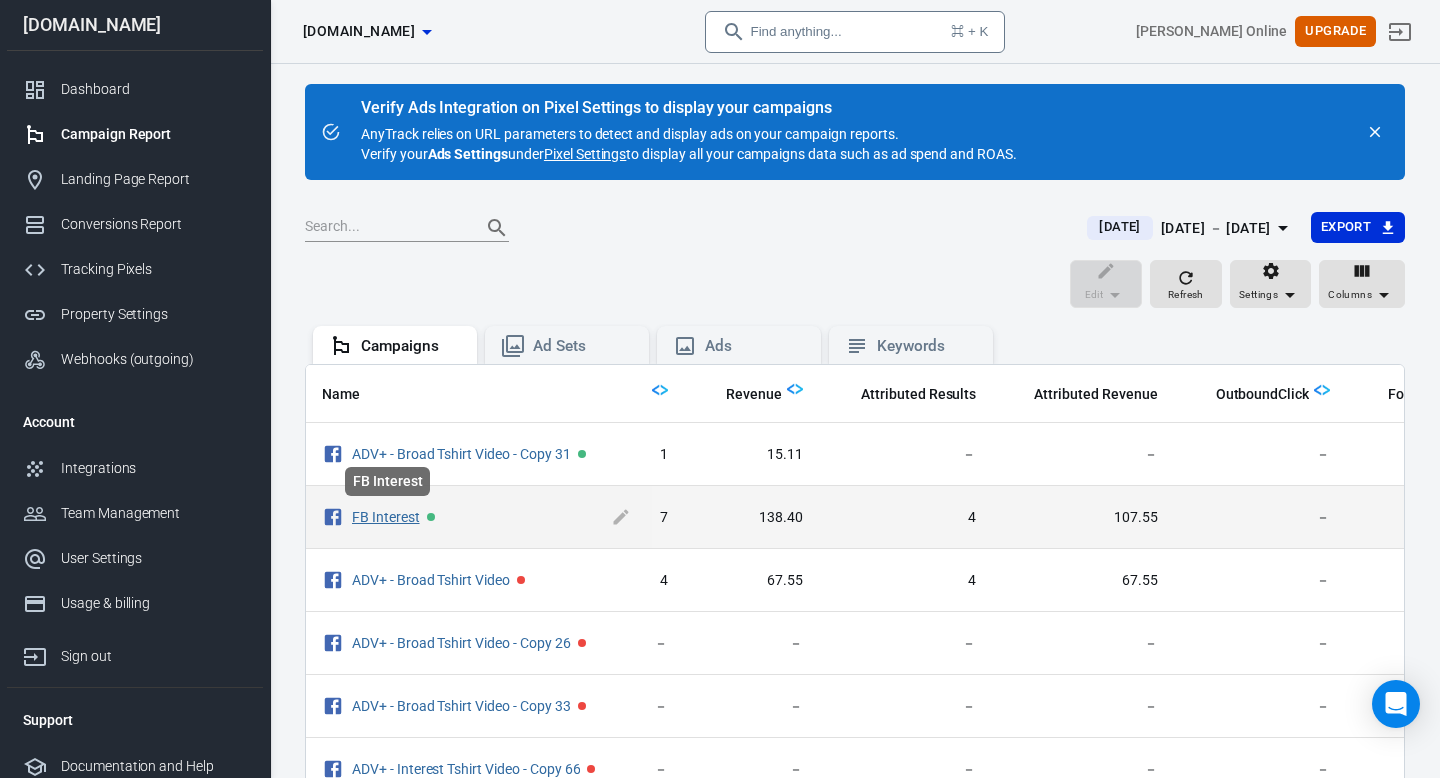 click on "FB Interest" at bounding box center [386, 517] 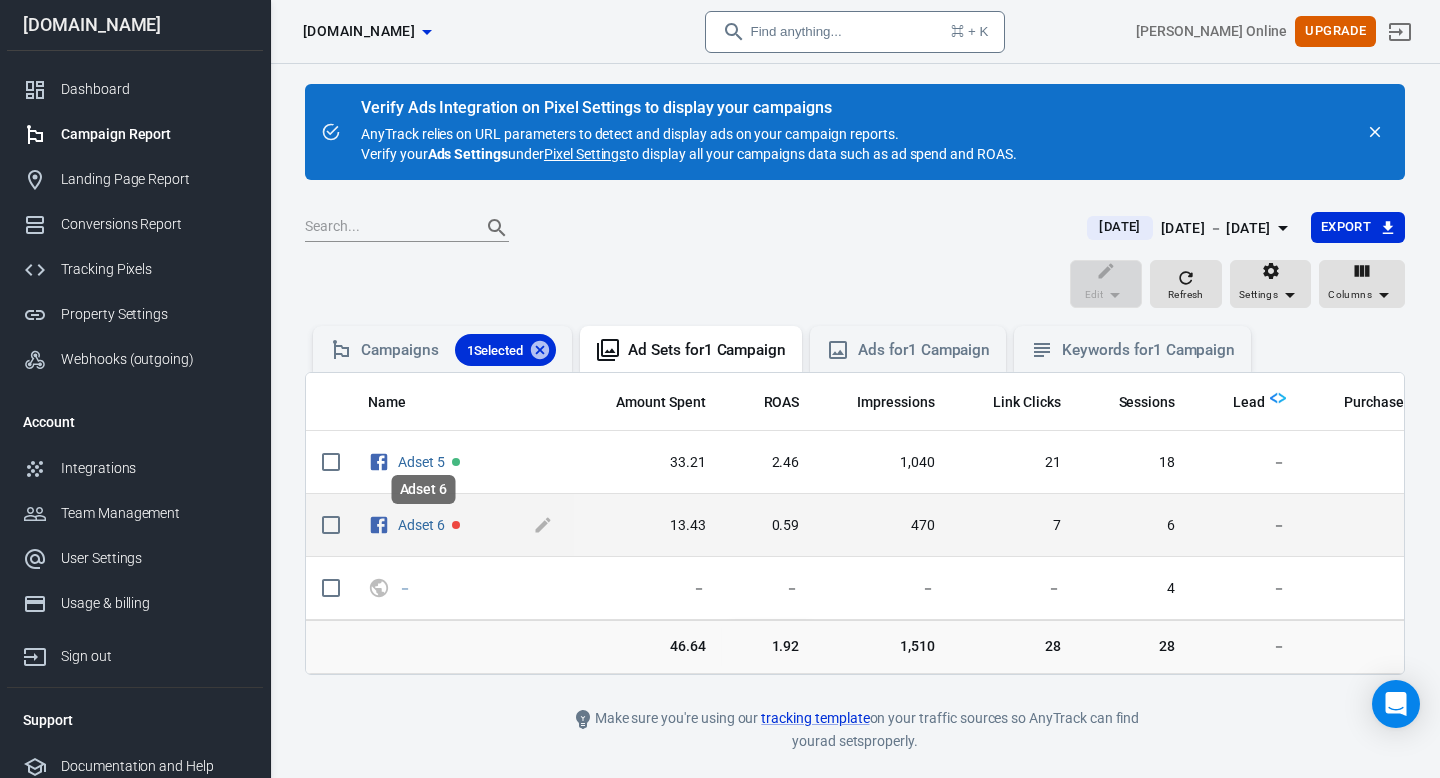 click on "Adset 6" at bounding box center [463, 526] 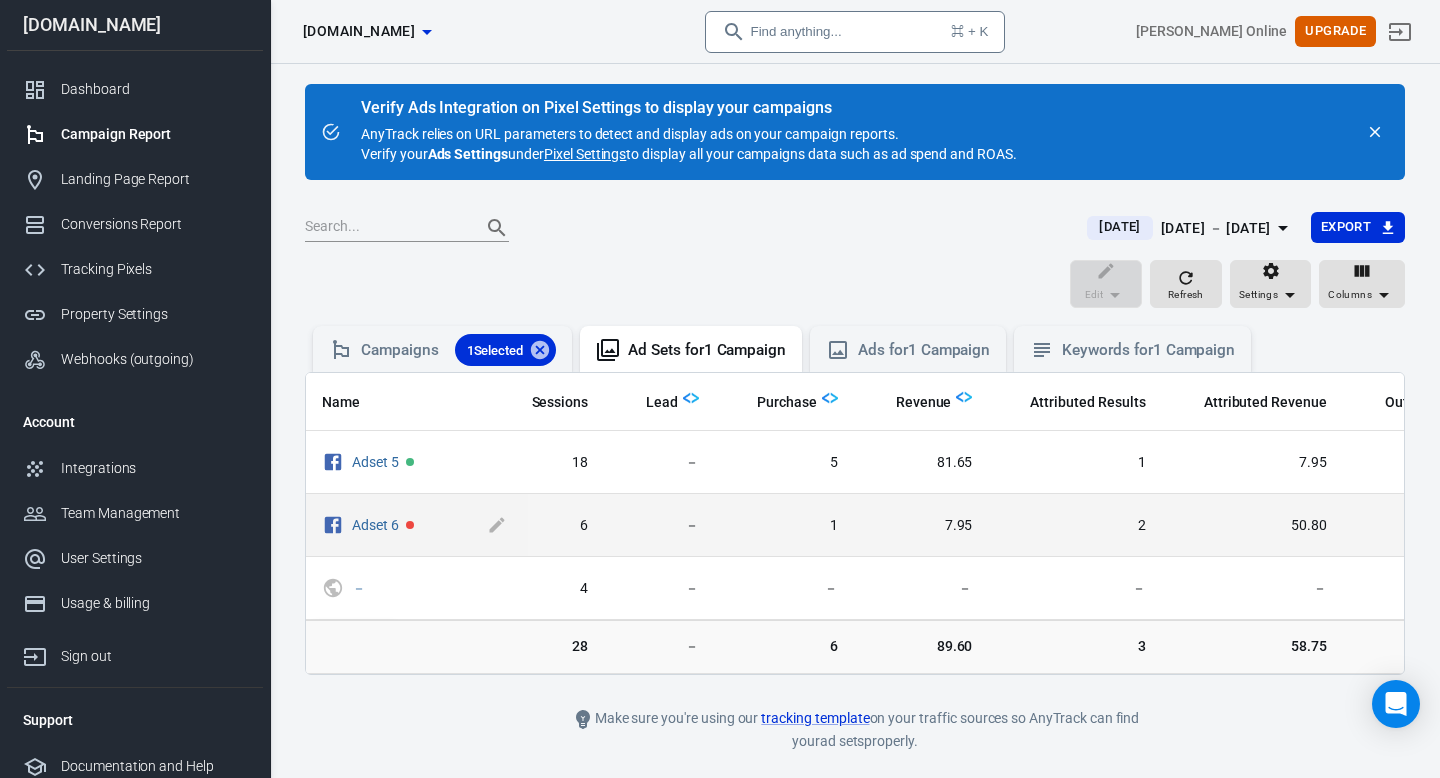 scroll, scrollTop: 0, scrollLeft: 640, axis: horizontal 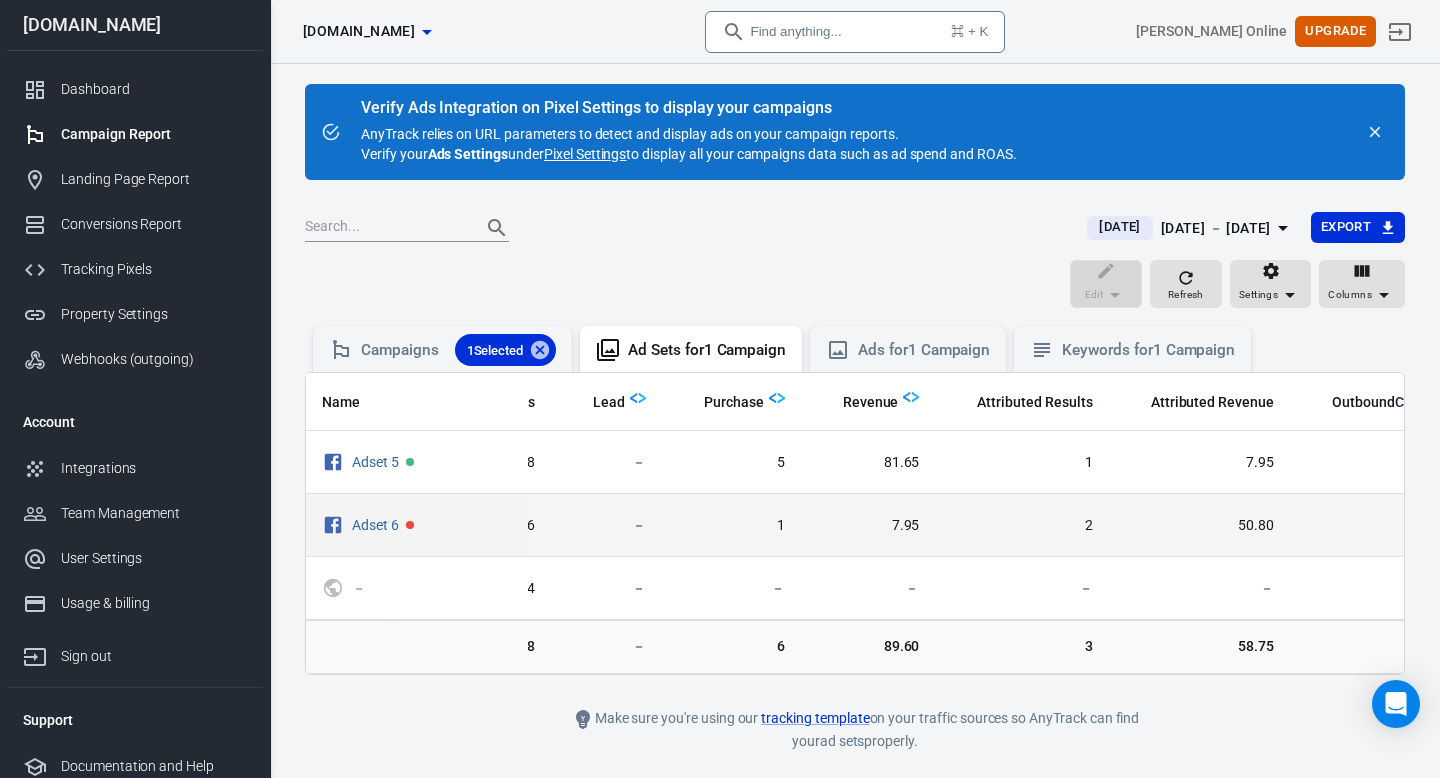 click on "1" at bounding box center [731, 526] 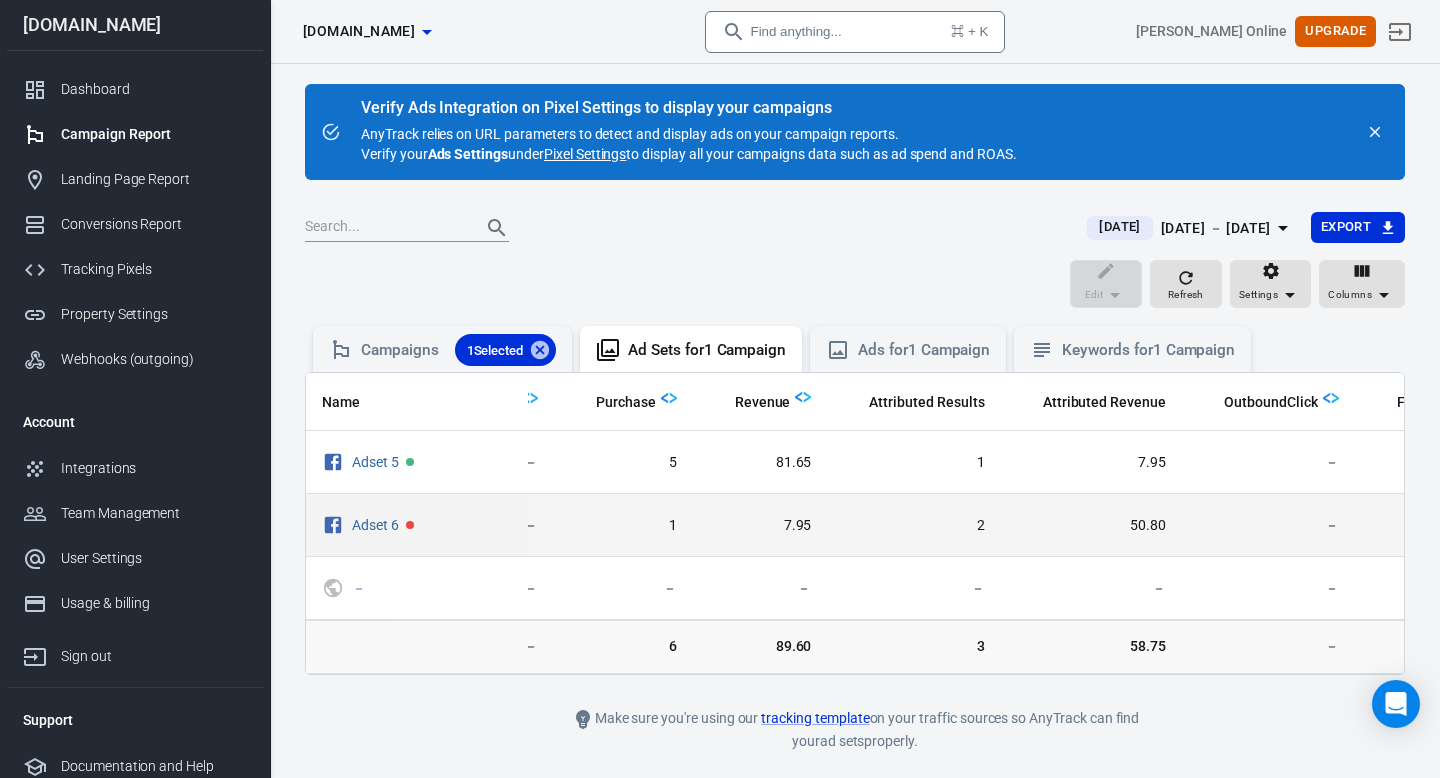 scroll, scrollTop: 0, scrollLeft: 744, axis: horizontal 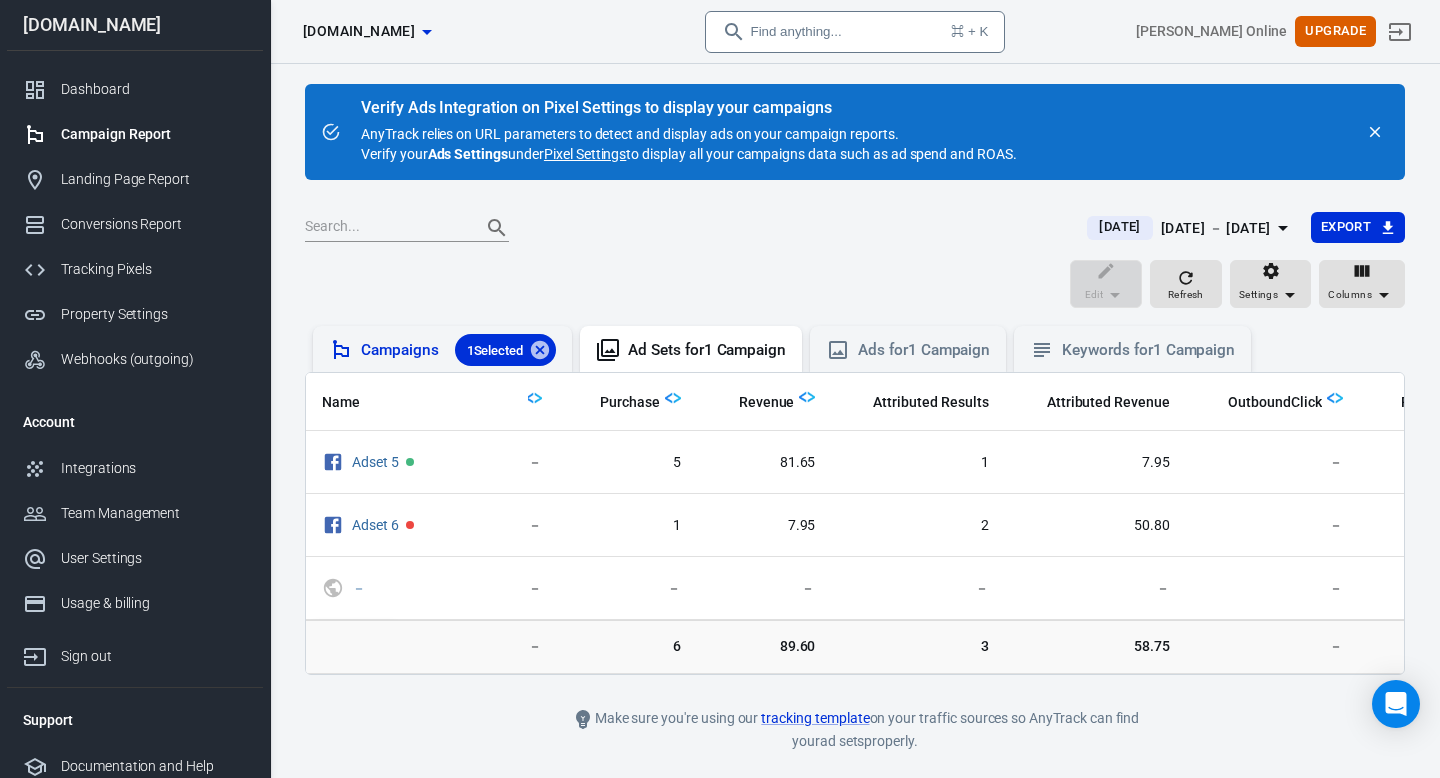 click on "Campaigns 1  Selected" at bounding box center [442, 349] 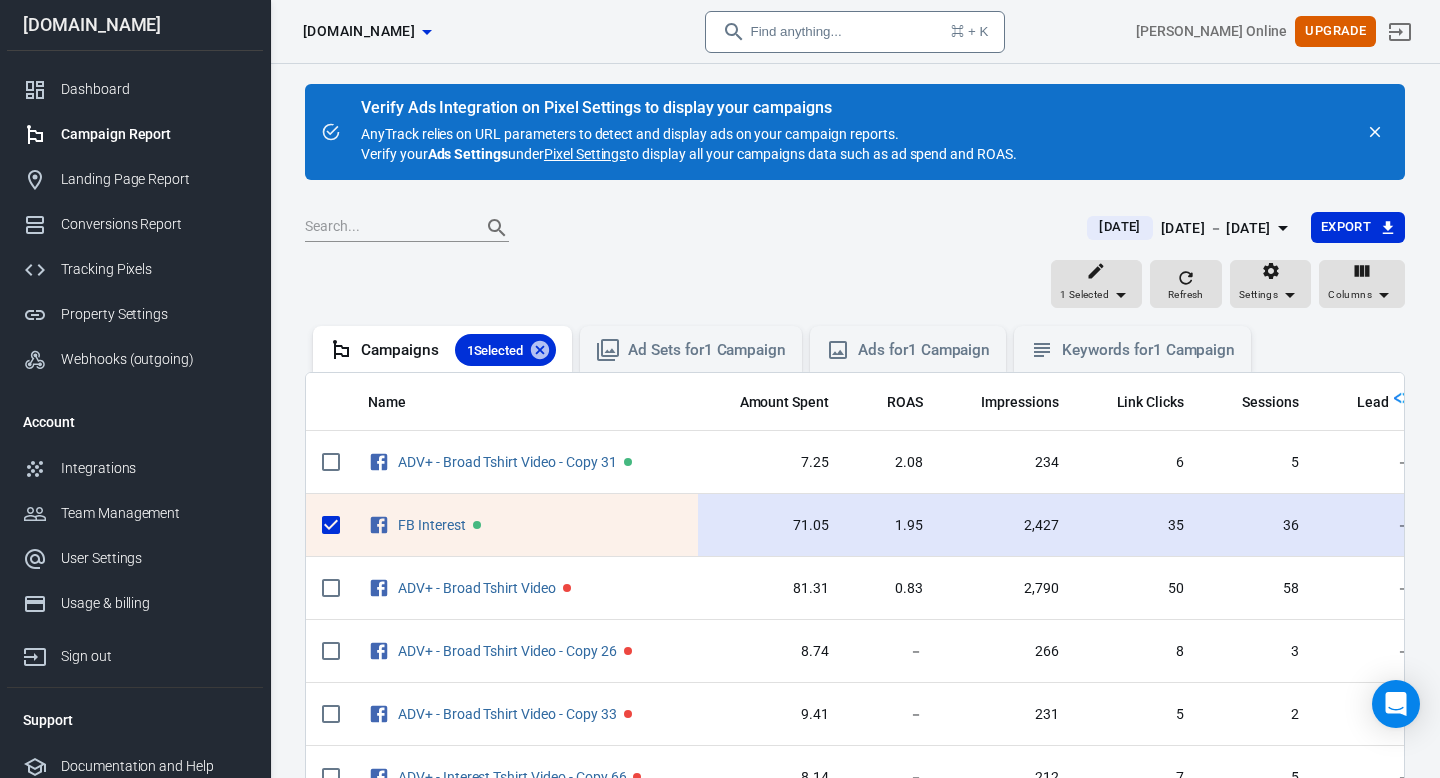 click on "71.05" at bounding box center (772, 525) 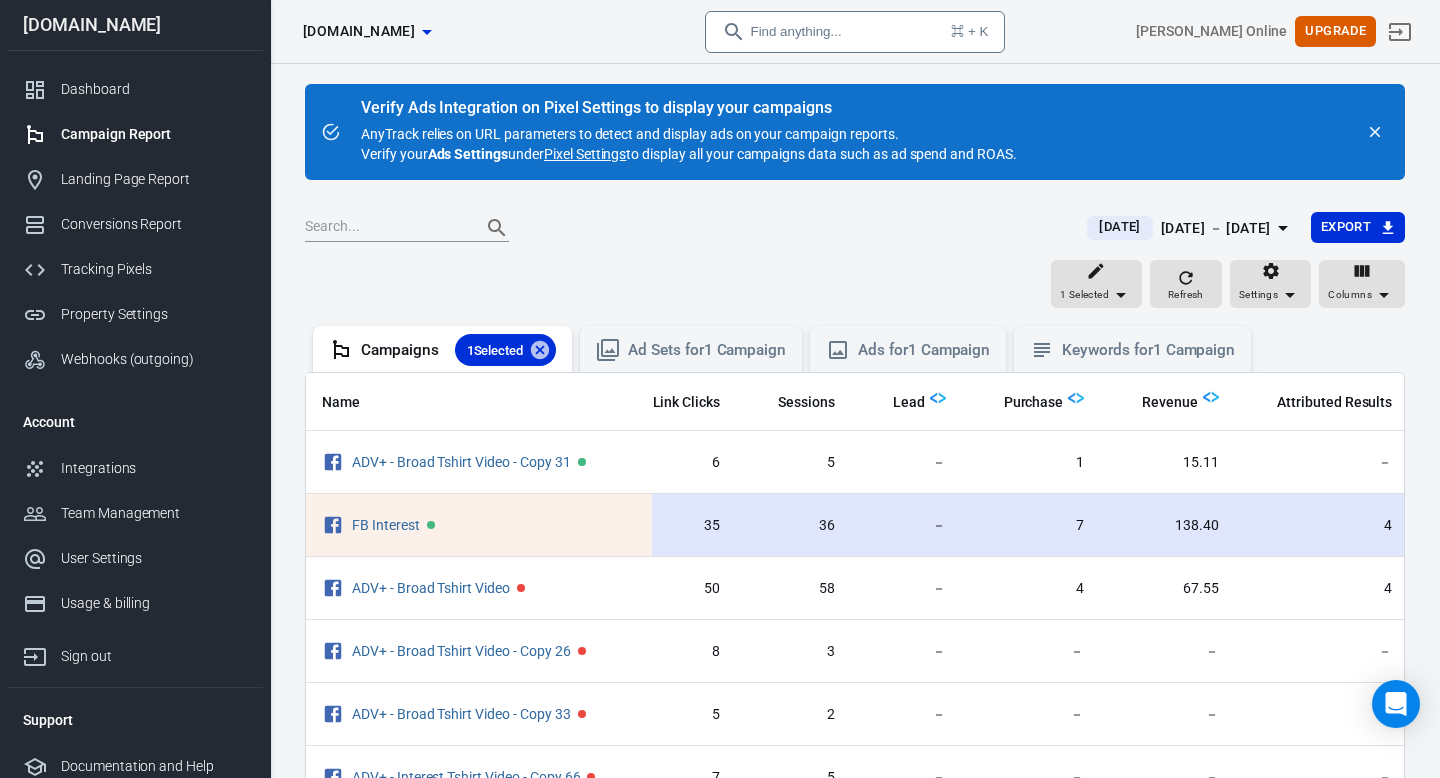 scroll, scrollTop: 0, scrollLeft: 520, axis: horizontal 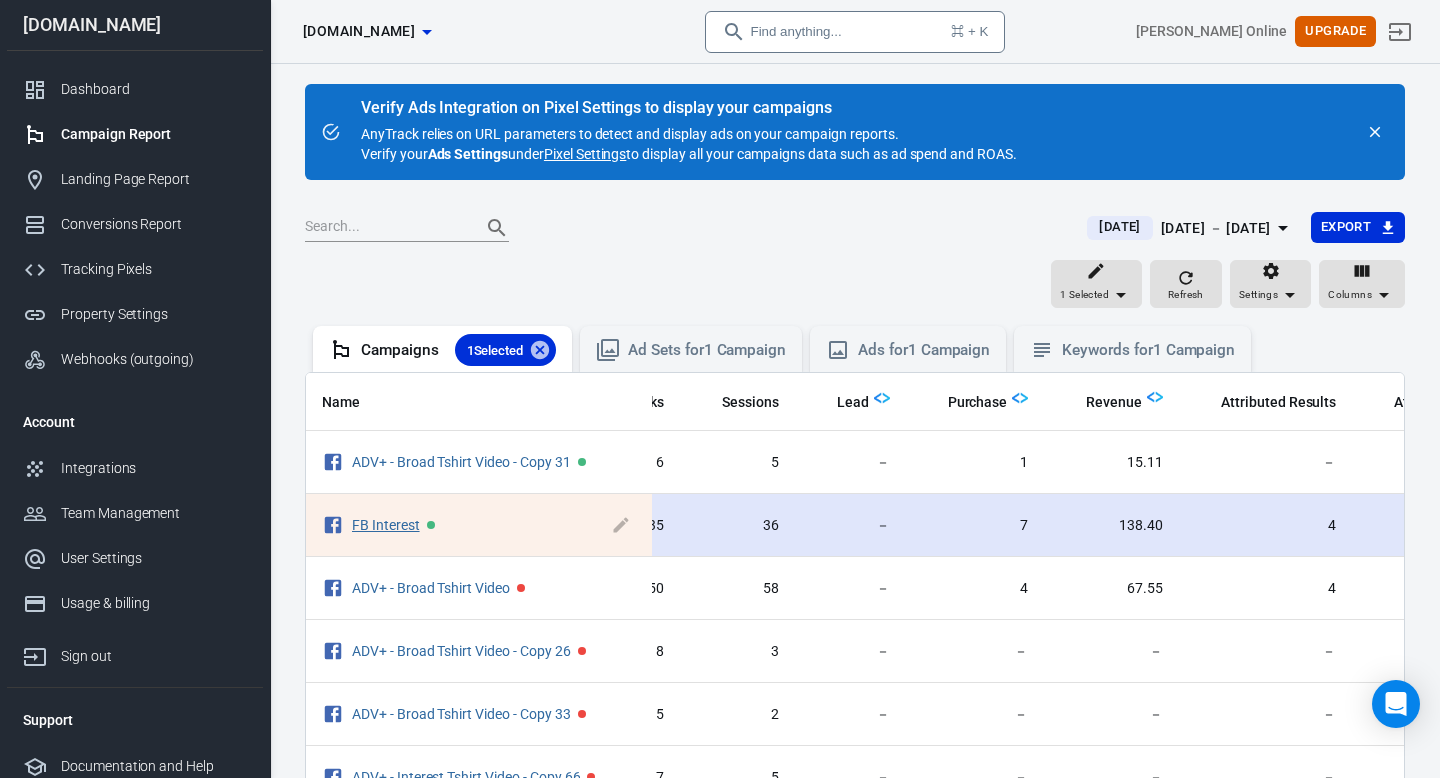 click on "FB Interest" at bounding box center (386, 525) 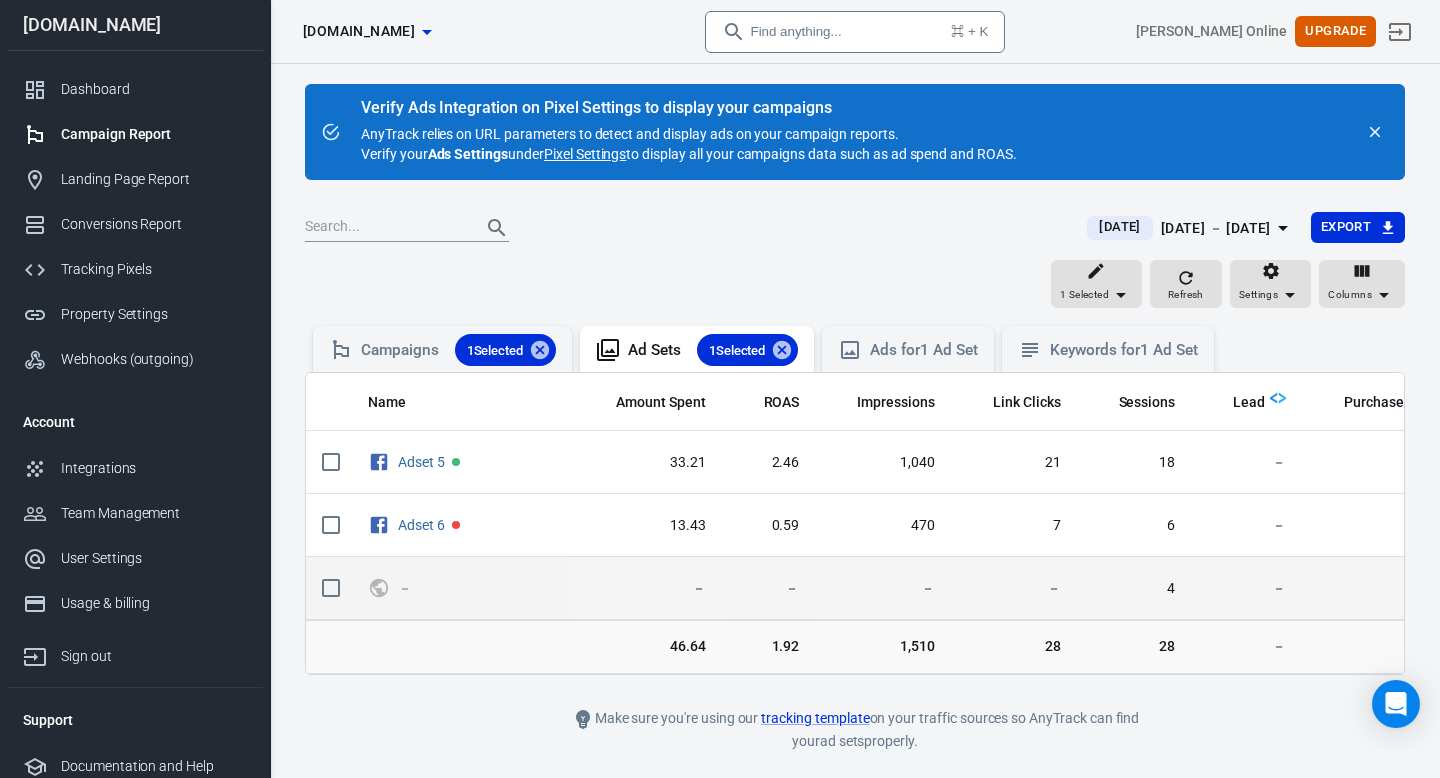 drag, startPoint x: 729, startPoint y: 573, endPoint x: 714, endPoint y: 571, distance: 15.132746 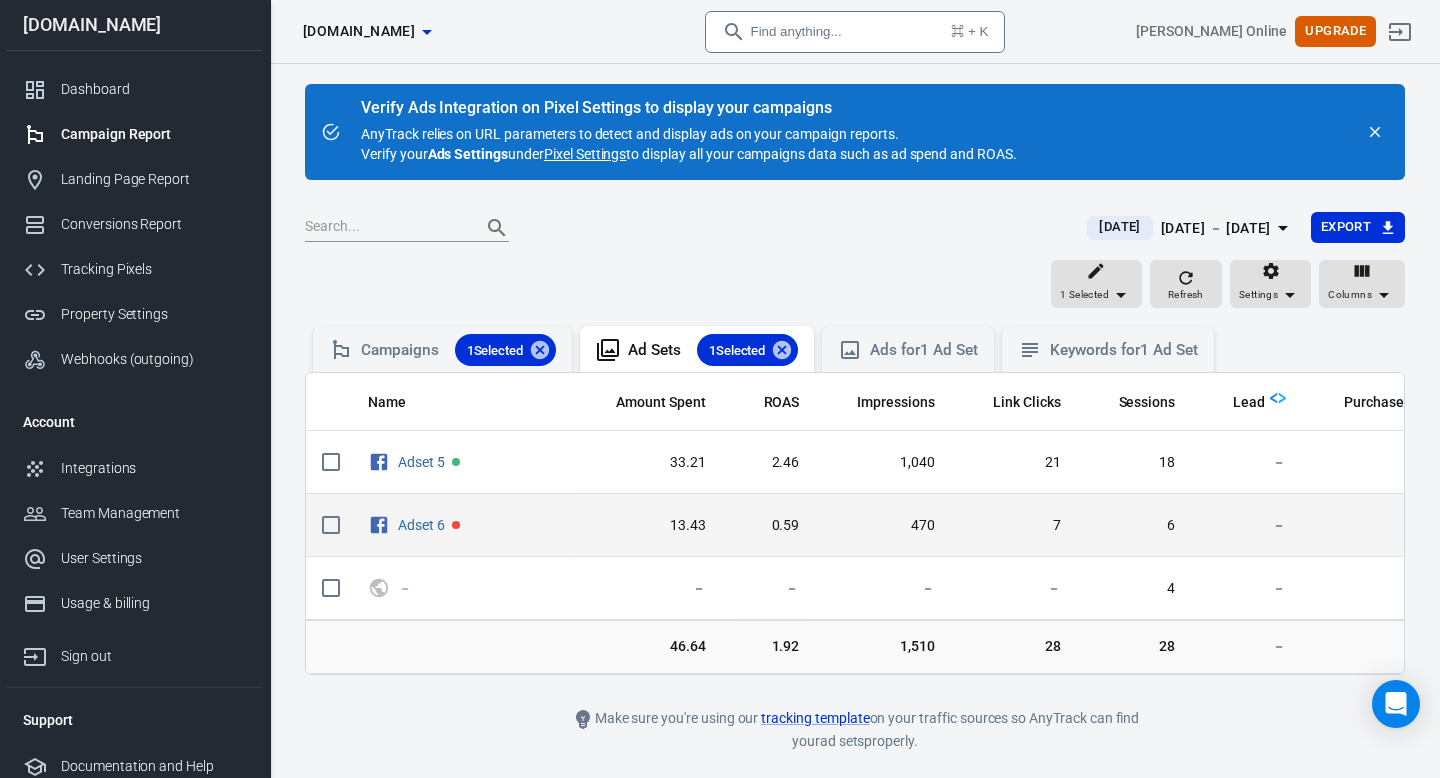 click on "0.59" at bounding box center [769, 525] 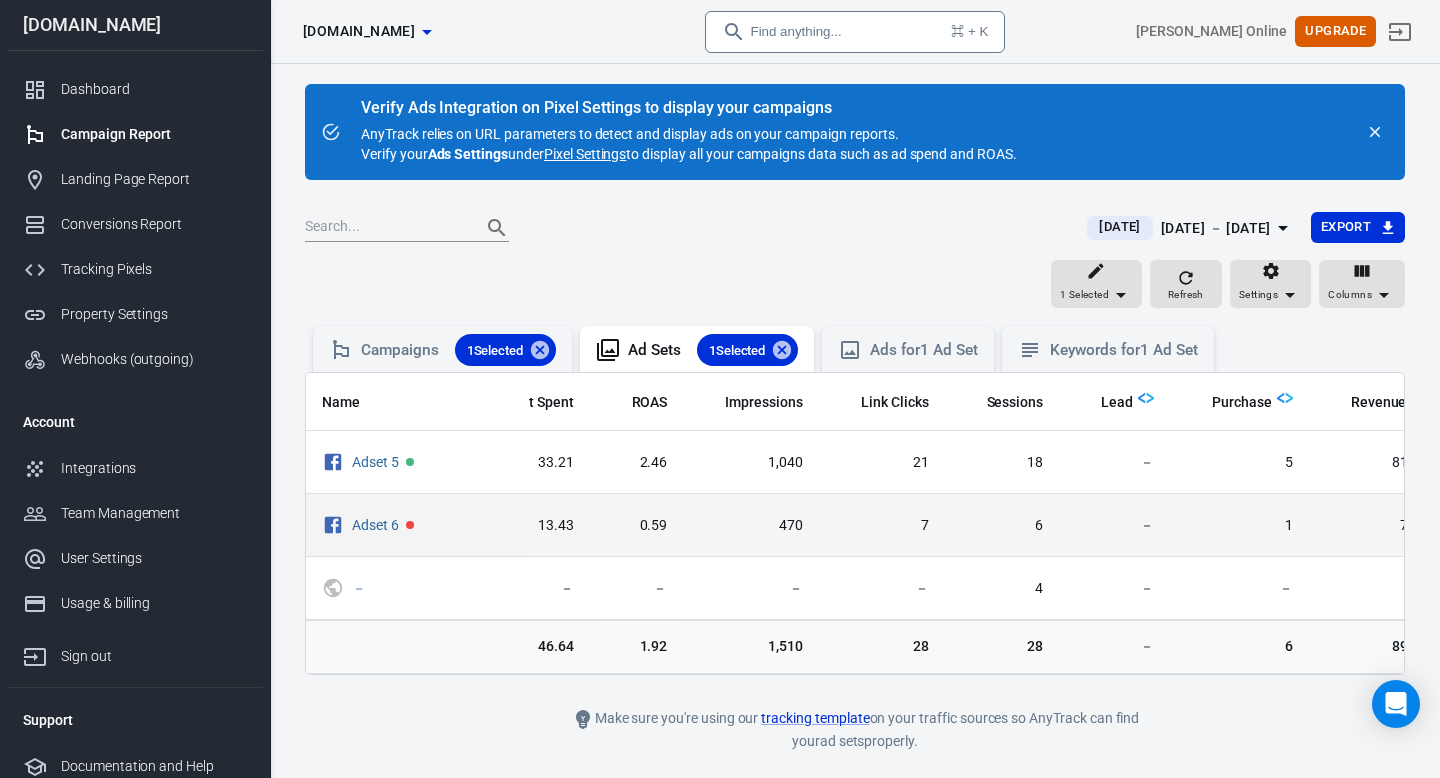 scroll, scrollTop: 0, scrollLeft: 200, axis: horizontal 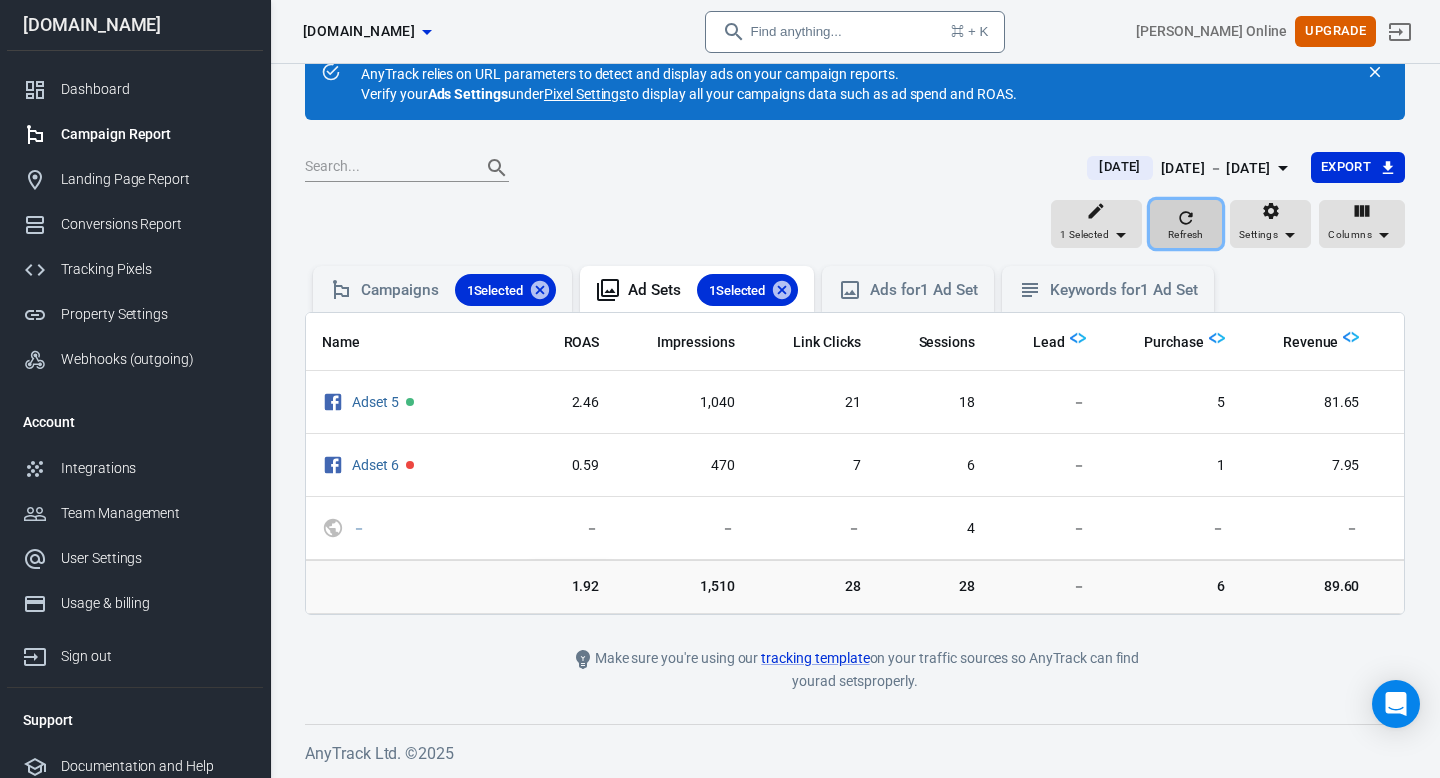 click on "Refresh" at bounding box center (1186, 224) 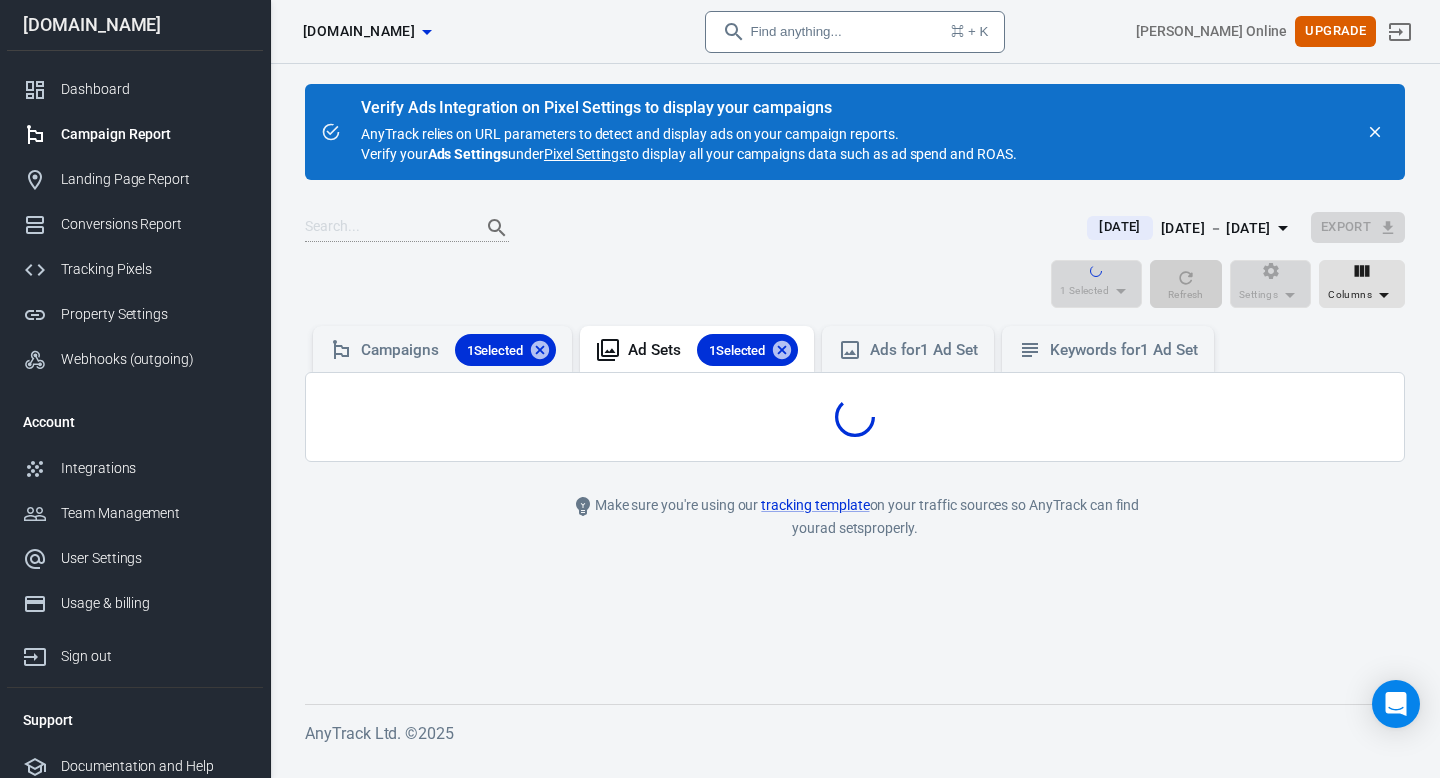 scroll, scrollTop: 0, scrollLeft: 0, axis: both 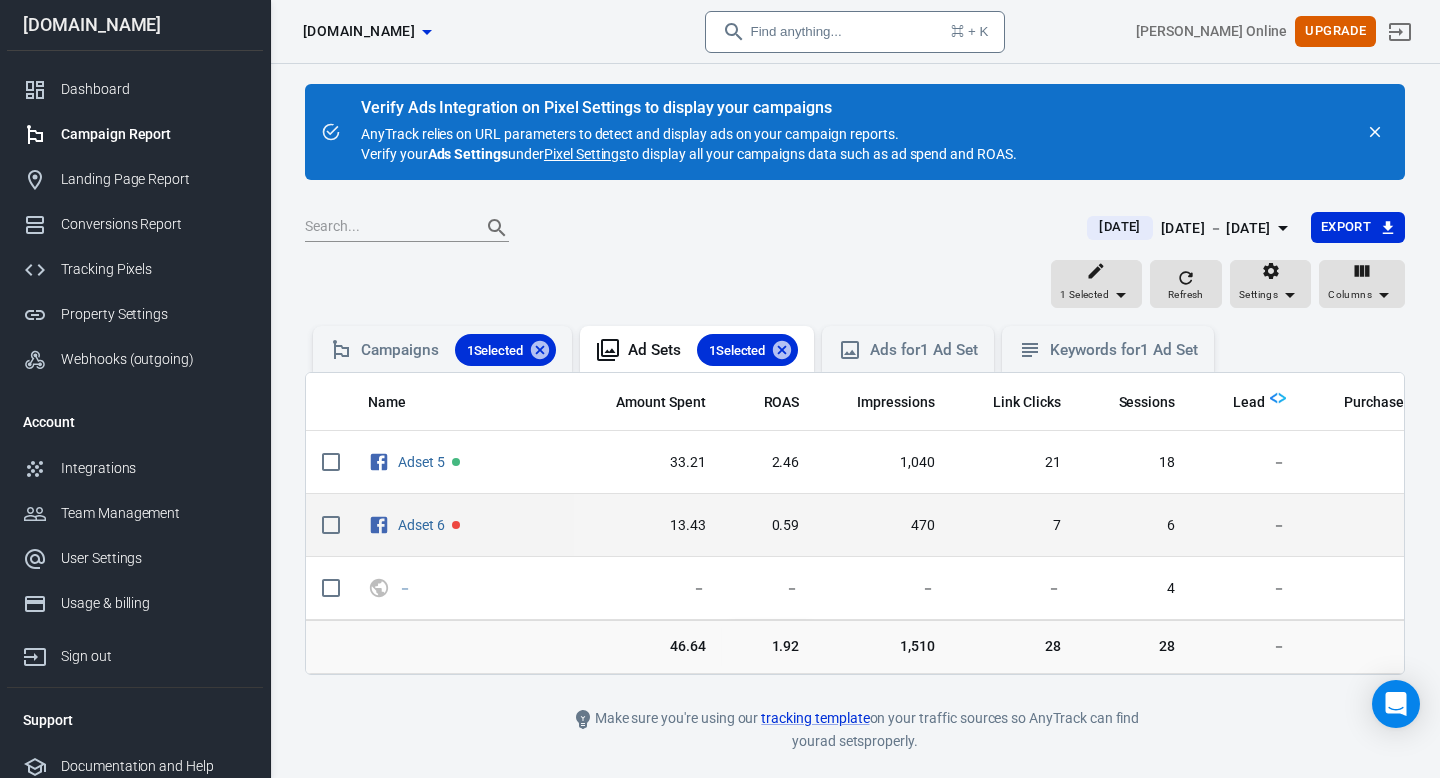 click on "6" at bounding box center (1134, 526) 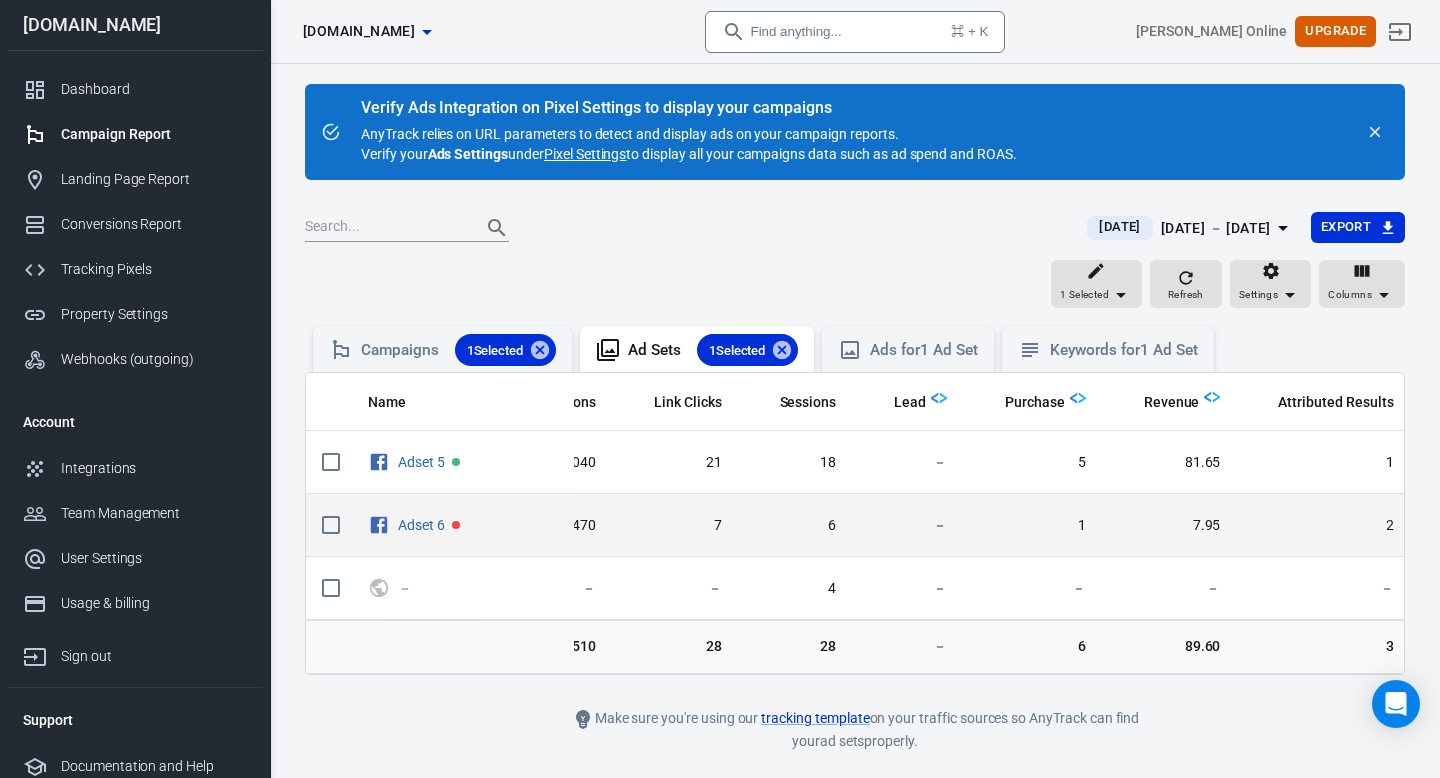 scroll, scrollTop: 0, scrollLeft: 360, axis: horizontal 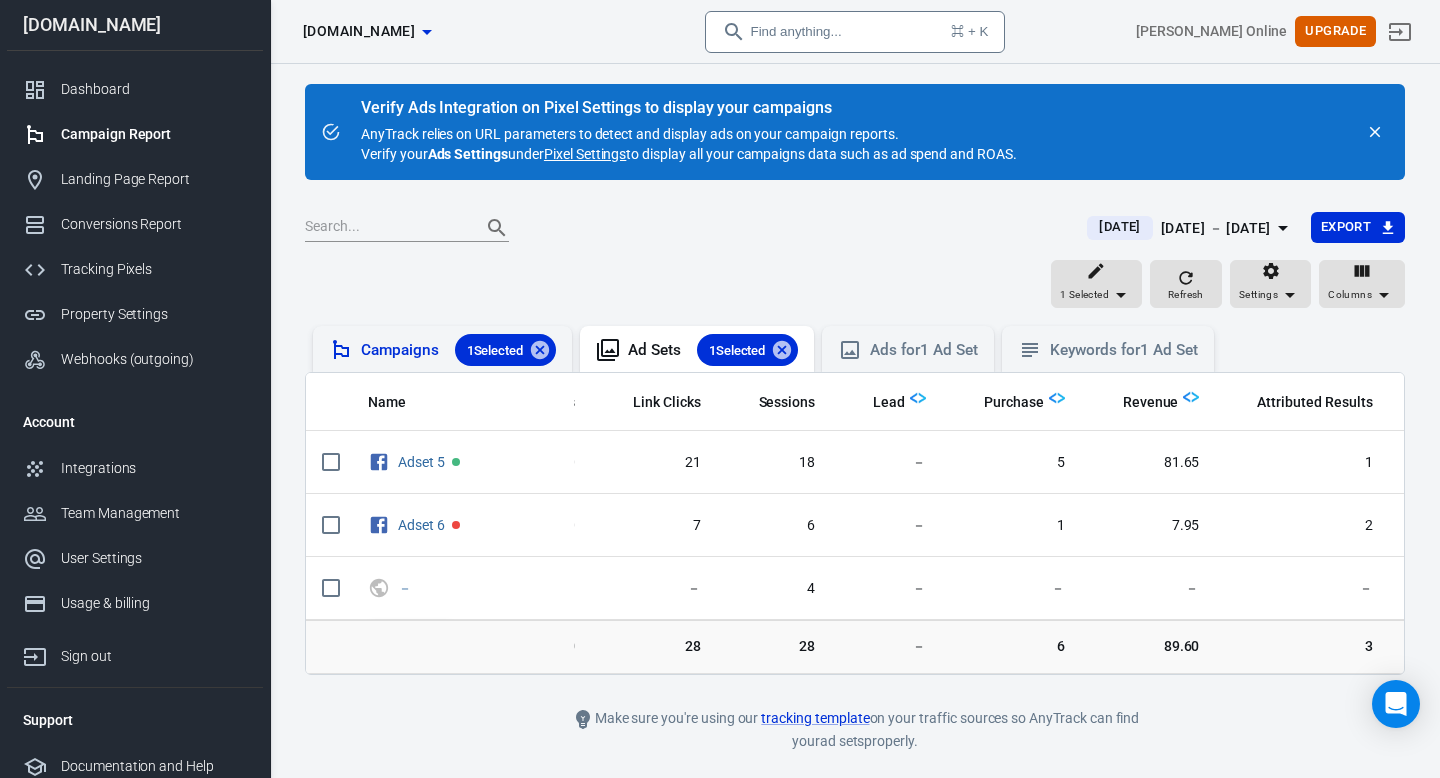 click on "Campaigns 1  Selected" at bounding box center [442, 349] 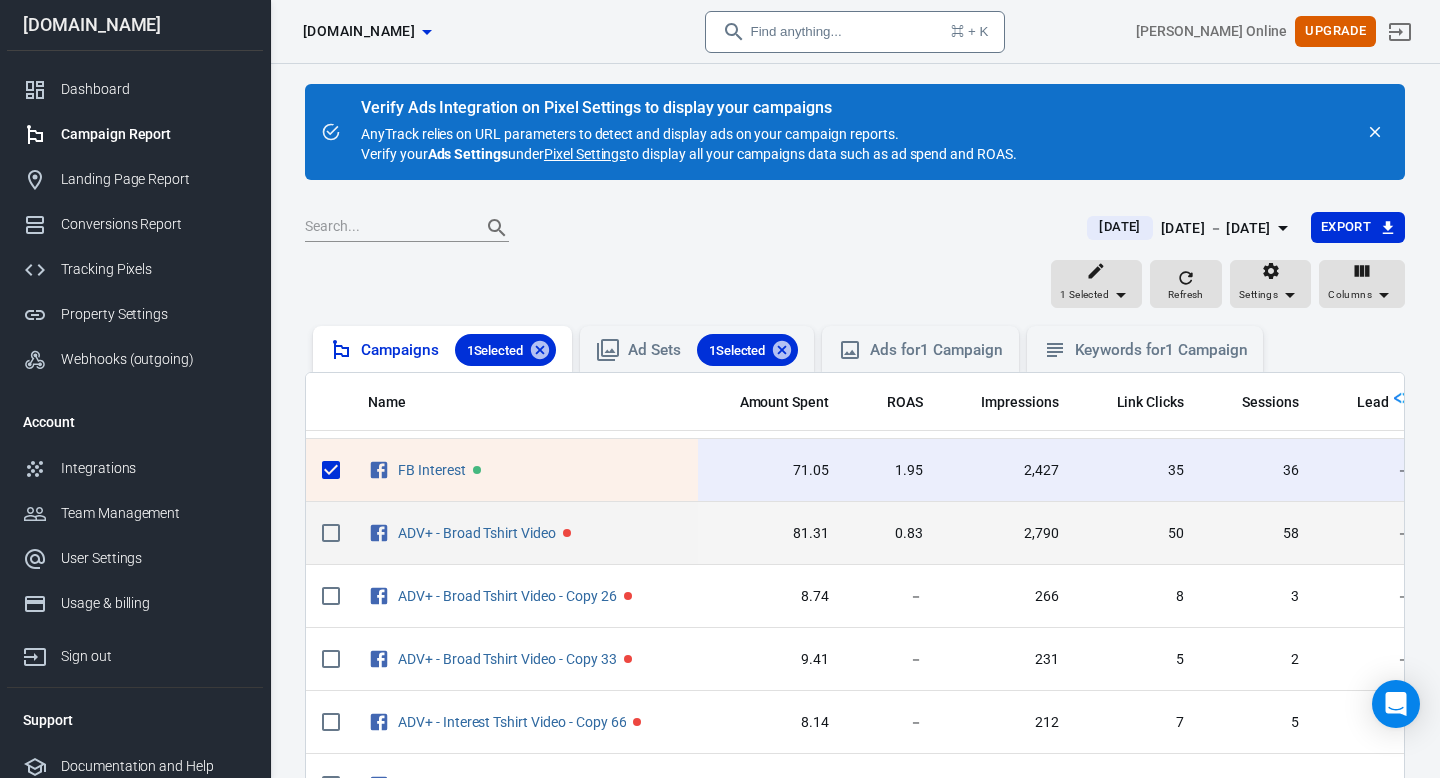 scroll, scrollTop: 94, scrollLeft: 0, axis: vertical 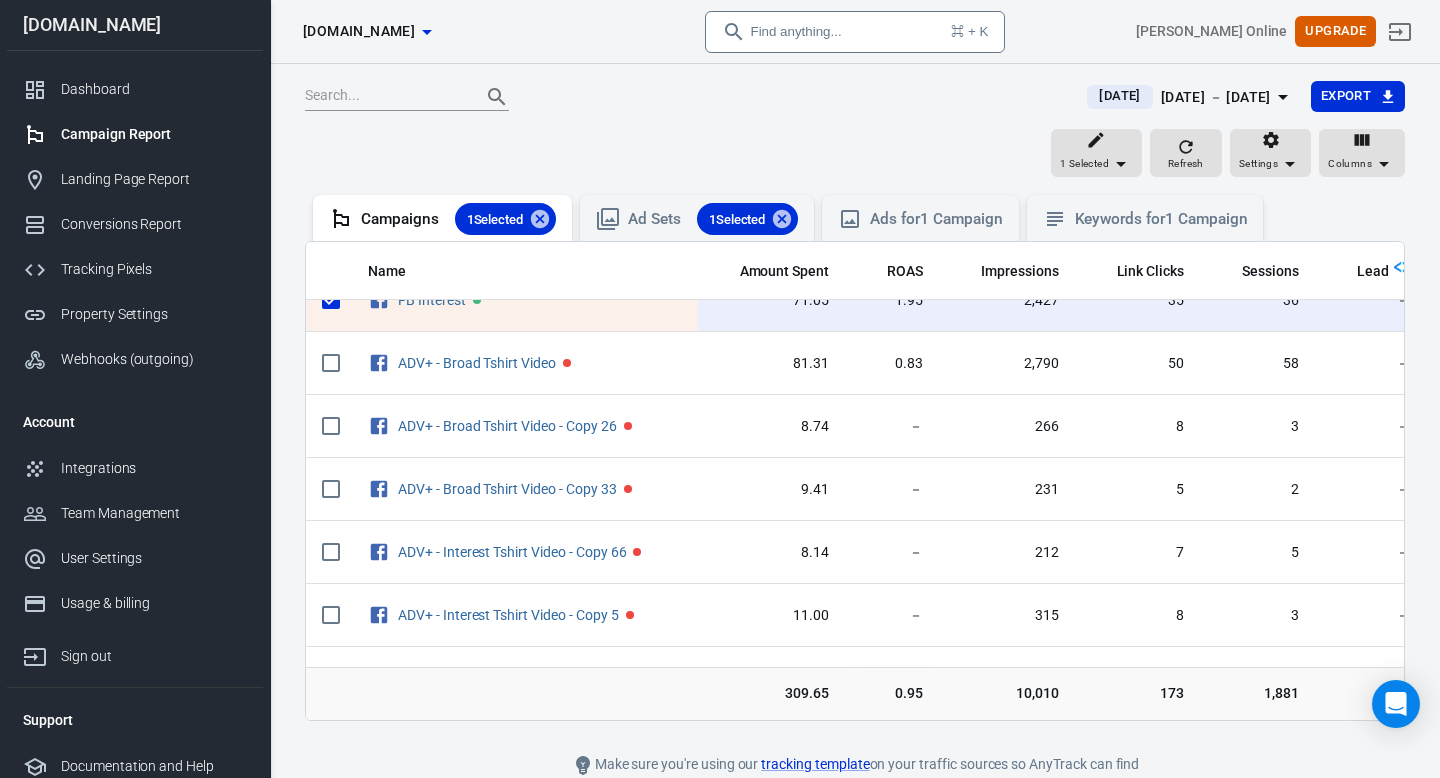 click on "Campaigns alphaluxfit.com Find anything... ⌘ + K Shill Bill Online Upgrade" at bounding box center [855, 32] 